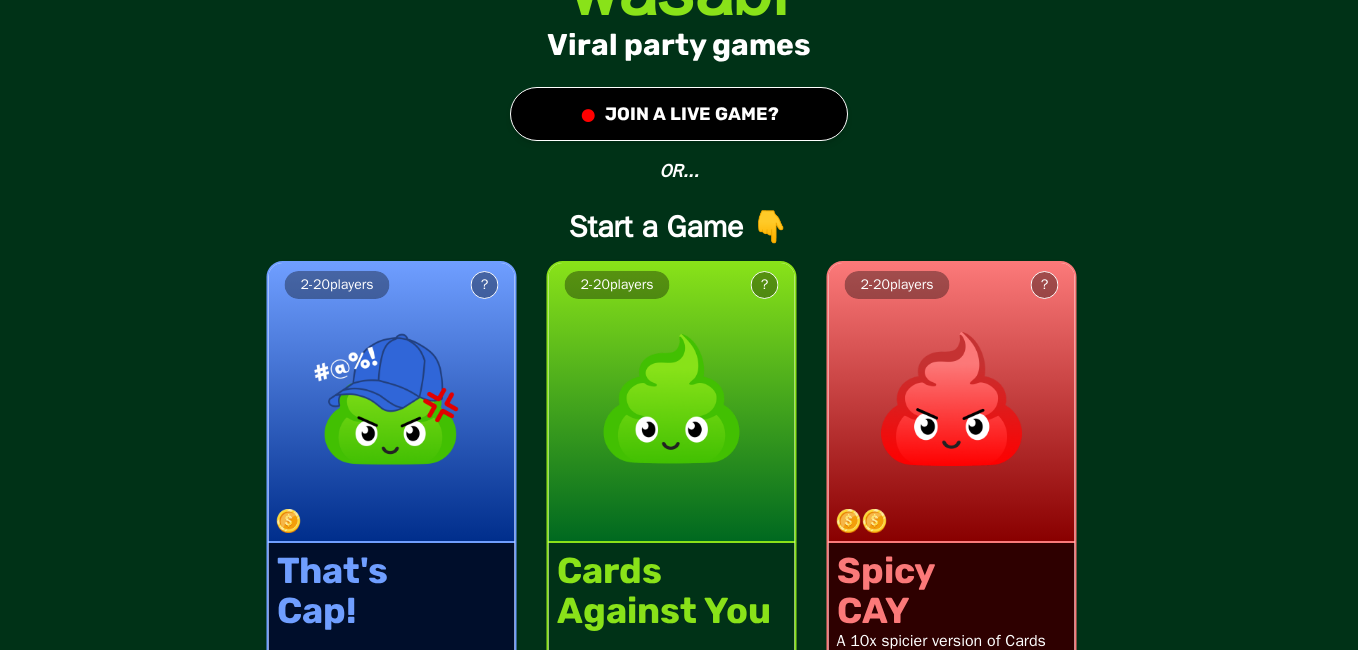 scroll, scrollTop: 0, scrollLeft: 0, axis: both 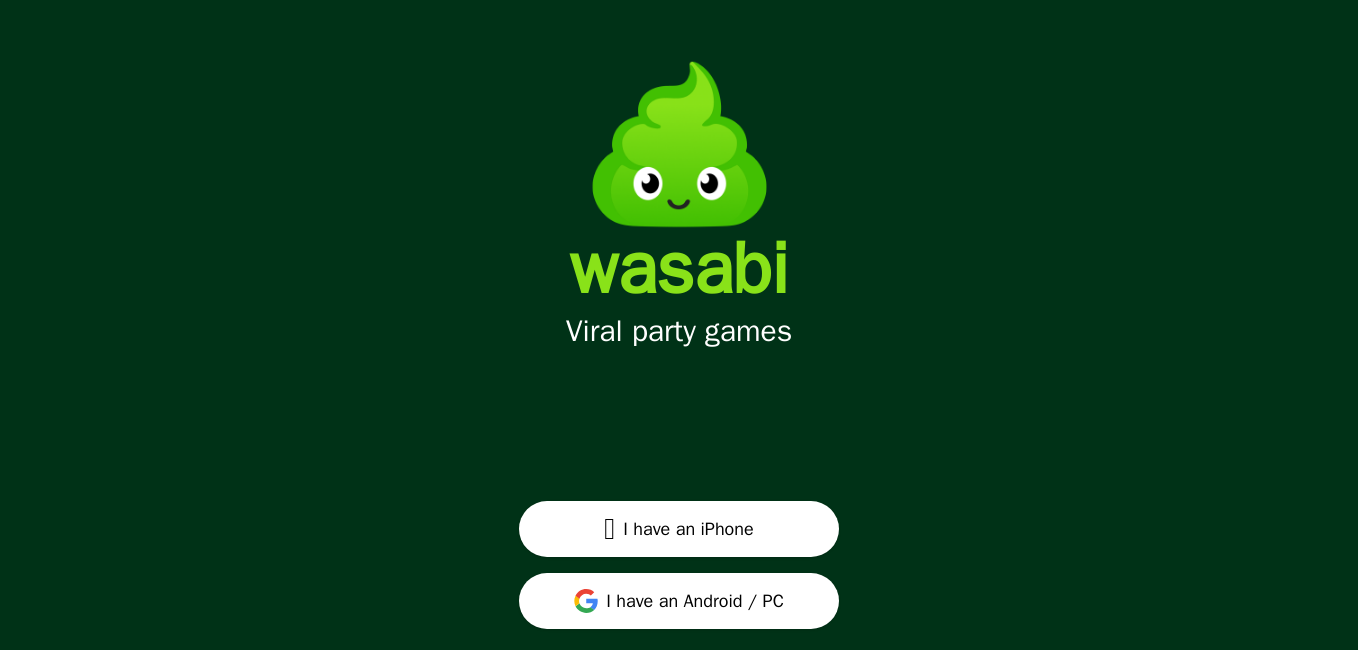 click on "I have an Android / PC" at bounding box center [679, 601] 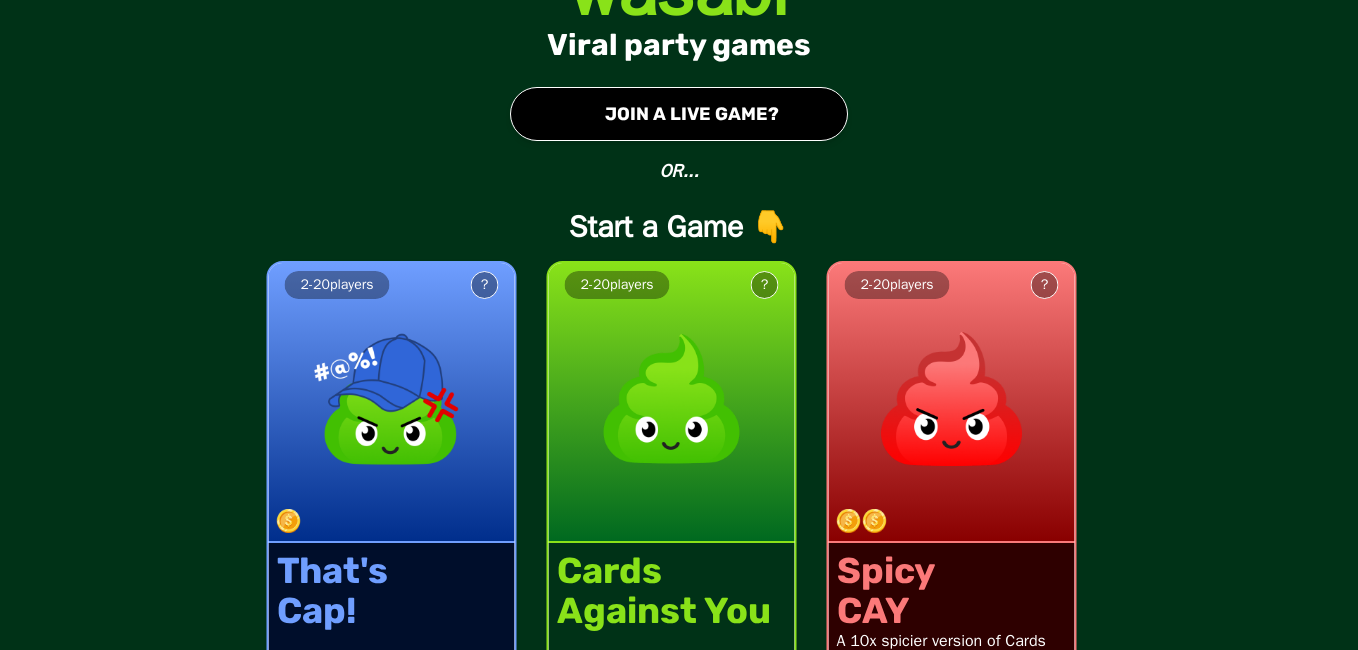 scroll, scrollTop: 0, scrollLeft: 0, axis: both 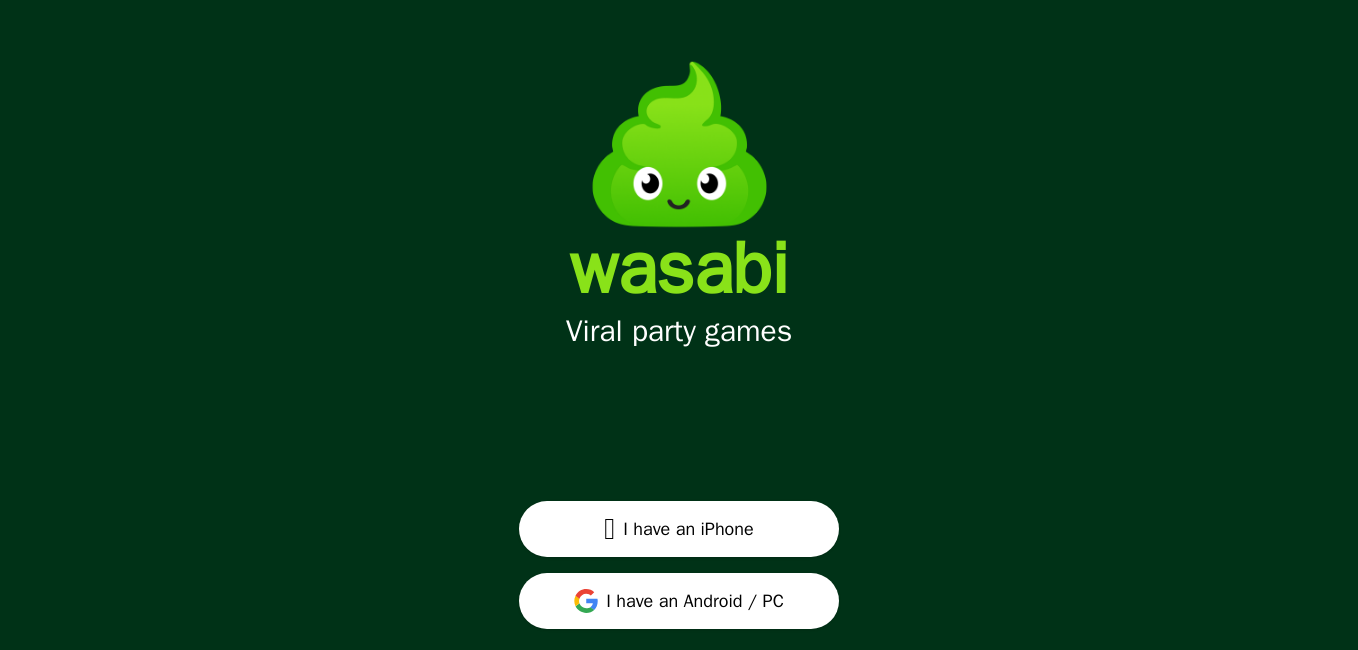 click on "I have an Android / PC" at bounding box center (679, 601) 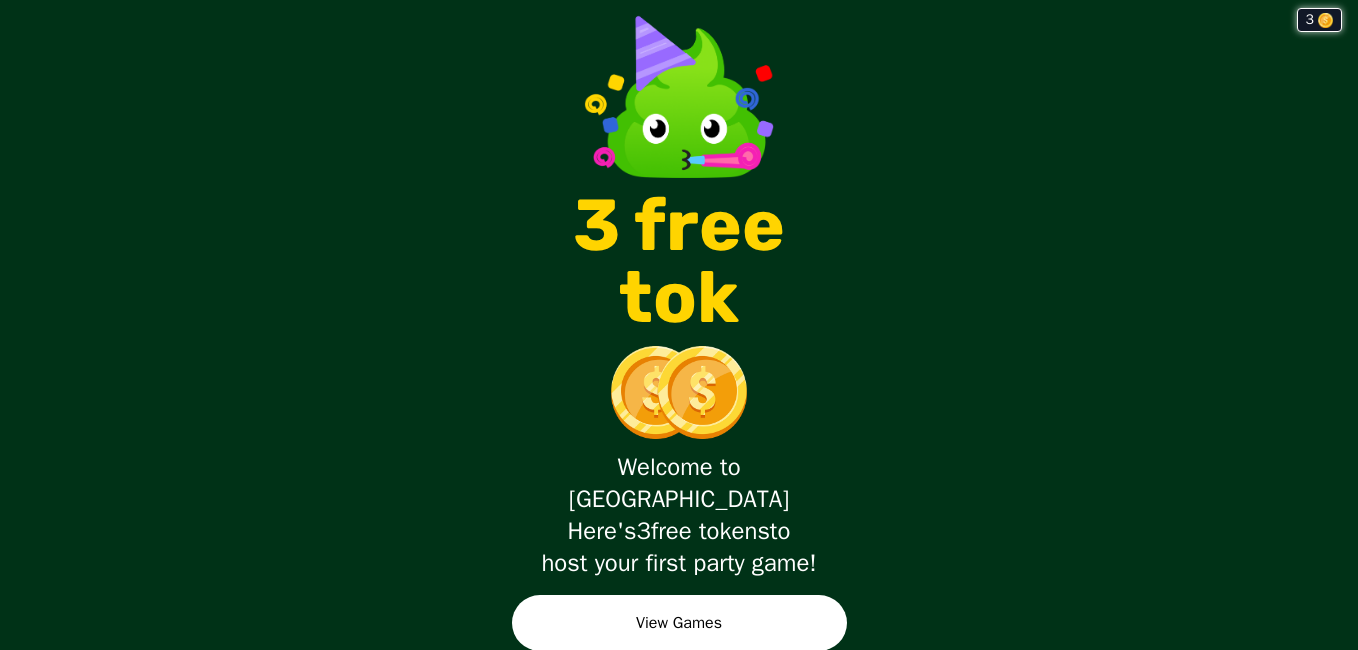 scroll, scrollTop: 0, scrollLeft: 0, axis: both 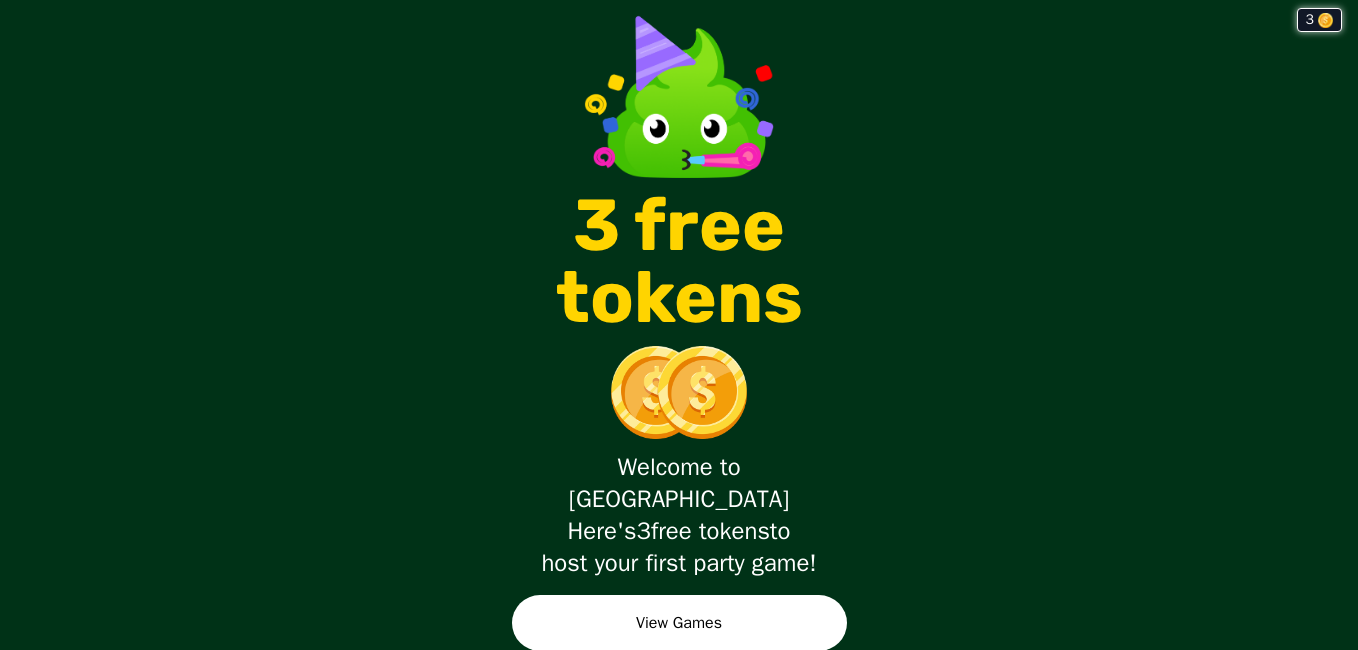 click on "View Games" at bounding box center (679, 623) 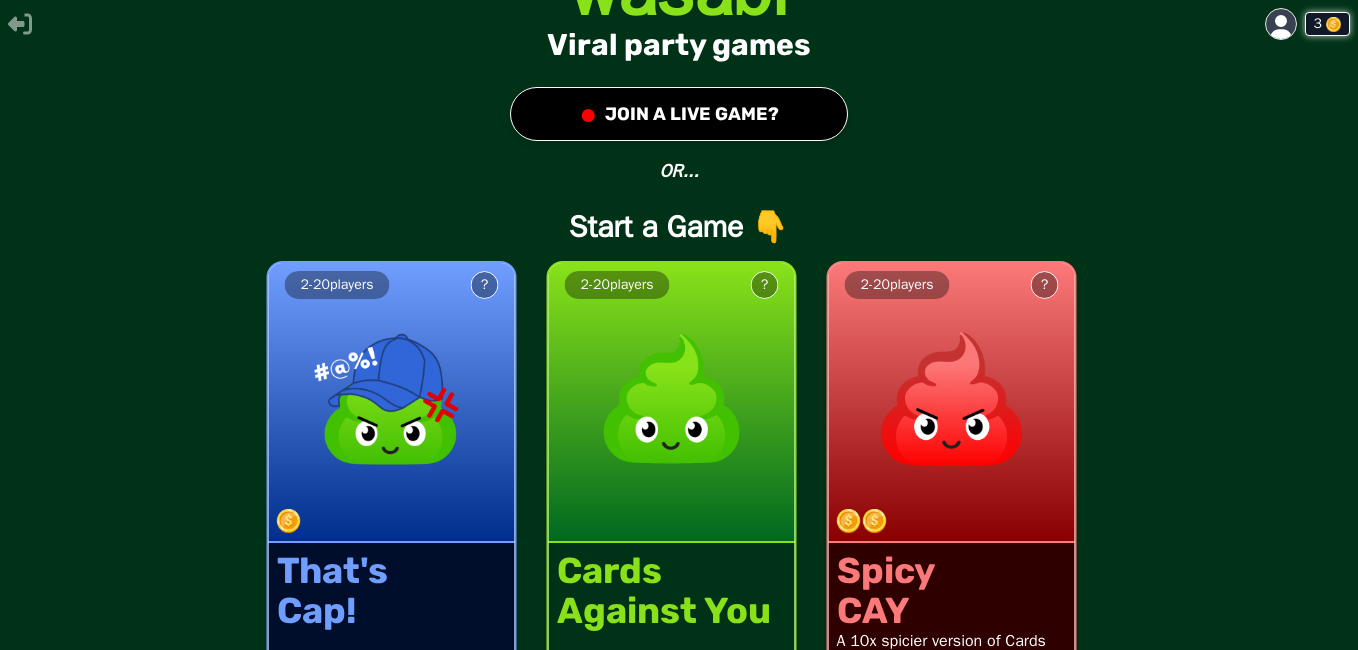 click on "● JOIN A LIVE GAME?" at bounding box center [679, 114] 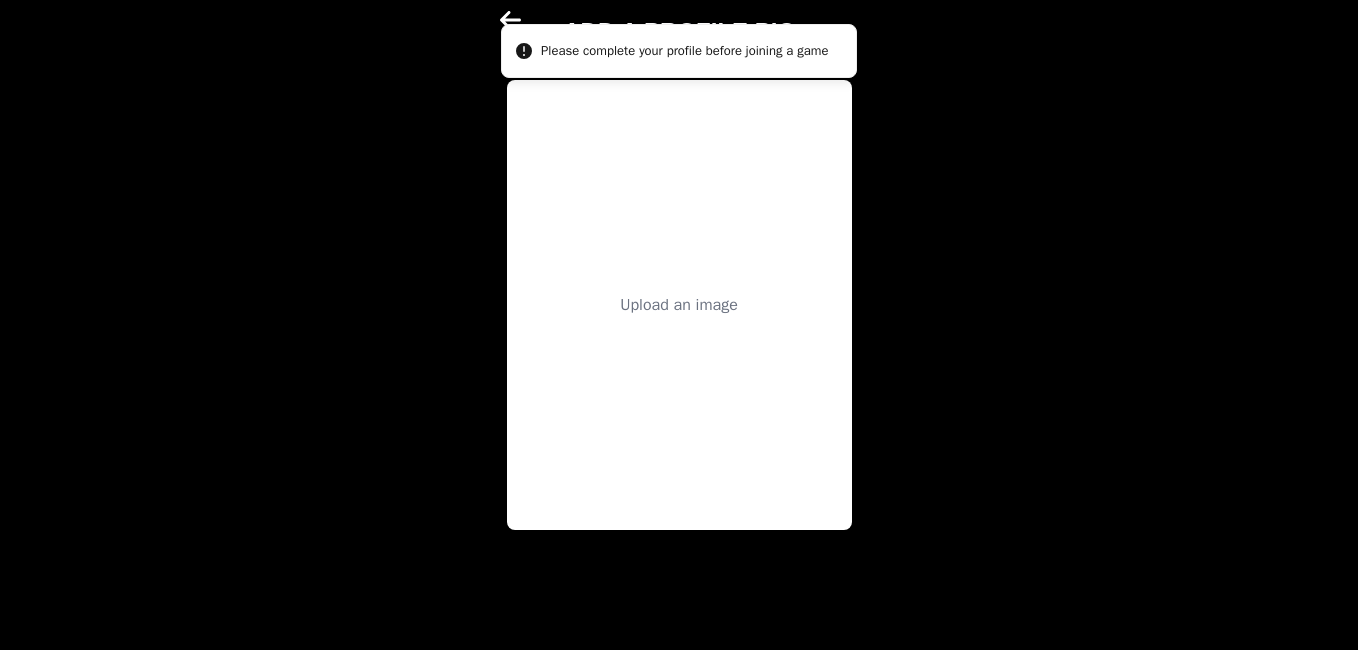 click on "Upload an image" at bounding box center [679, 305] 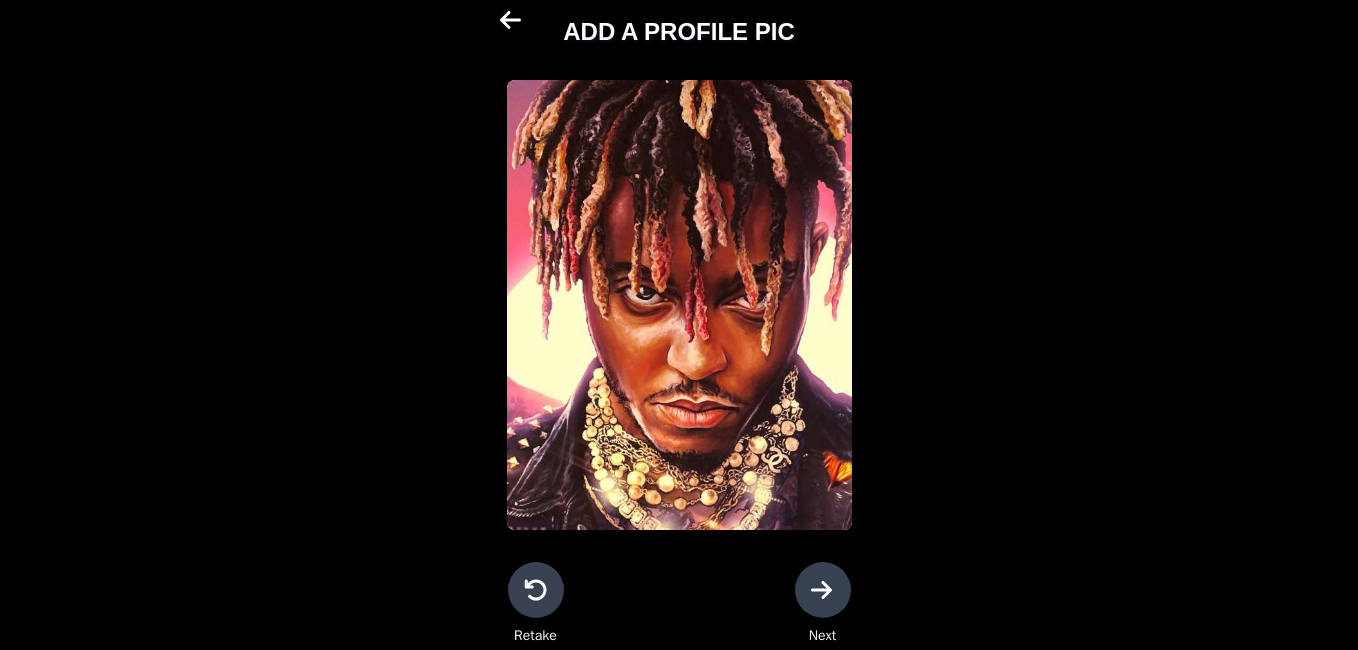 click at bounding box center [823, 590] 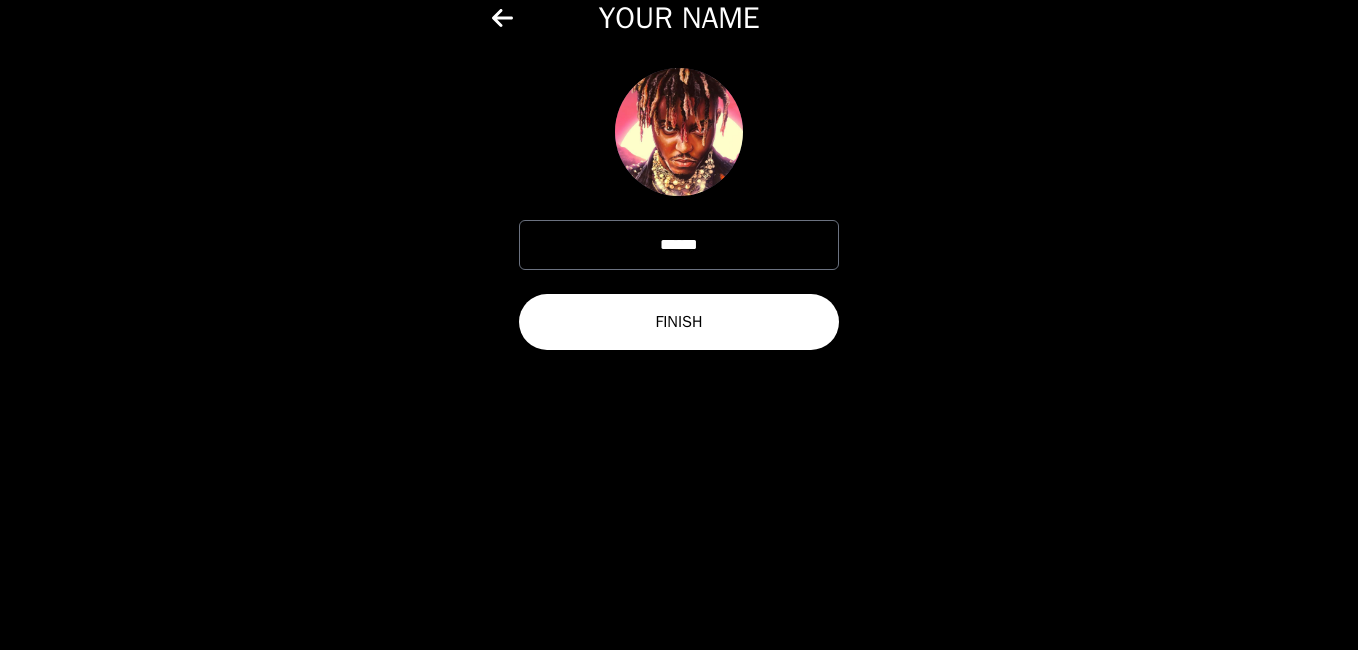 click on "******" at bounding box center (679, 245) 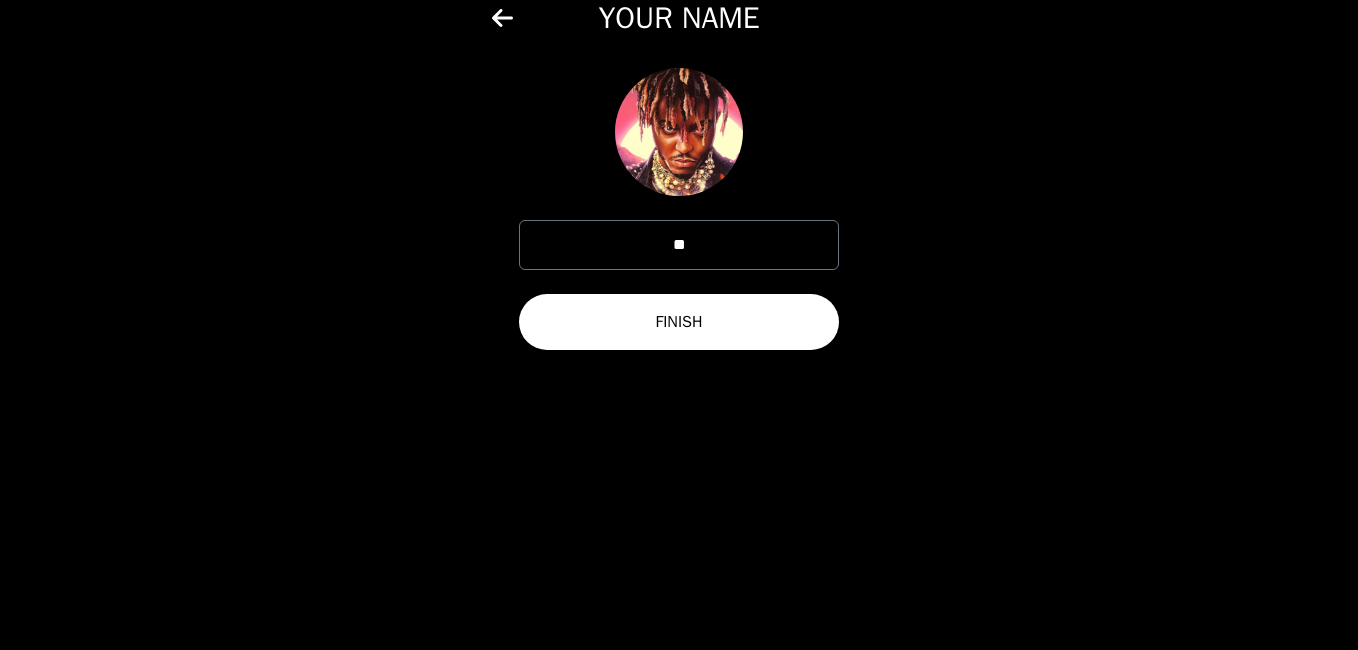 type on "*" 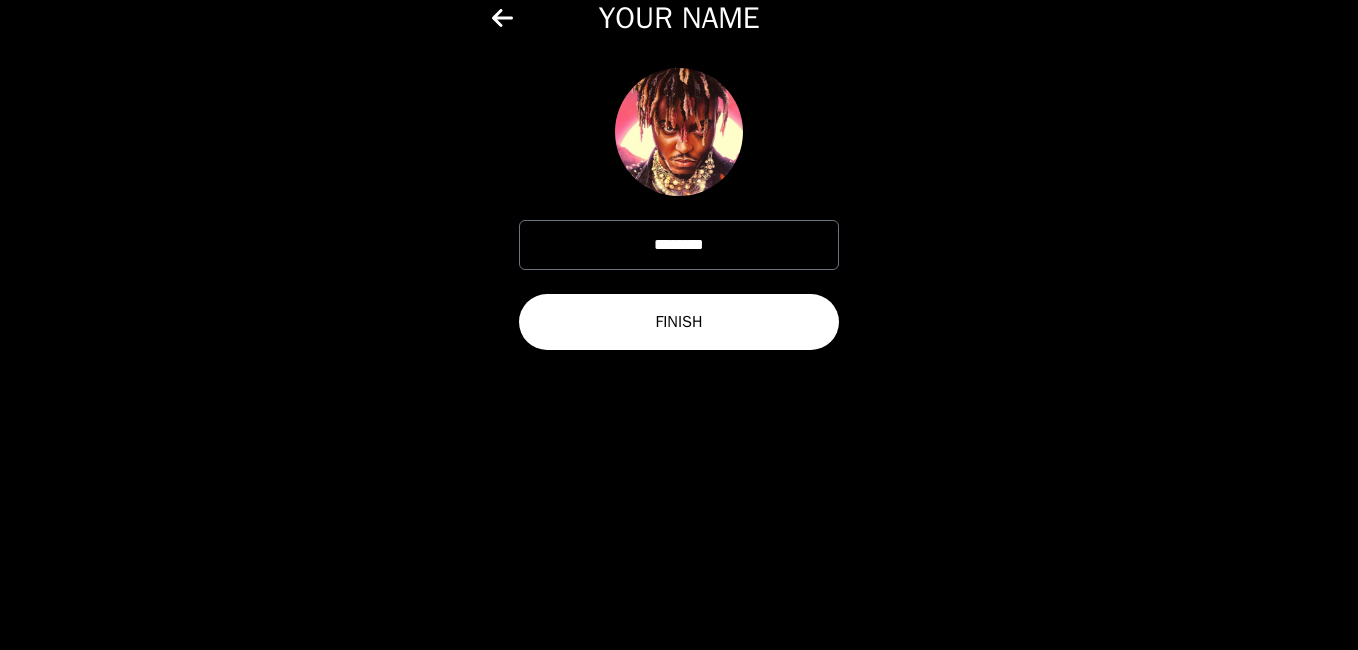 type on "********" 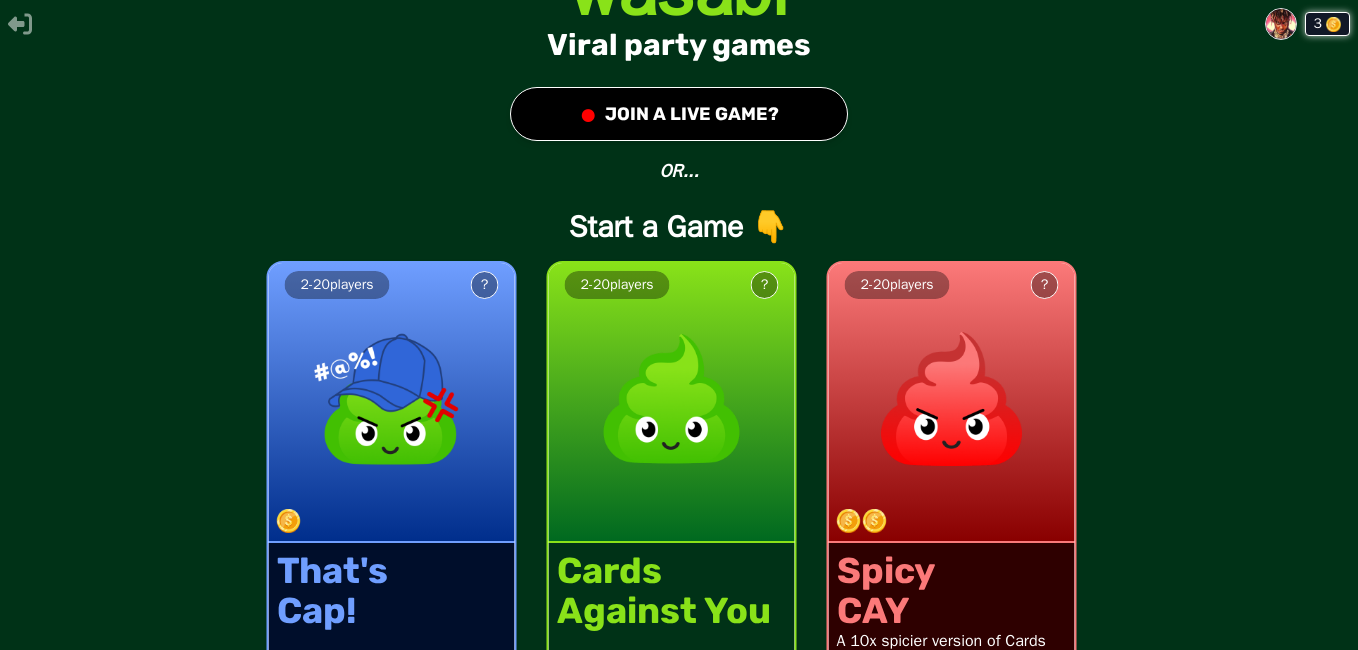 click on "3 wasabi Viral party games ● JOIN A LIVE GAME? OR... Start a Game 👇 2 - 20  players ? That's Cap! Come up with bullsh*t answers to funny questions. PG-13 2 - 20  players ? Cards Against You Cards Against Humanity but it’s all about your friends PG-13 2 - 20  players ? Spicy CAY A 10x spicier version of Cards Against You for adults. Ages [DEMOGRAPHIC_DATA]+ 18+ Text Us" at bounding box center (679, 325) 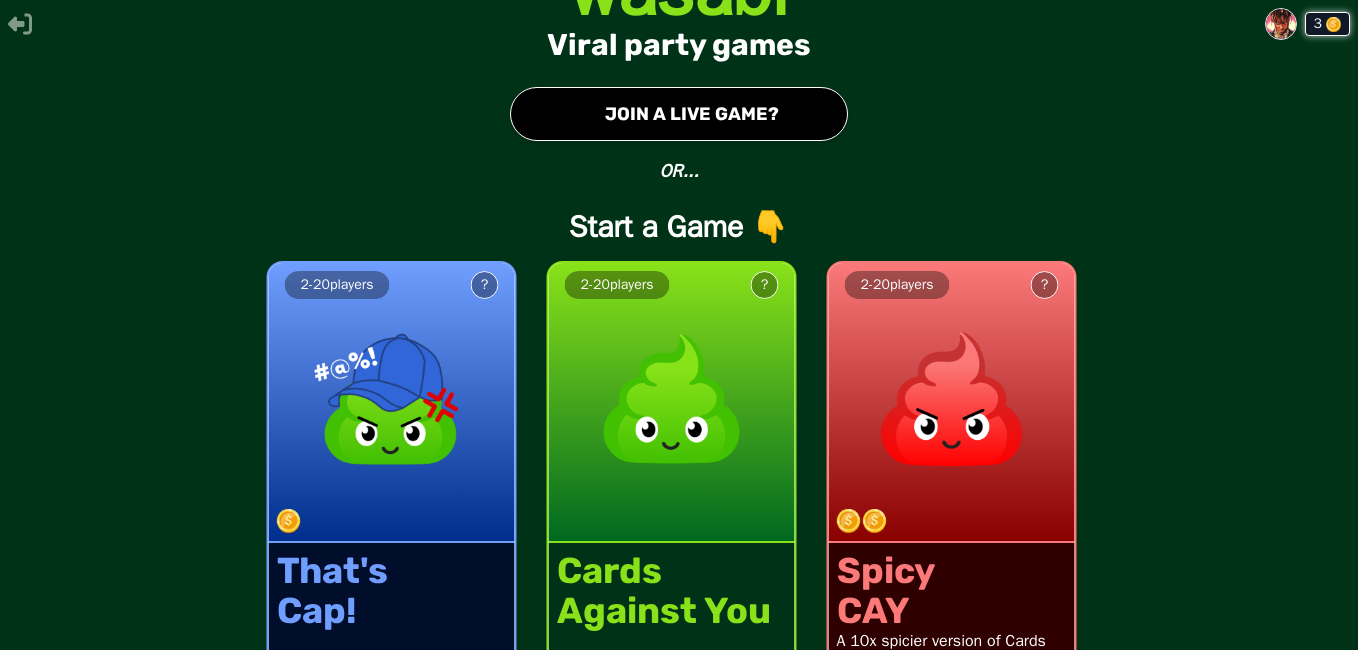 click on "● JOIN A LIVE GAME?" at bounding box center [679, 114] 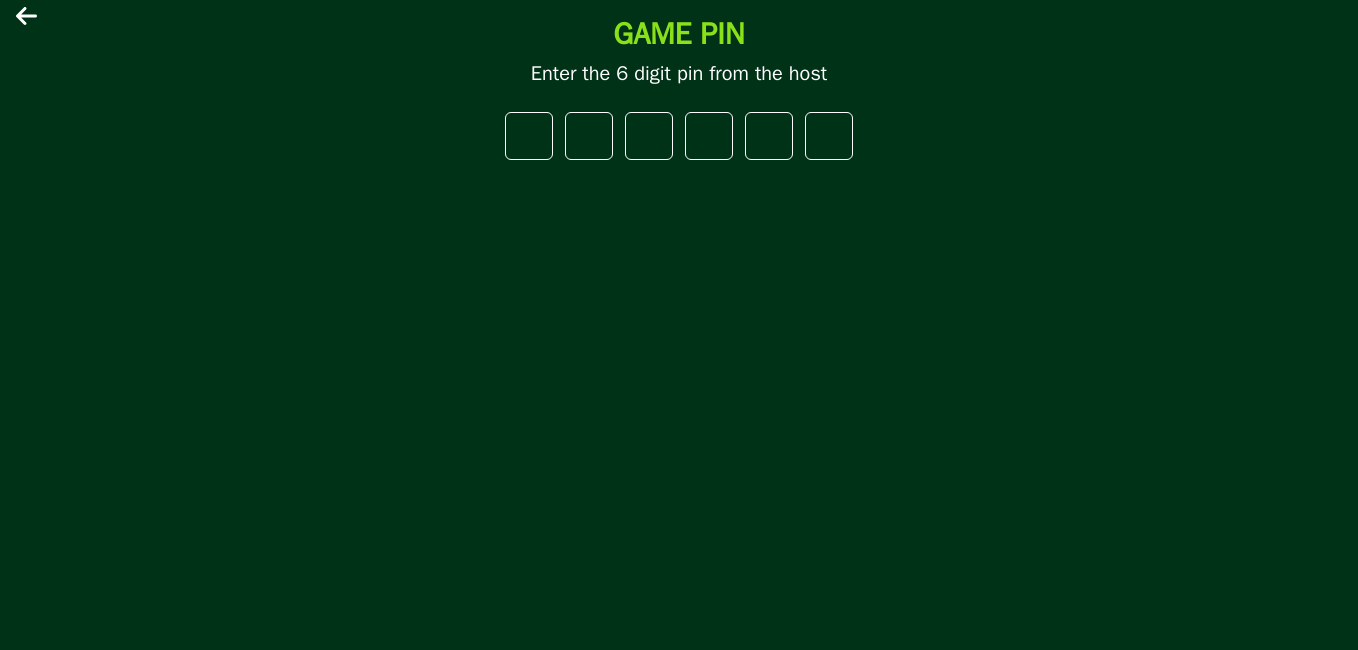 type on "*" 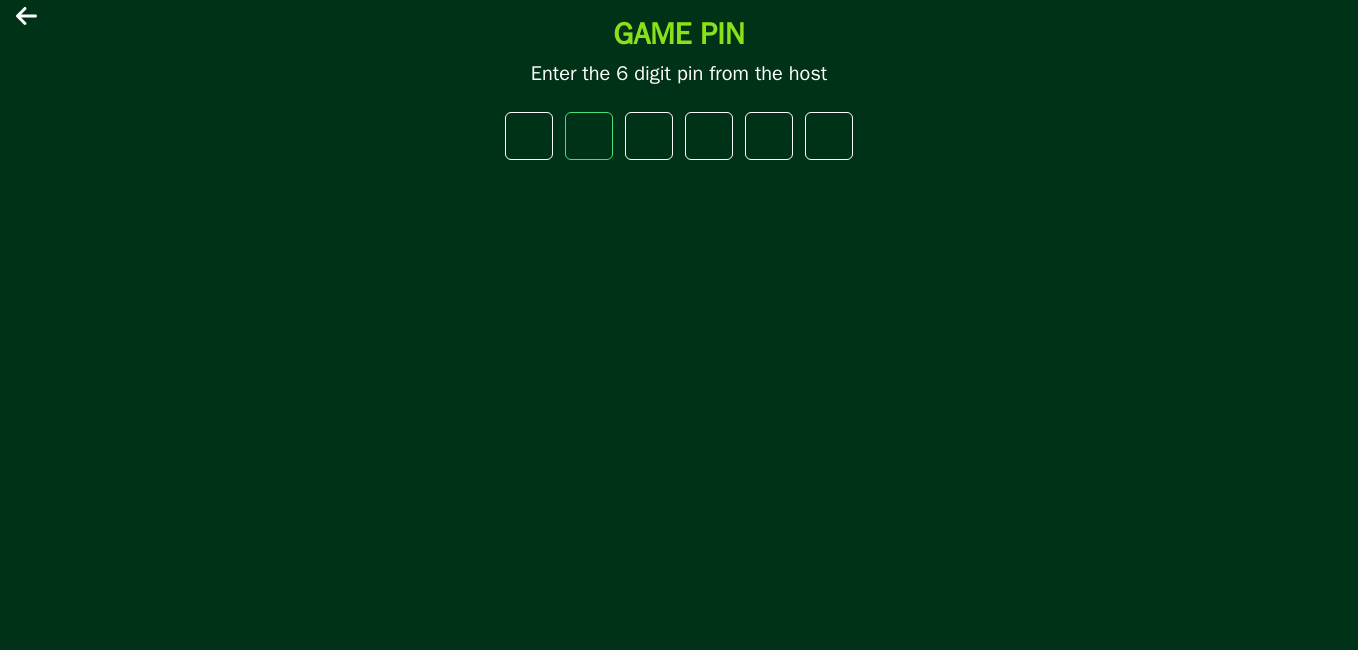 type on "*" 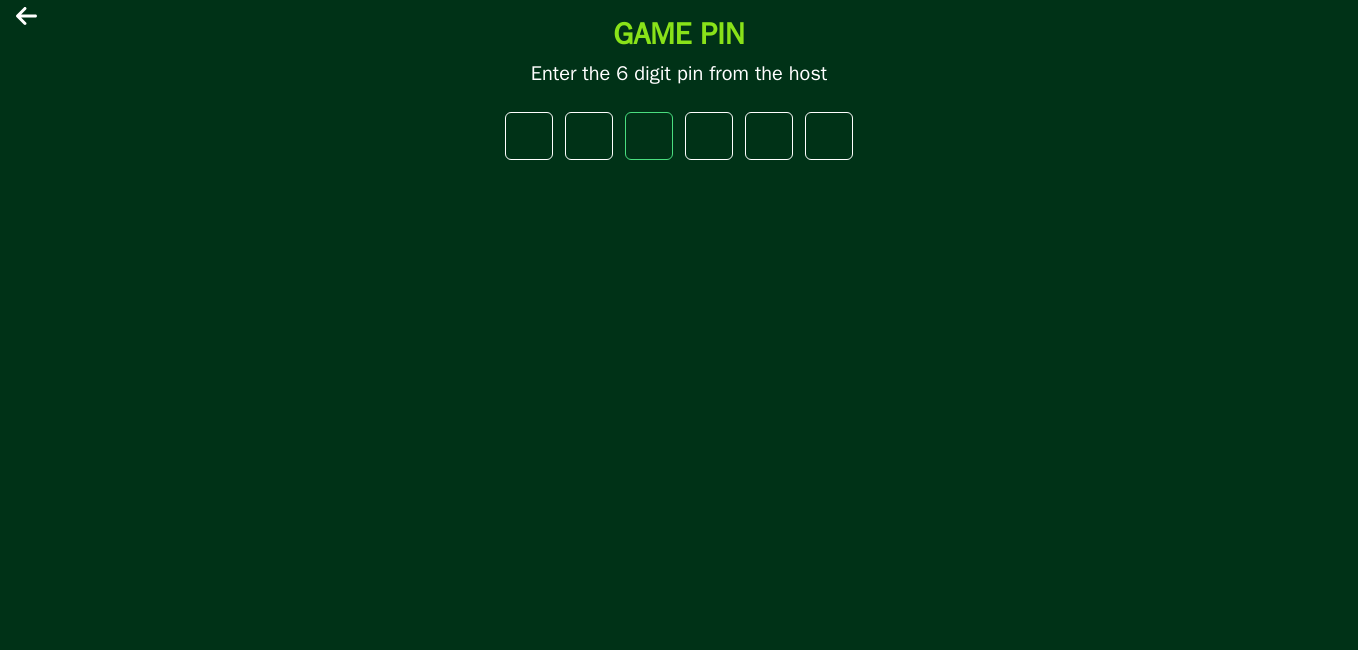 type on "*" 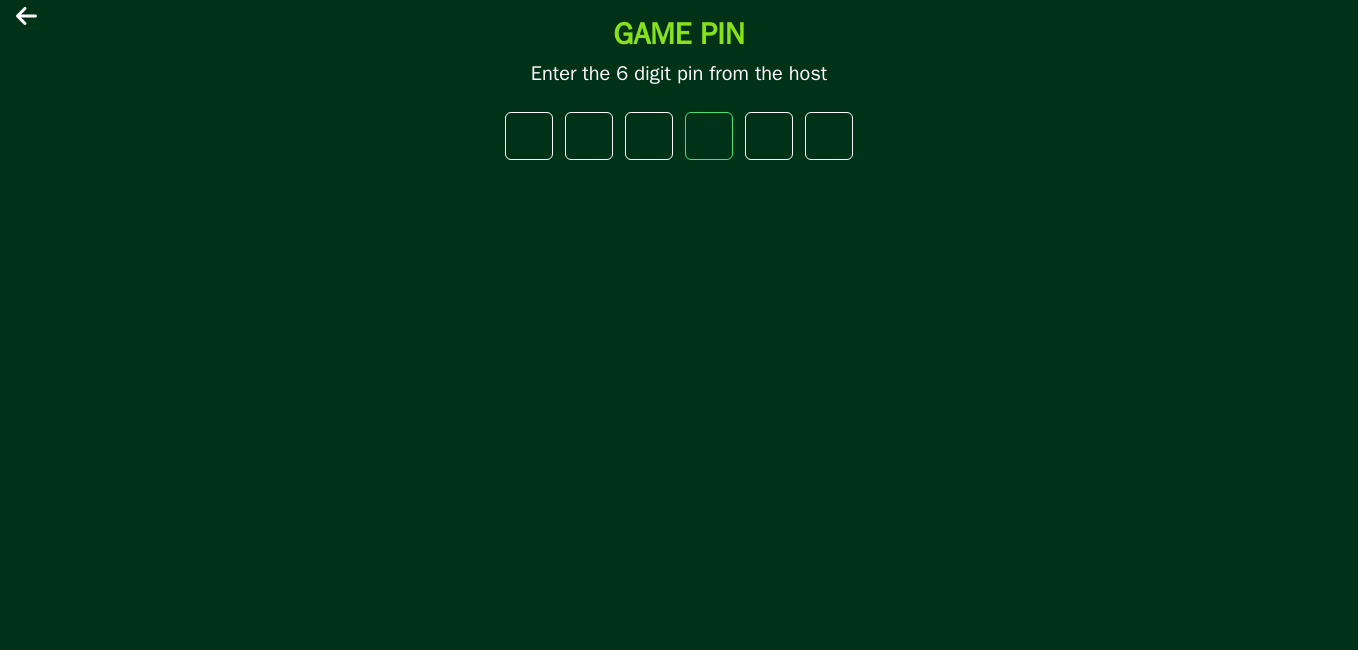 type on "*" 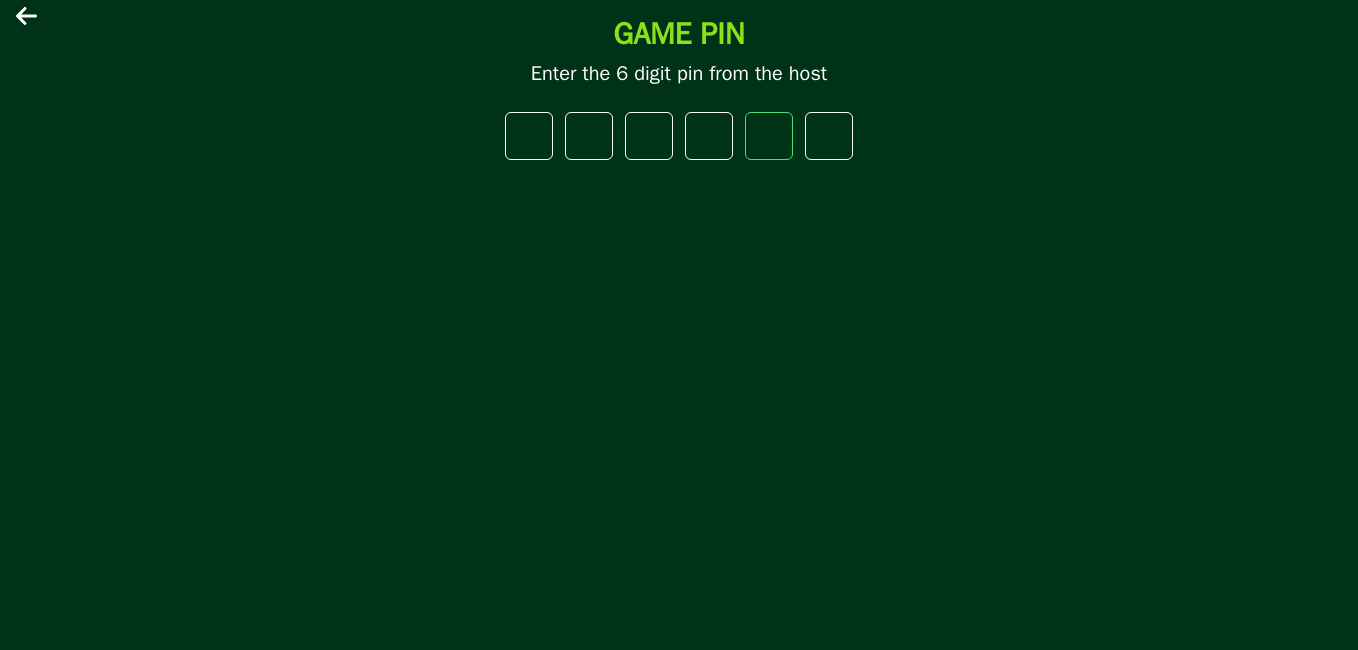 type on "*" 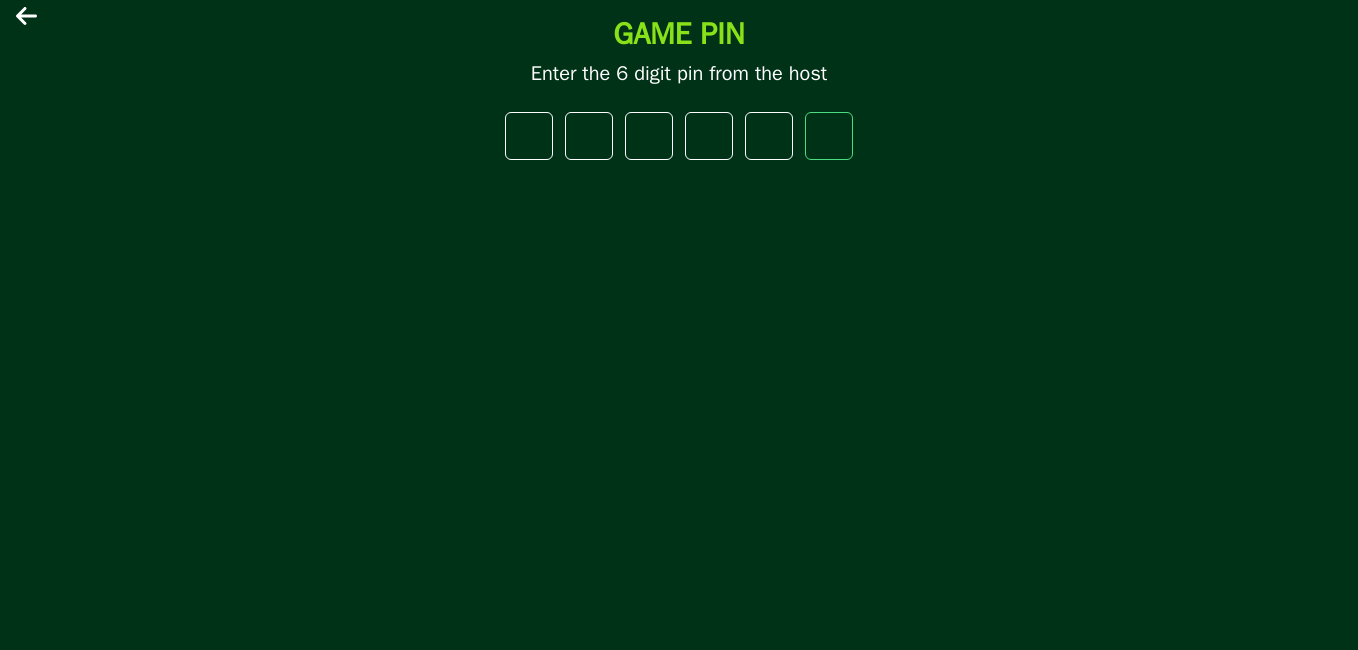 type on "*" 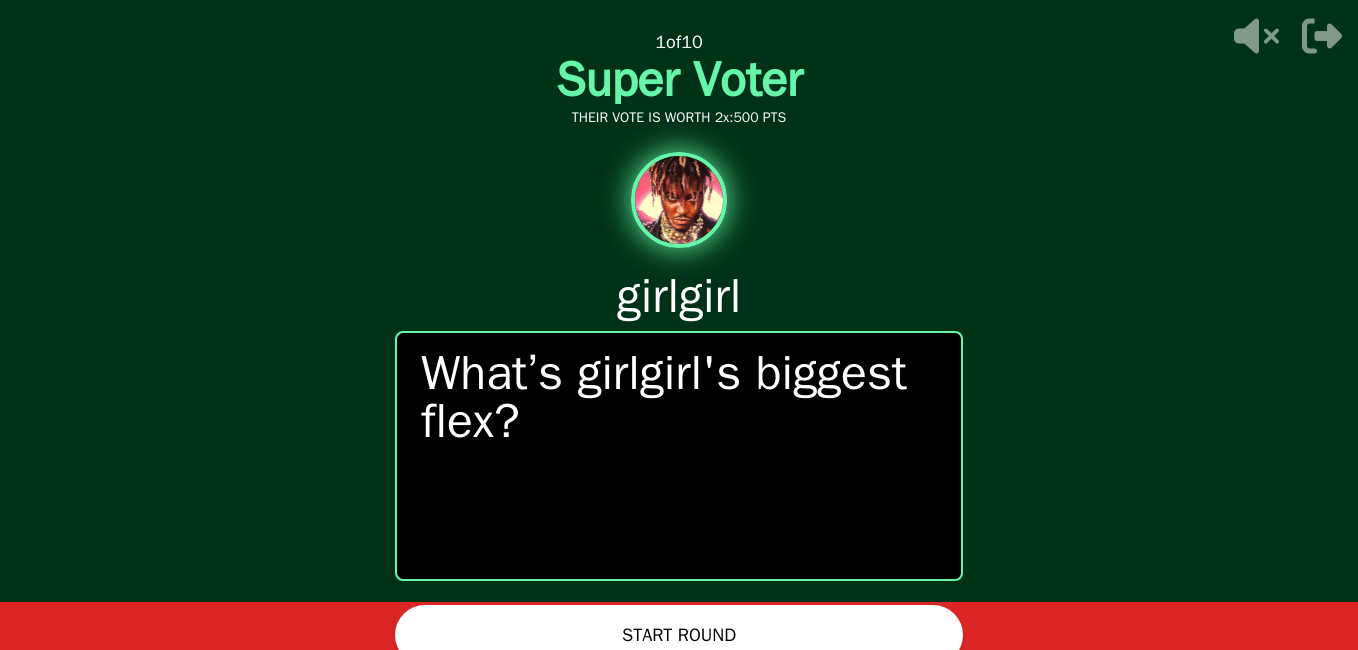click on "START ROUND" at bounding box center [679, 635] 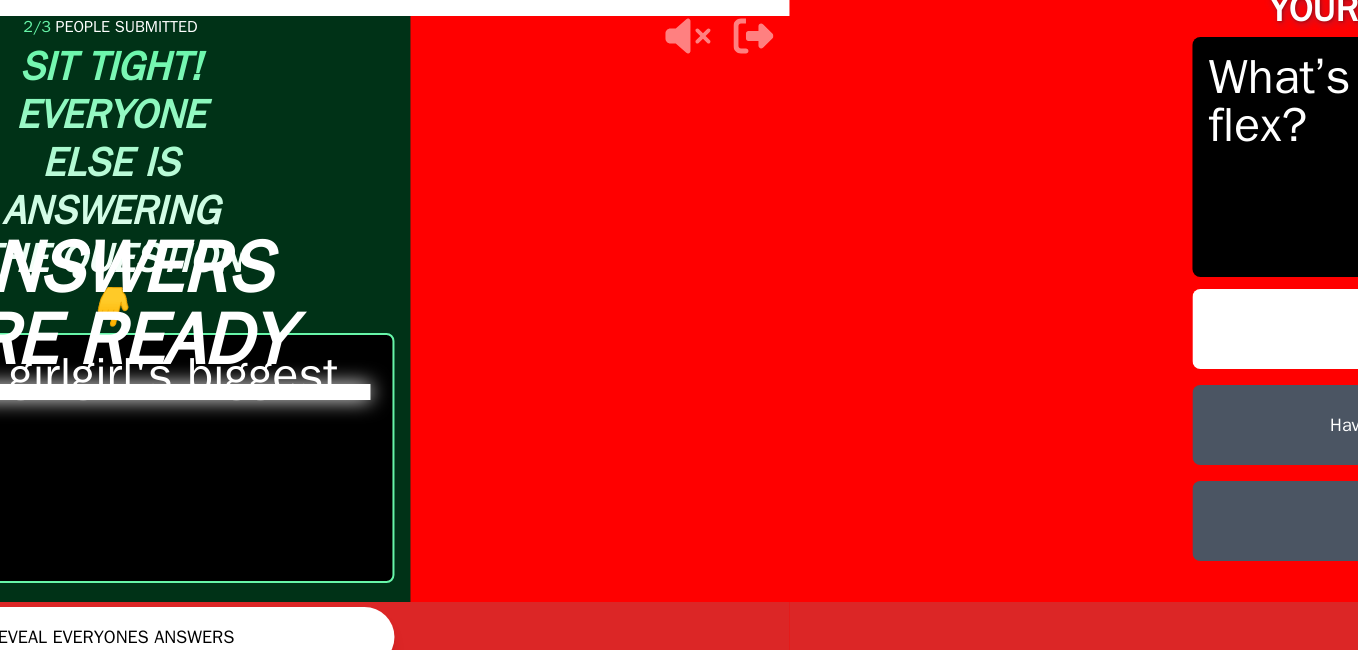 click on "YOU ARE IN THE HOT SEAT 🥵" at bounding box center (1468, 626) 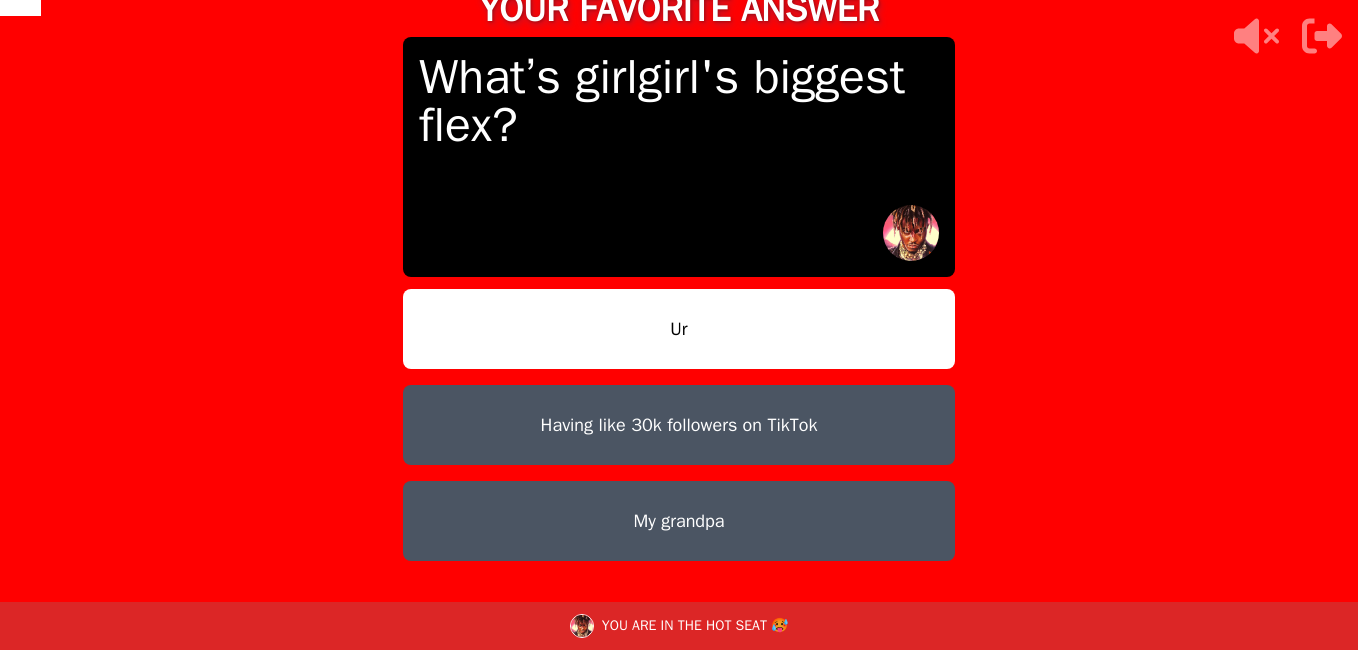 click on "My grandpa" at bounding box center (679, 521) 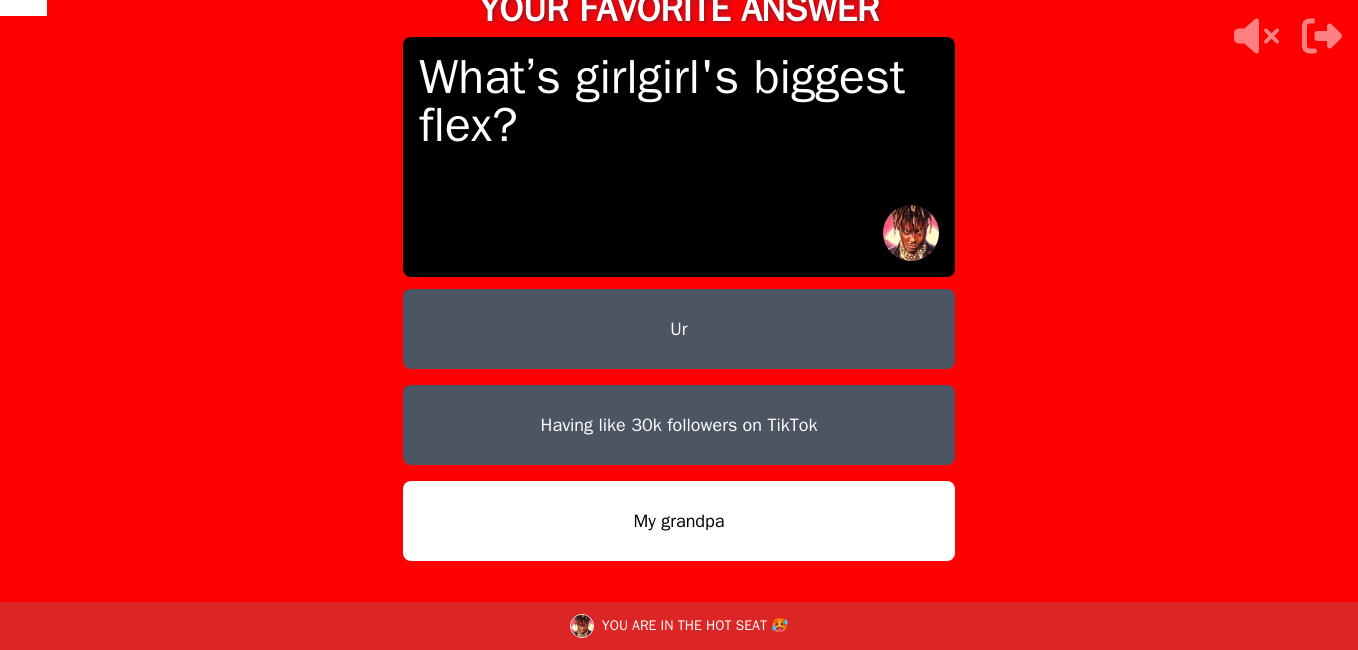 click on "My grandpa" at bounding box center (679, 521) 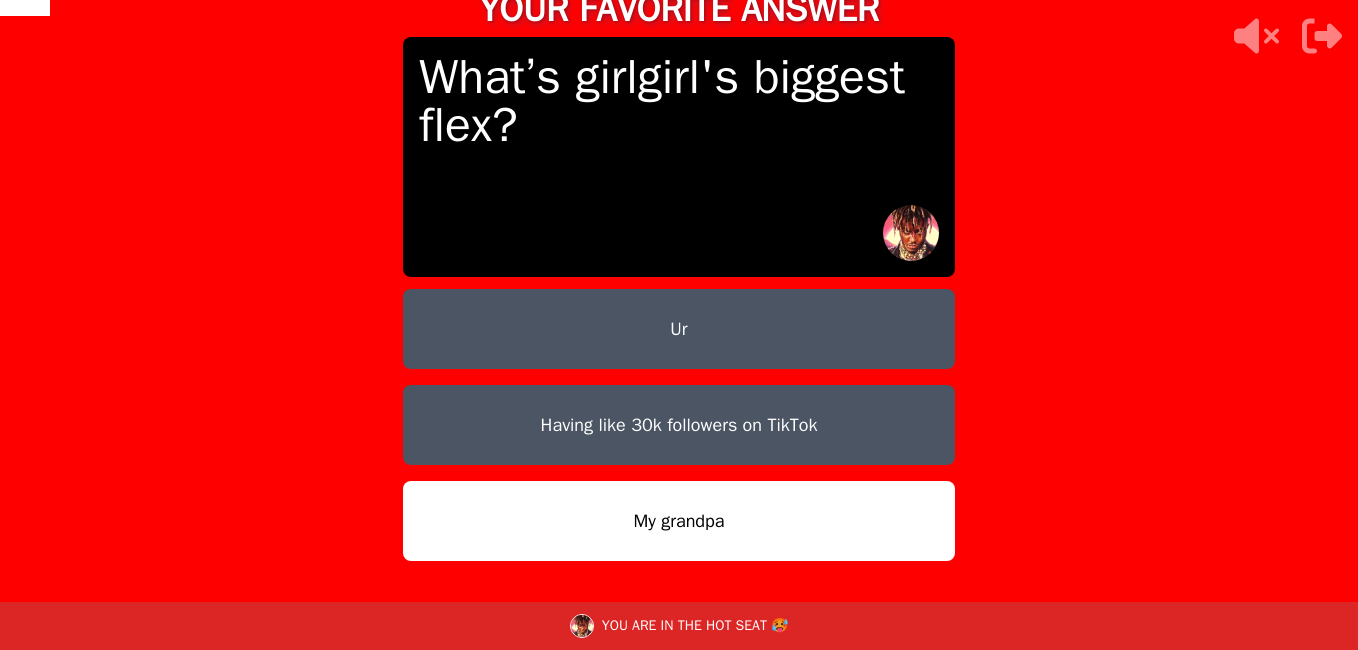 click on "My grandpa" at bounding box center [679, 521] 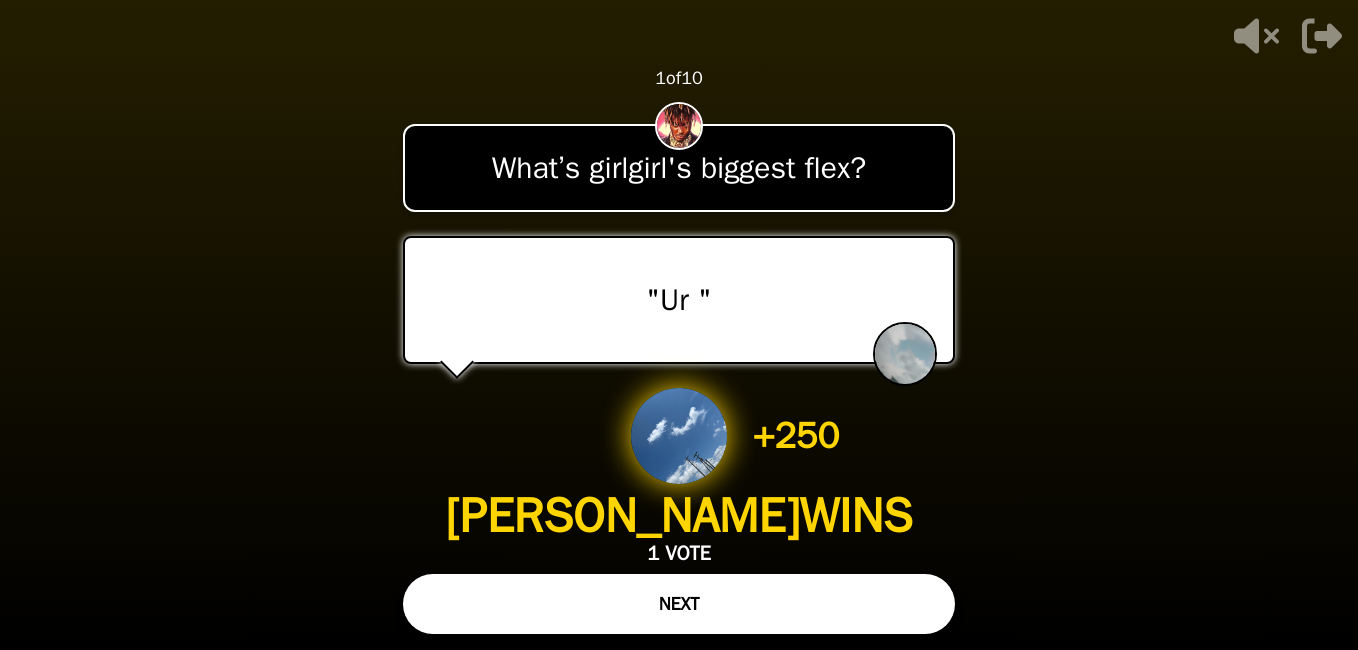 click on "NEXT" at bounding box center [679, 604] 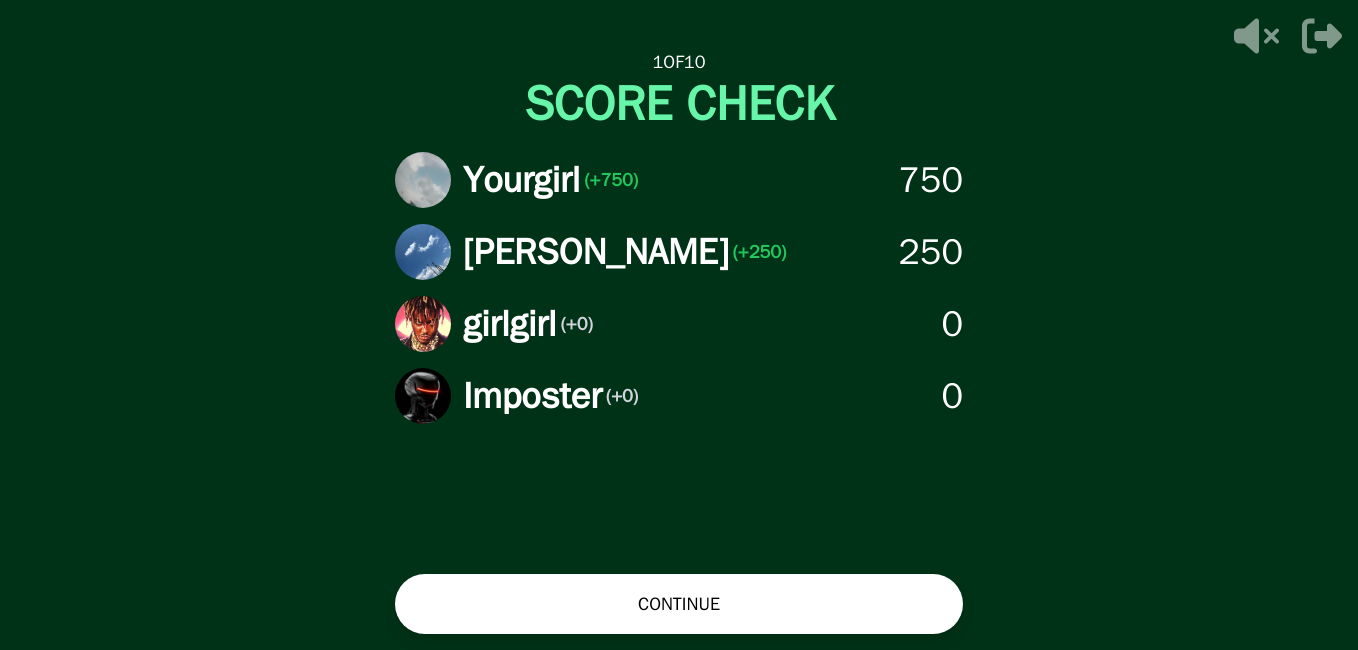 click on "CONTINUE" at bounding box center (679, 604) 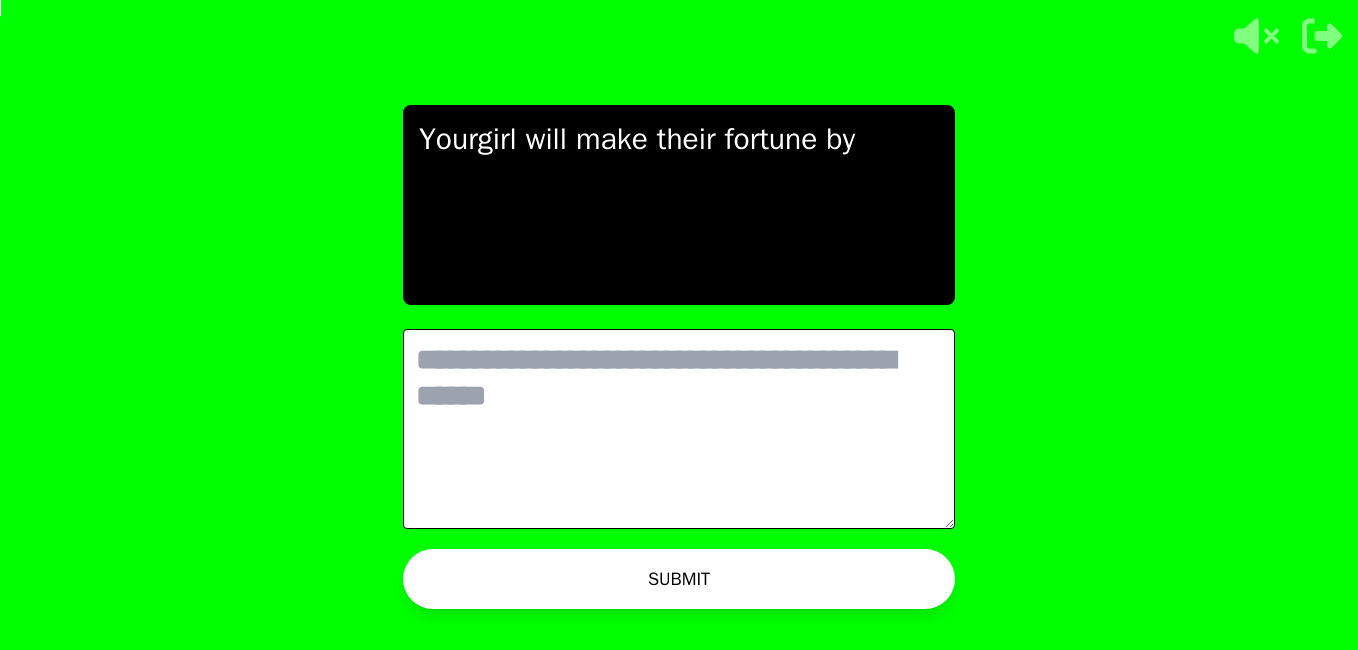 scroll, scrollTop: 0, scrollLeft: 0, axis: both 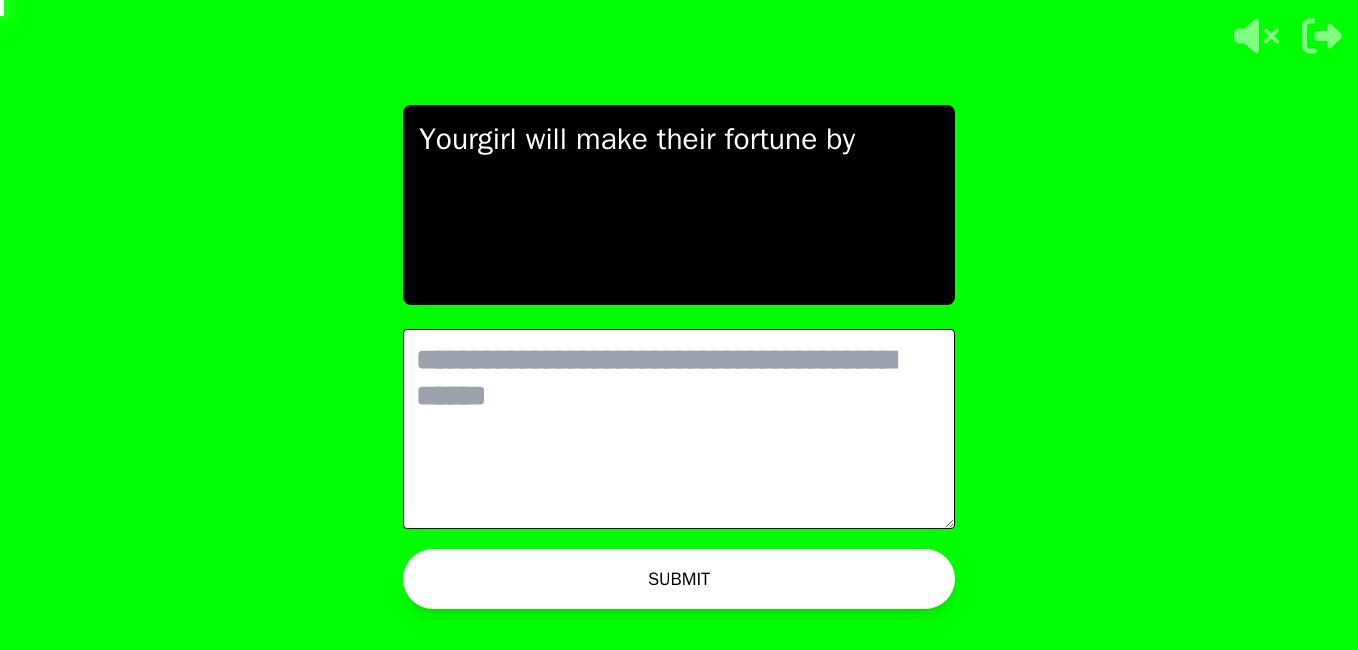 click at bounding box center (679, 429) 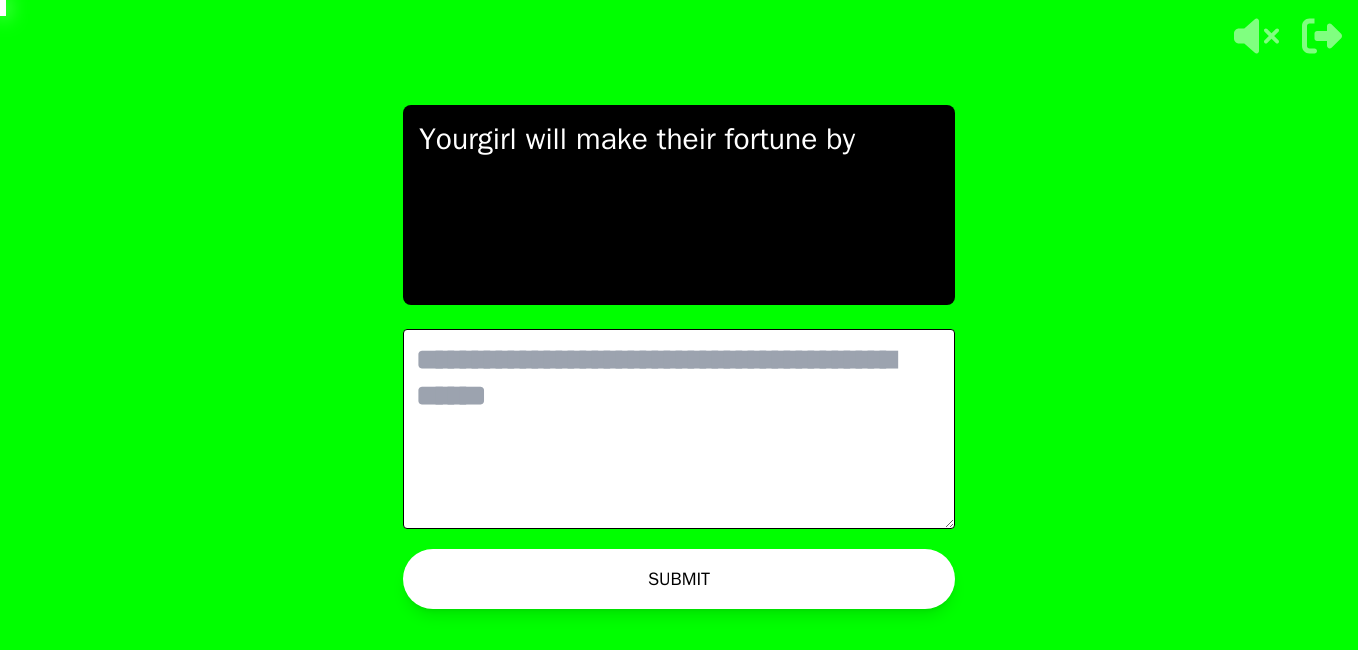 click at bounding box center [679, 429] 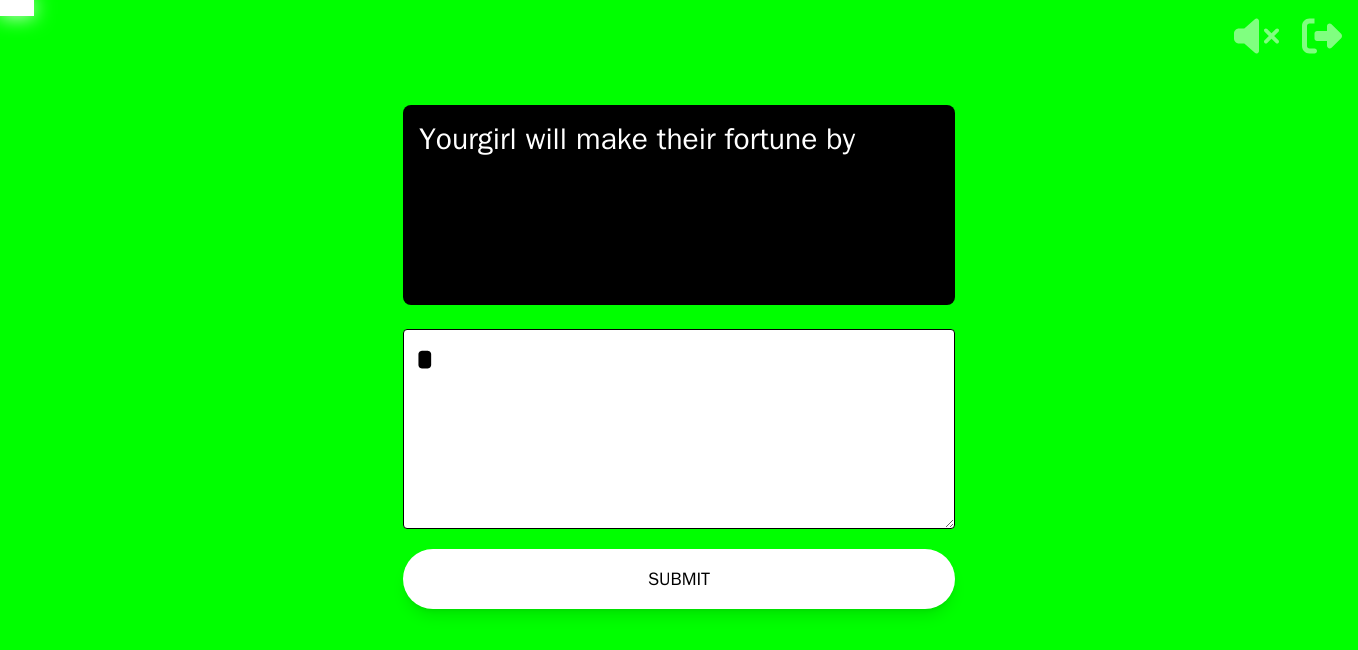 type on "*" 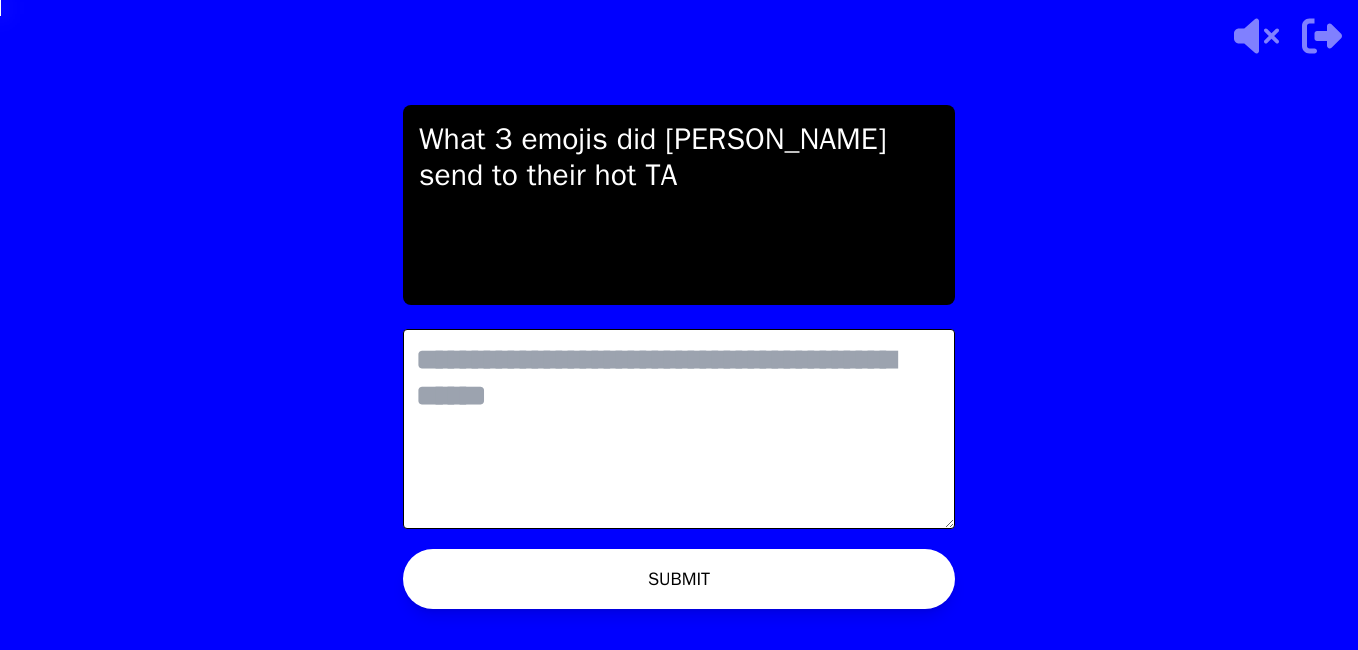 scroll, scrollTop: 0, scrollLeft: 0, axis: both 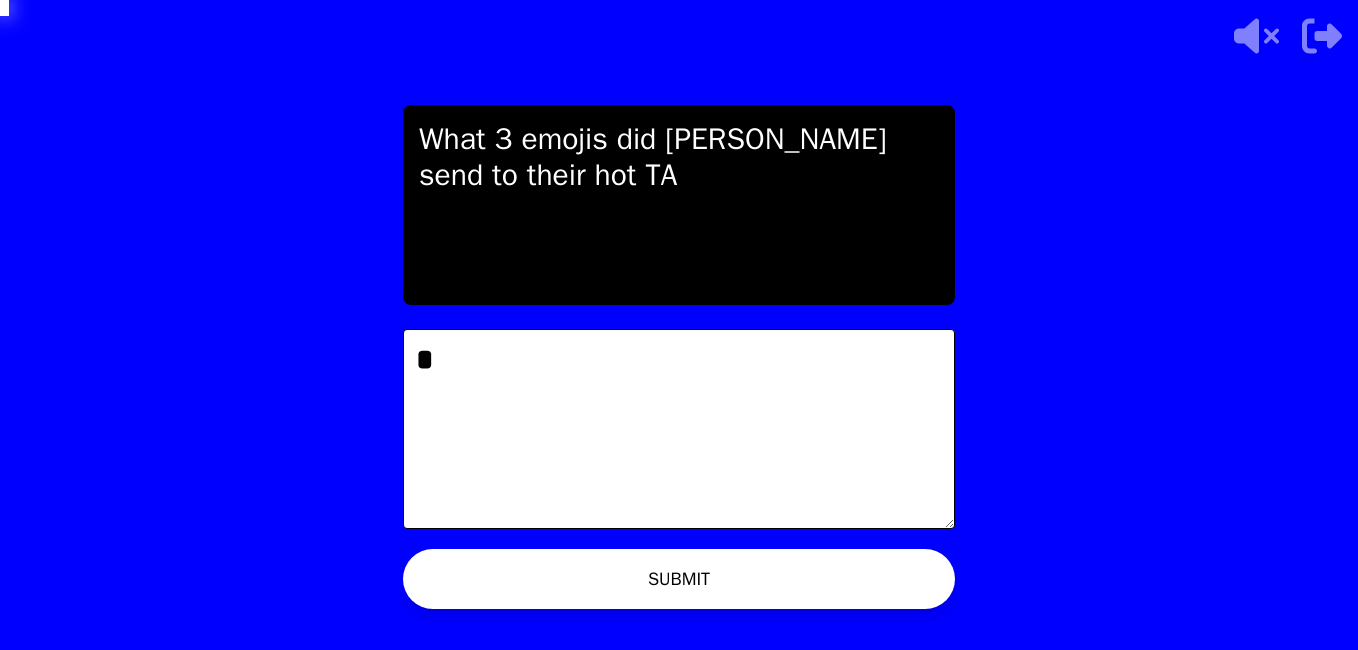 type on "*" 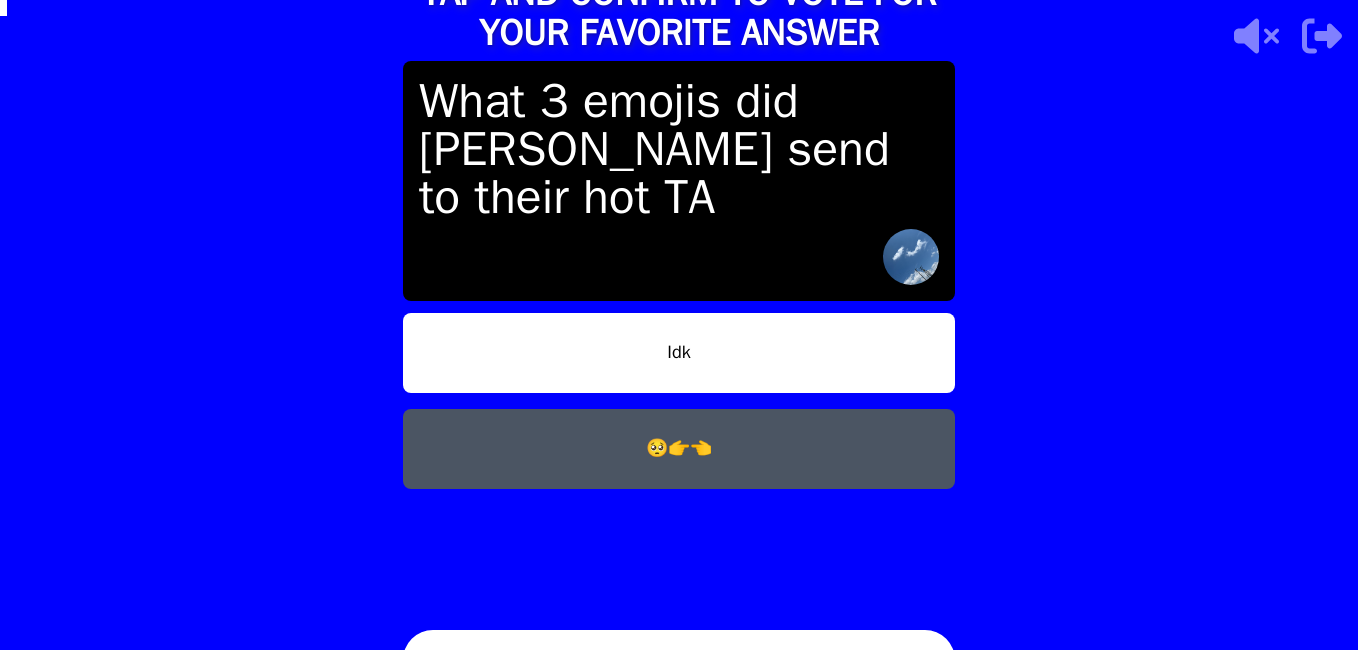 click on "CONFIRM" at bounding box center (679, 660) 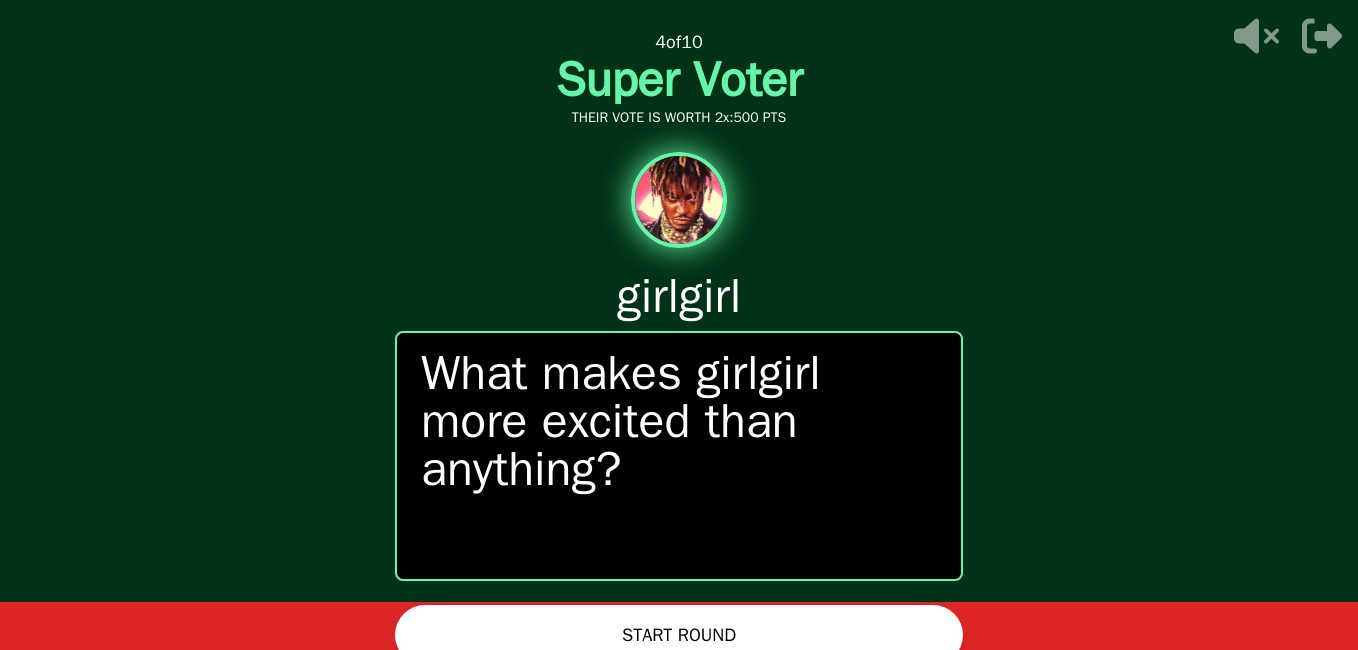 click on "START ROUND" at bounding box center (679, 635) 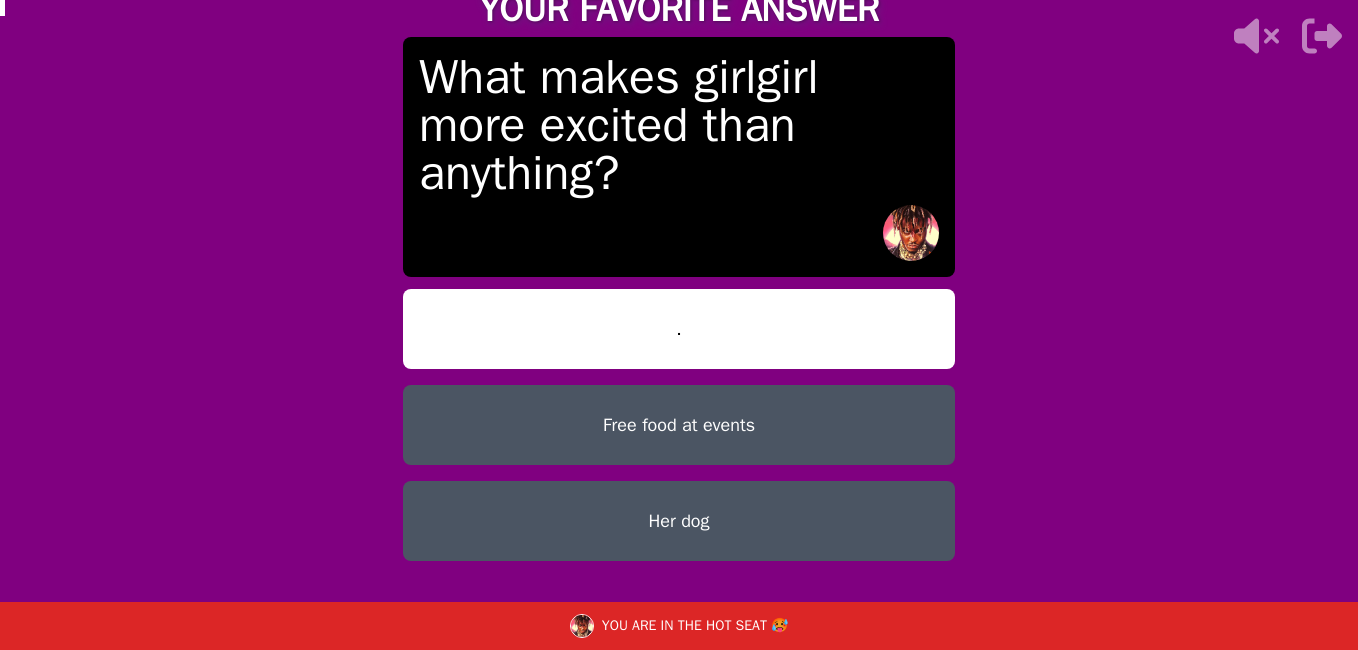 click on "Her dog" at bounding box center (679, 521) 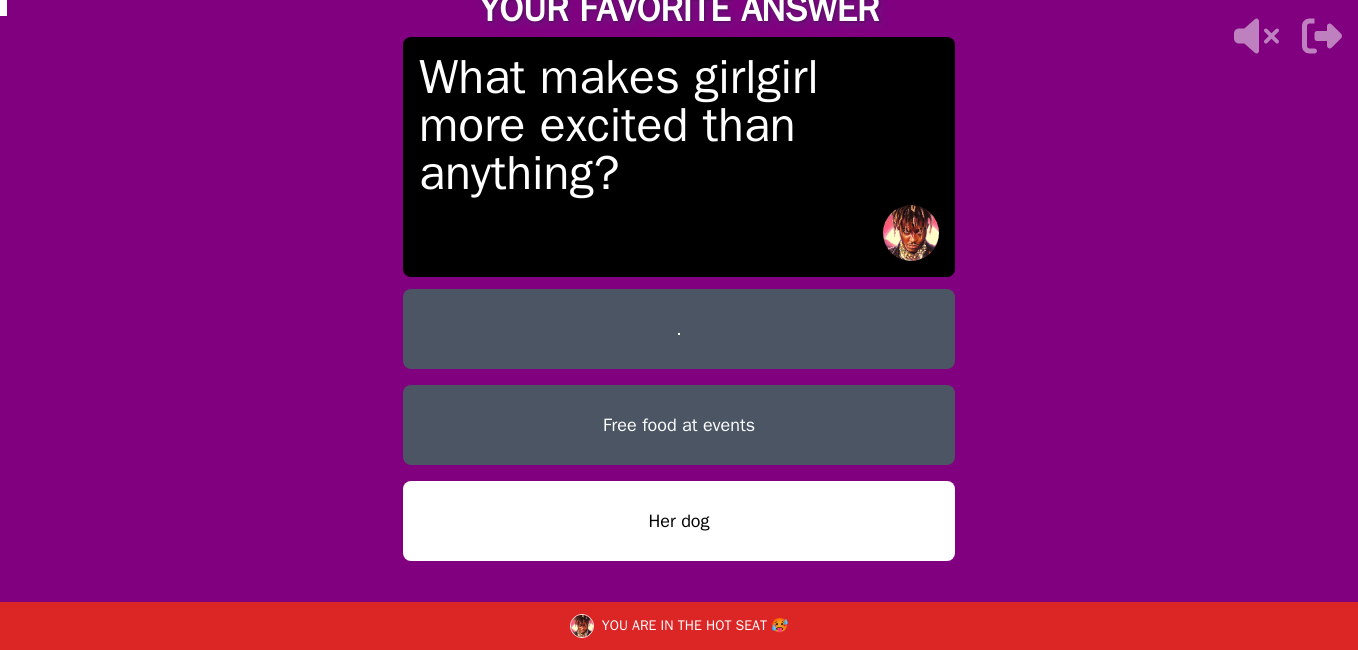 click on "Her dog" at bounding box center (679, 521) 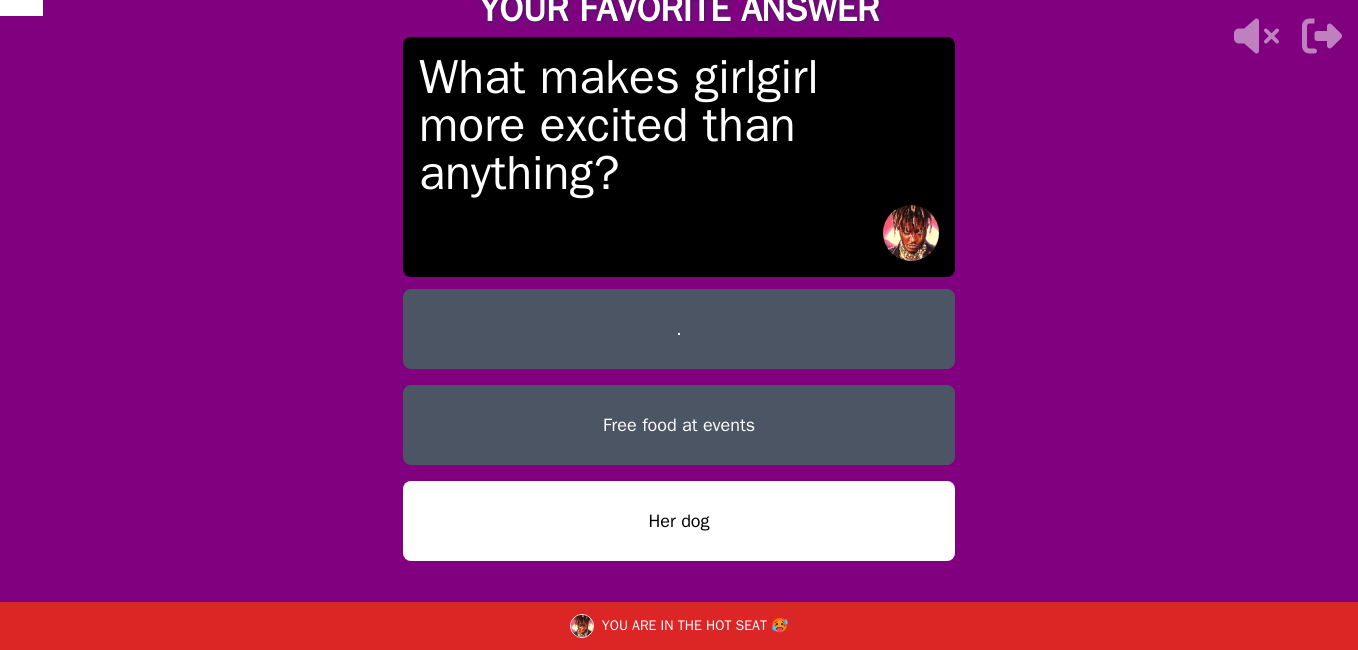 click on "Her dog" at bounding box center (679, 521) 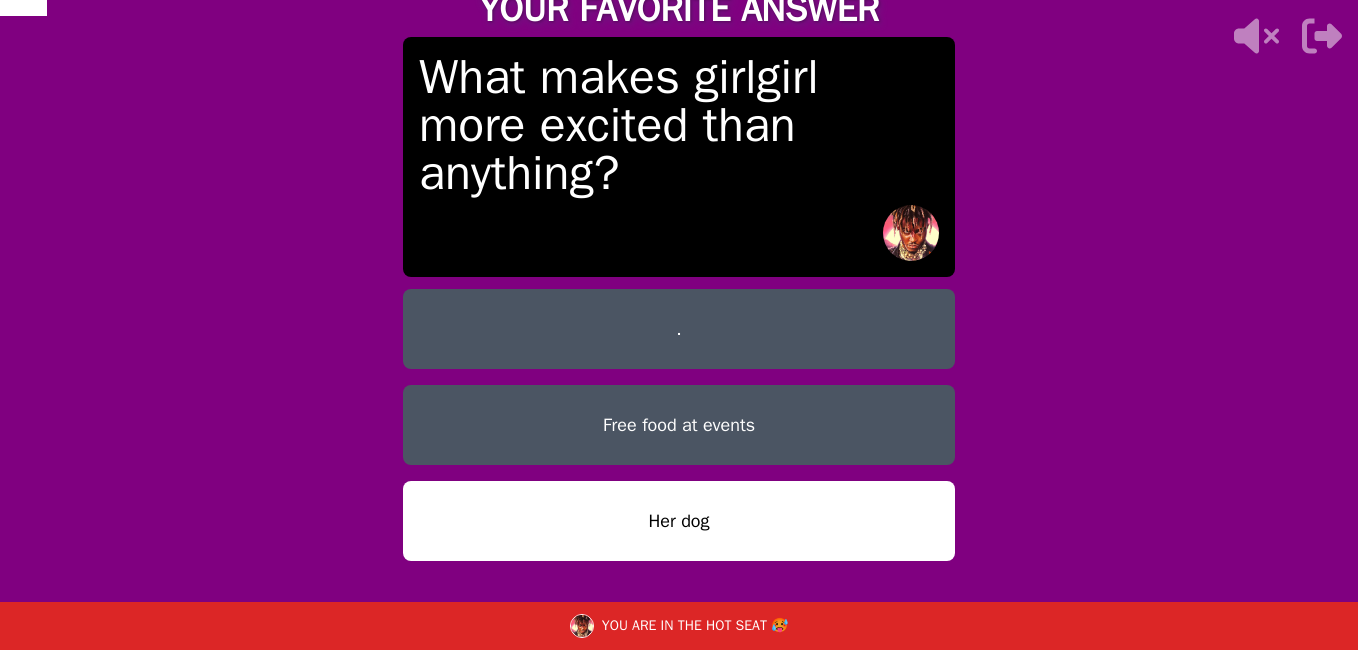 click on "Her dog" at bounding box center (679, 521) 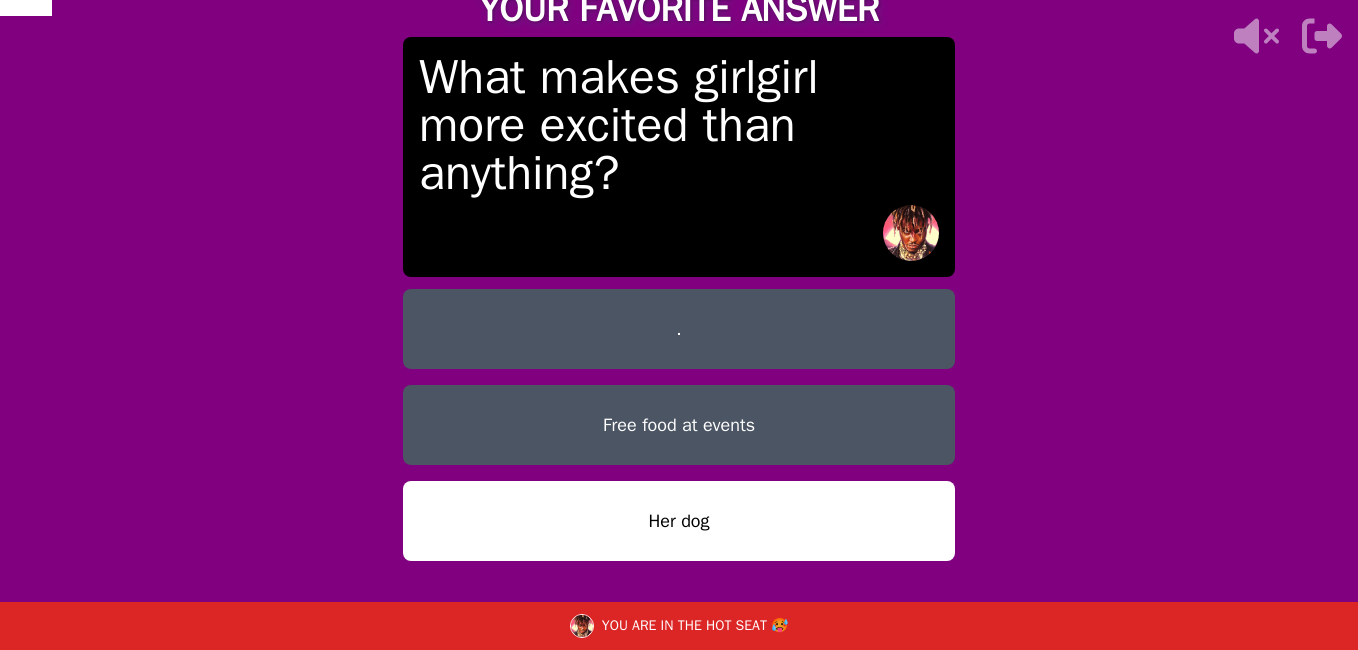 click on "Her dog" at bounding box center [679, 521] 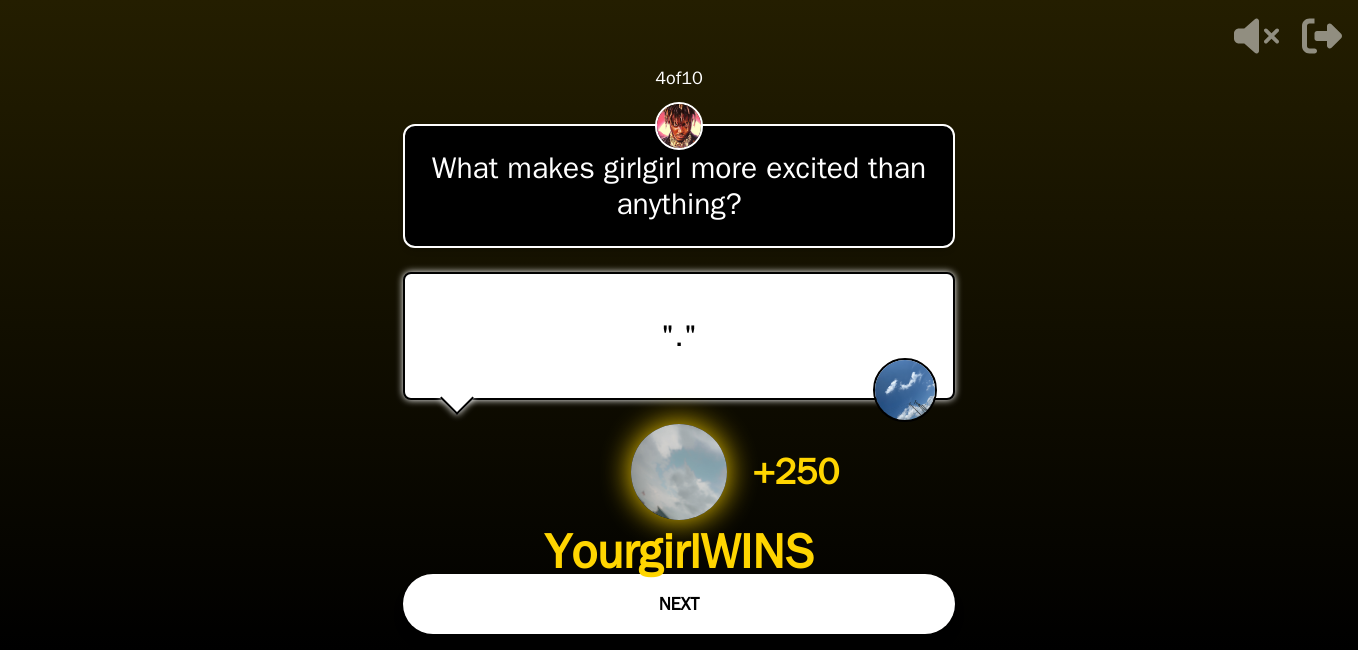 click on "NEXT" at bounding box center [679, 604] 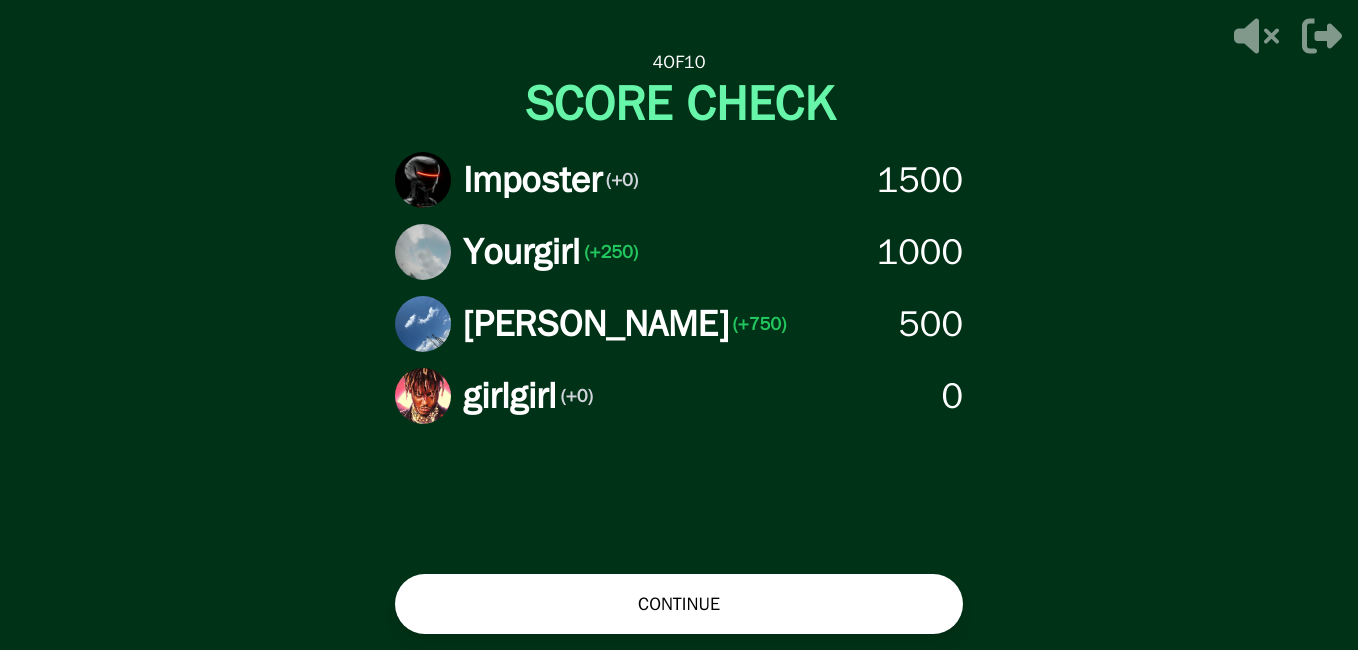 click on "CONTINUE" at bounding box center (679, 604) 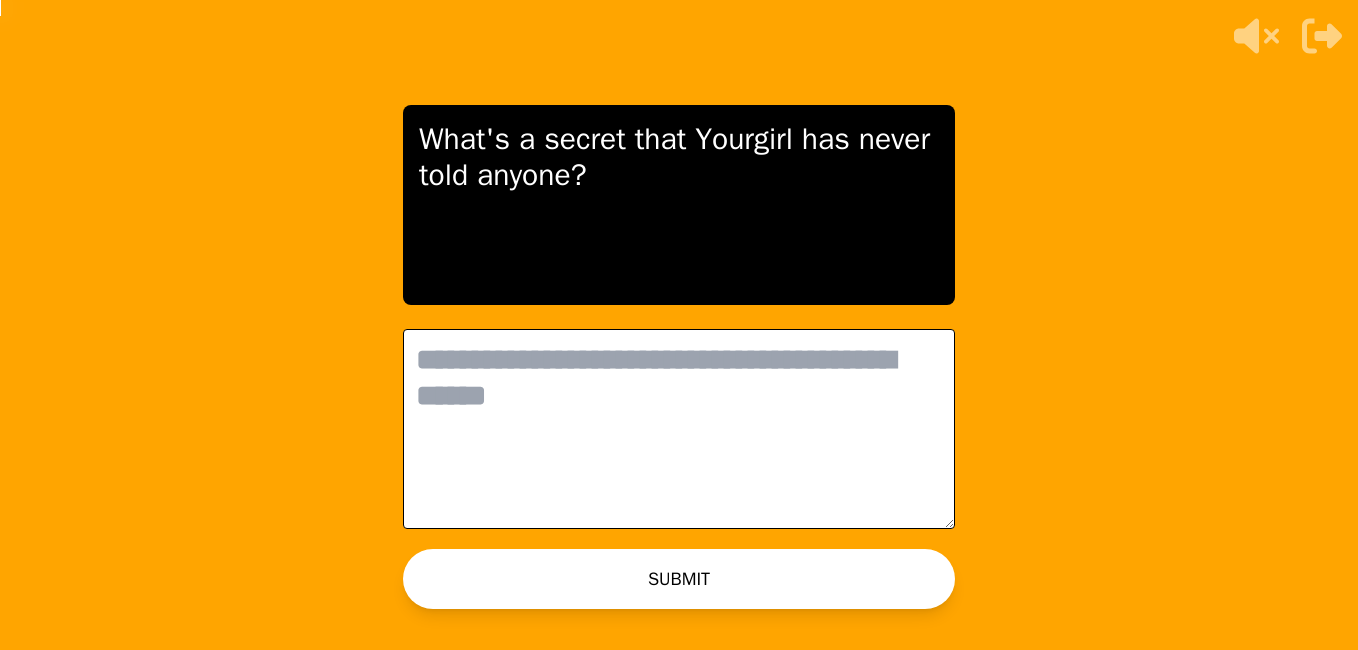 scroll, scrollTop: 0, scrollLeft: 0, axis: both 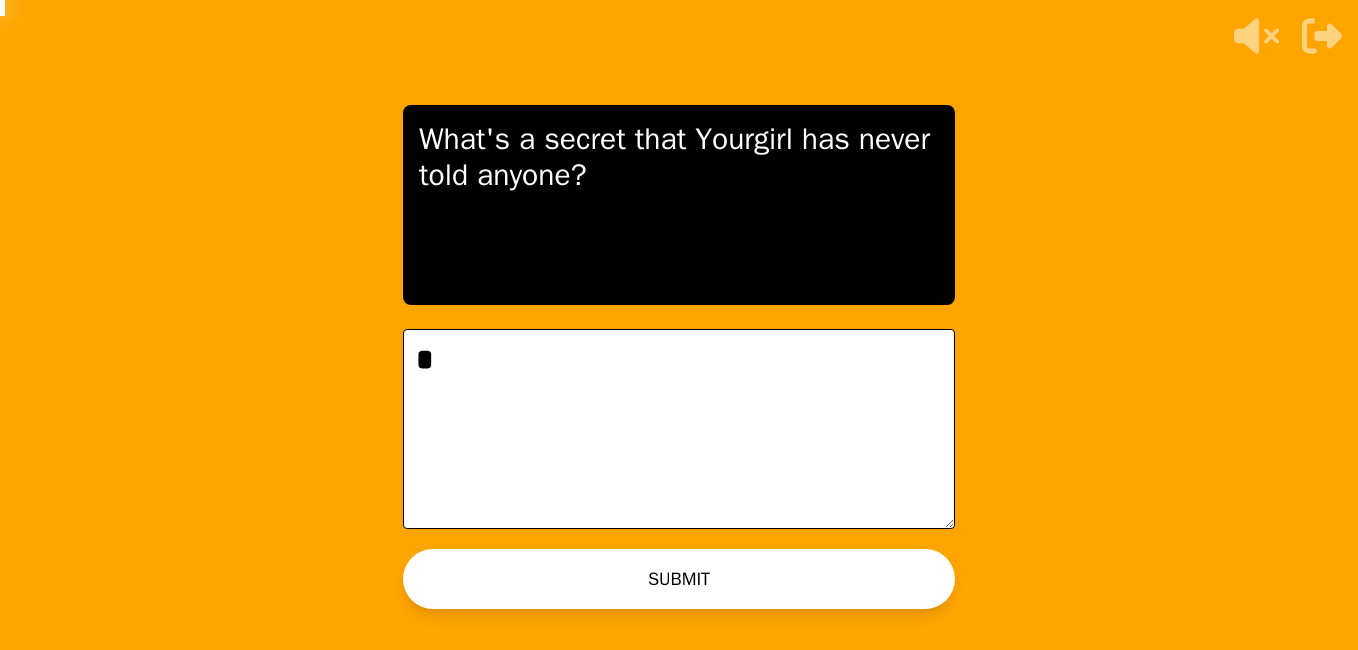 type on "*" 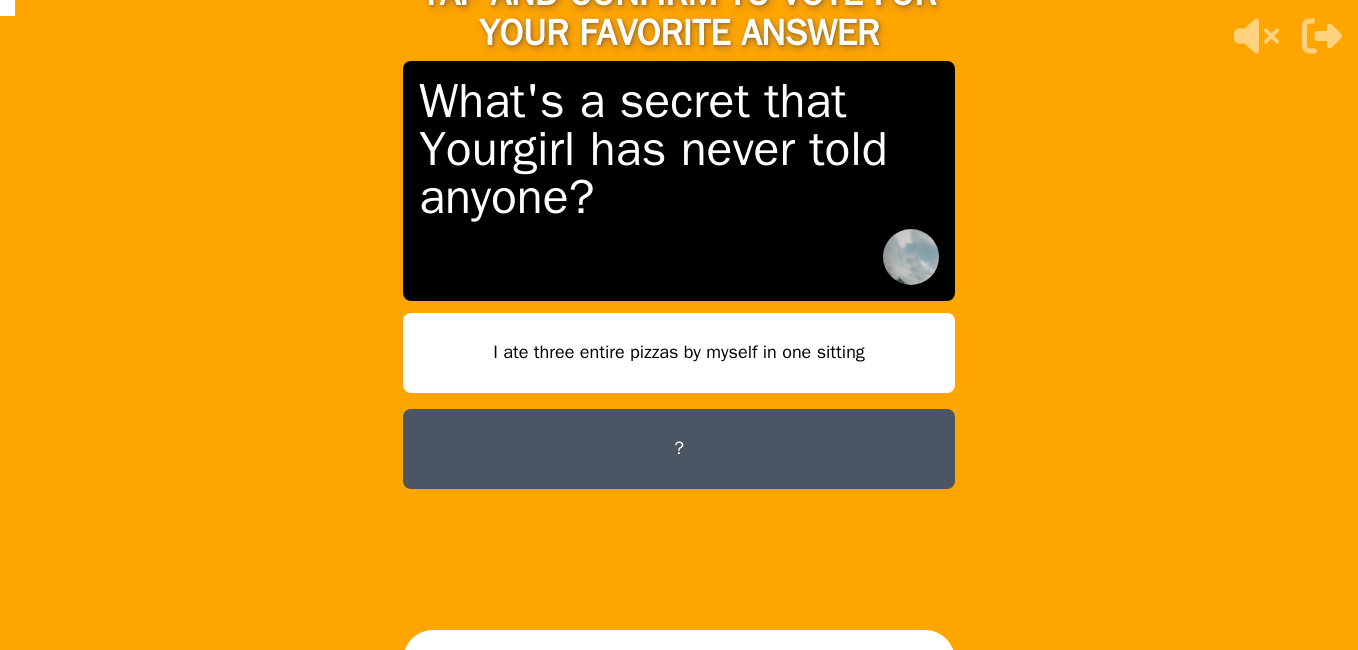 click on "?" at bounding box center (679, 449) 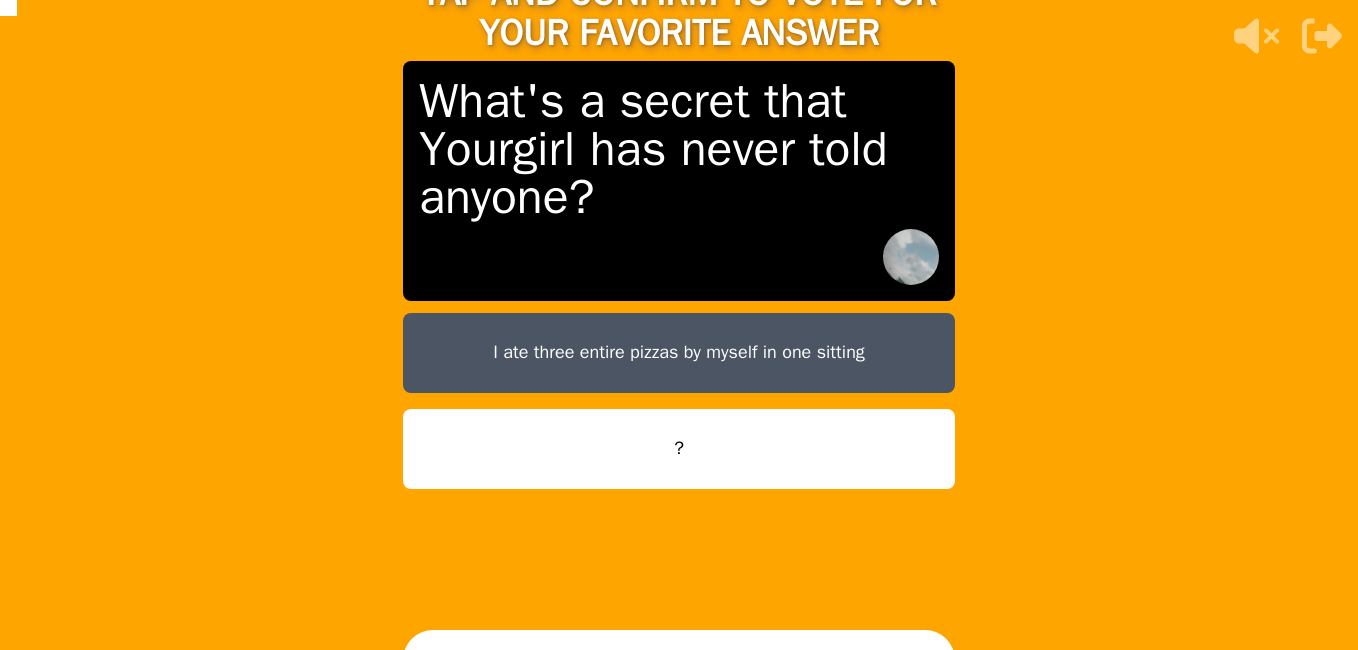click on "CONFIRM" at bounding box center [679, 660] 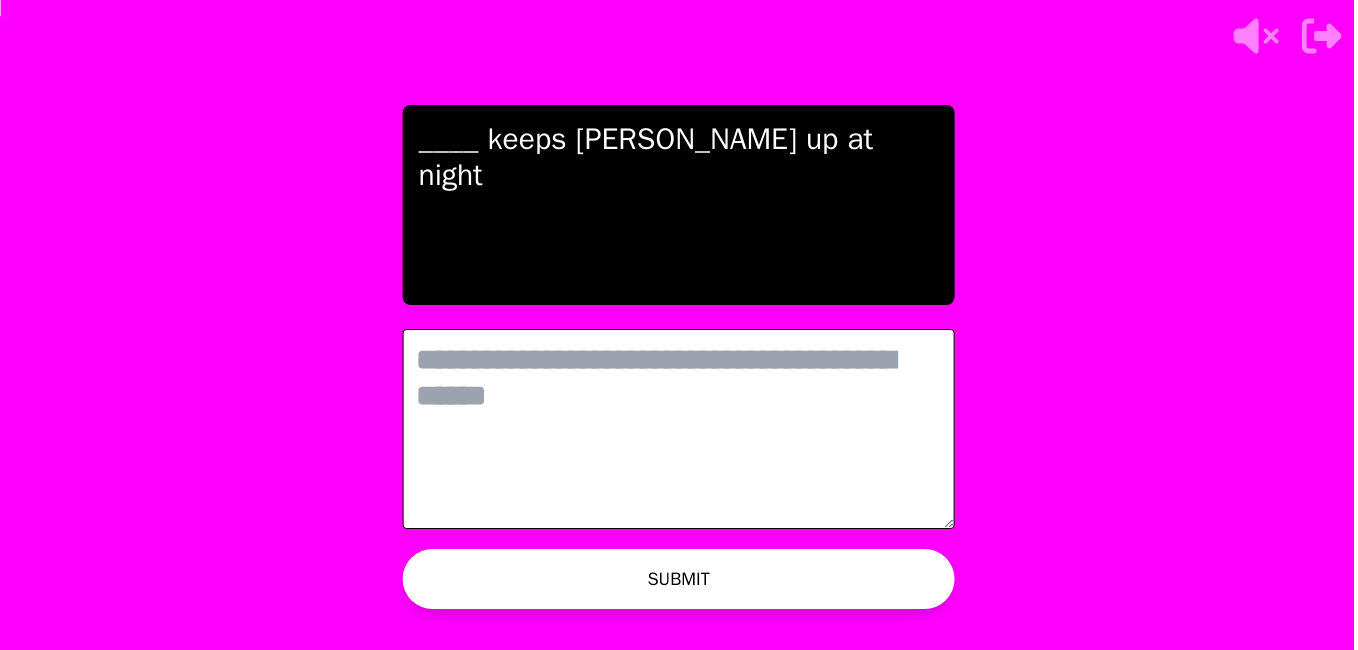 scroll, scrollTop: 0, scrollLeft: 0, axis: both 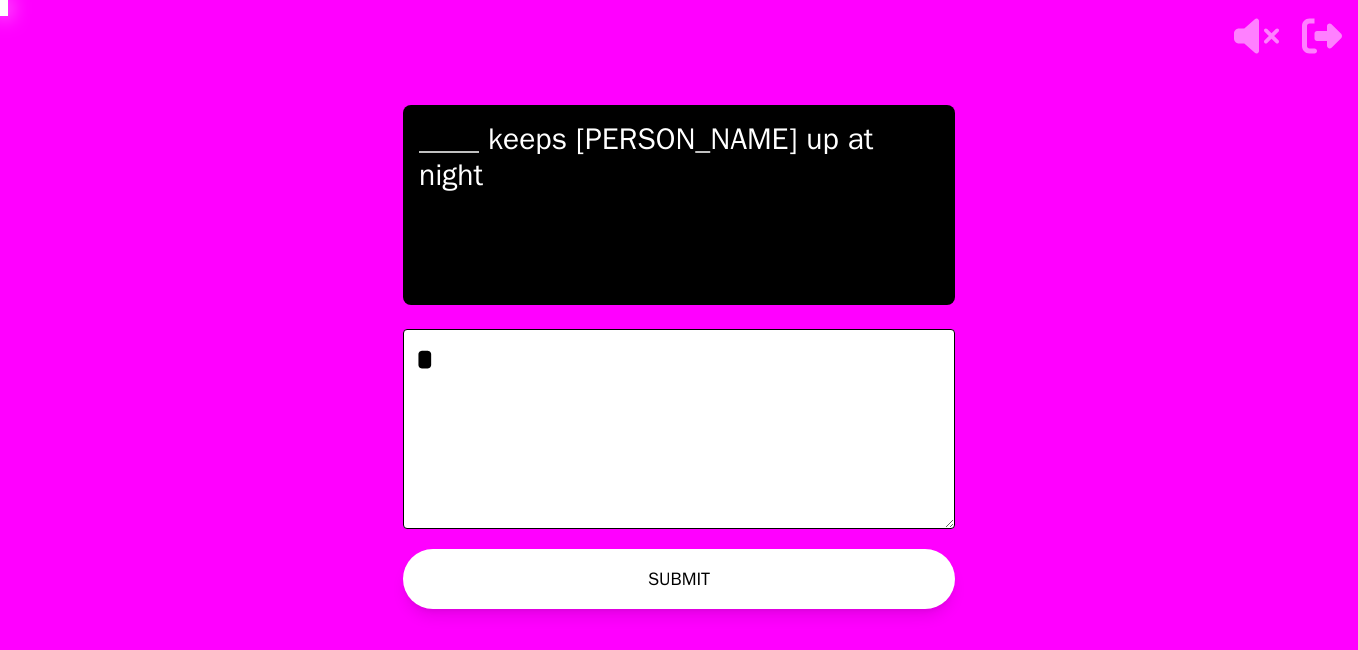 type on "*" 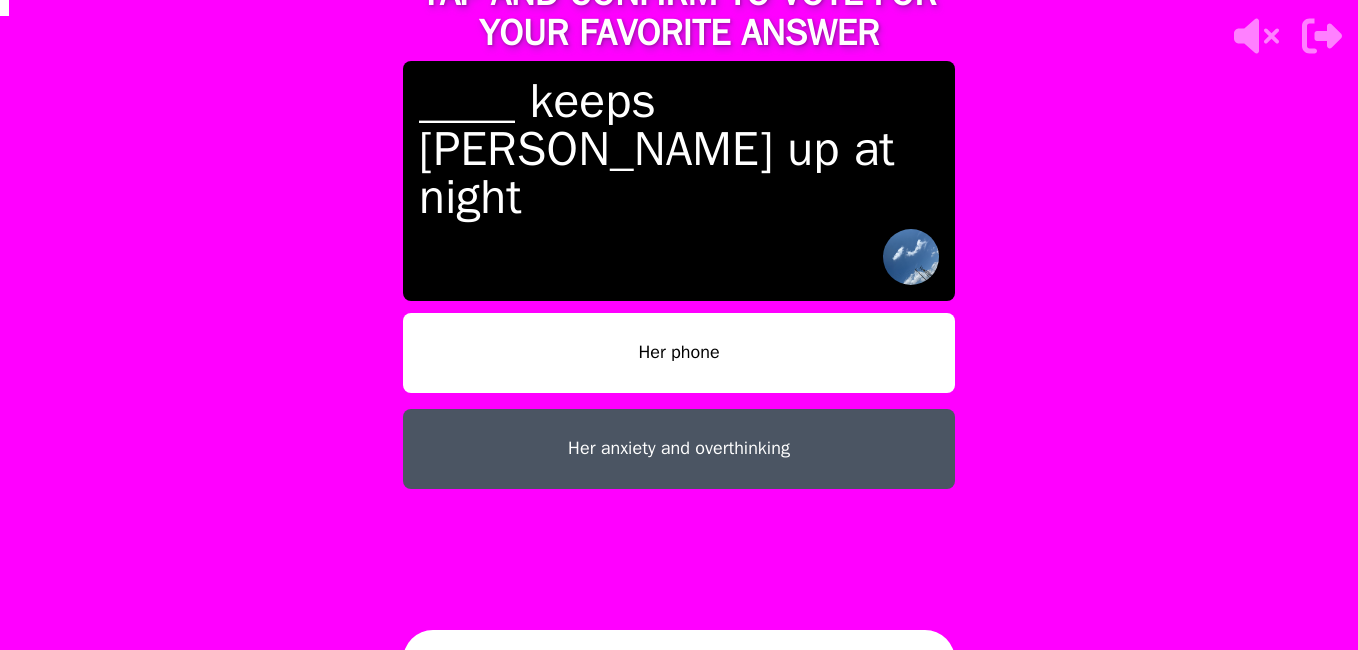 click on "CONFIRM" at bounding box center [679, 660] 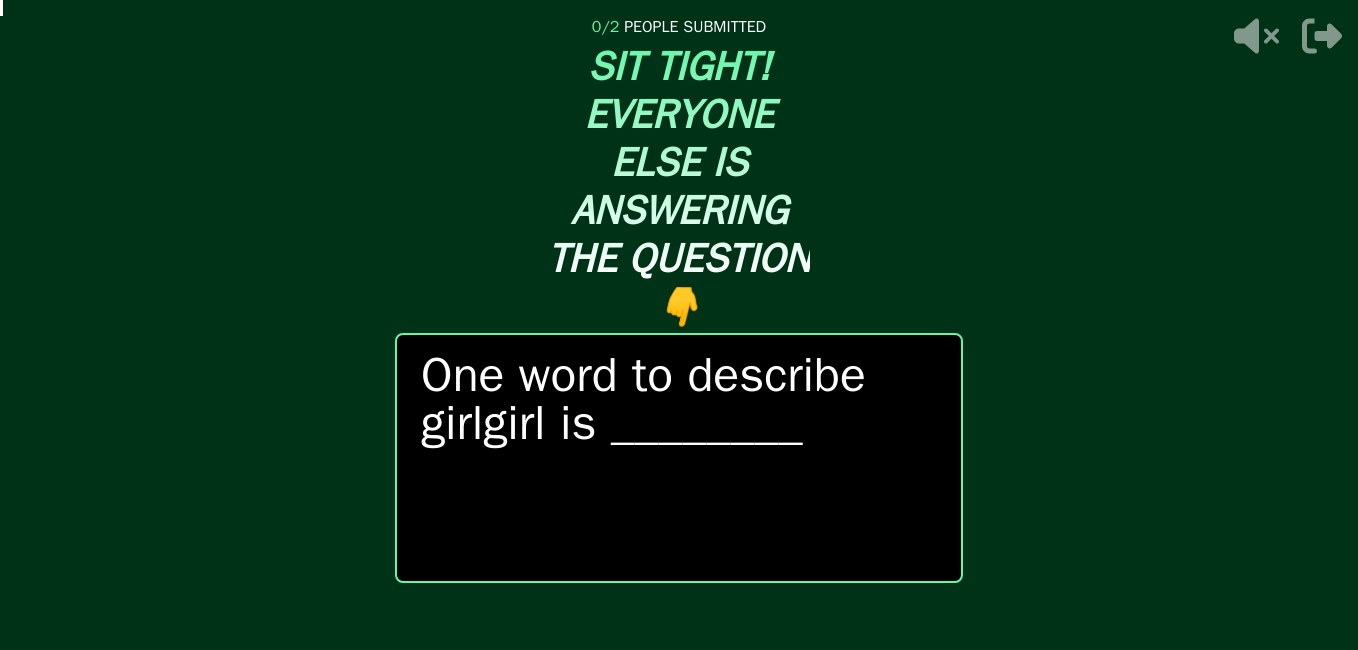 drag, startPoint x: 816, startPoint y: 633, endPoint x: 418, endPoint y: 289, distance: 526.06085 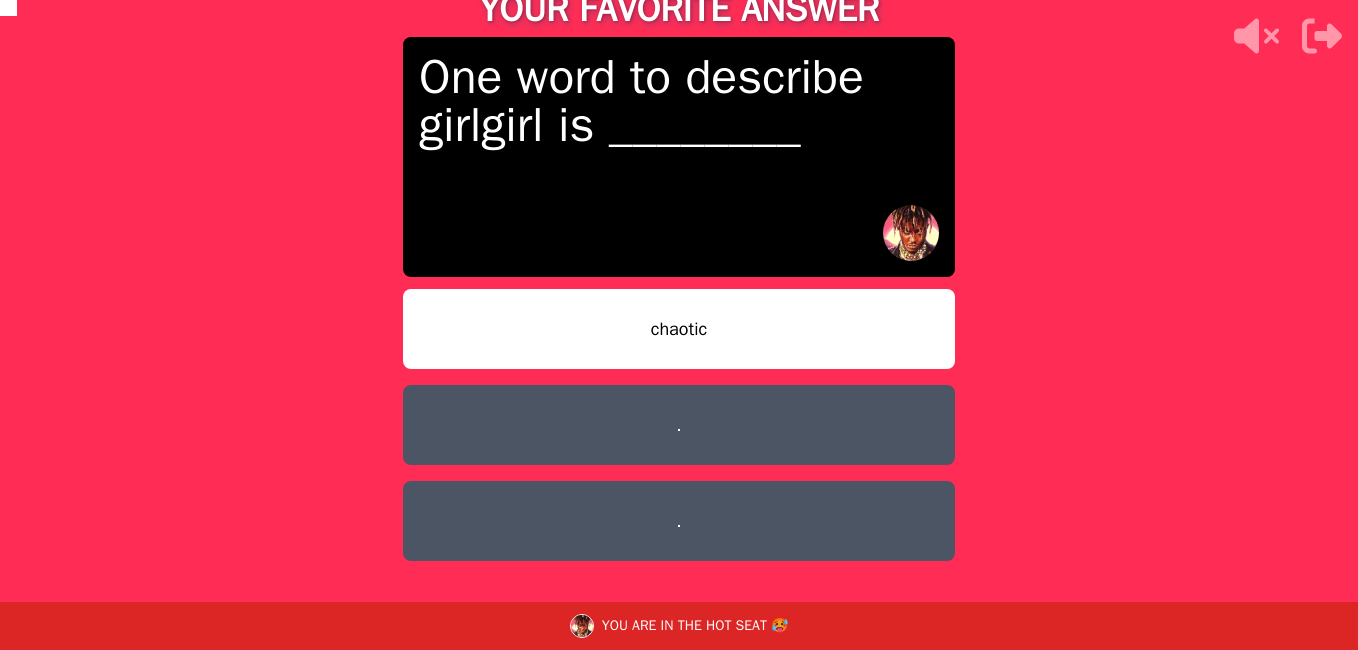 click on "." at bounding box center [679, 425] 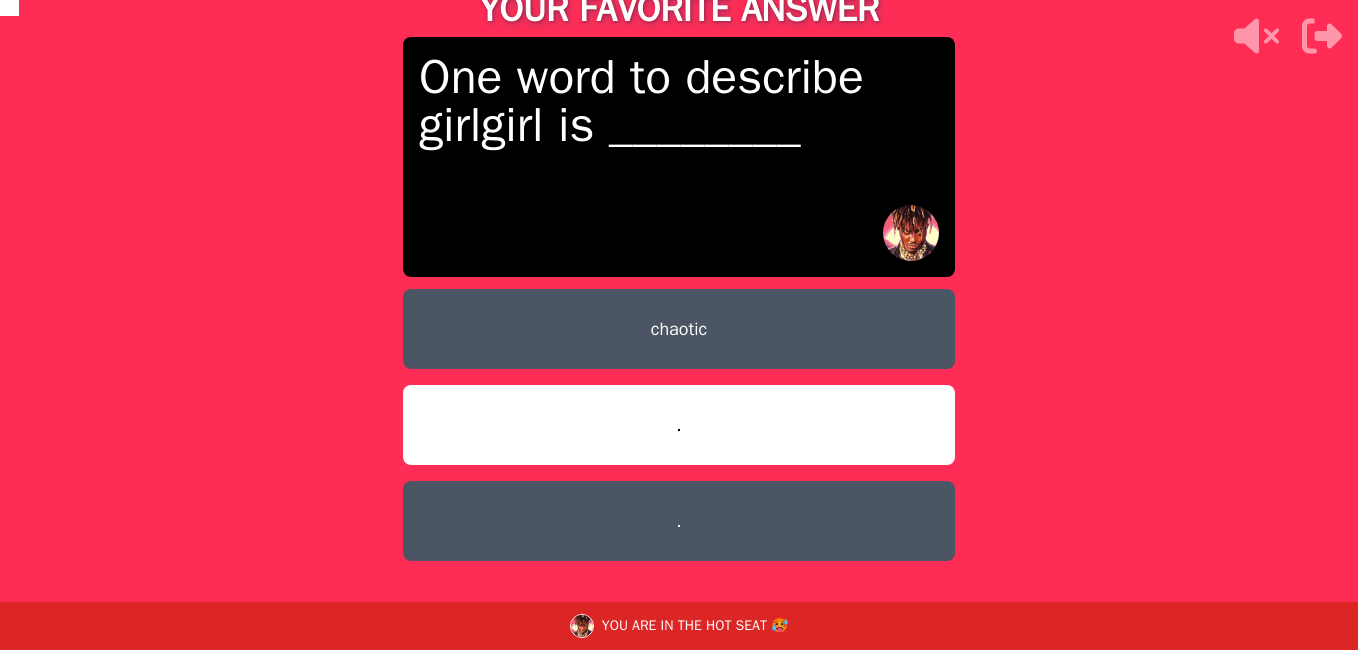 click on "." at bounding box center (679, 521) 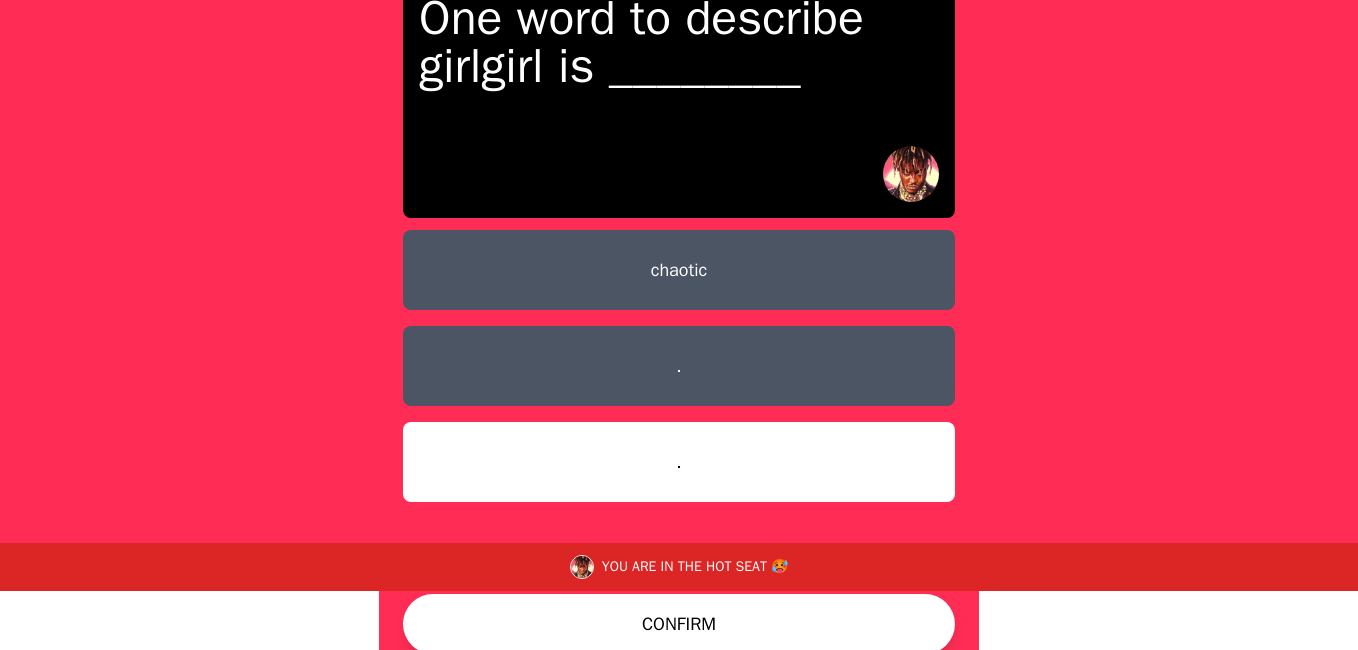 scroll, scrollTop: 60, scrollLeft: 0, axis: vertical 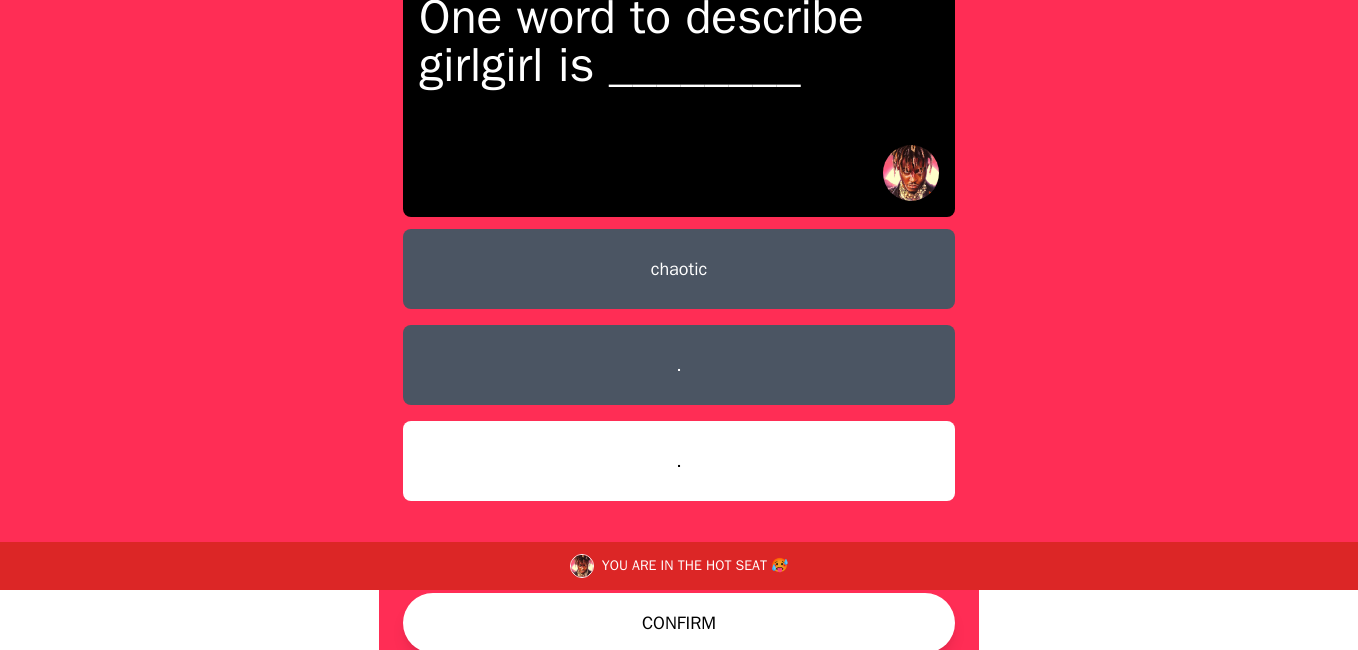 click on "." at bounding box center (679, 365) 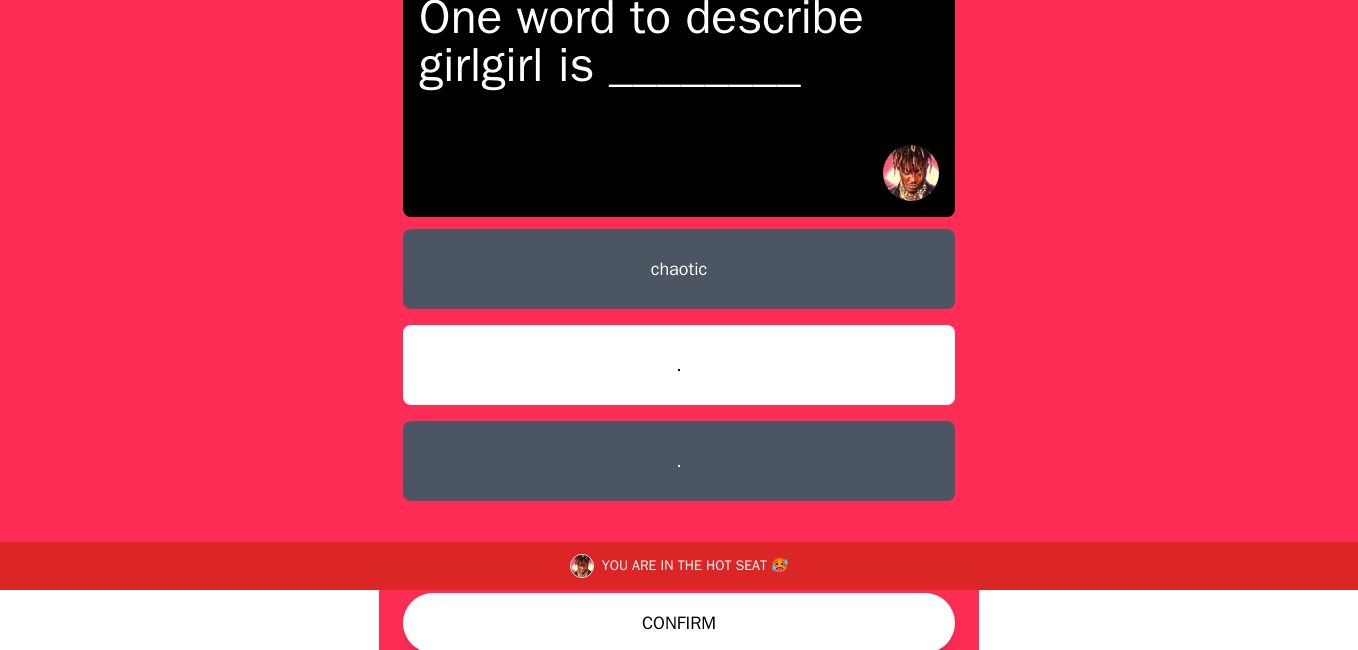 click on "CONFIRM" at bounding box center (679, 623) 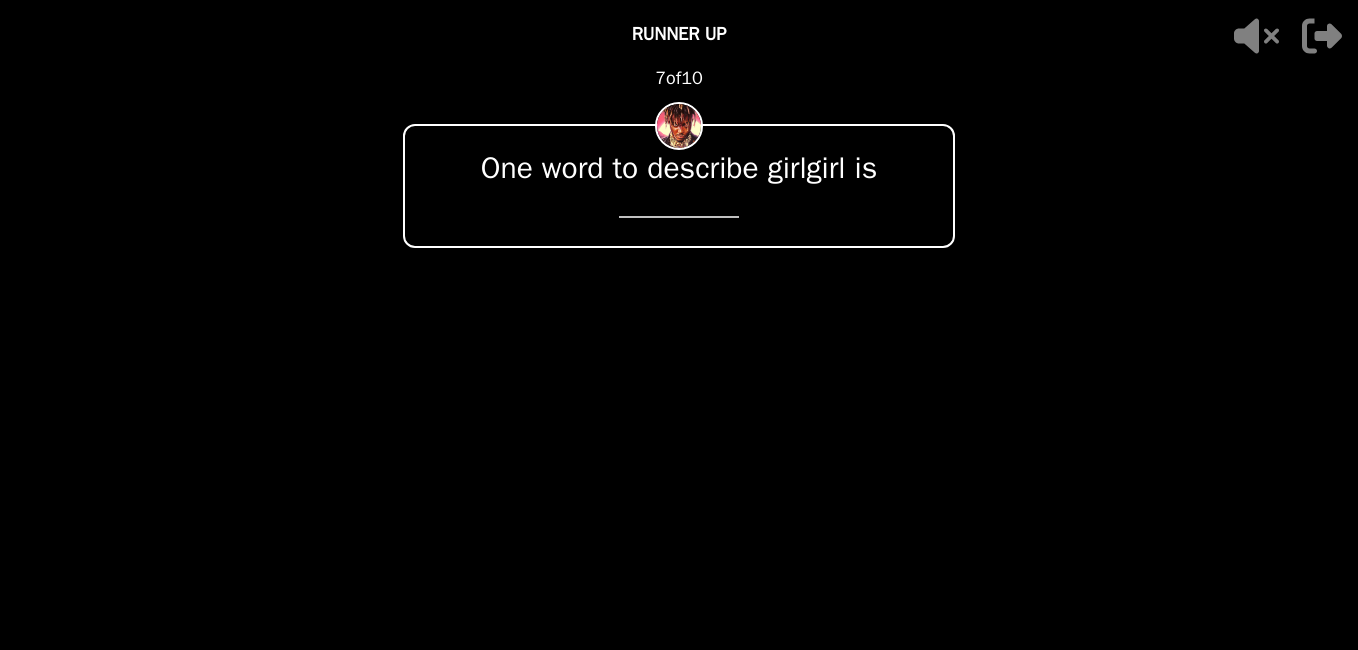 scroll, scrollTop: 0, scrollLeft: 0, axis: both 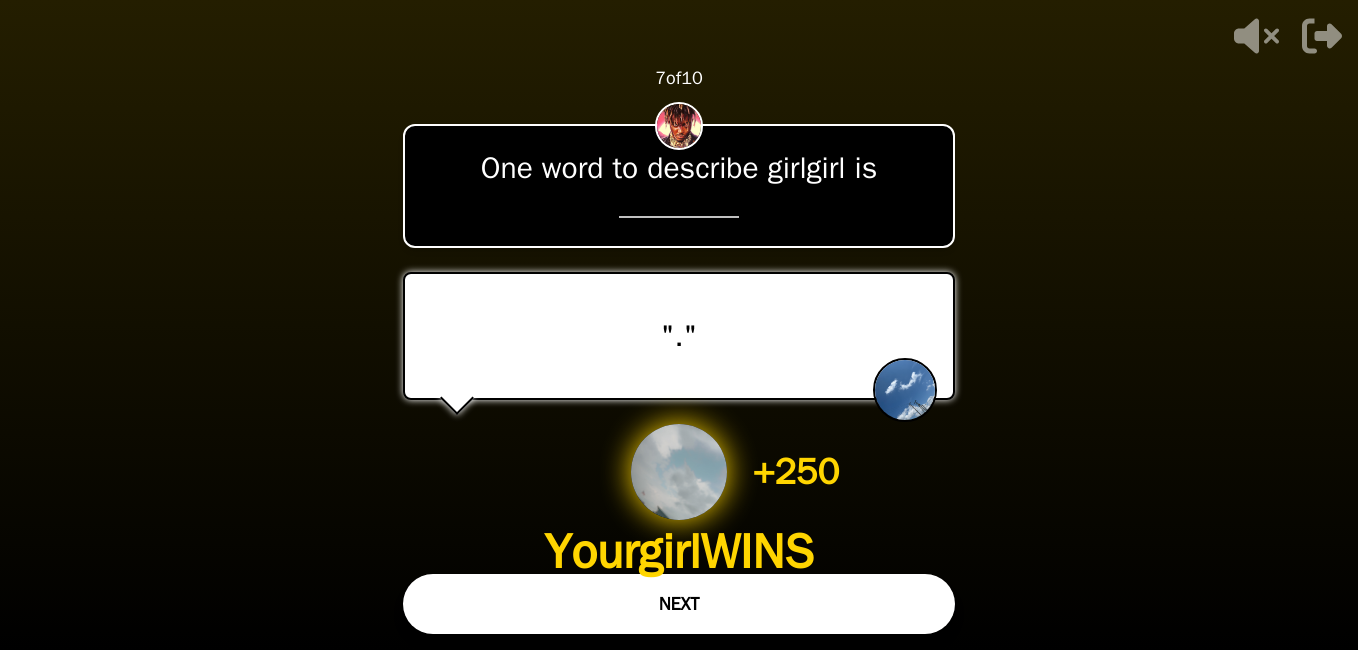 click on "+ 250 Yourgirl  WINS 1 VOTE" at bounding box center (678, 514) 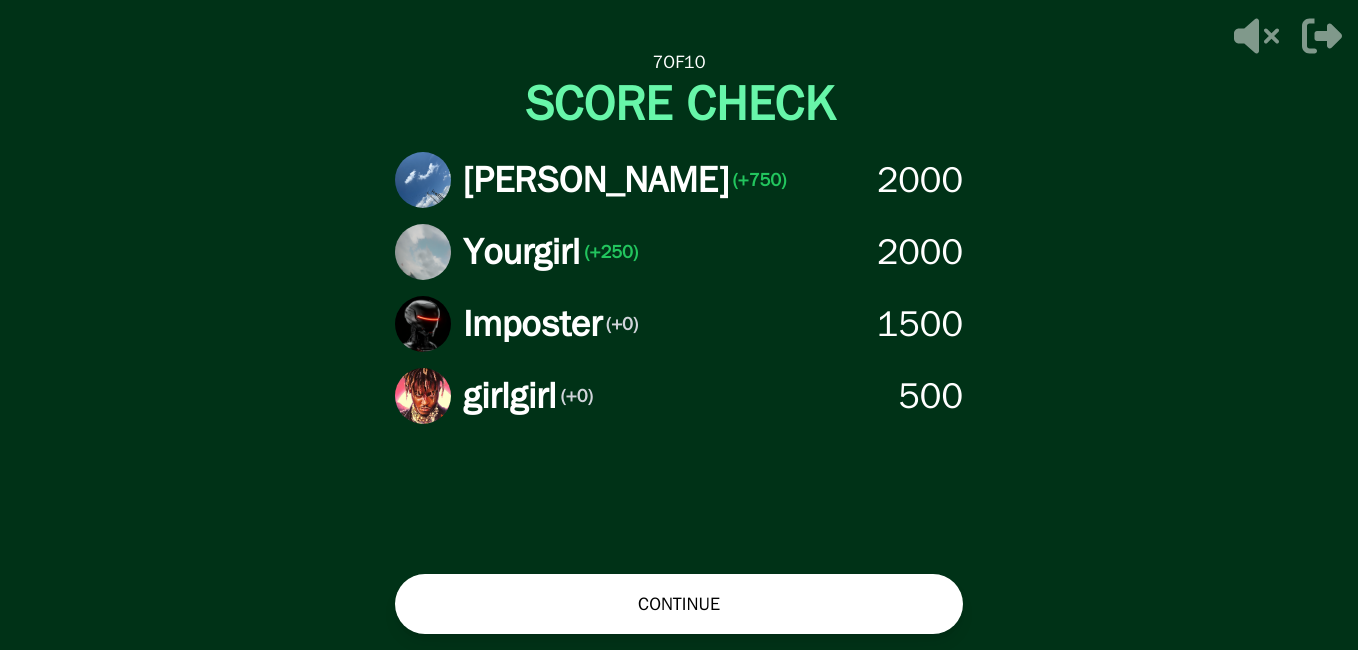 click on "CONTINUE" at bounding box center [679, 604] 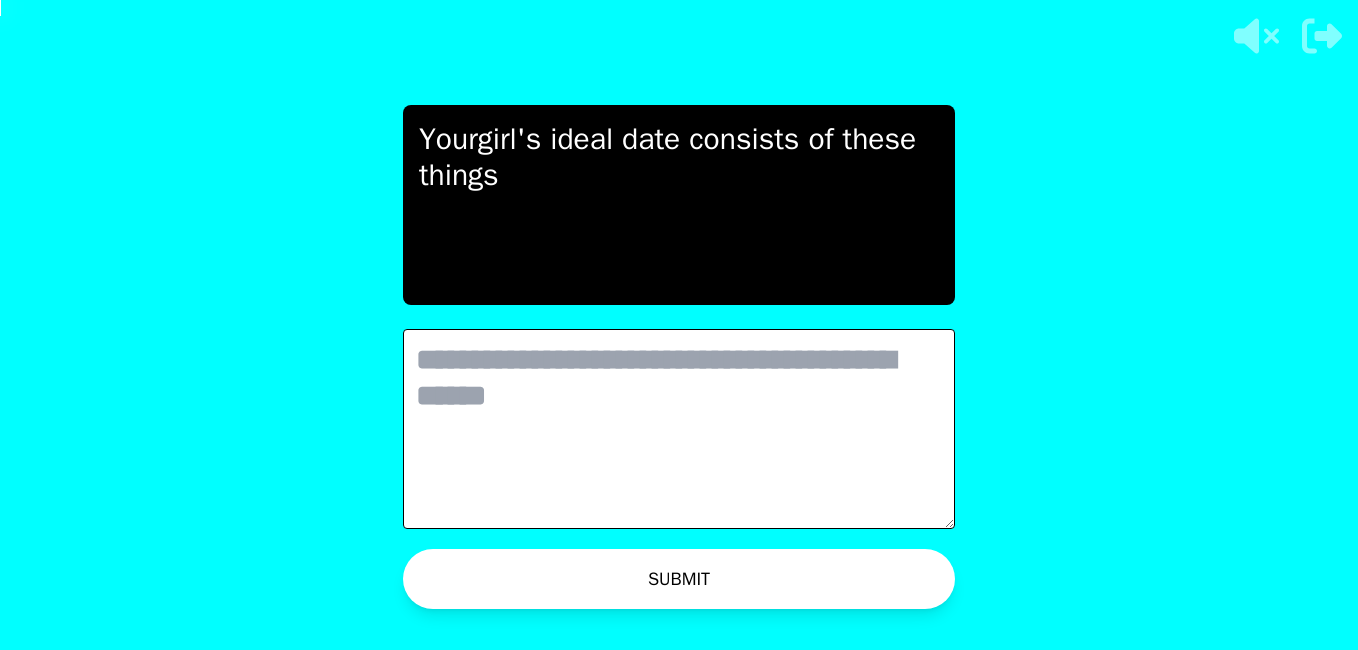 scroll, scrollTop: 0, scrollLeft: 0, axis: both 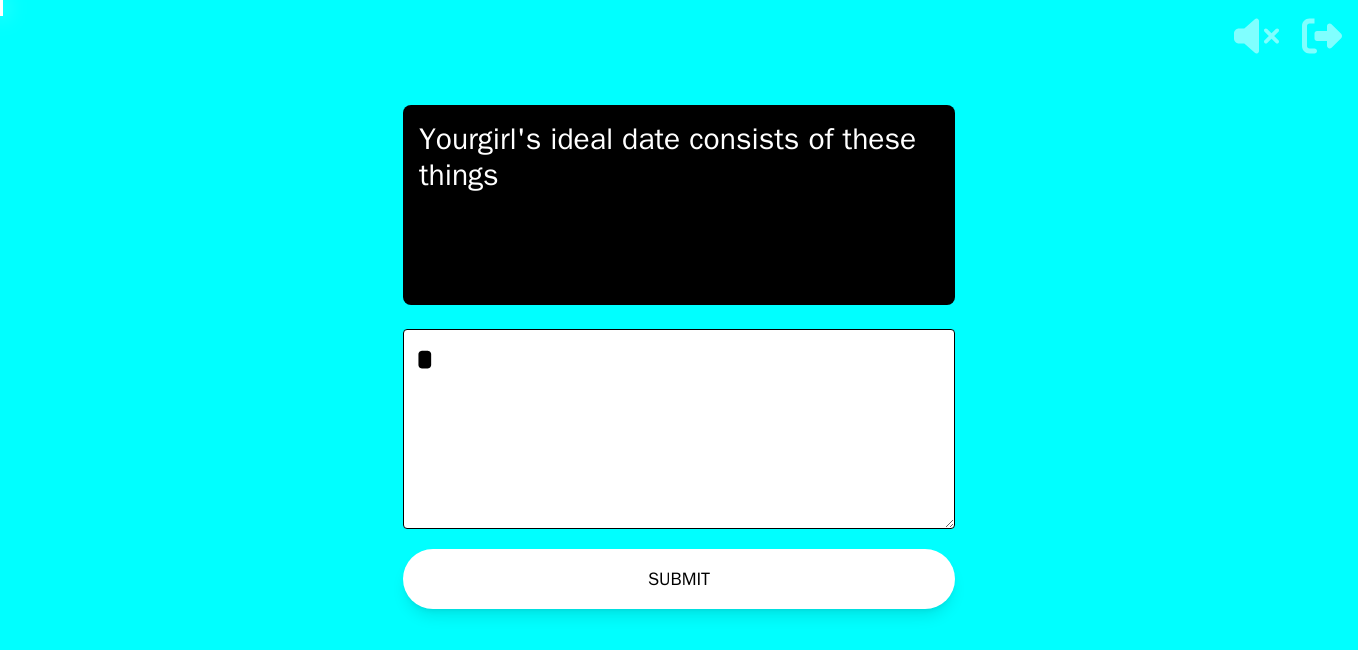 type on "*" 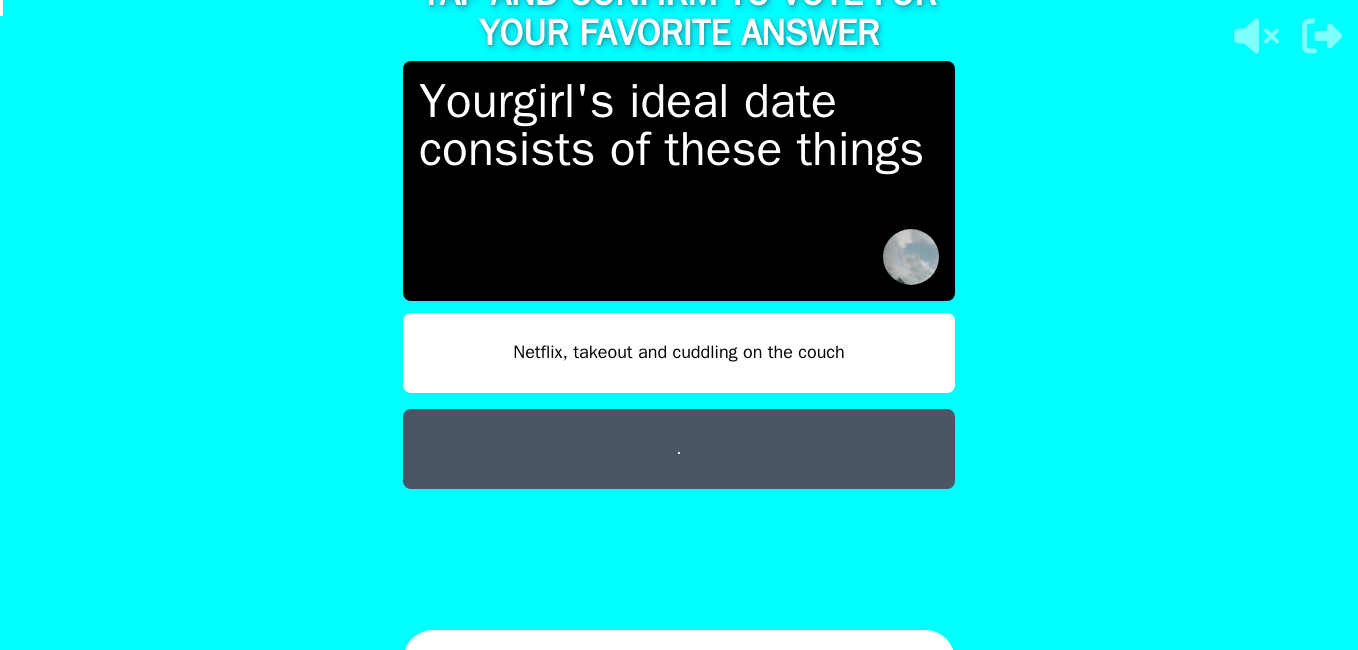click on "." at bounding box center [679, 449] 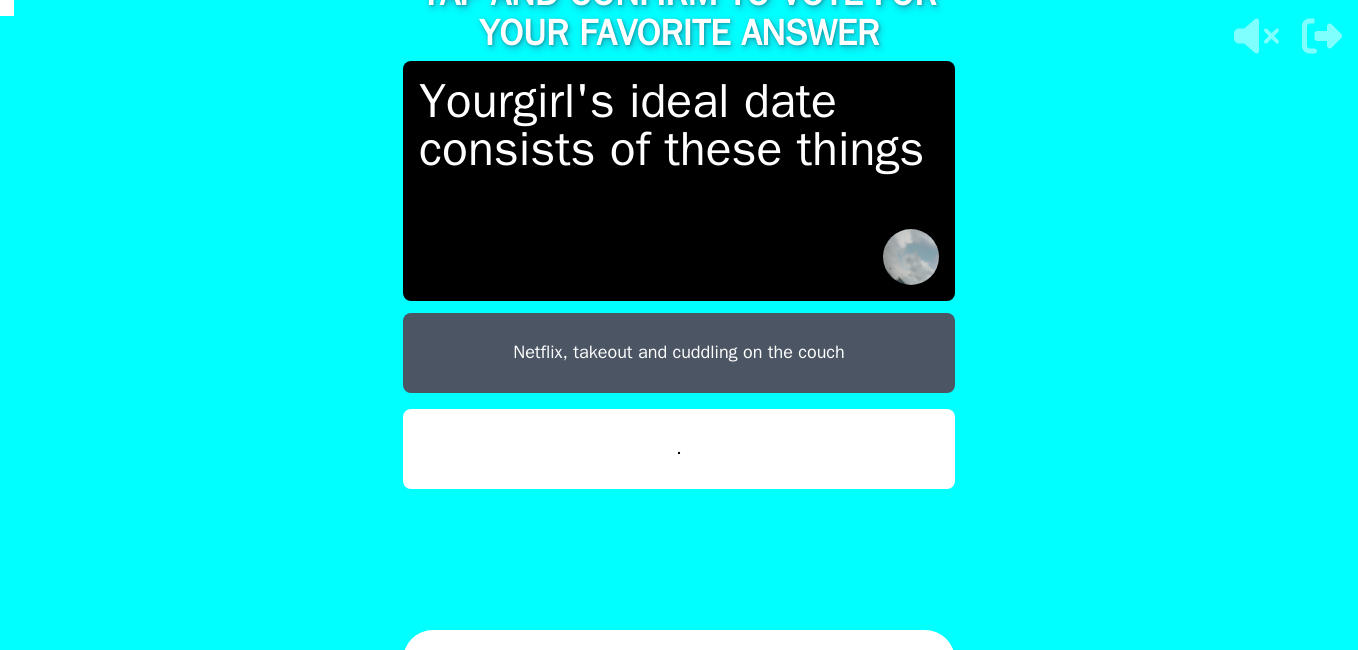 click on "CONFIRM" at bounding box center [679, 660] 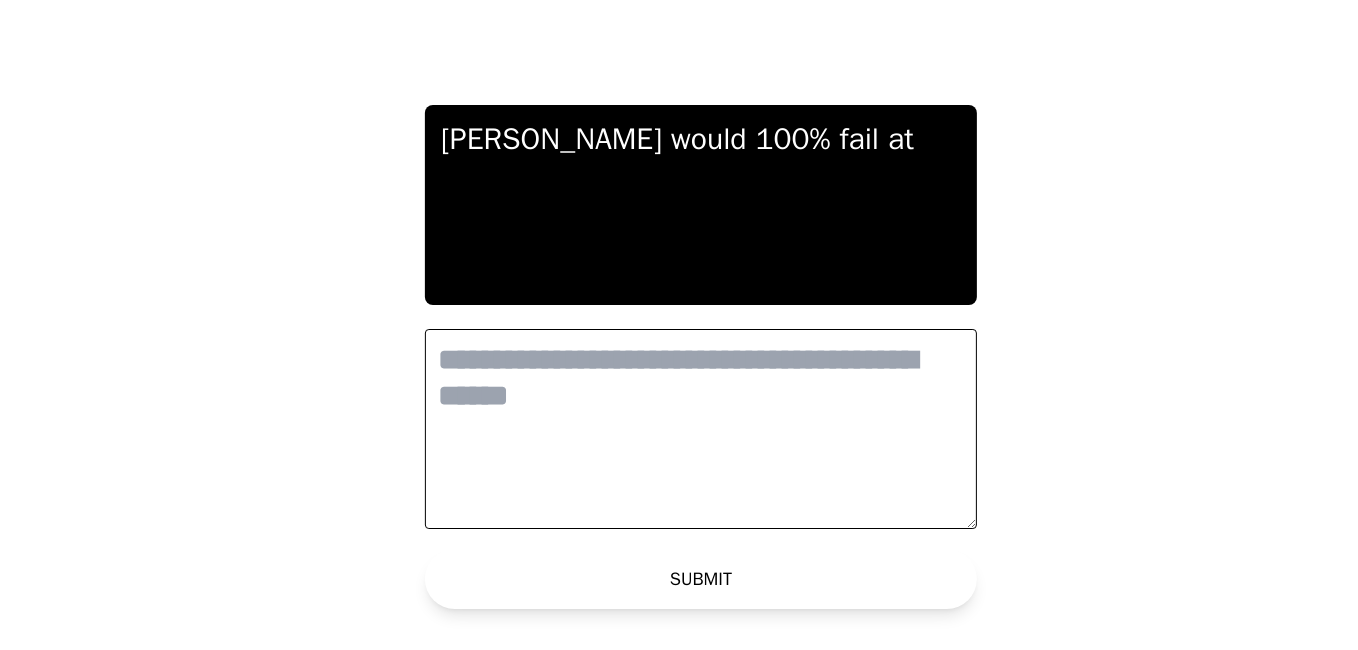 scroll, scrollTop: 0, scrollLeft: 0, axis: both 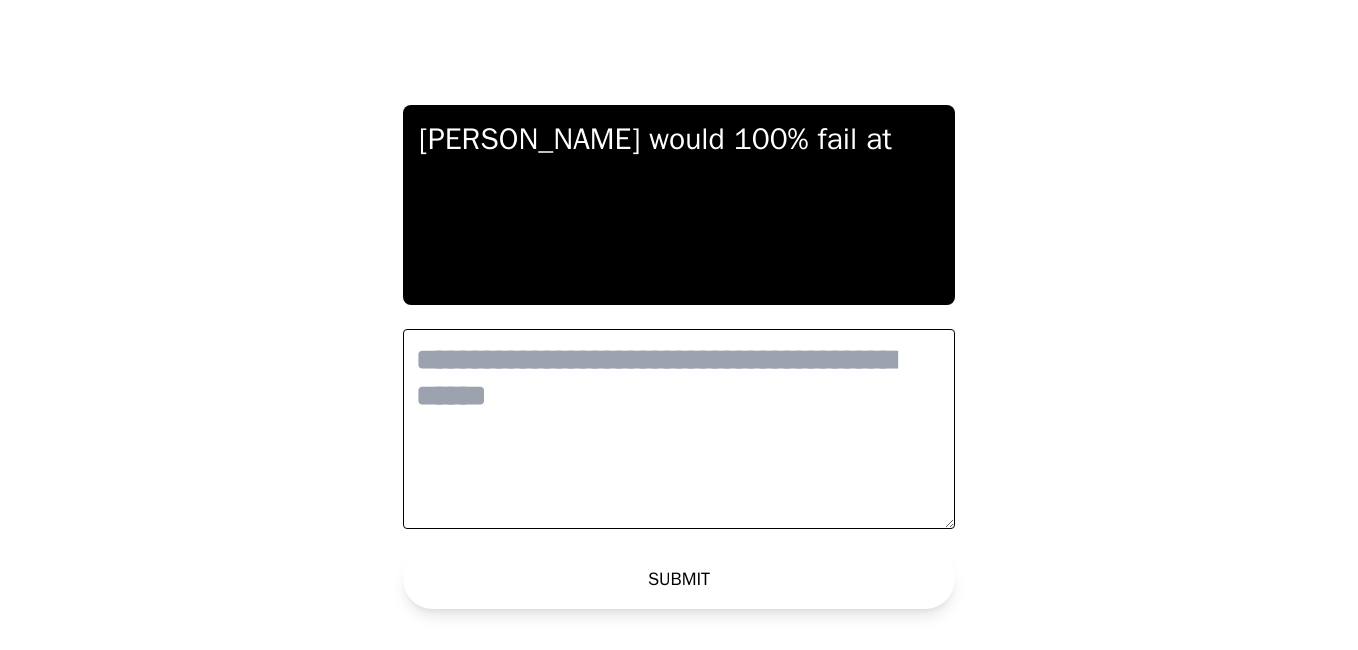 type on "*" 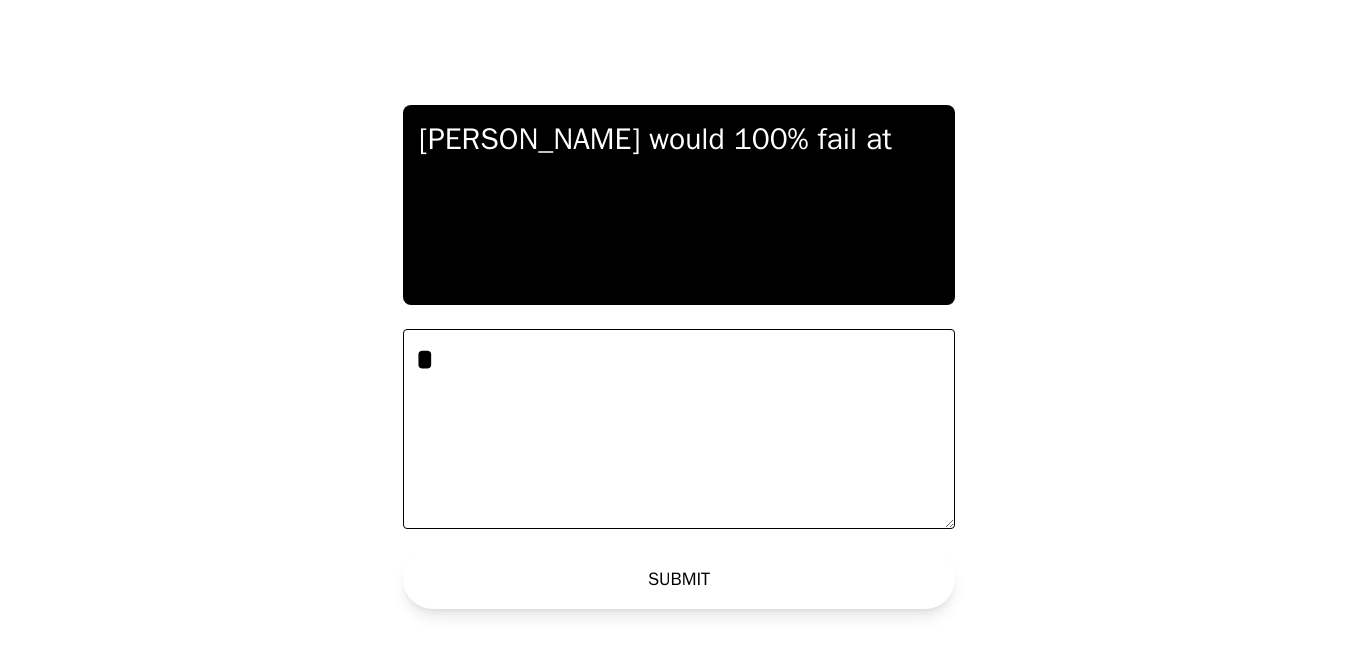 type on "*" 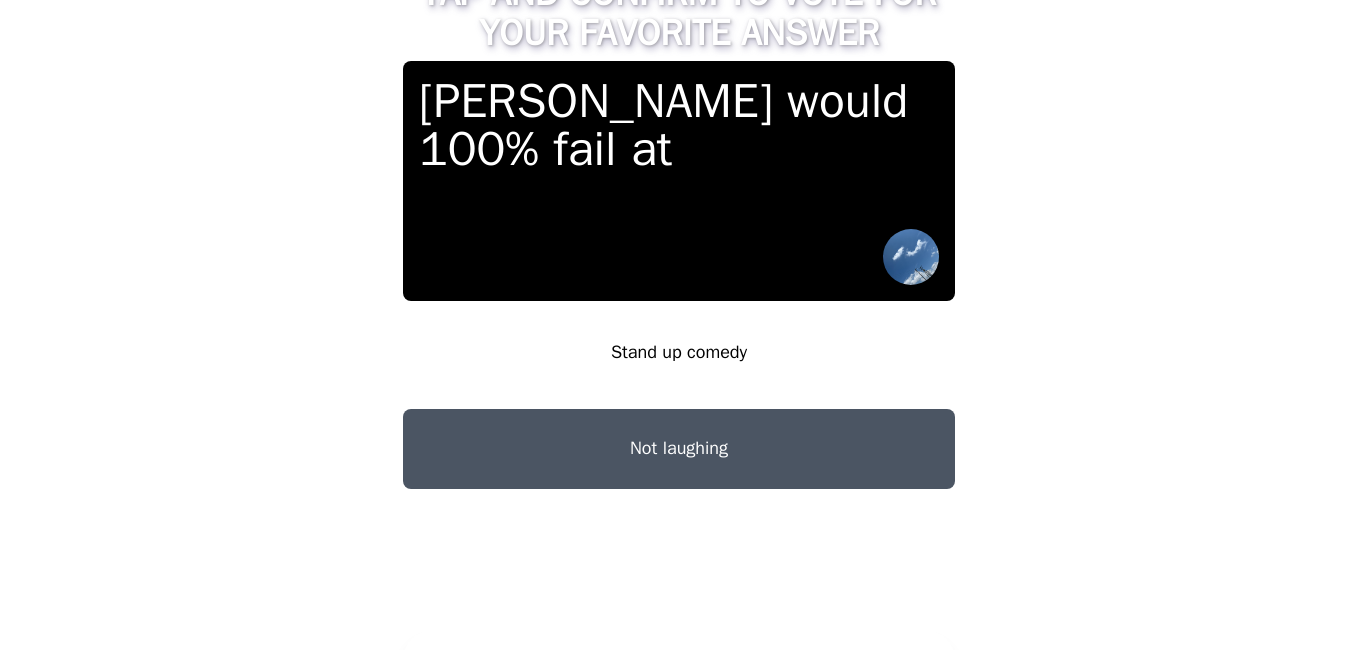 click on "Not laughing" at bounding box center [679, 449] 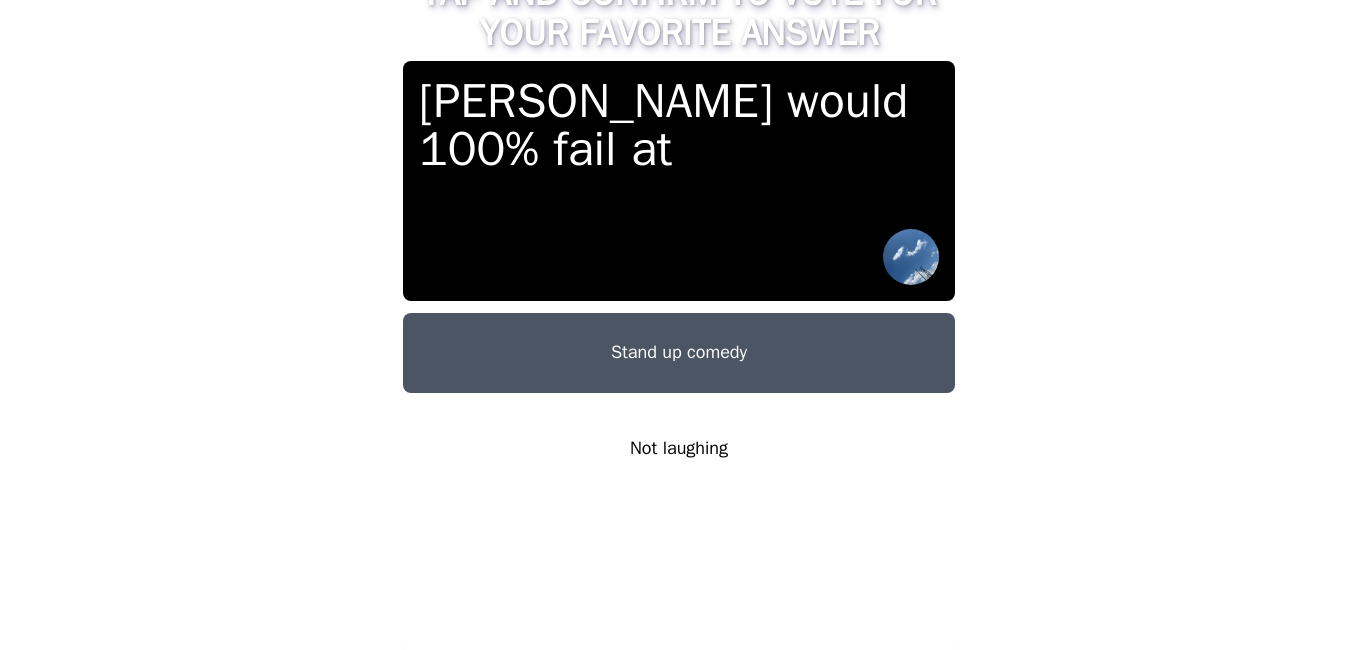 click on "Not laughing" at bounding box center (679, 449) 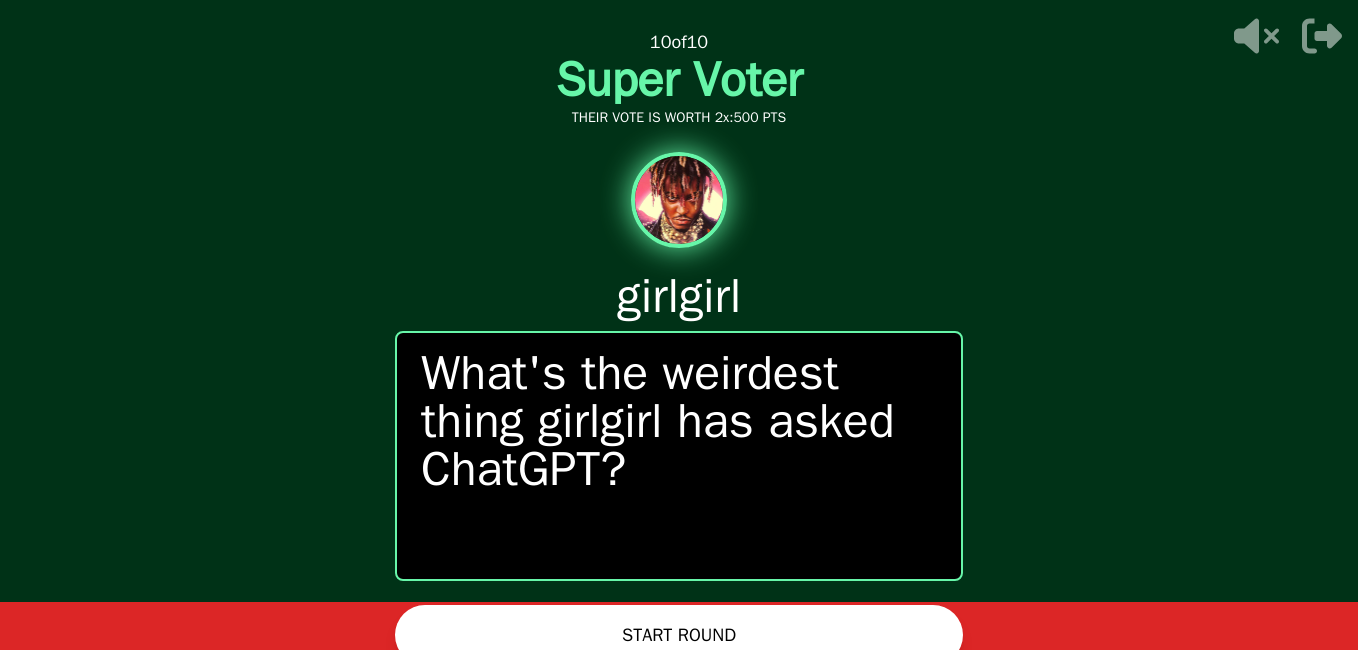 click on "START ROUND" at bounding box center (679, 635) 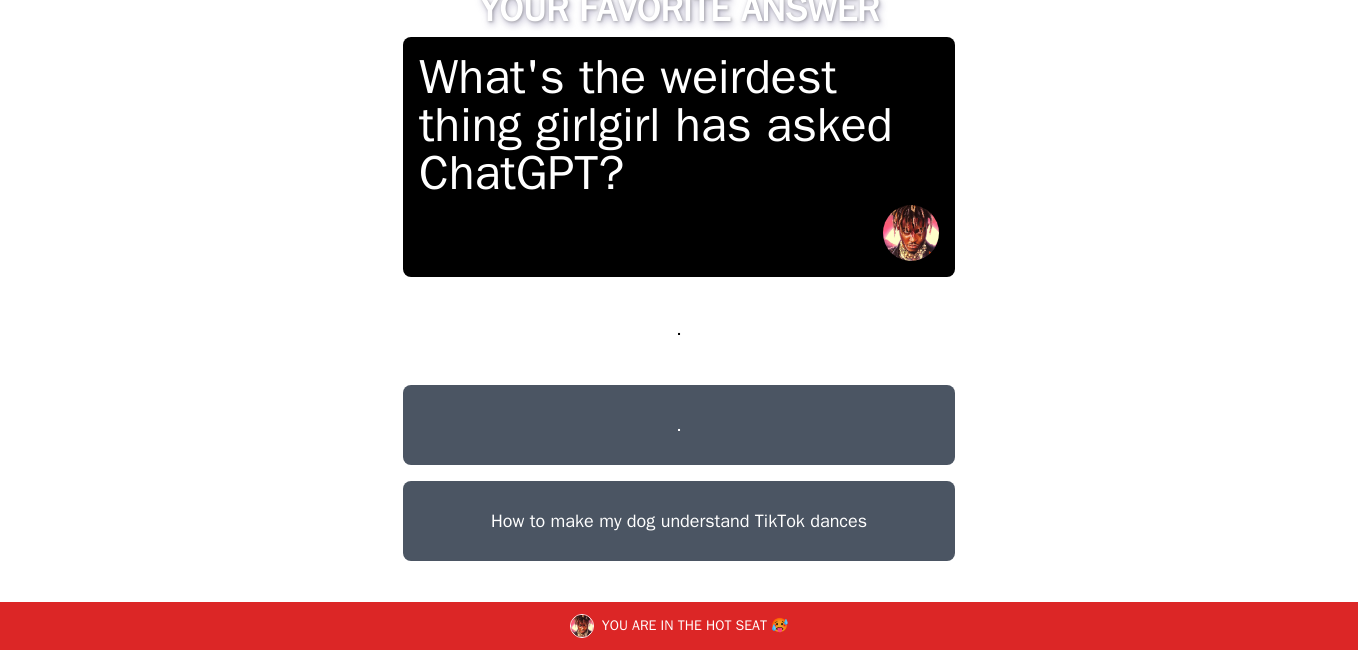 click on "." at bounding box center [679, 425] 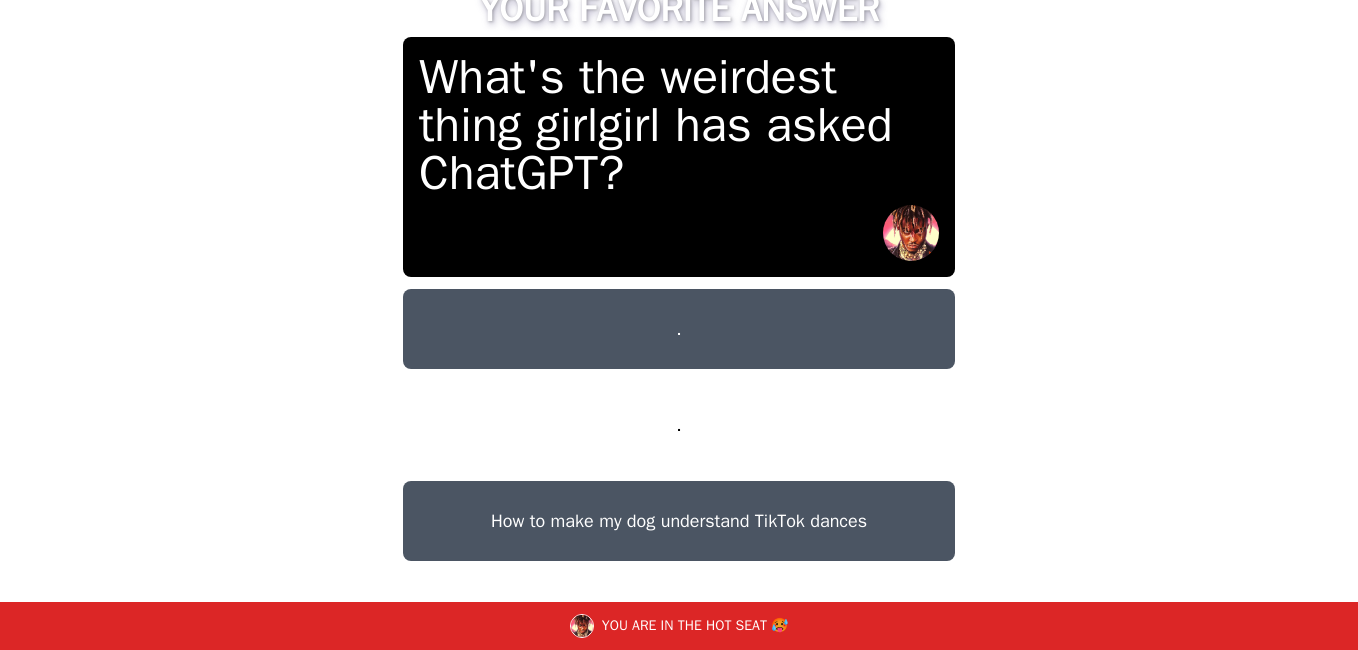 drag, startPoint x: 660, startPoint y: 406, endPoint x: 1033, endPoint y: 452, distance: 375.82574 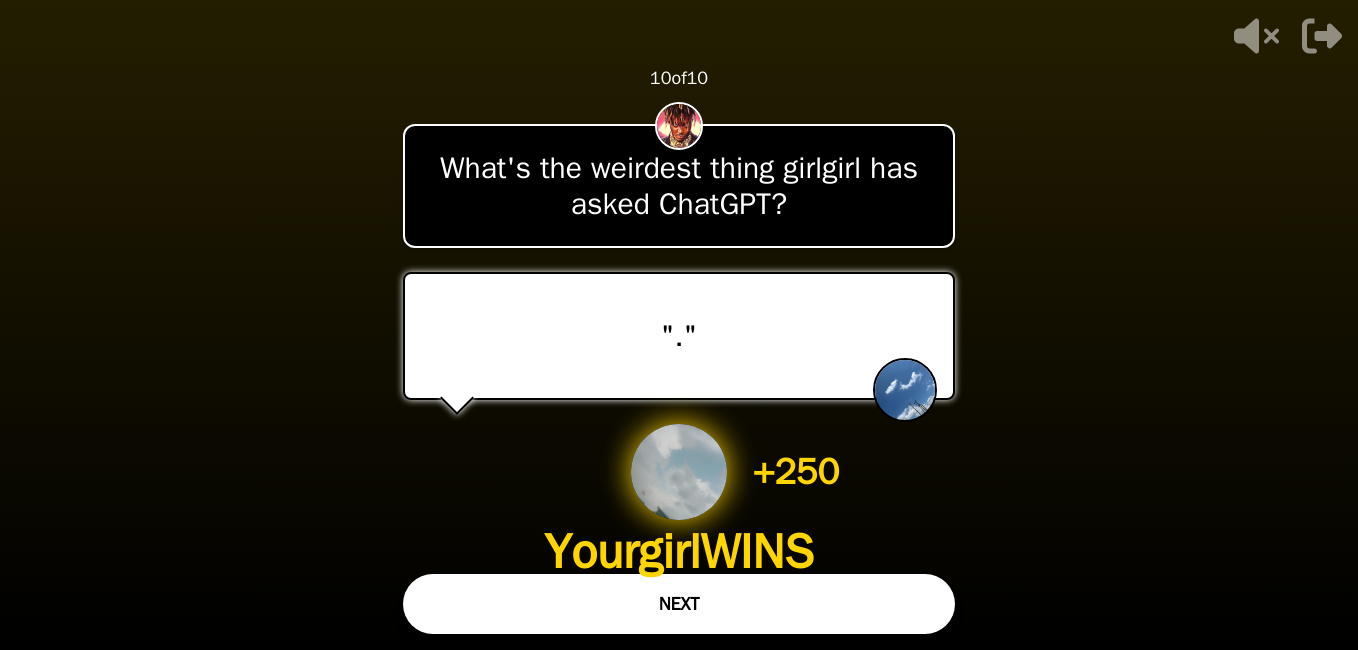 click on "+ 250 Yourgirl  WINS 1 VOTE" at bounding box center [678, 514] 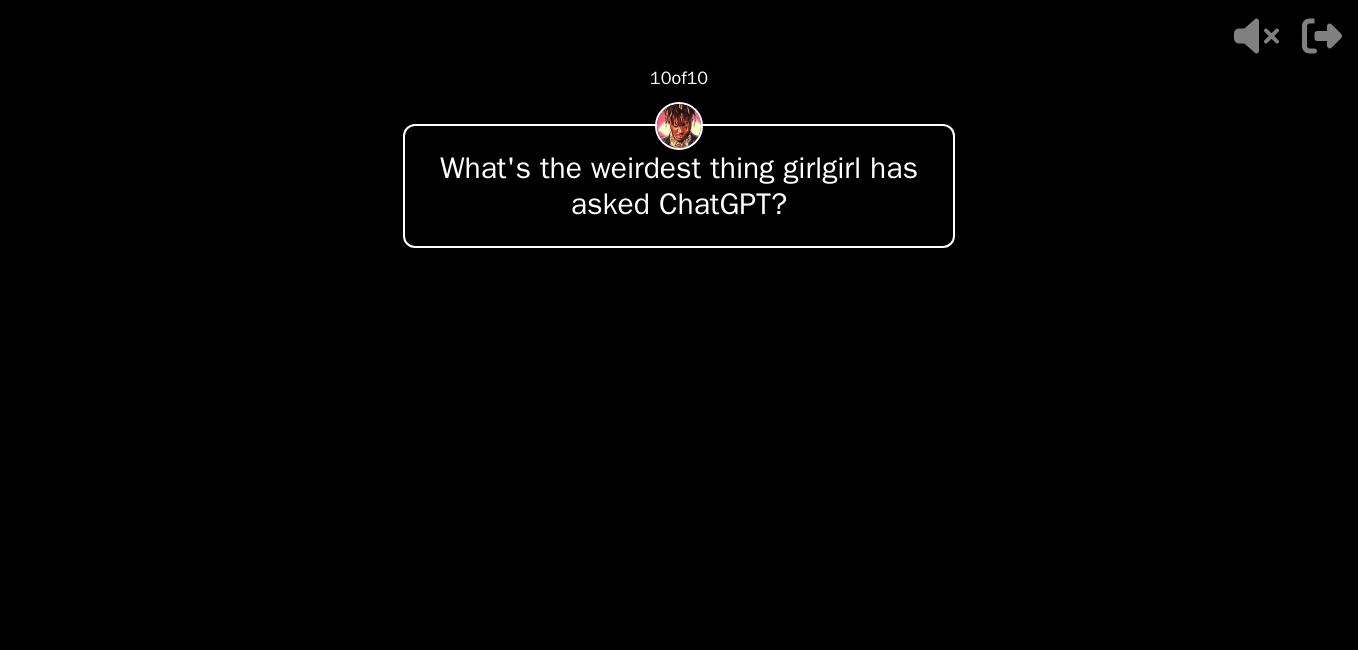 drag, startPoint x: 769, startPoint y: 592, endPoint x: 696, endPoint y: 608, distance: 74.73286 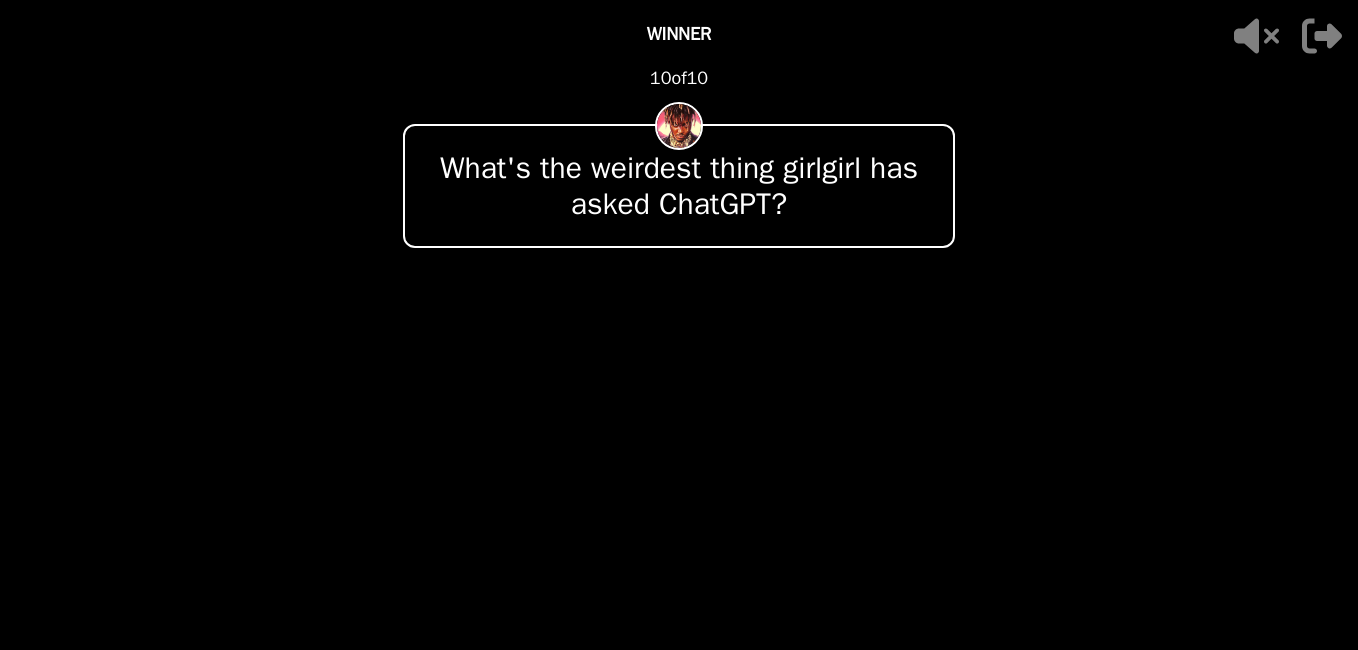 drag, startPoint x: 696, startPoint y: 608, endPoint x: 611, endPoint y: 421, distance: 205.41179 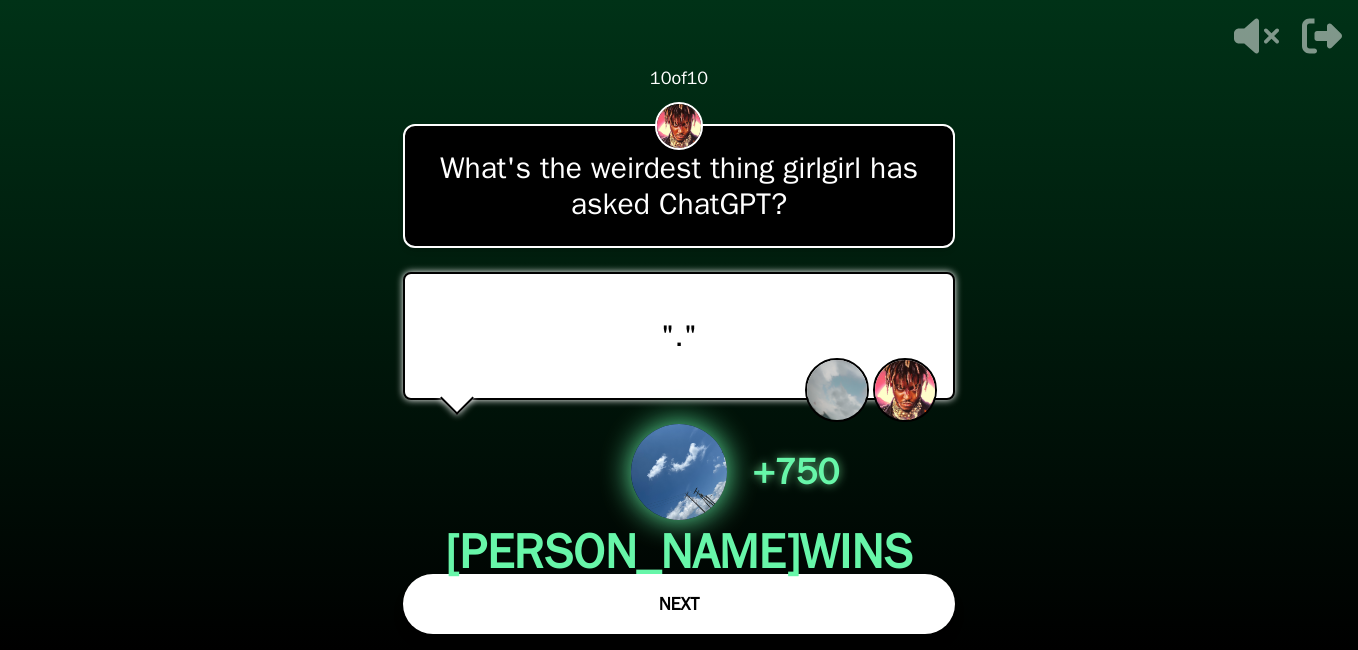 click on "+ 750" at bounding box center (796, 472) 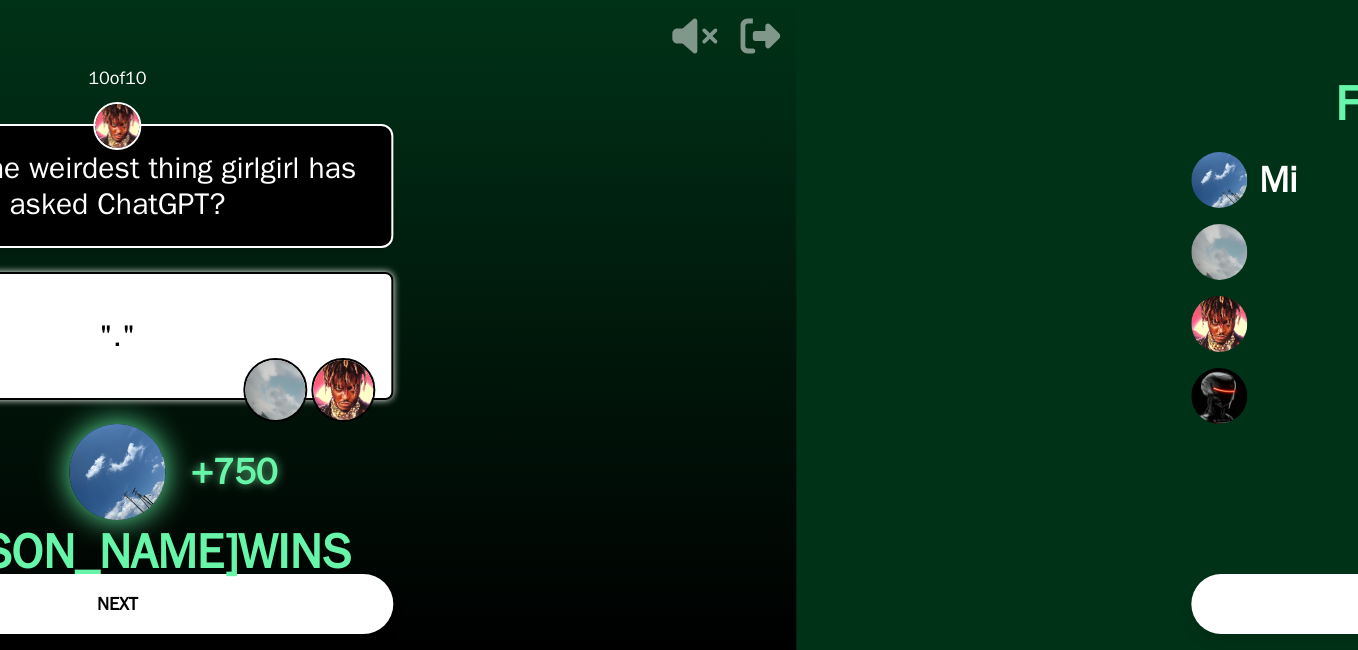 click on "- 500  PTS 10  of  10 What's the weirdest thing girlgirl has asked ChatGPT? "." + 750 [PERSON_NAME]  WINS 2 VOTES NEXT 10  OF  10 FINAL SCORE Mi JOIN/CREATE NEW GAME DOWNLOAD iOS APP" at bounding box center [679, 325] 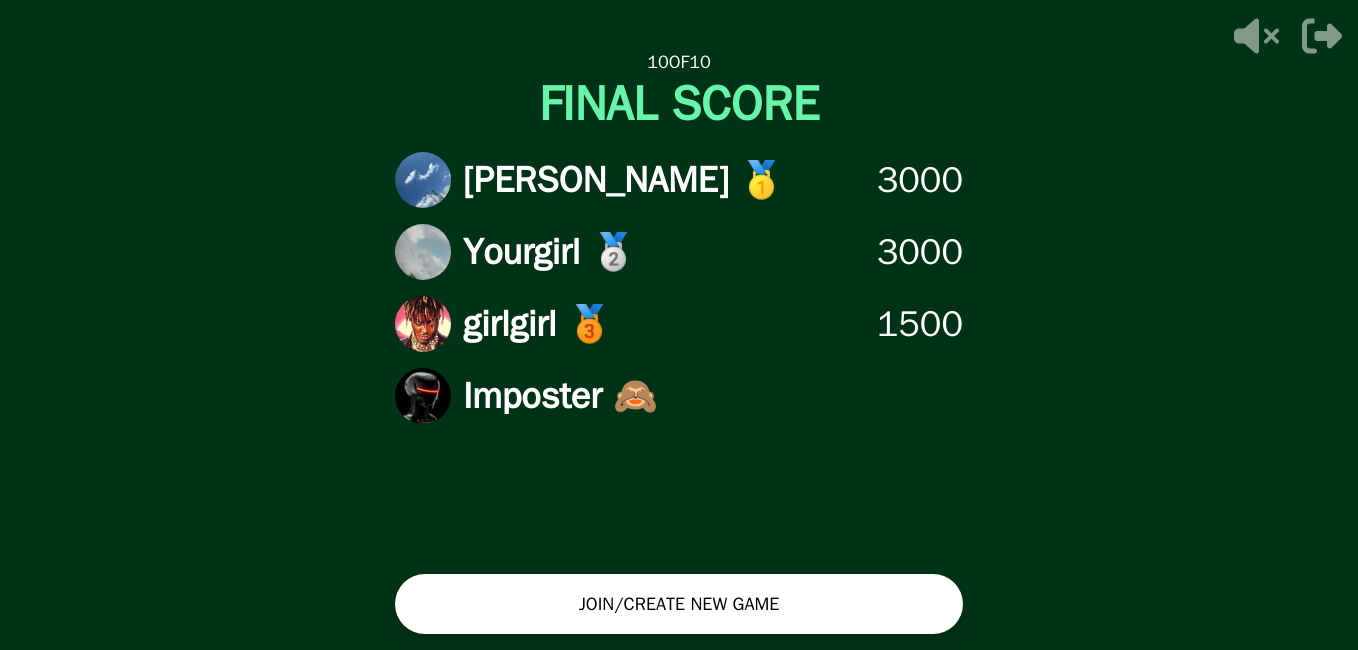 click on "JOIN/CREATE NEW GAME" at bounding box center (679, 604) 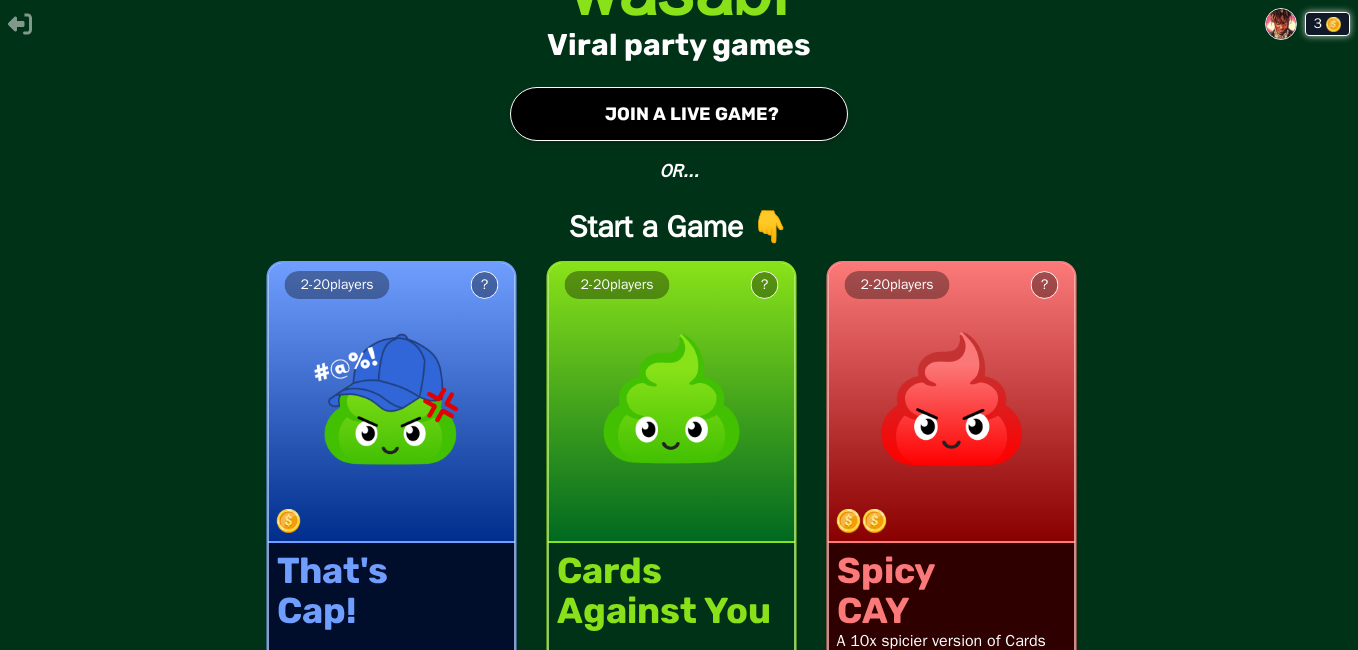 scroll, scrollTop: 77, scrollLeft: 0, axis: vertical 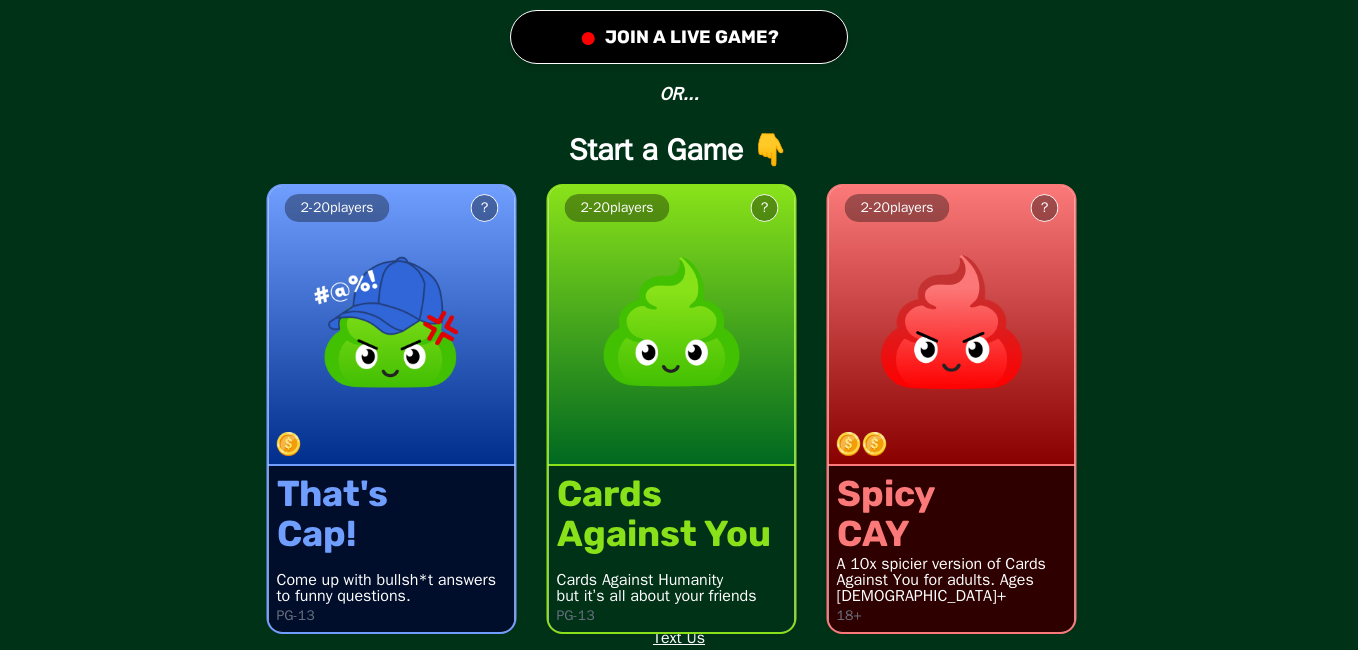 click on "2 - 20  players ? That's Cap! Come up with bullsh*t answers to funny questions. PG-13 2 - 20  players ? Cards Against You Cards Against Humanity but it’s all about your friends PG-13 2 - 20  players ? Spicy CAY A 10x spicier version of Cards Against You for adults. Ages [DEMOGRAPHIC_DATA]+ 18+" at bounding box center [679, 397] 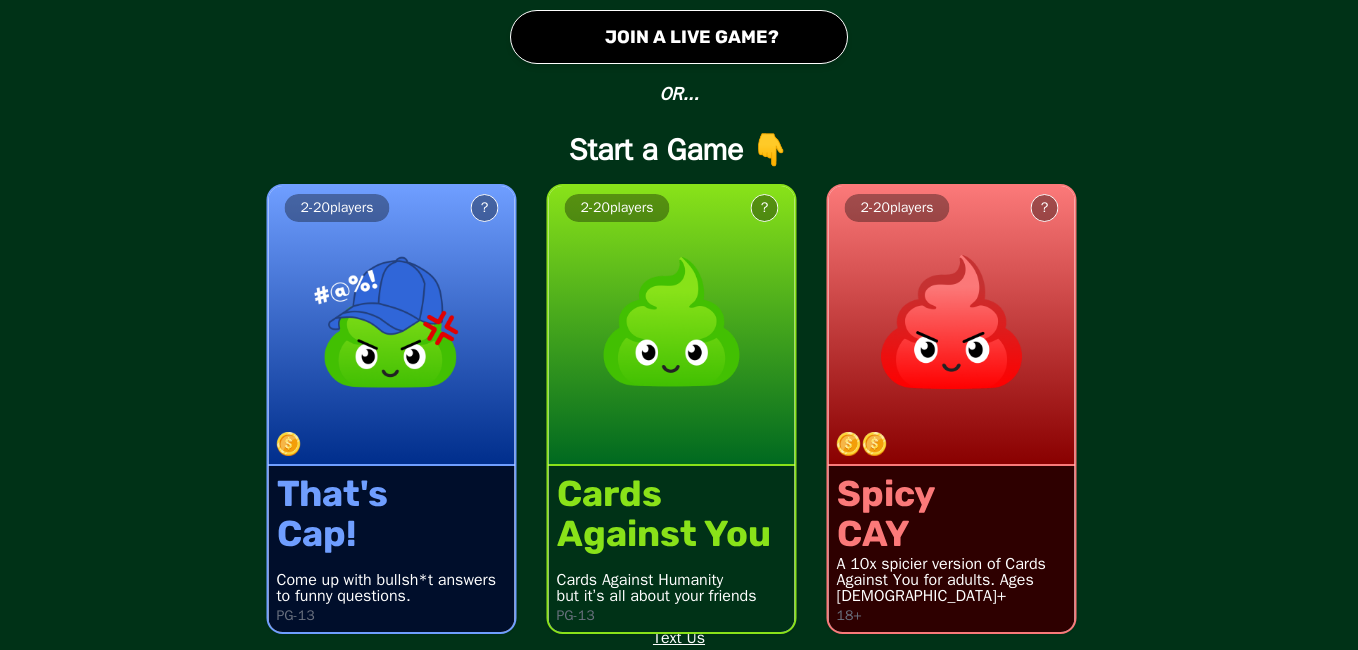 click at bounding box center (952, 322) 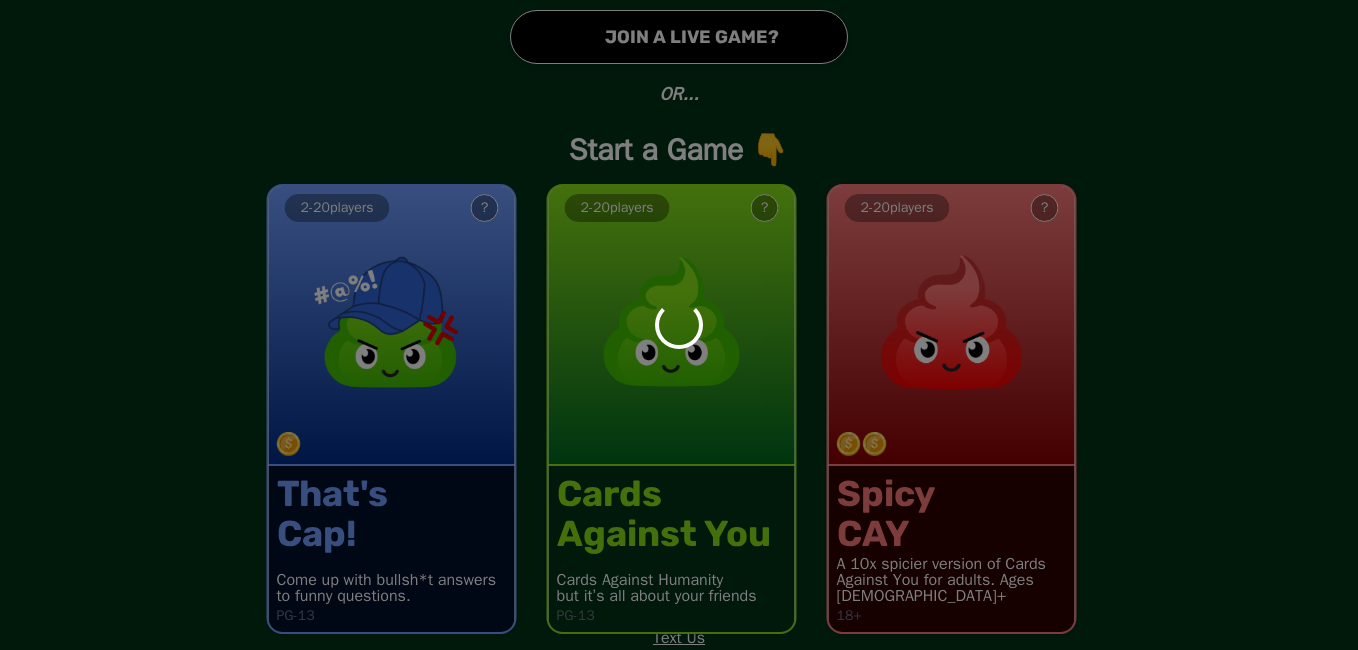 click at bounding box center [679, 325] 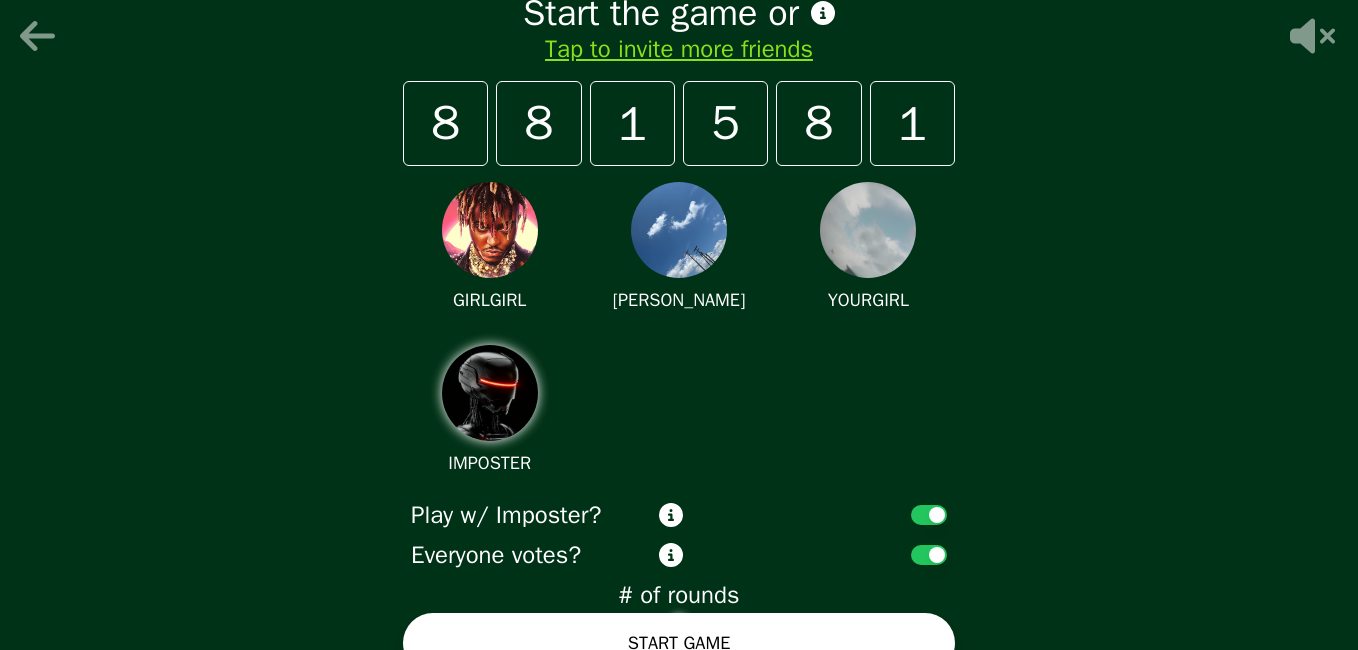 click on "# of rounds" at bounding box center [679, 595] 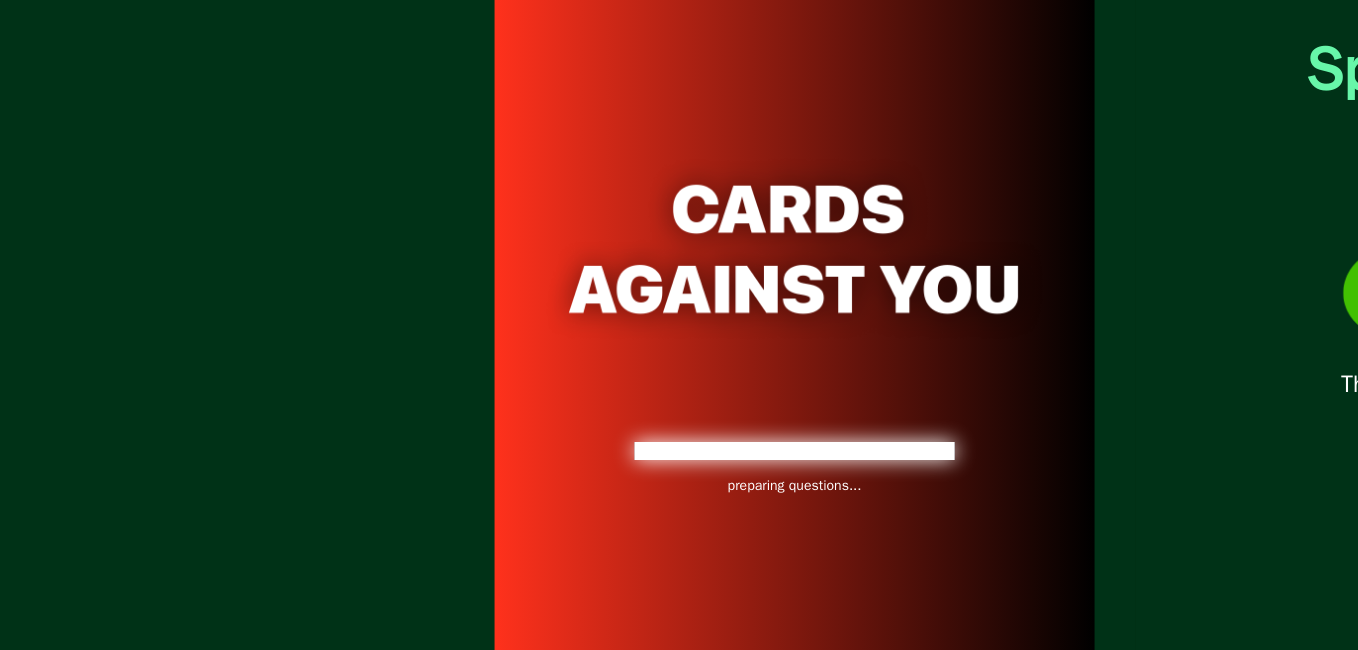 click on "Start the game or Tap to invite more friends 8 8 1 5 8 1 GIRLGIRL [PERSON_NAME] YOURGIRL IMPOSTER Play w/ Imposter? Everyone votes? # of rounds 10  rounds START GAME preparing questions... Spicy CAY Challenges Only   PG-13 This game is like i Skip" at bounding box center (679, 325) 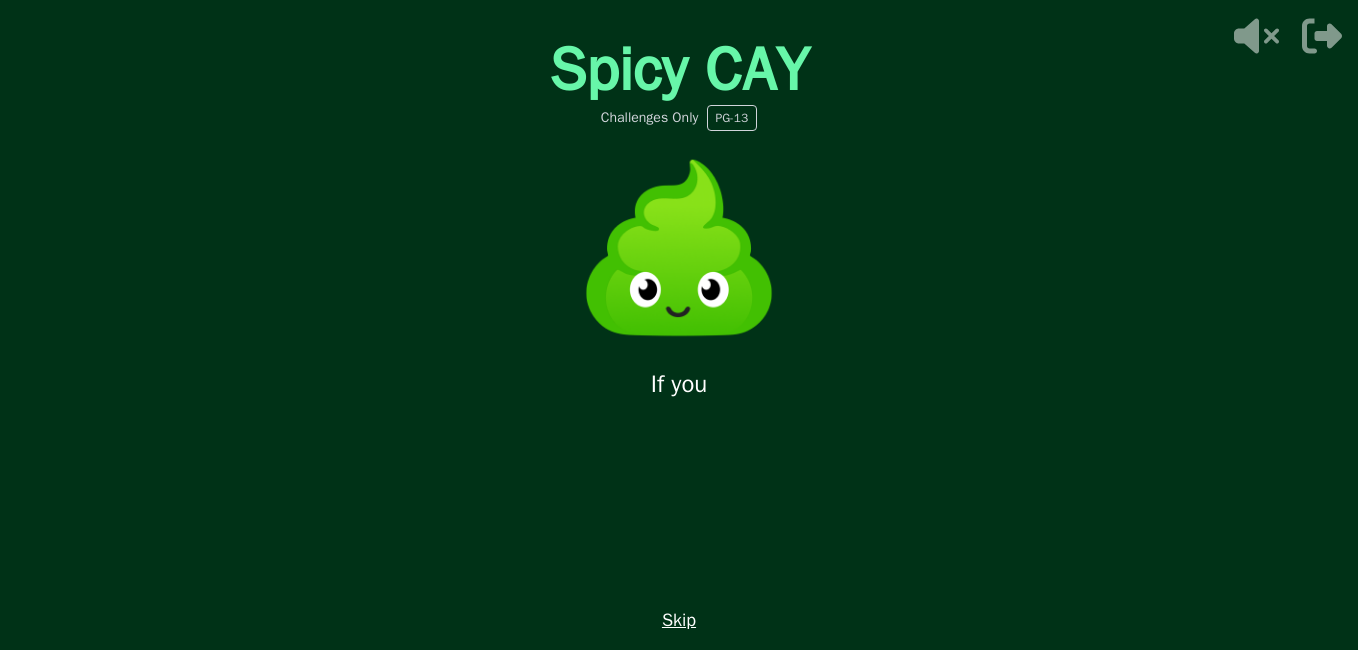 click on "Skip" at bounding box center [679, 620] 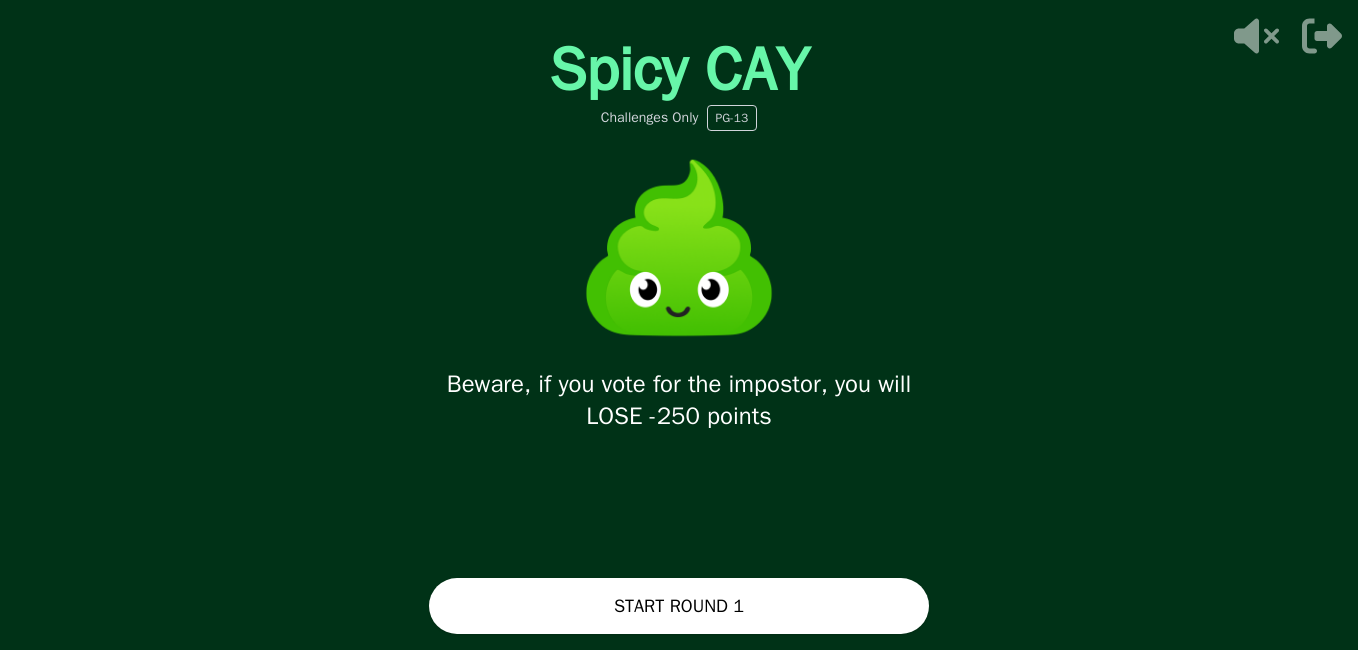 click on "START ROUND 1" at bounding box center (679, 606) 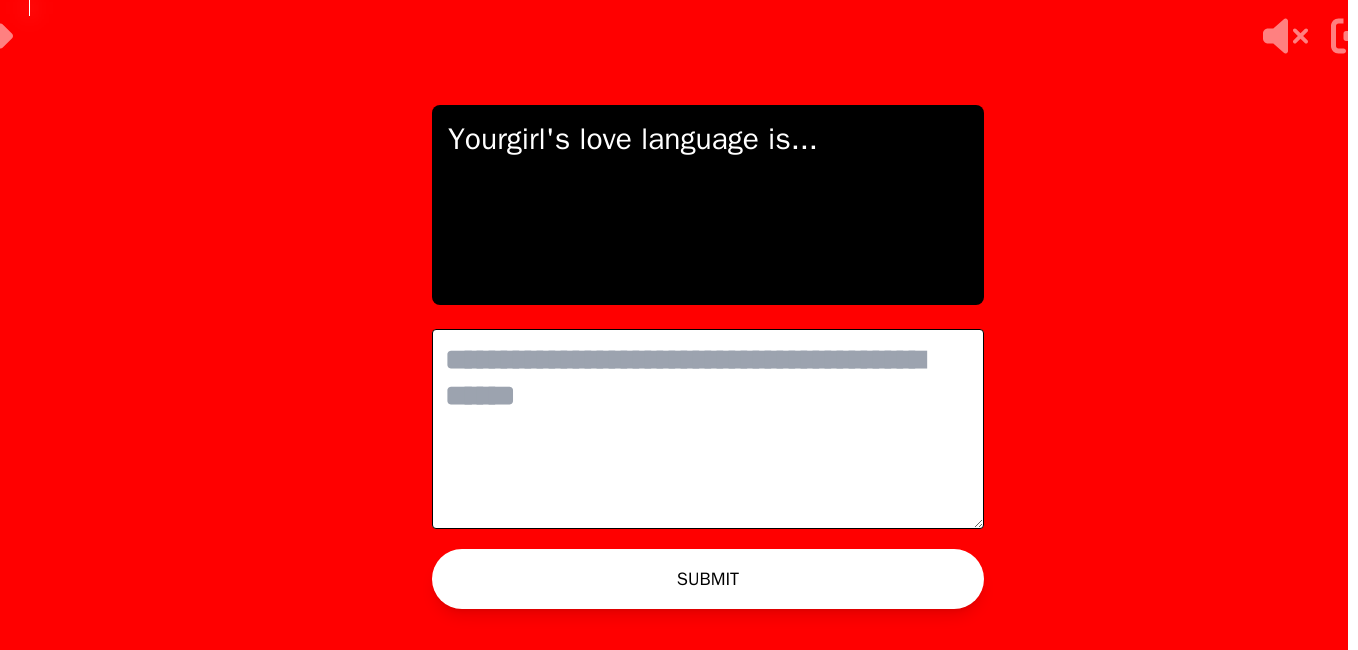 scroll, scrollTop: 0, scrollLeft: 0, axis: both 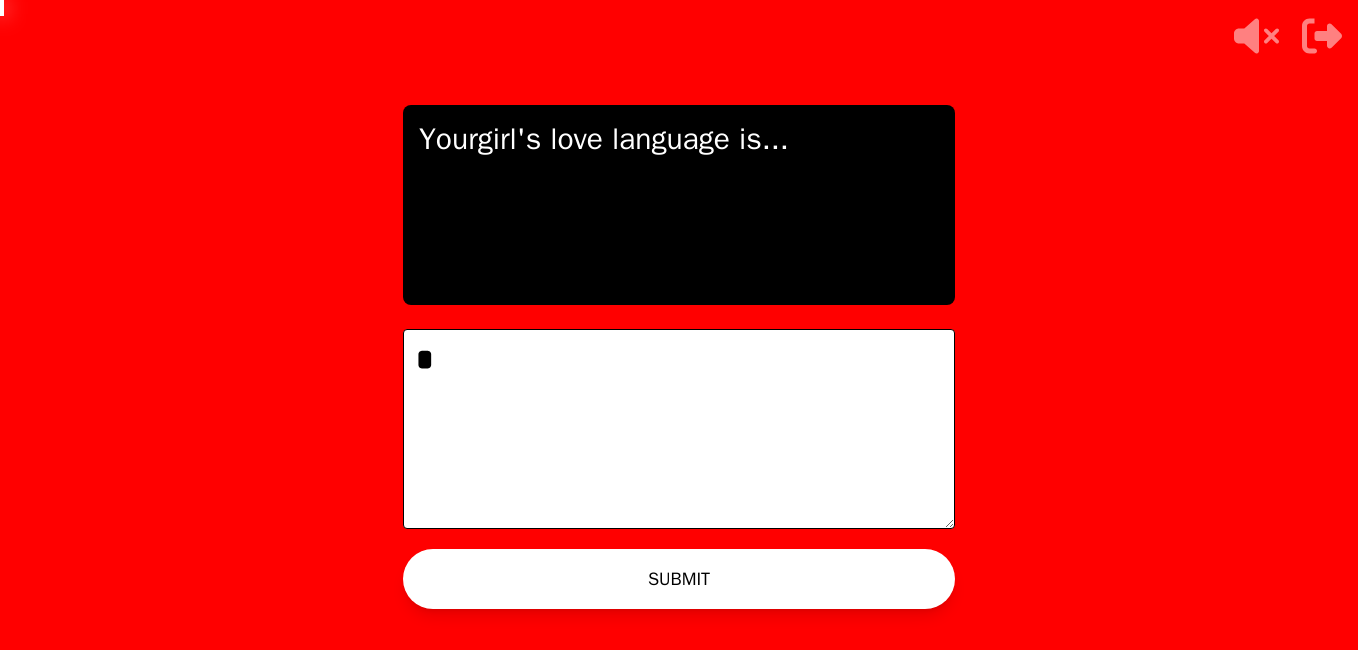 type on "*" 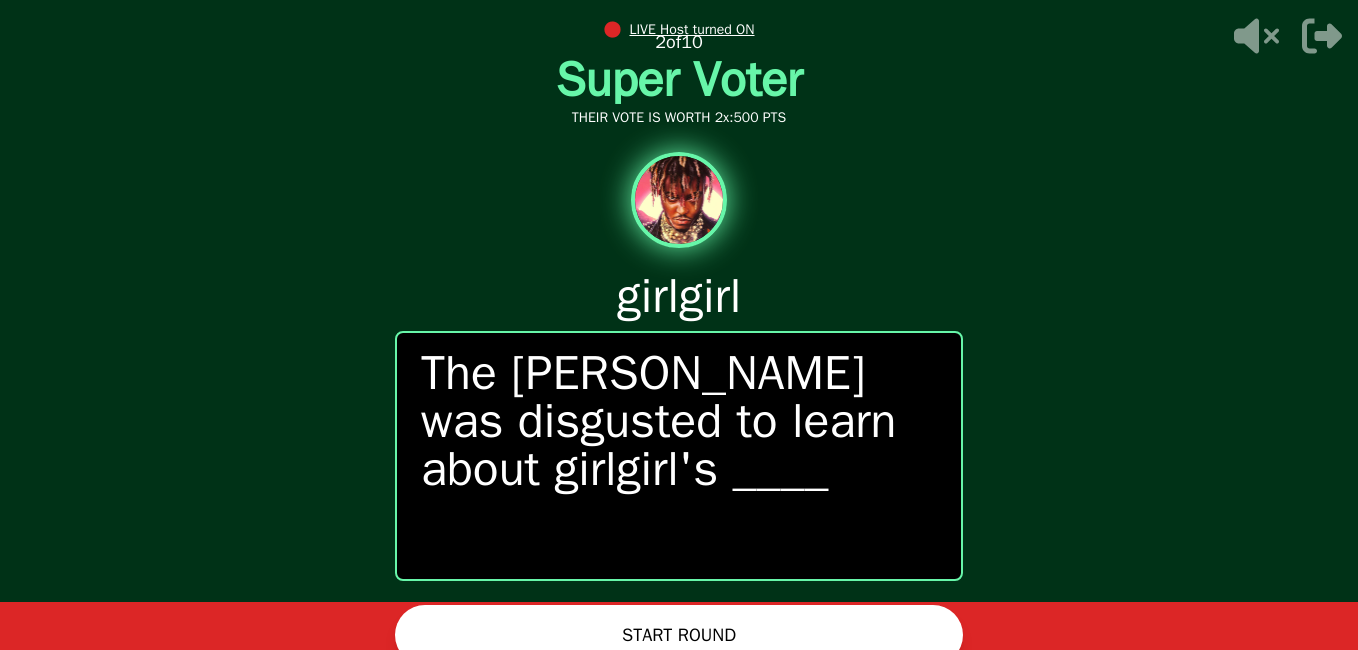 click on "START ROUND" at bounding box center (679, 635) 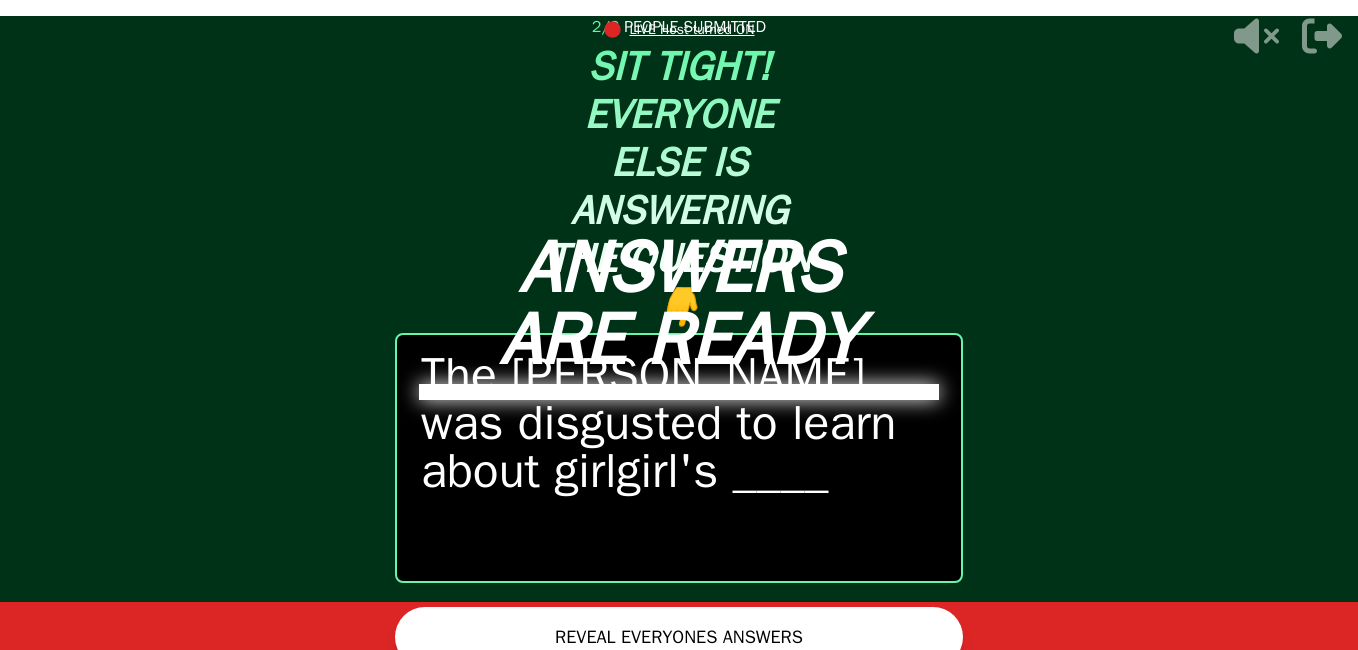 click on "ANSWERS ARE READY ● LIVE Host turned ON 2 / 3   PEOPLE SUBMITTED SIT TIGHT! EVERYONE ELSE IS ANSWERING THE QUESTION 👇 The [PERSON_NAME] was disgusted to learn about girlgirl's ____ REVEAL EVERYONES ANSWERS YOU ARE IN THE HOT SEAT 🥵" at bounding box center [679, 325] 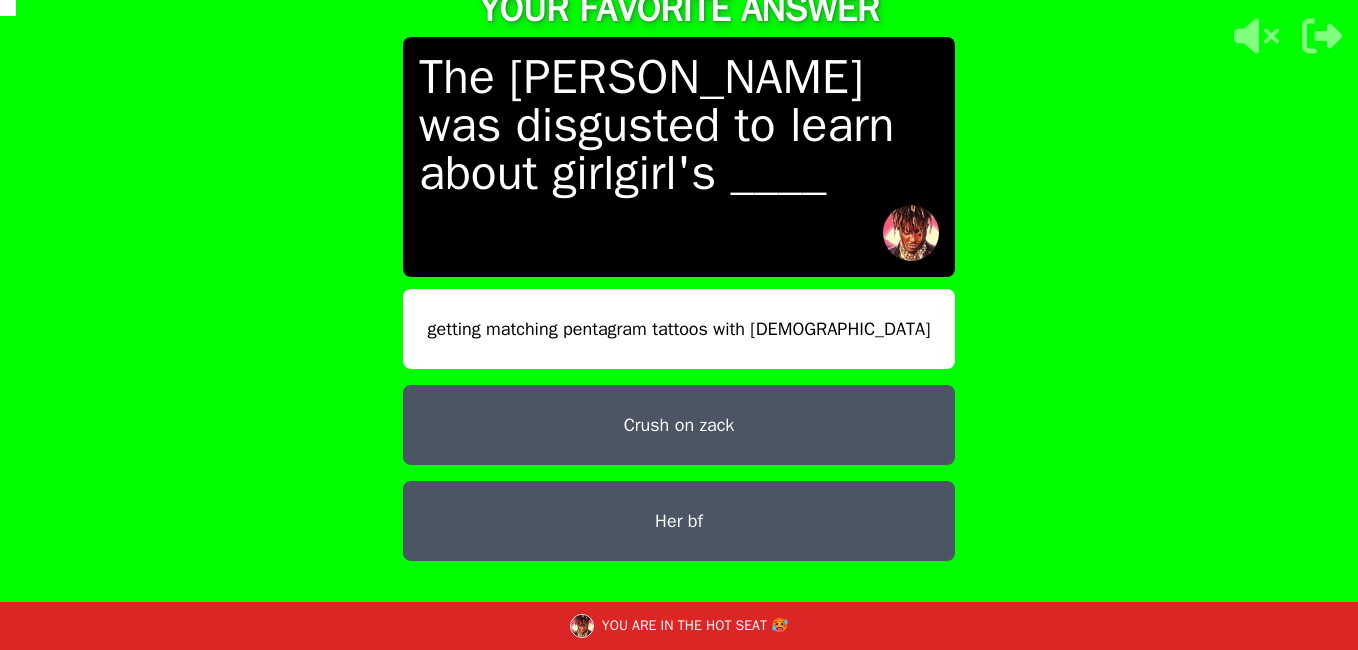 click on "Crush on zack" at bounding box center [679, 425] 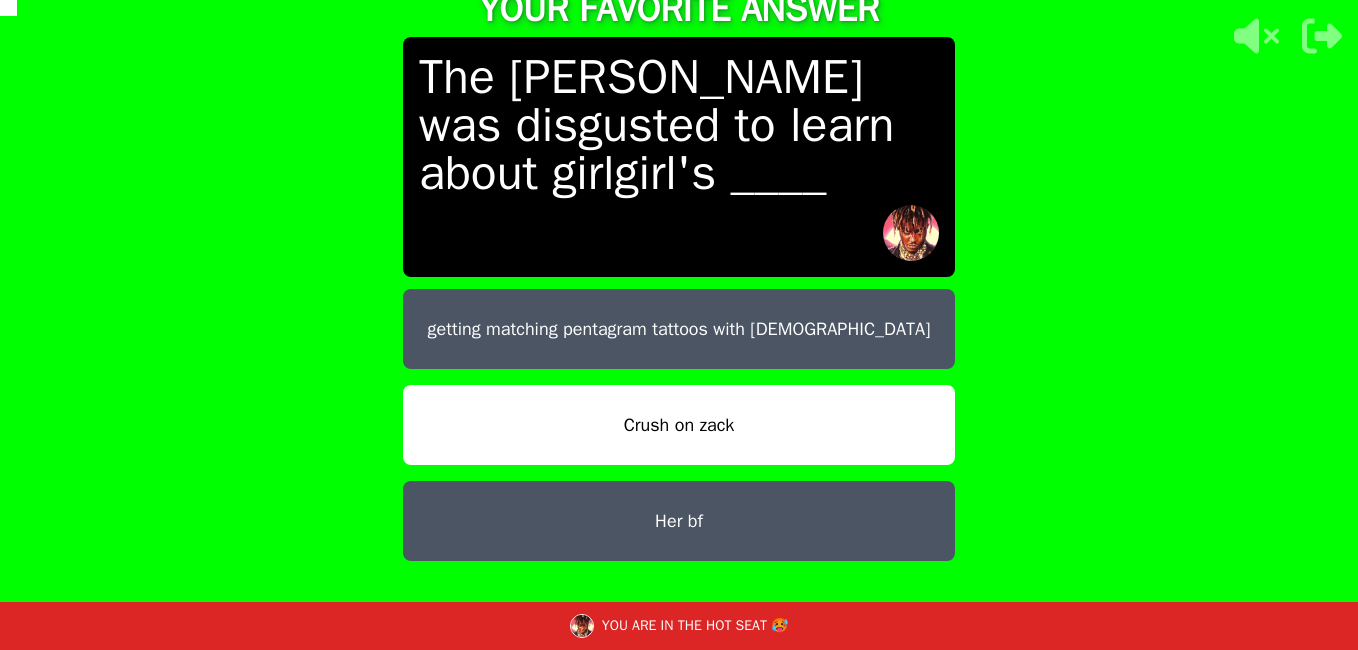 click on "Crush on zack" at bounding box center [679, 425] 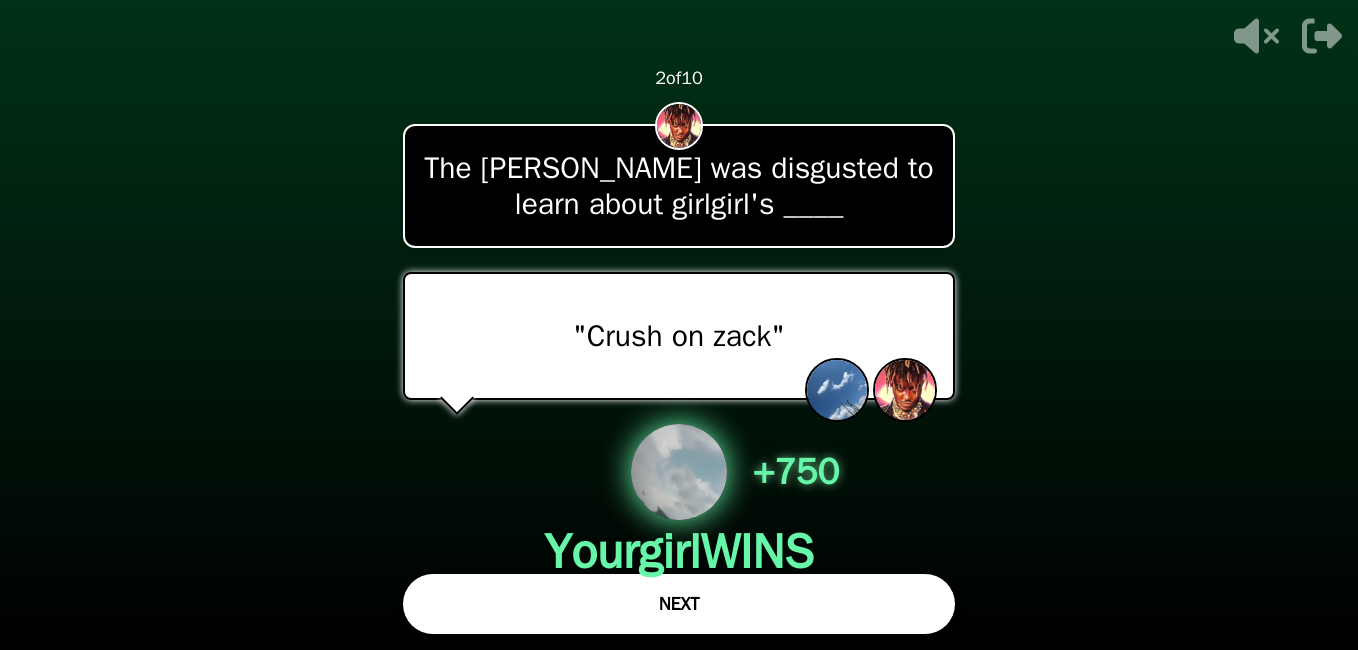 click on "+ 750 Yourgirl  WINS 2 VOTES" at bounding box center (678, 514) 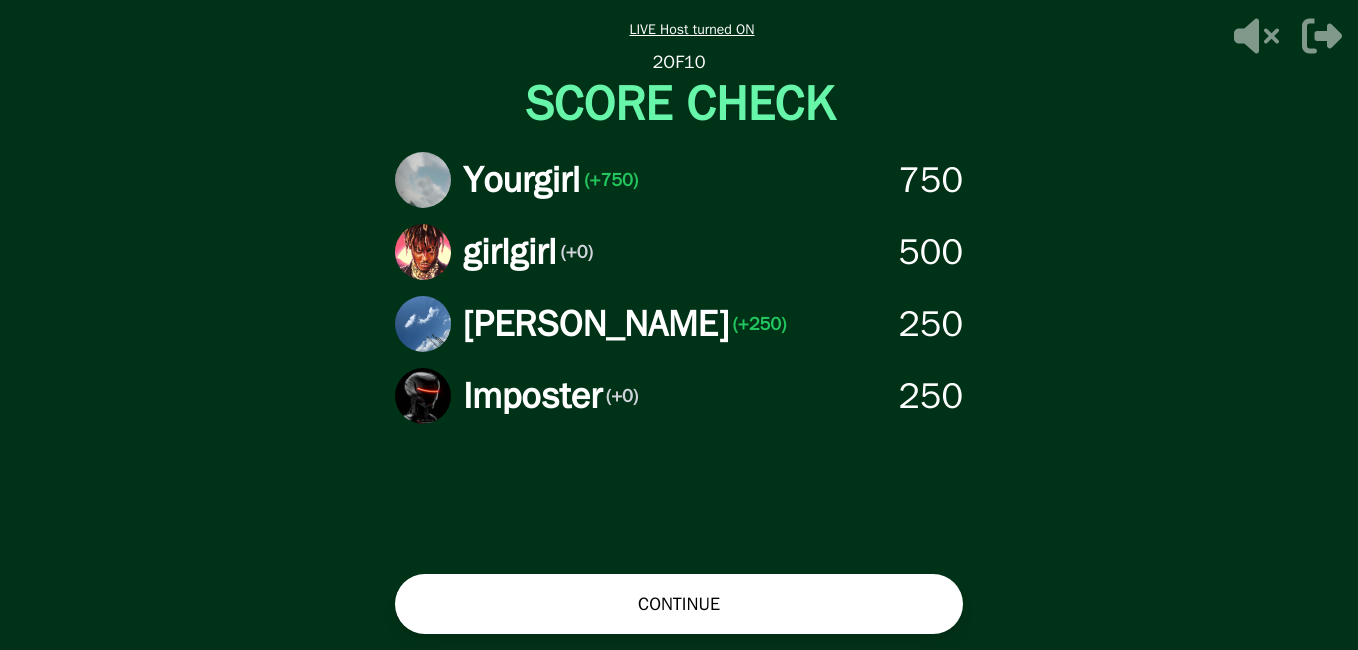 drag, startPoint x: 797, startPoint y: 598, endPoint x: 731, endPoint y: 608, distance: 66.75328 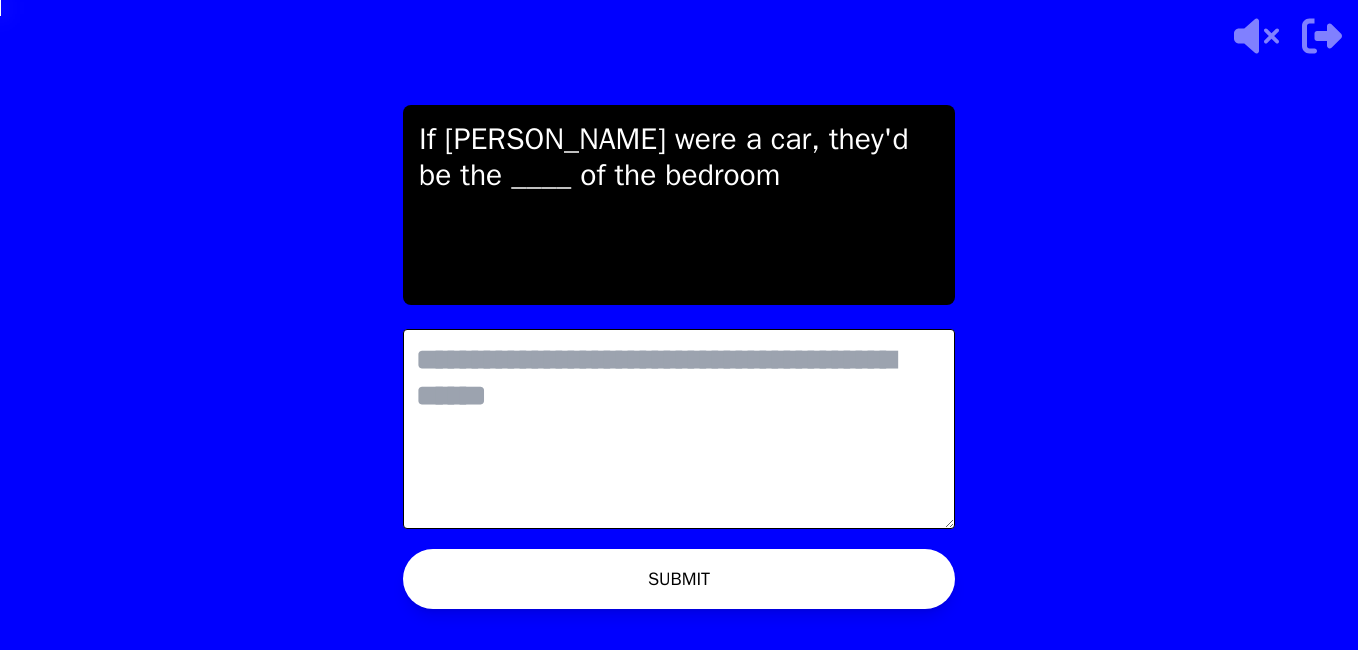 scroll, scrollTop: 0, scrollLeft: 0, axis: both 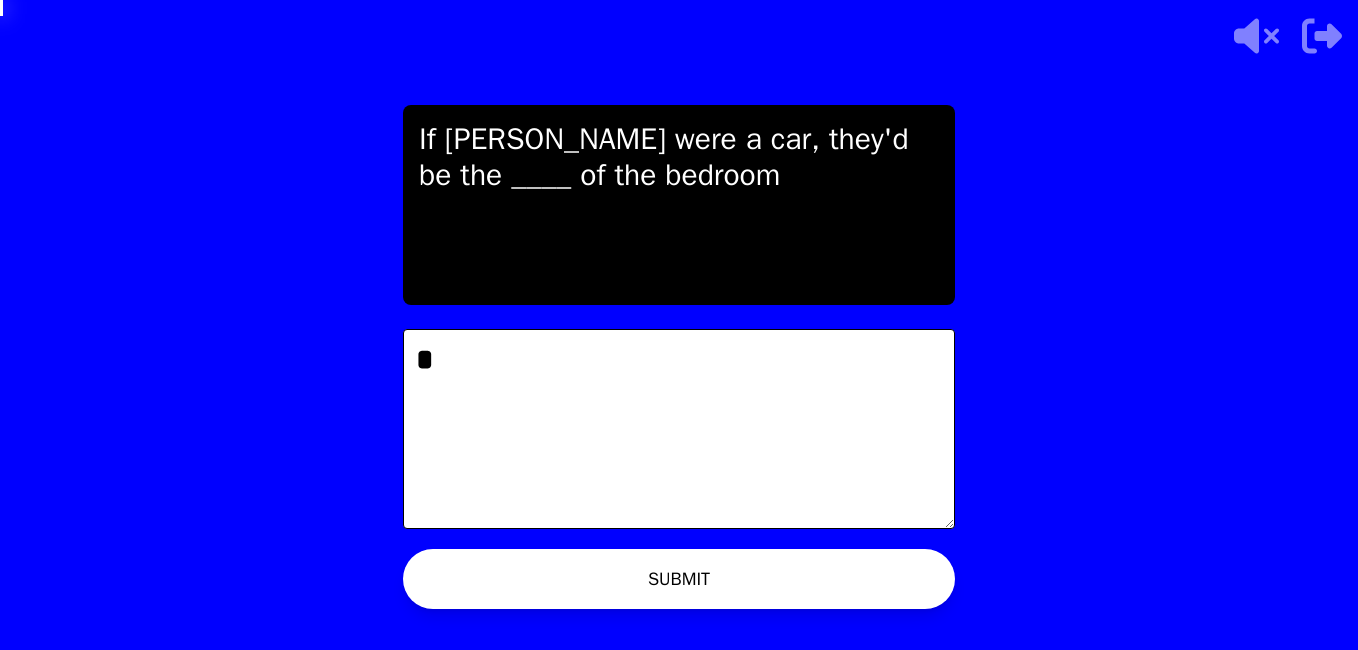 type on "*" 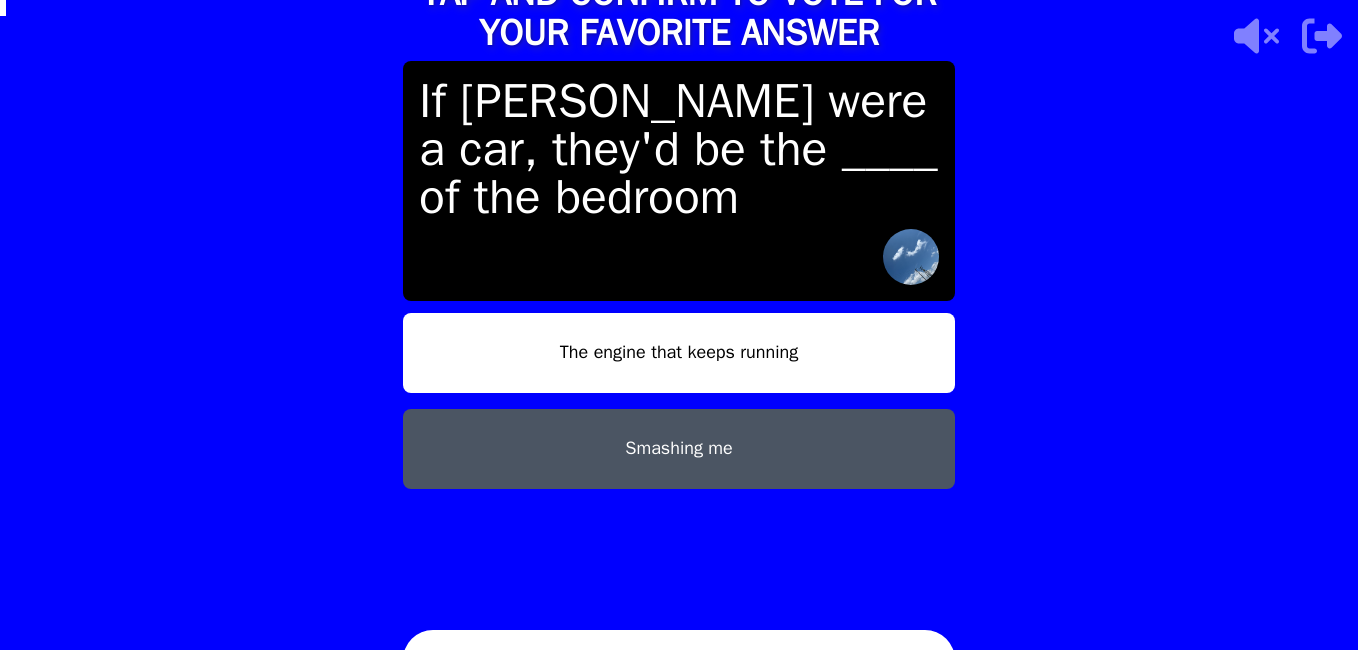 click on "Smashing me" at bounding box center [679, 449] 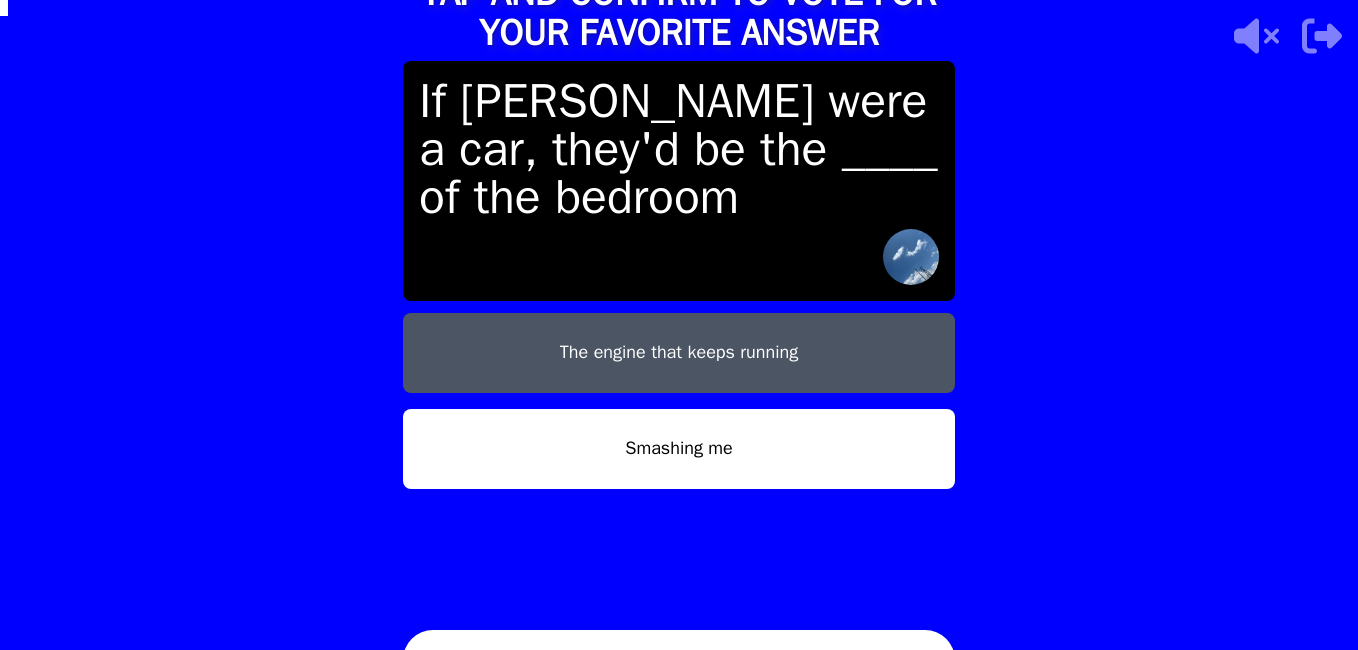 click on "Smashing me" at bounding box center [679, 449] 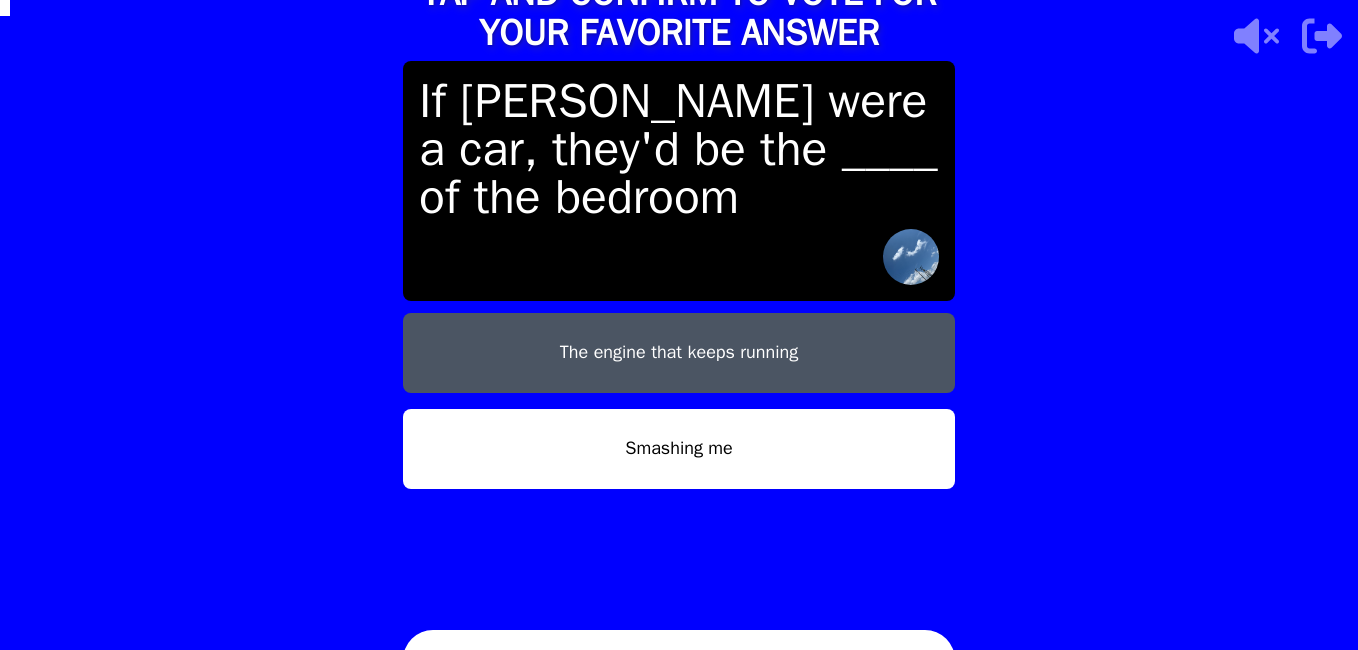 click on "TAP AND CONFIRM TO VOTE FOR YOUR FAVORITE ANSWER If [PERSON_NAME] were a car, they'd be the ____ of the bedroom The engine that keeps running Smashing me CONFIRM" at bounding box center (679, 325) 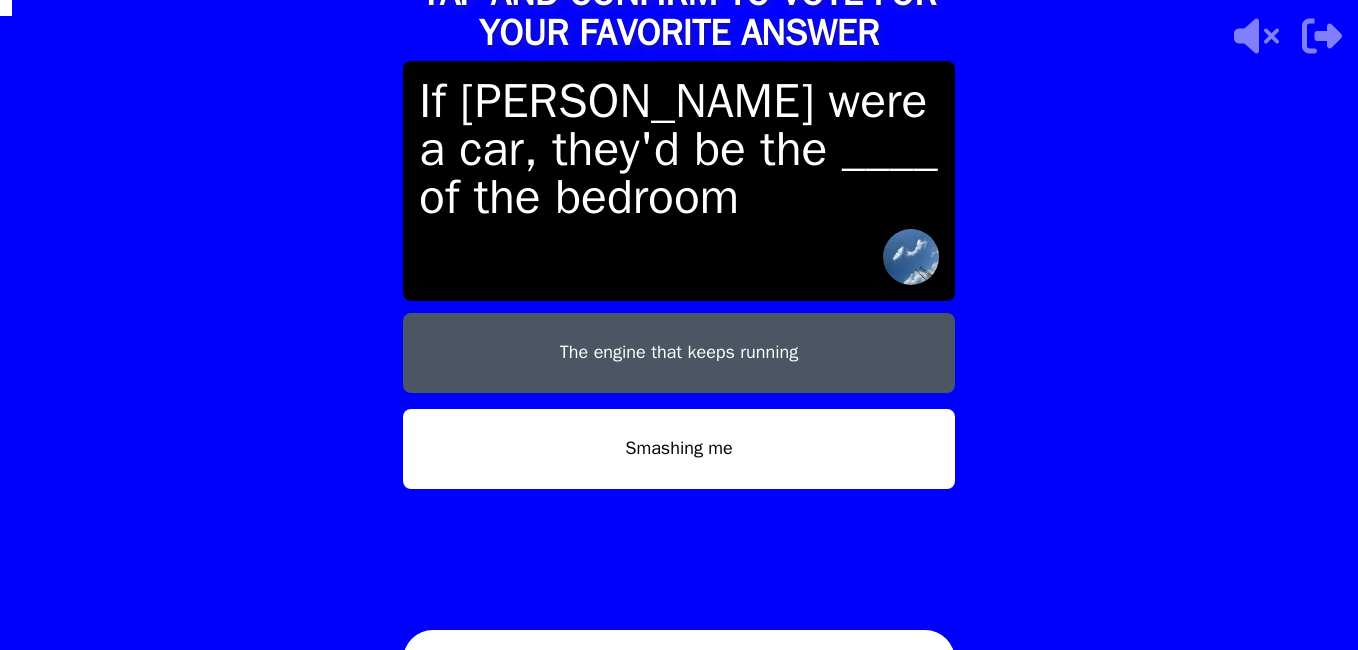 click on "CONFIRM" at bounding box center (679, 660) 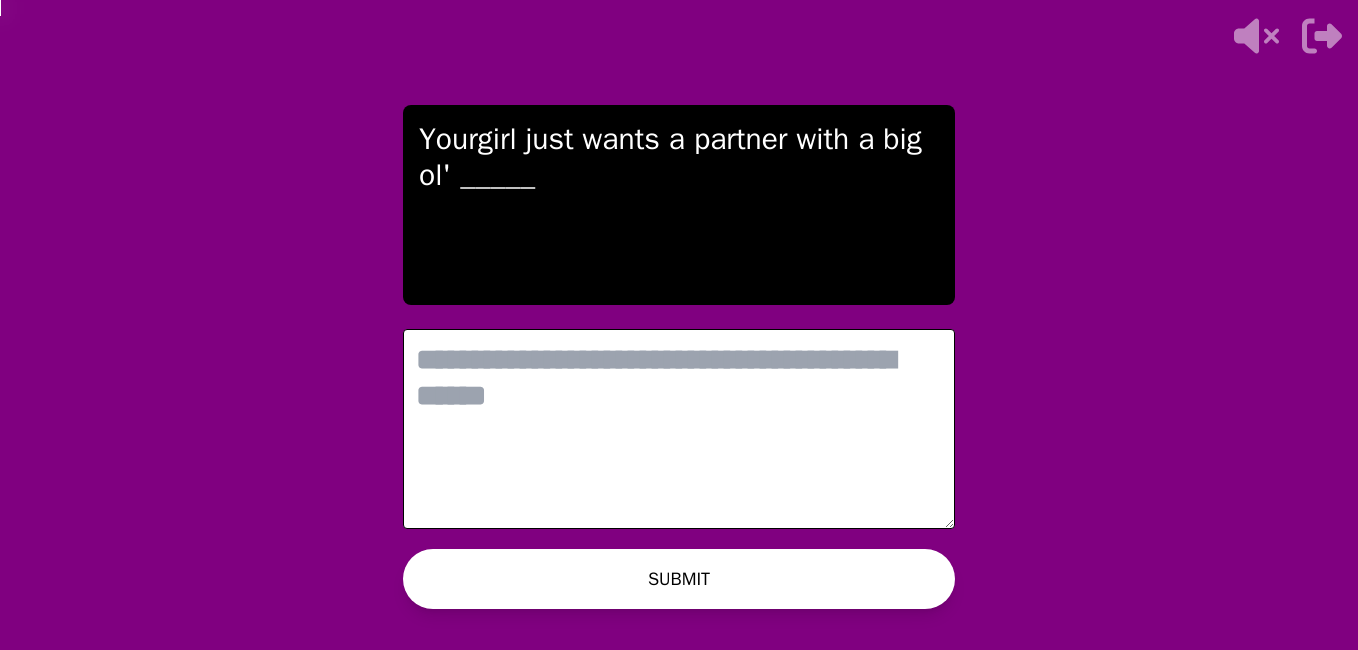 scroll, scrollTop: 0, scrollLeft: 0, axis: both 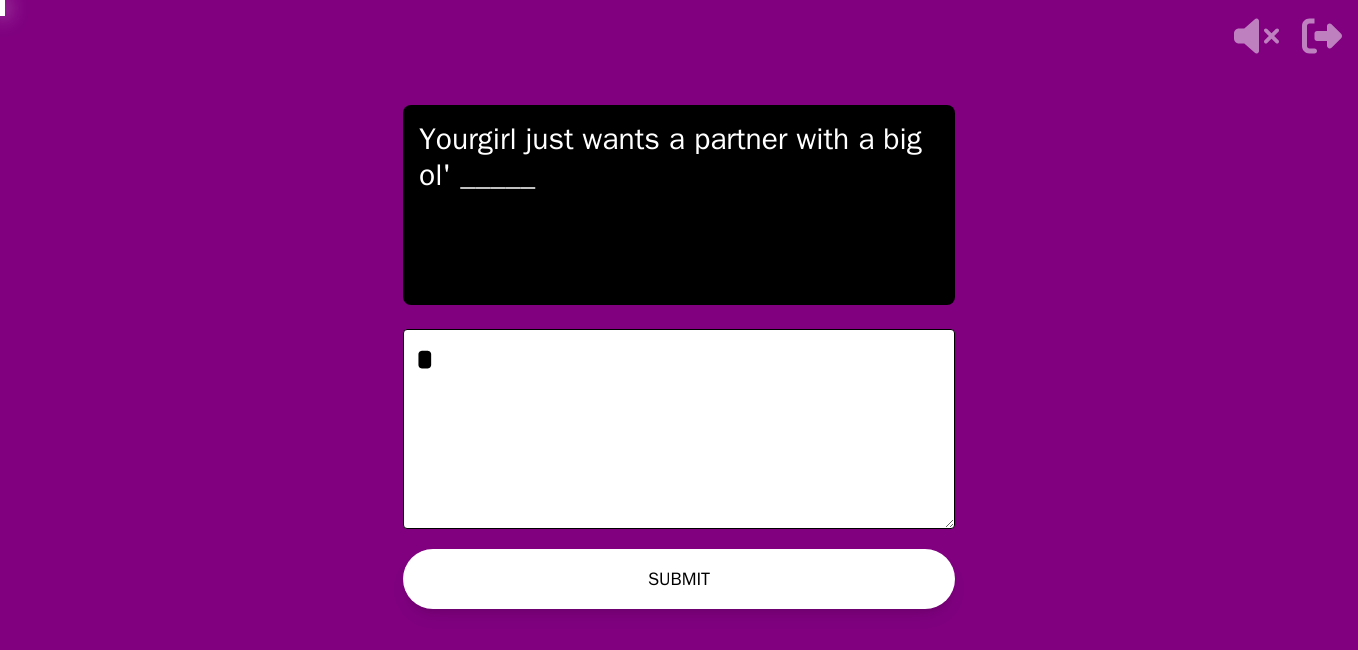 type on "*" 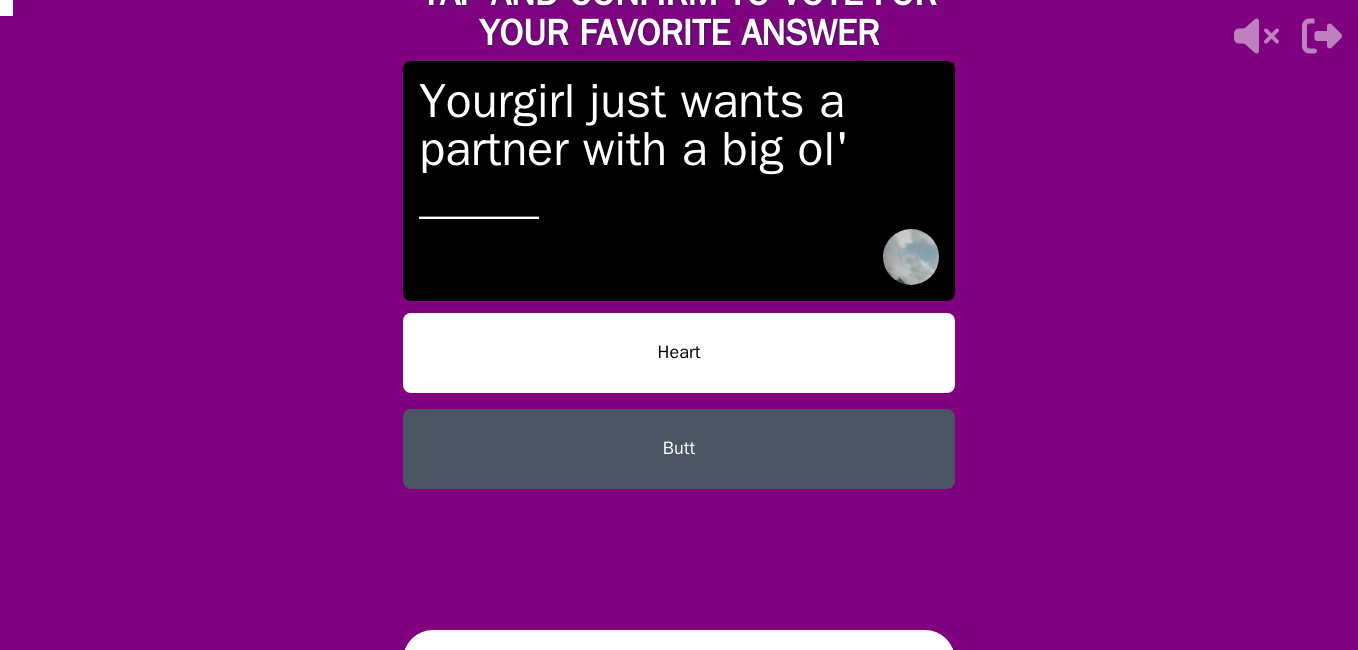 click on "Butt" at bounding box center (679, 449) 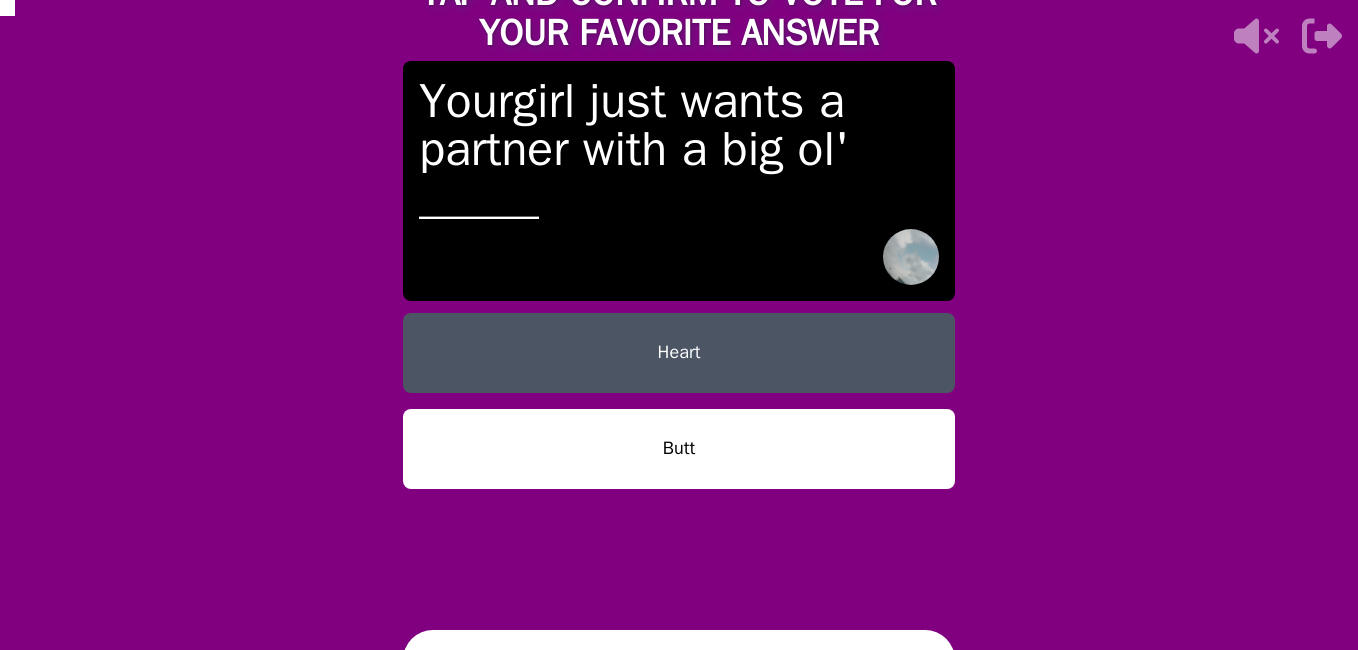 click on "CONFIRM" at bounding box center (679, 660) 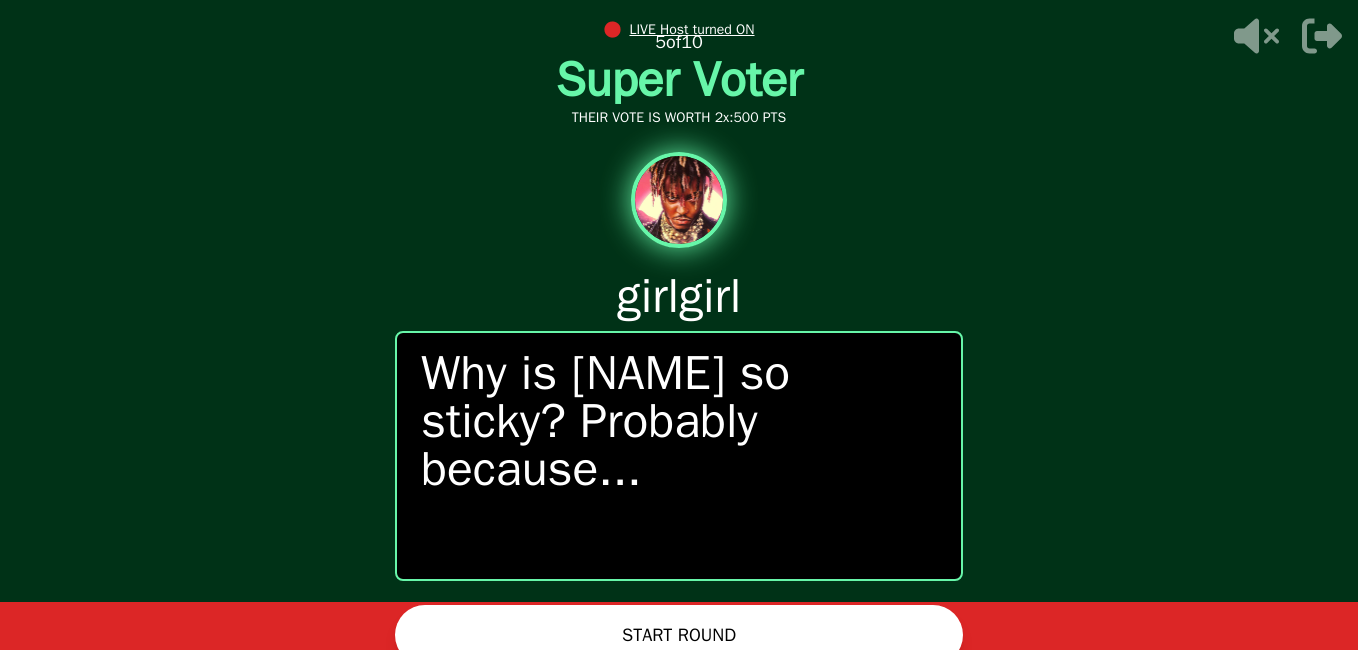 click on "START ROUND" at bounding box center (679, 635) 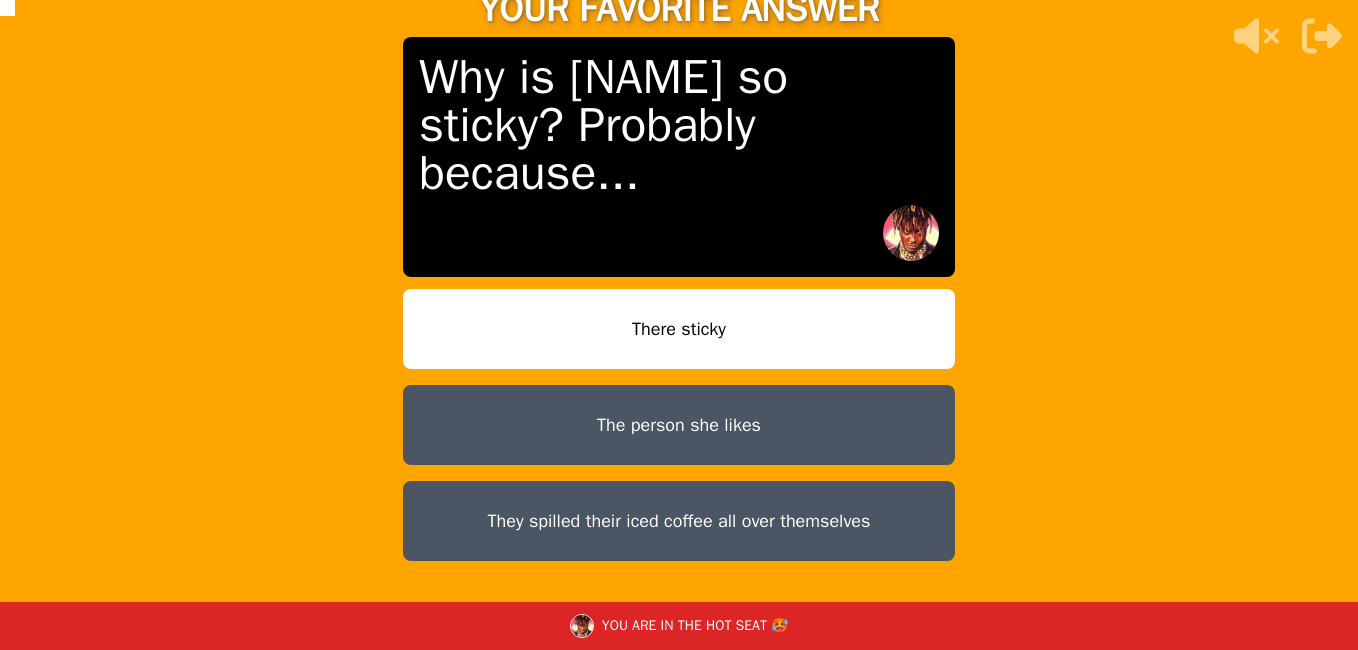 click on "The person she likes" at bounding box center (679, 425) 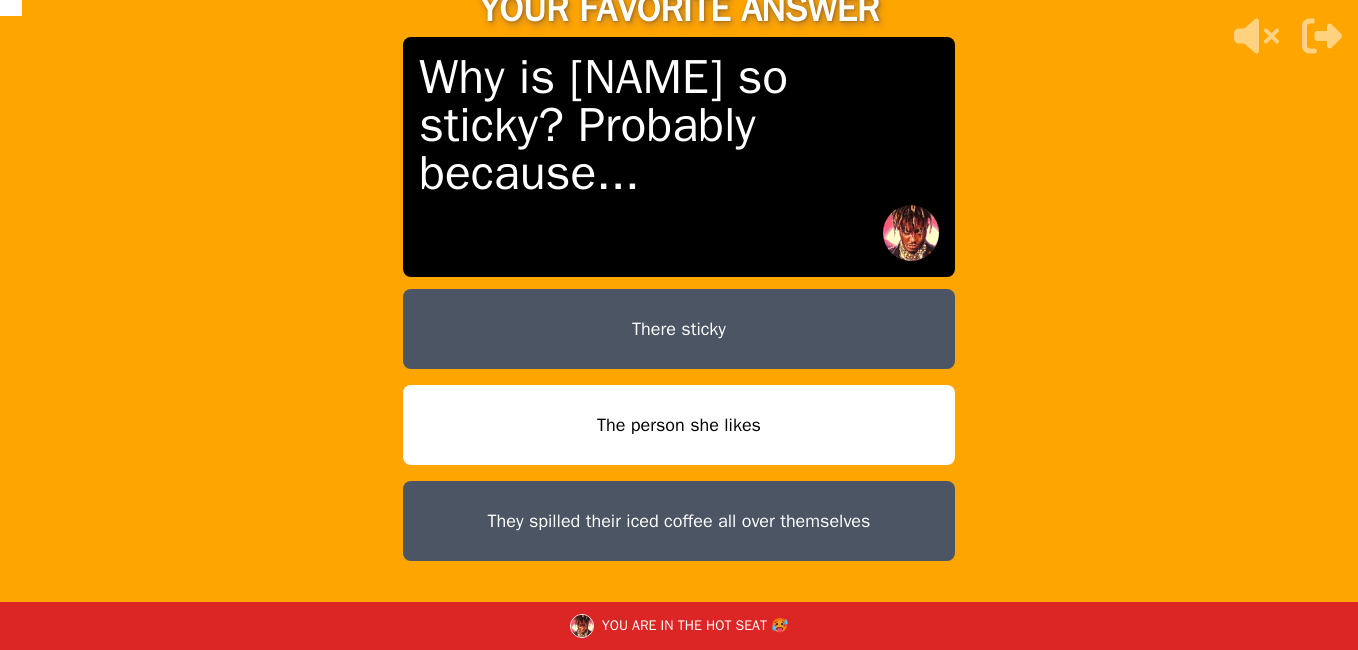 click on "The person she likes" at bounding box center (679, 425) 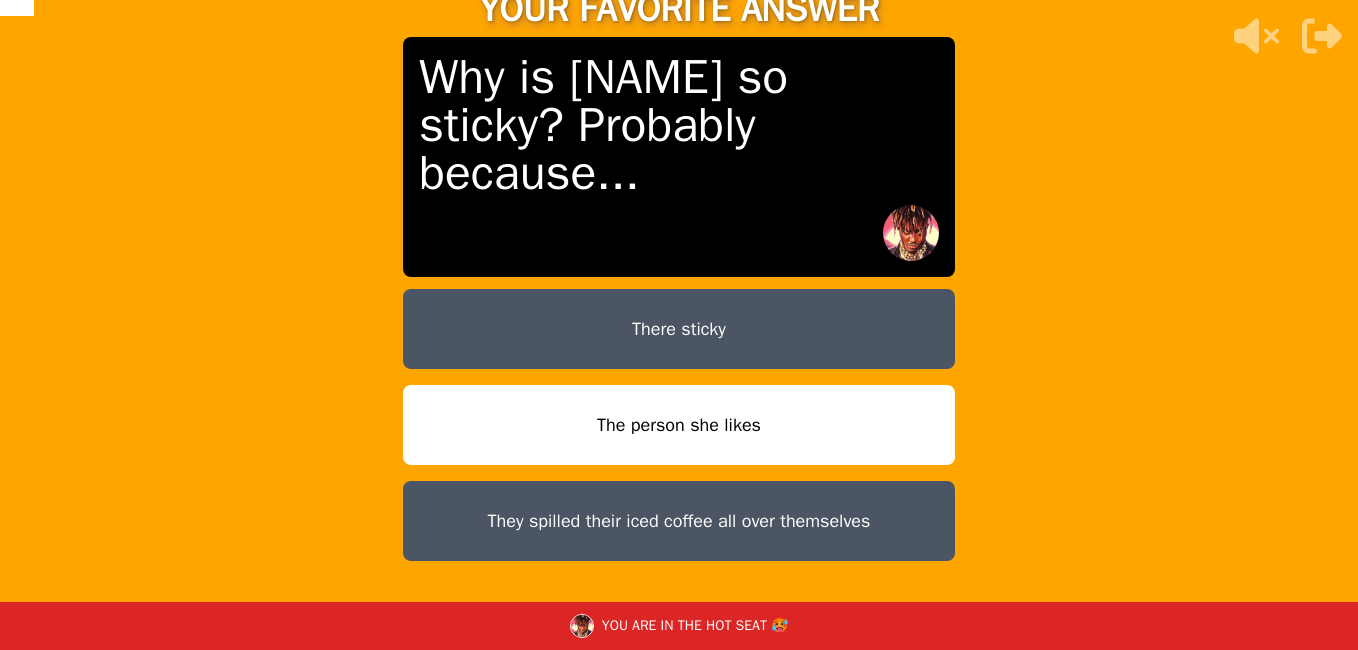 click on "The person she likes" at bounding box center (679, 425) 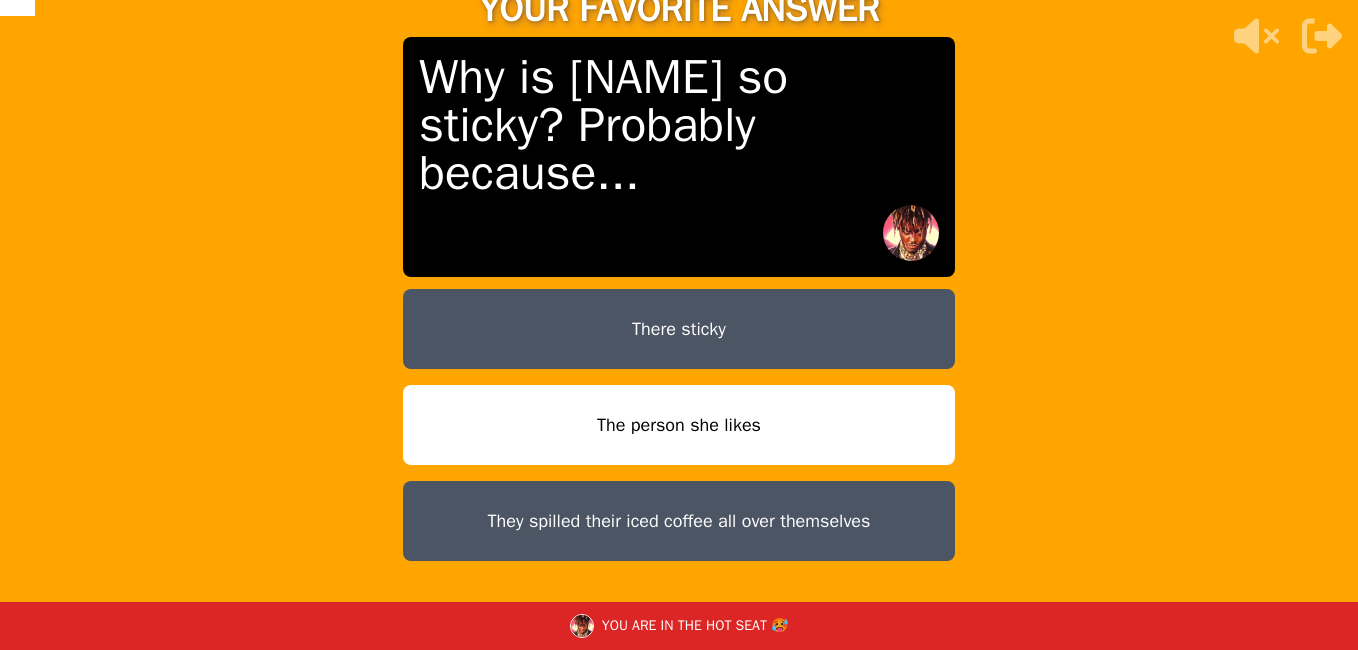 click on "The person she likes" at bounding box center [679, 425] 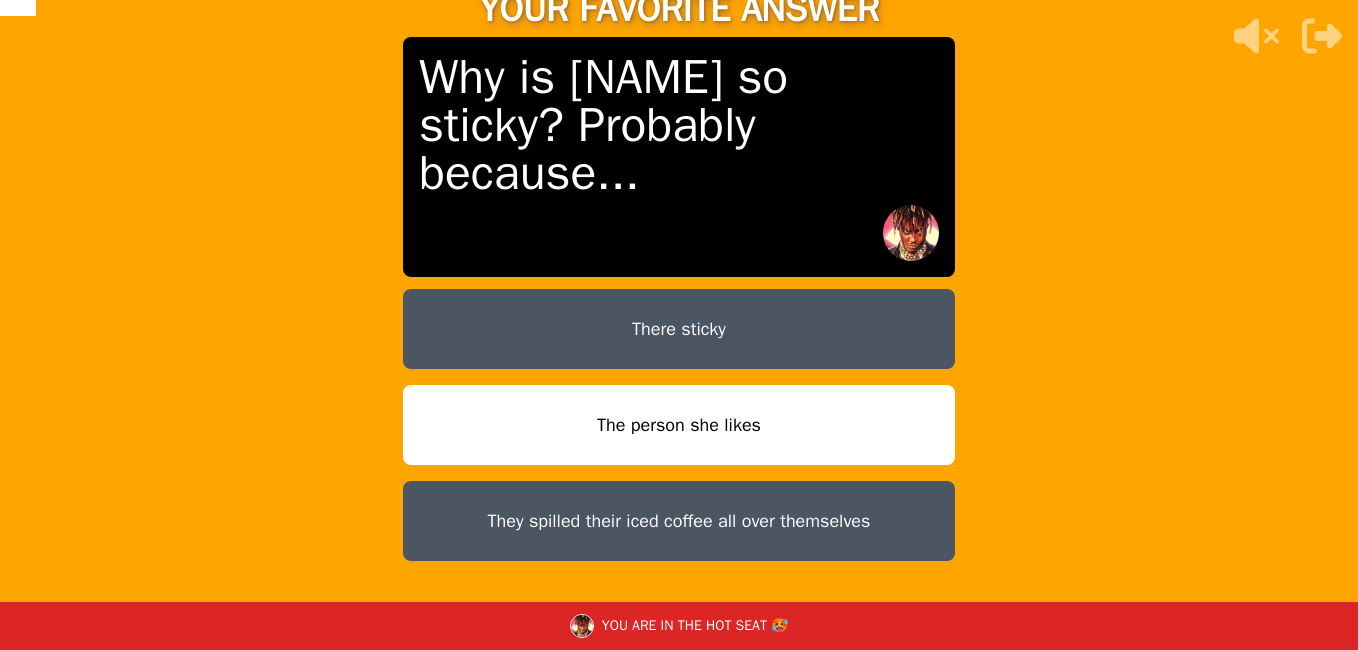 click on "The person she likes" at bounding box center (679, 425) 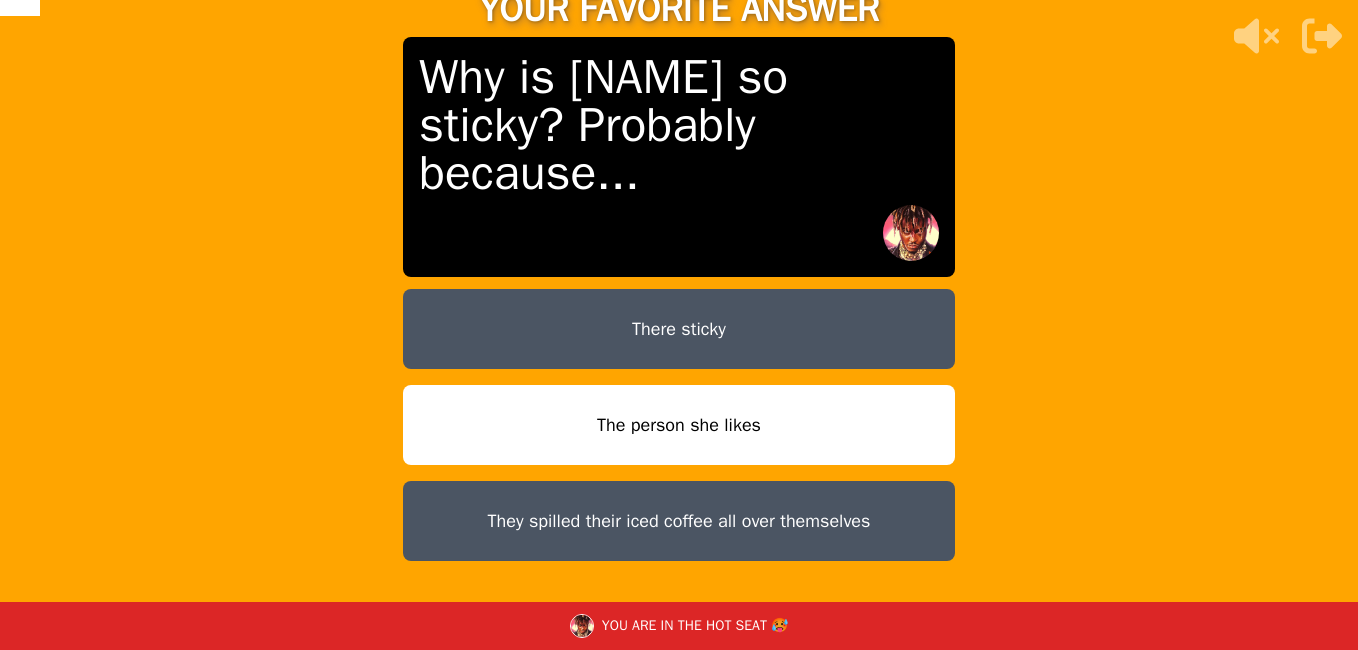 click on "The person she likes" at bounding box center [679, 425] 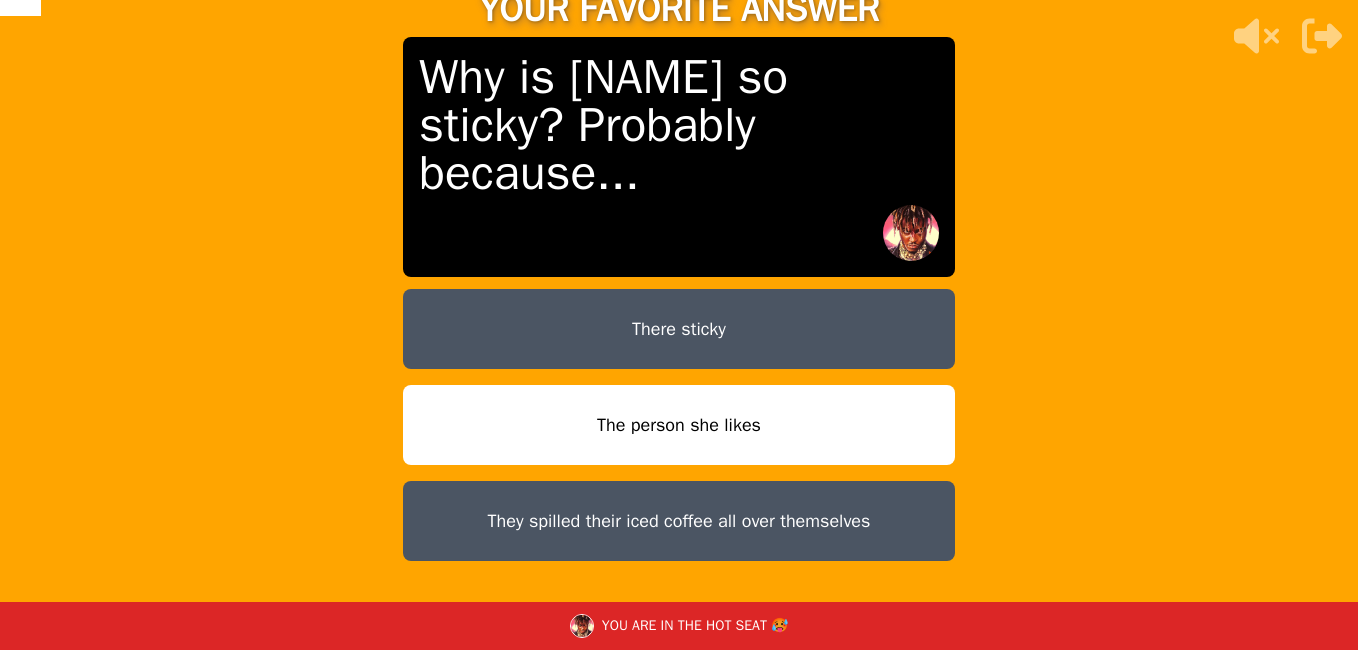 drag, startPoint x: 870, startPoint y: 412, endPoint x: 869, endPoint y: 423, distance: 11.045361 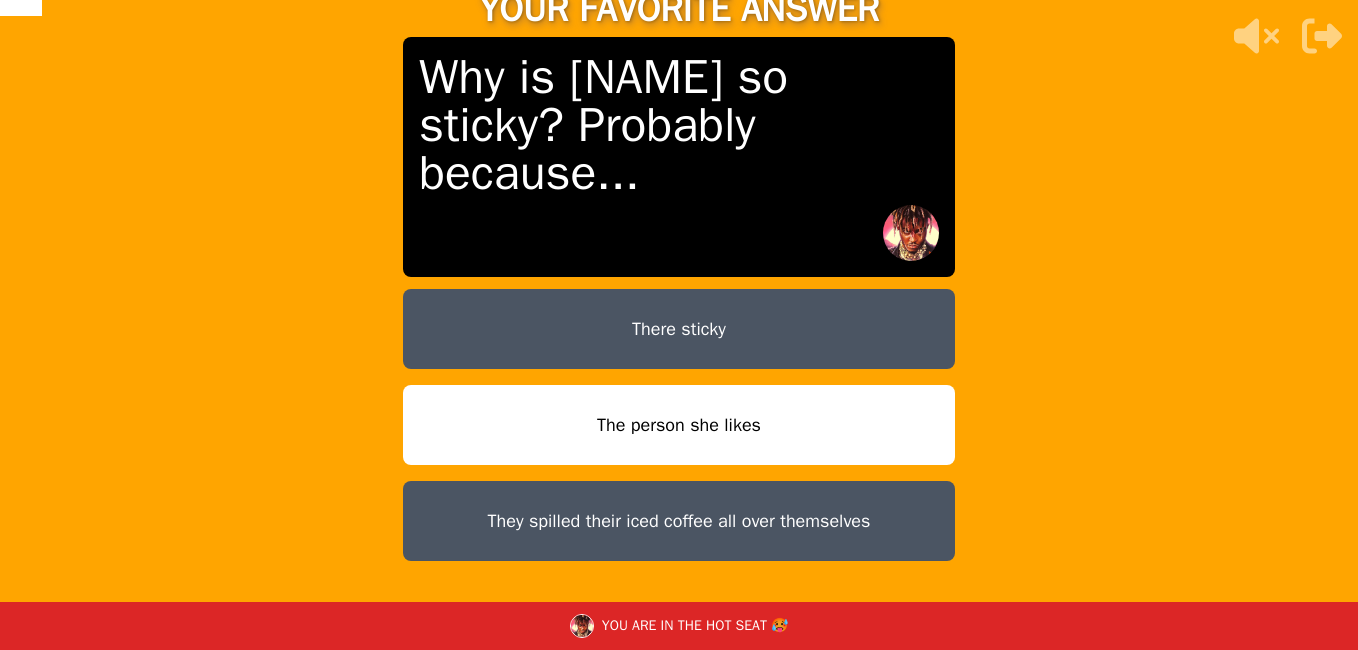 click on "The person she likes" at bounding box center (679, 425) 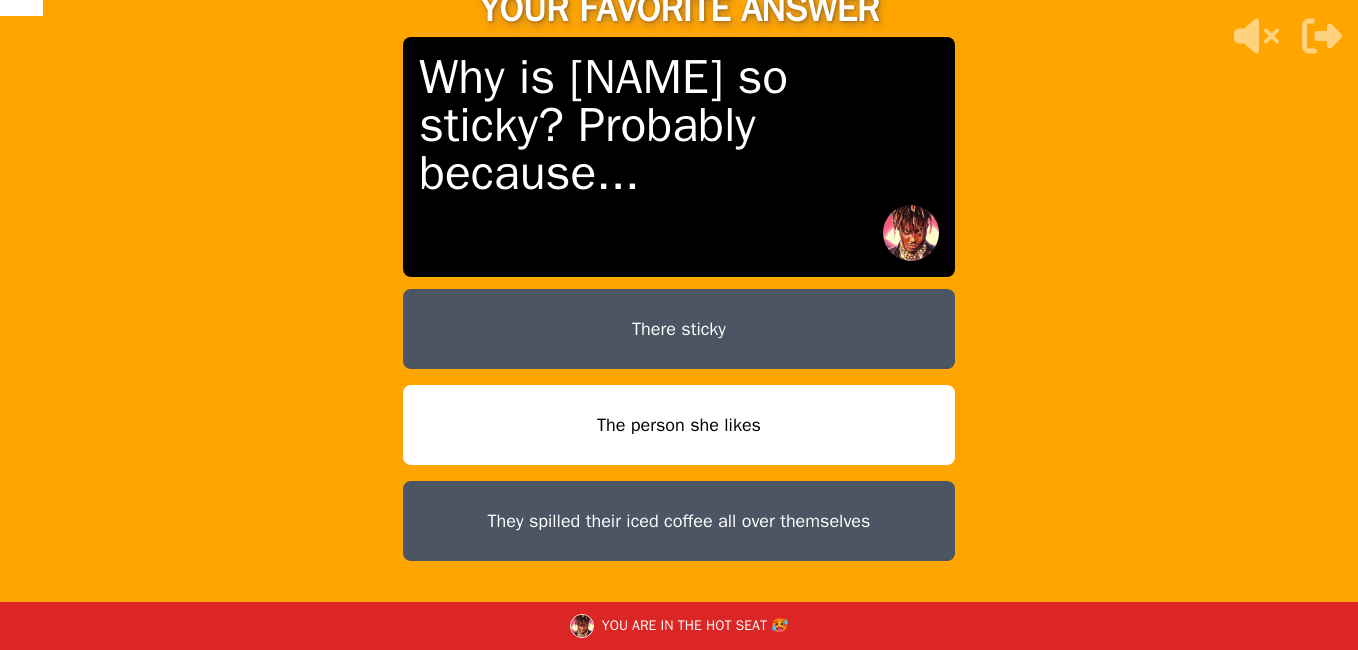 click on "The person she likes" at bounding box center (679, 425) 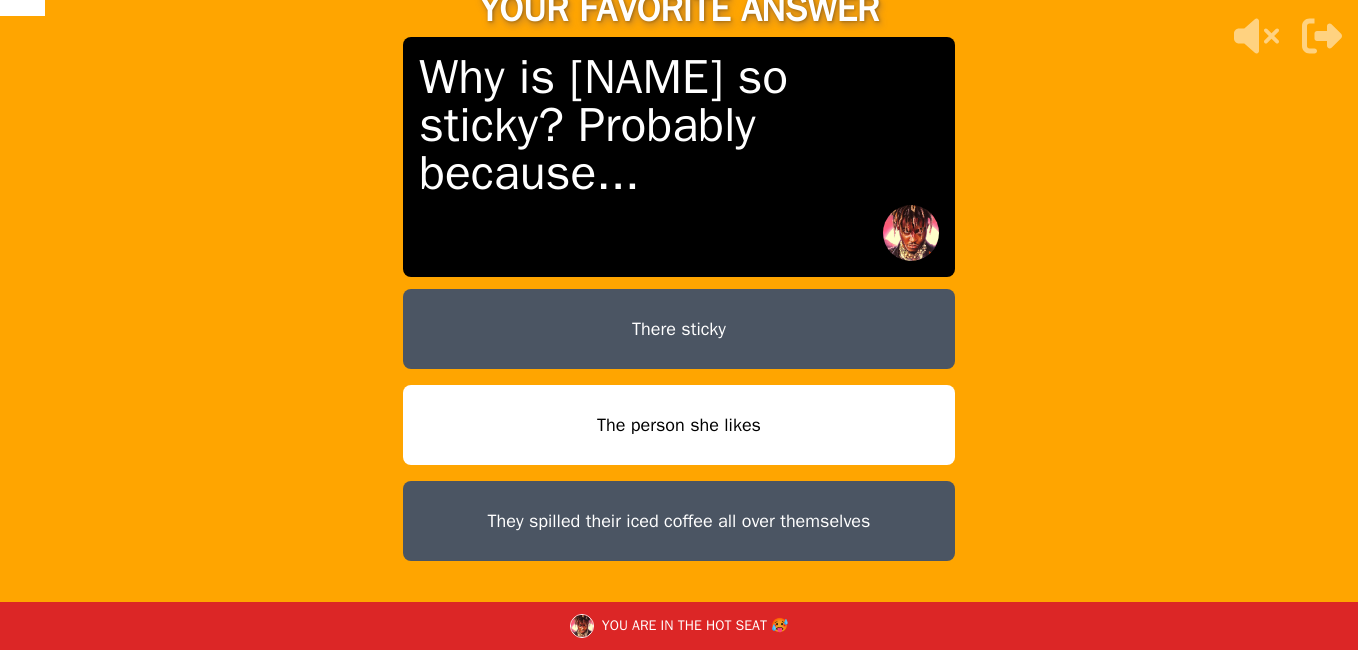 click on "The person she likes" at bounding box center [679, 425] 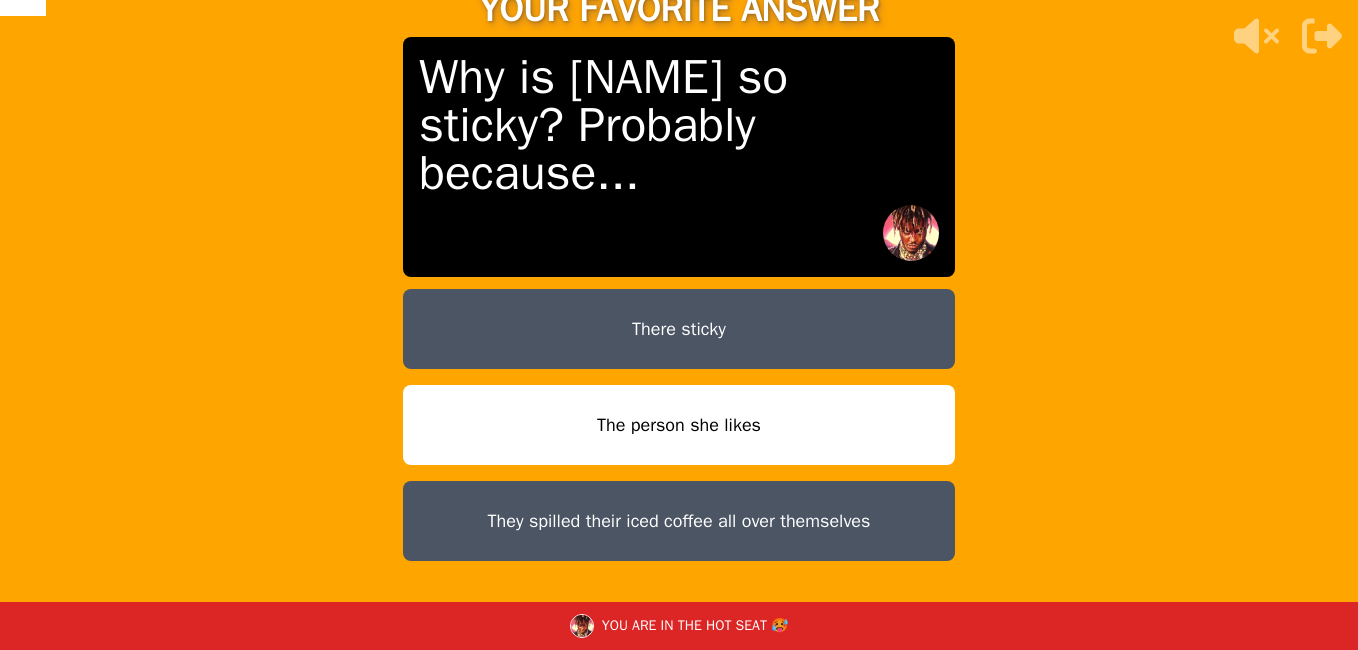 click on "The person she likes" at bounding box center (679, 425) 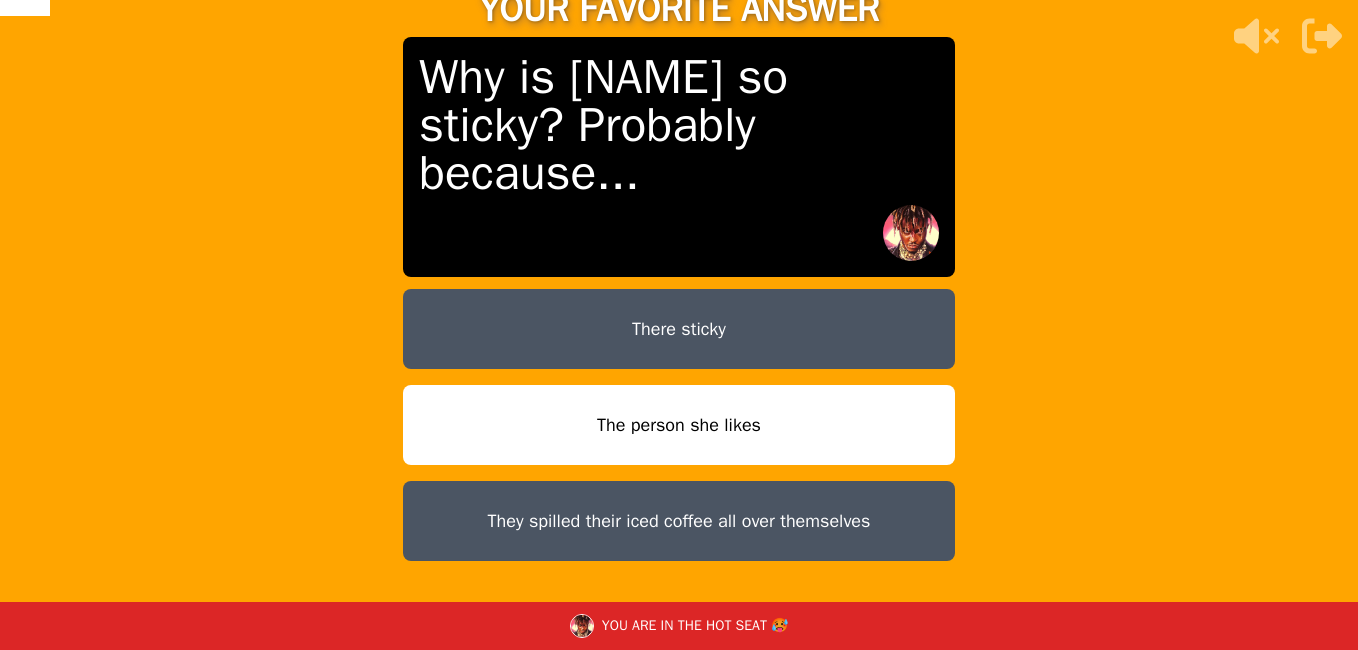 click on "The person she likes" at bounding box center (679, 425) 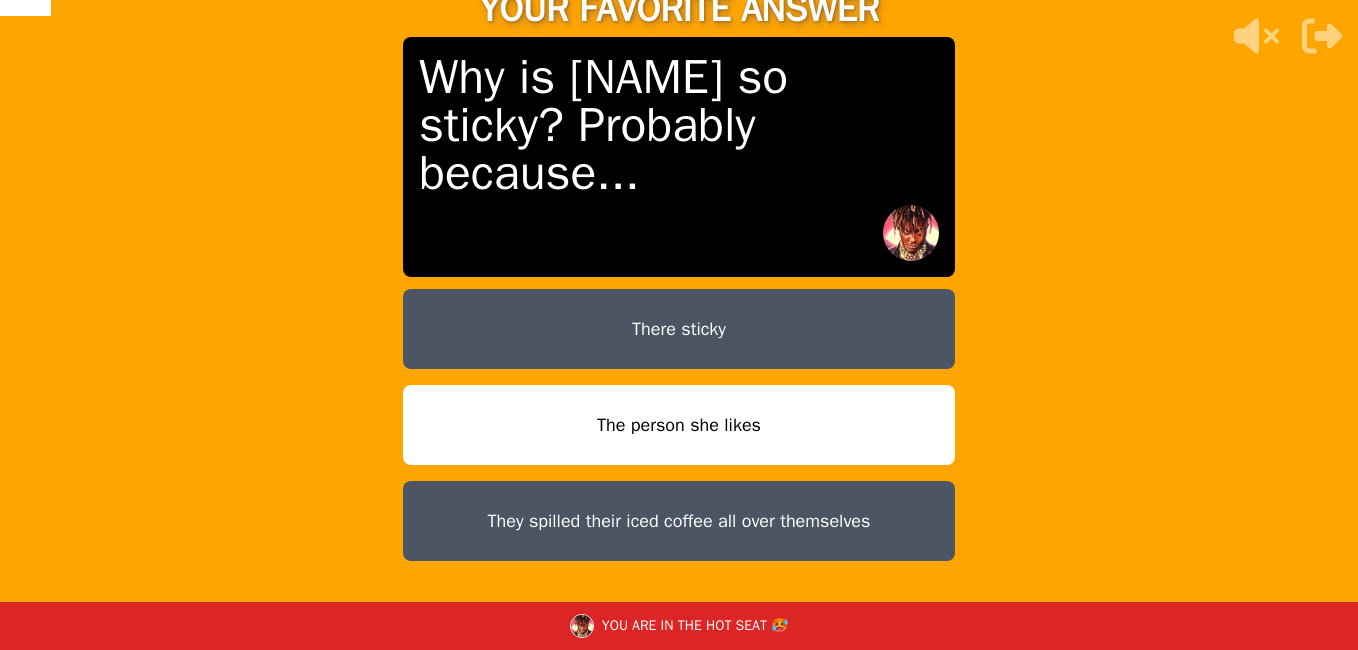 click on "The person she likes" at bounding box center [679, 425] 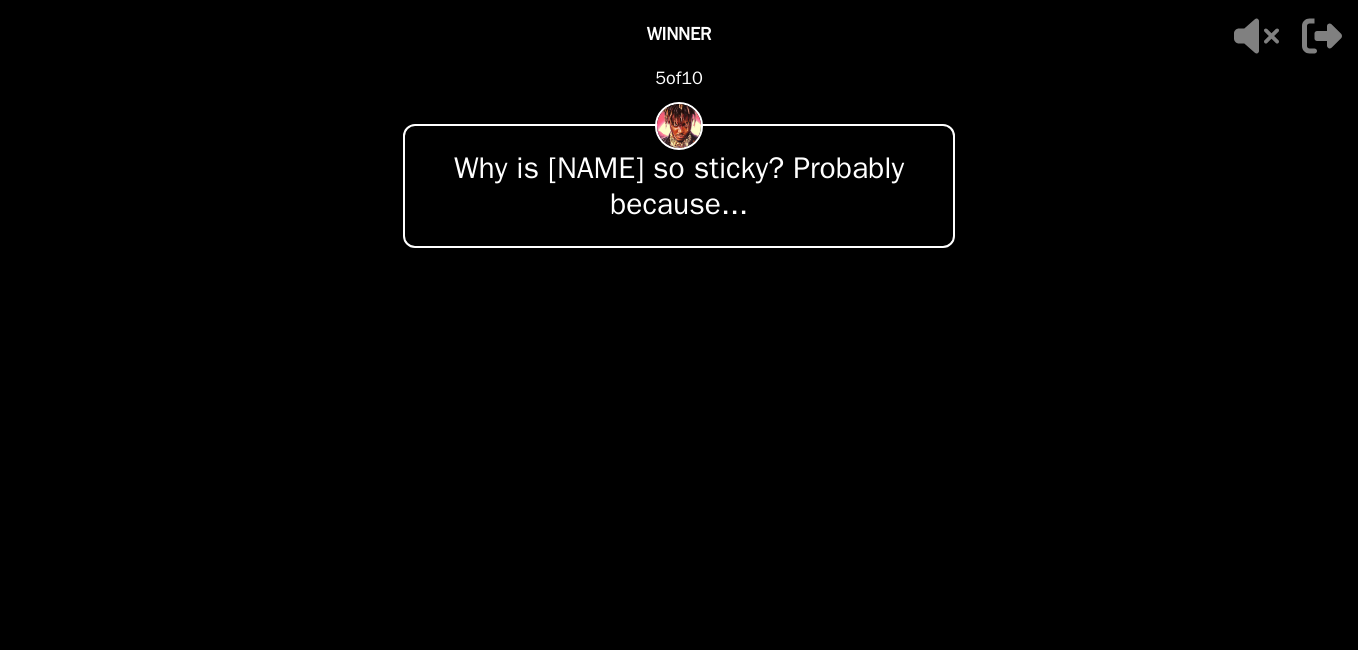 click on "- 500  PTS WINNER 5  of  10 Why is [NAME] so sticky? Probably because... + 750 Yourgirl  WINS 2 VOTES" at bounding box center (679, 325) 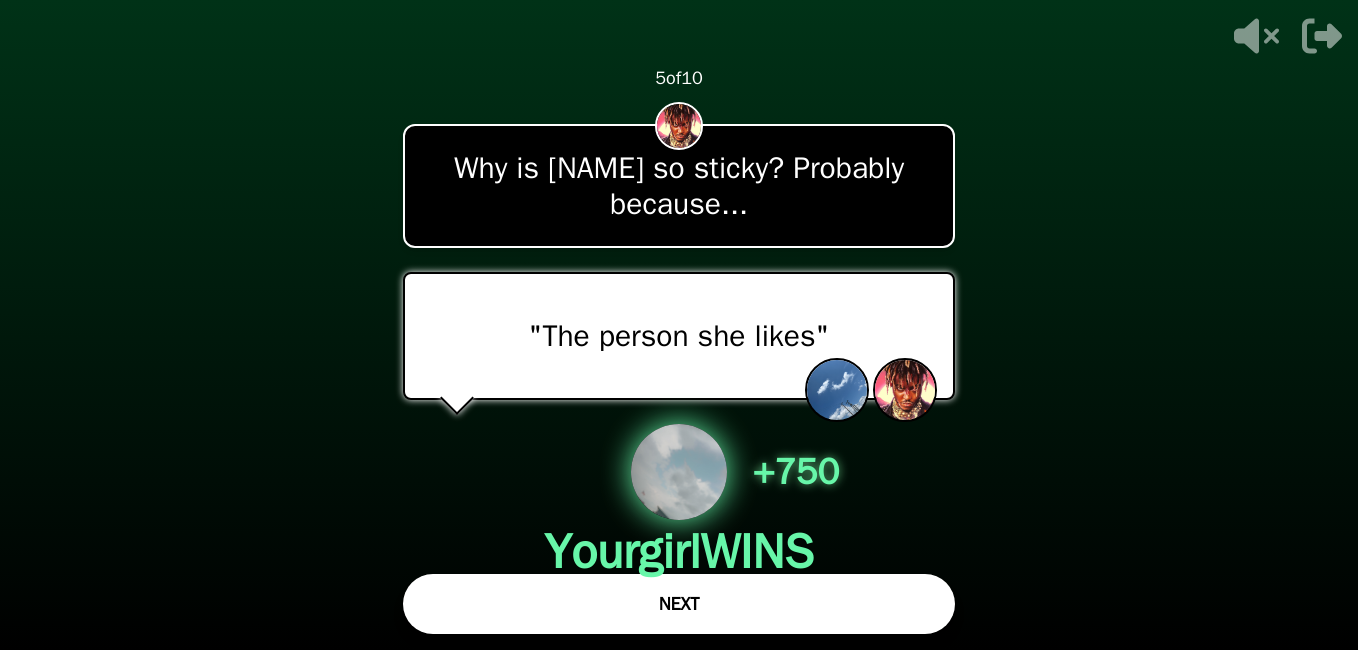 click on "- 500  PTS 5  of  10 Why is [NAME] so sticky? Probably because... "The person she likes" + 750 Yourgirl  WINS 2 VOTES NEXT" at bounding box center (679, 325) 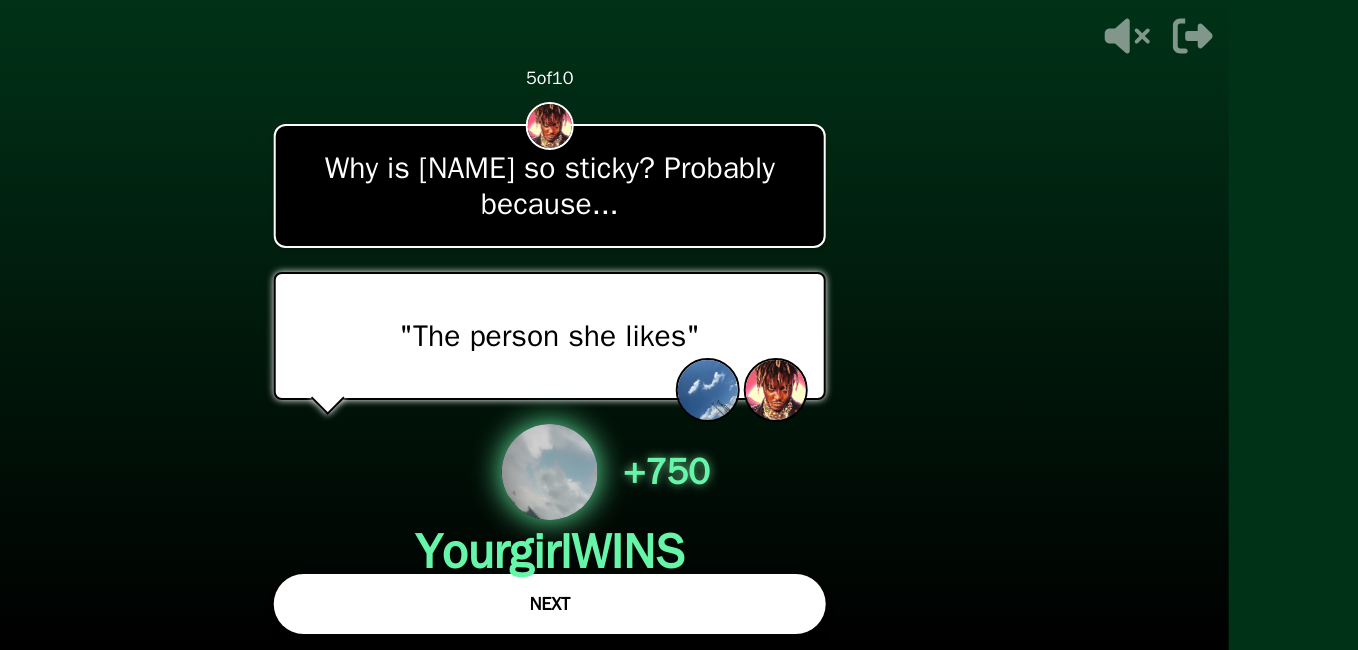 click at bounding box center [550, 325] 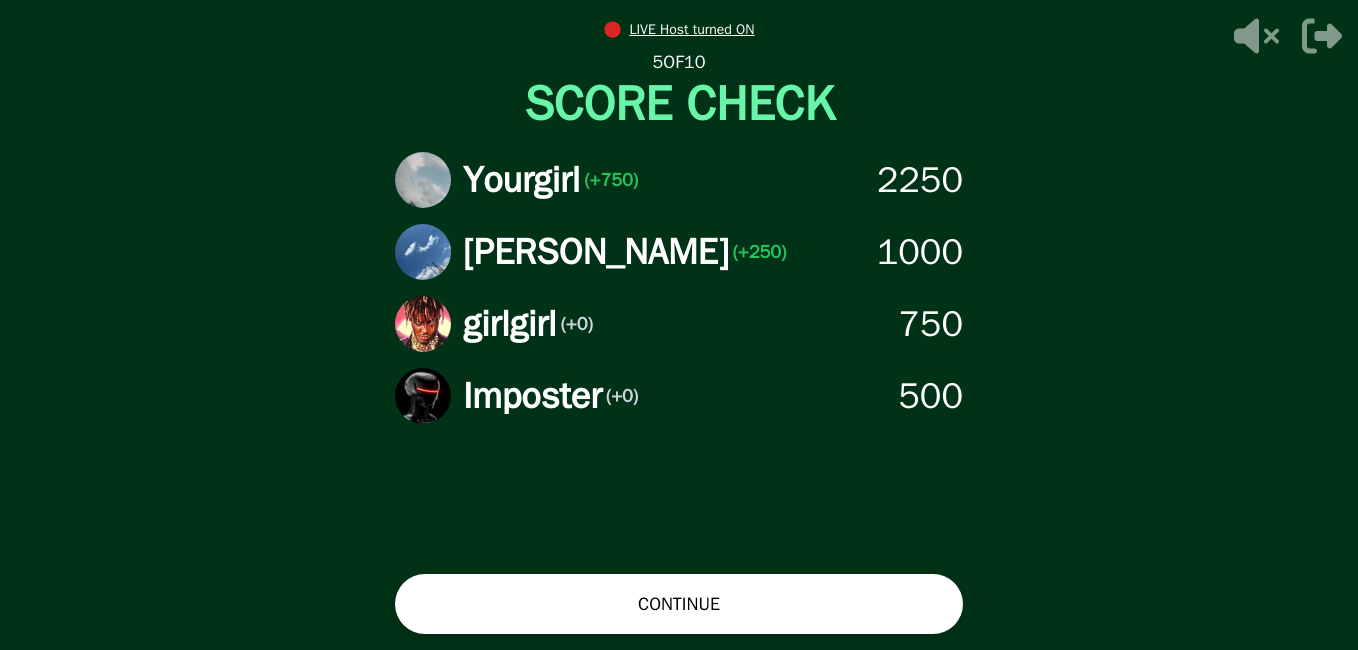click on "CONTINUE" at bounding box center [679, 604] 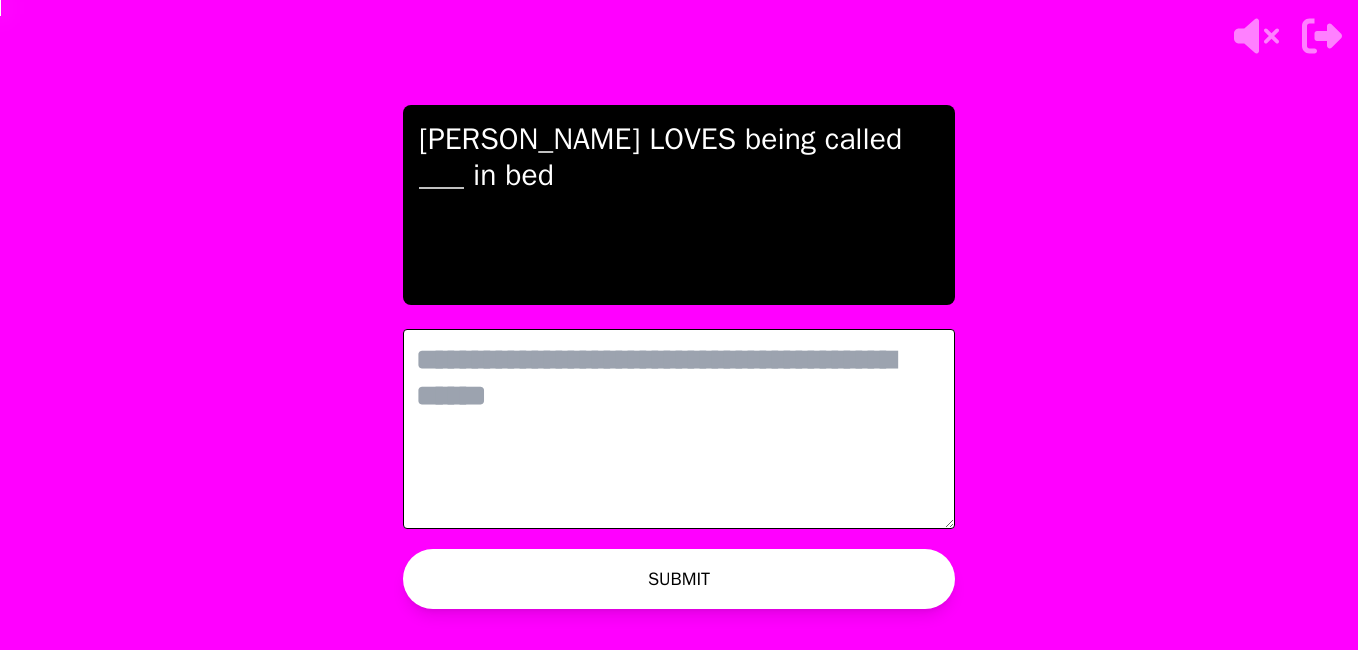 scroll, scrollTop: 0, scrollLeft: 0, axis: both 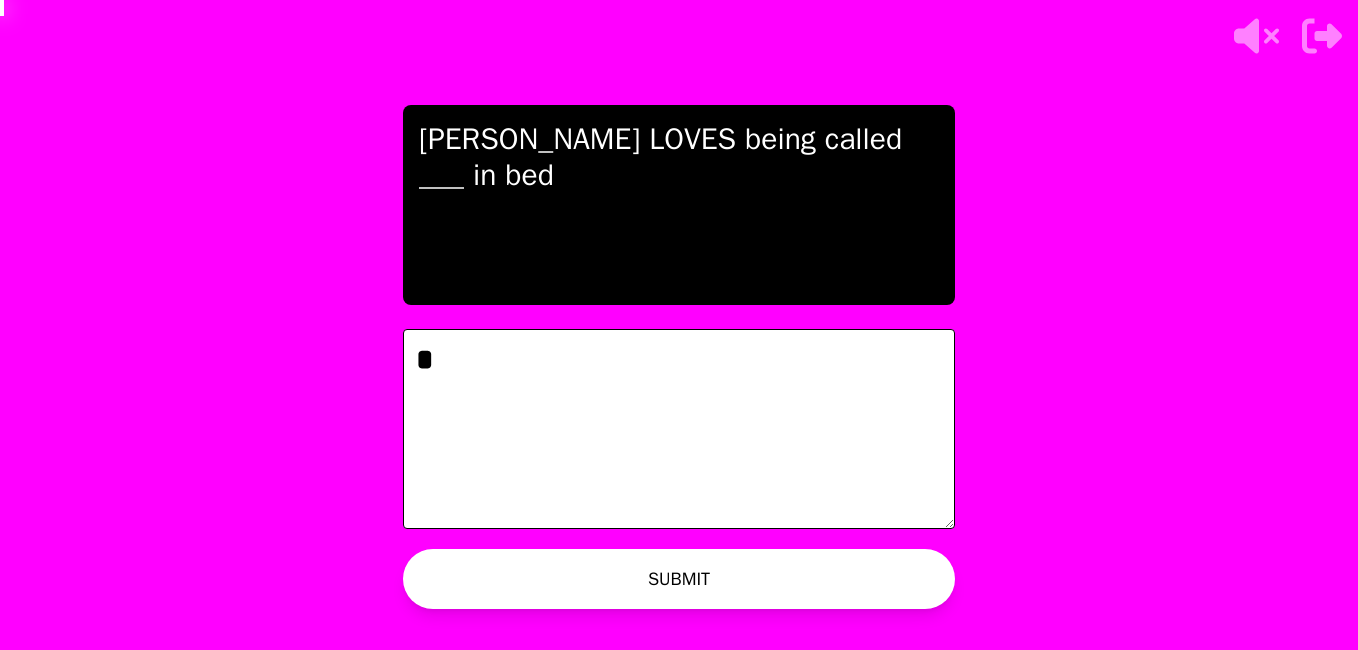 type on "*" 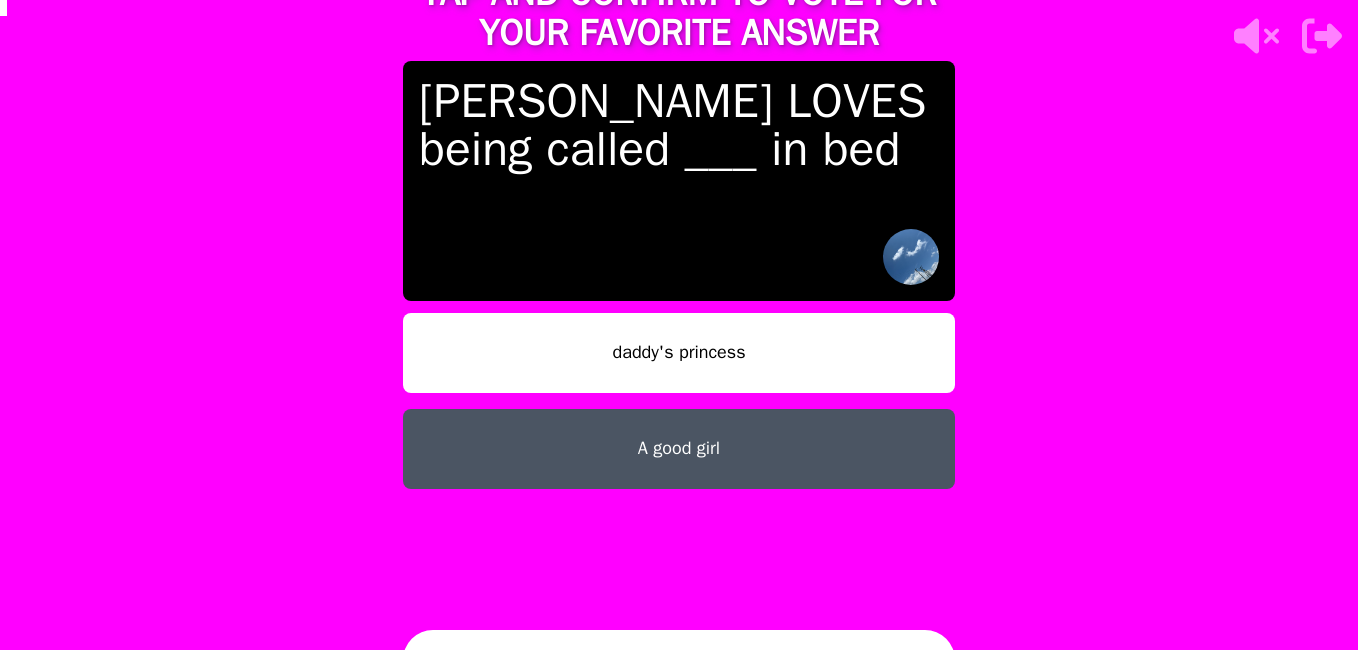 click on "A good girl" at bounding box center (679, 449) 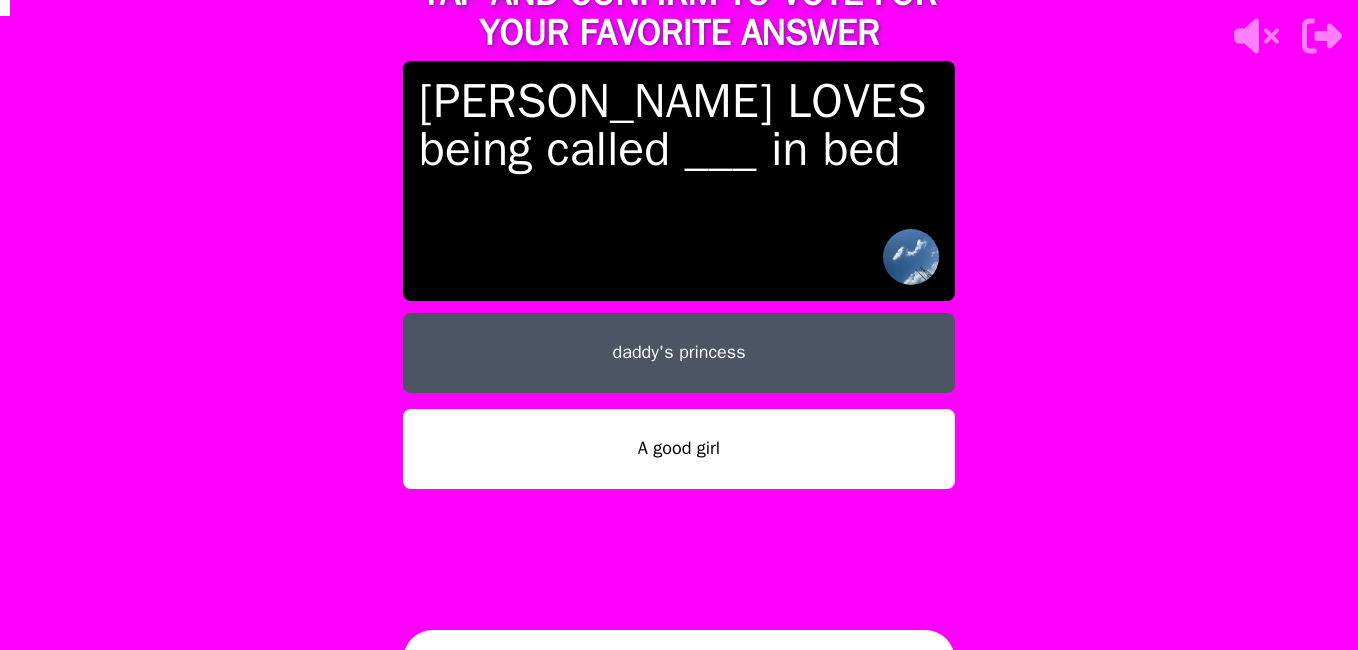 click on "CONFIRM" at bounding box center [679, 660] 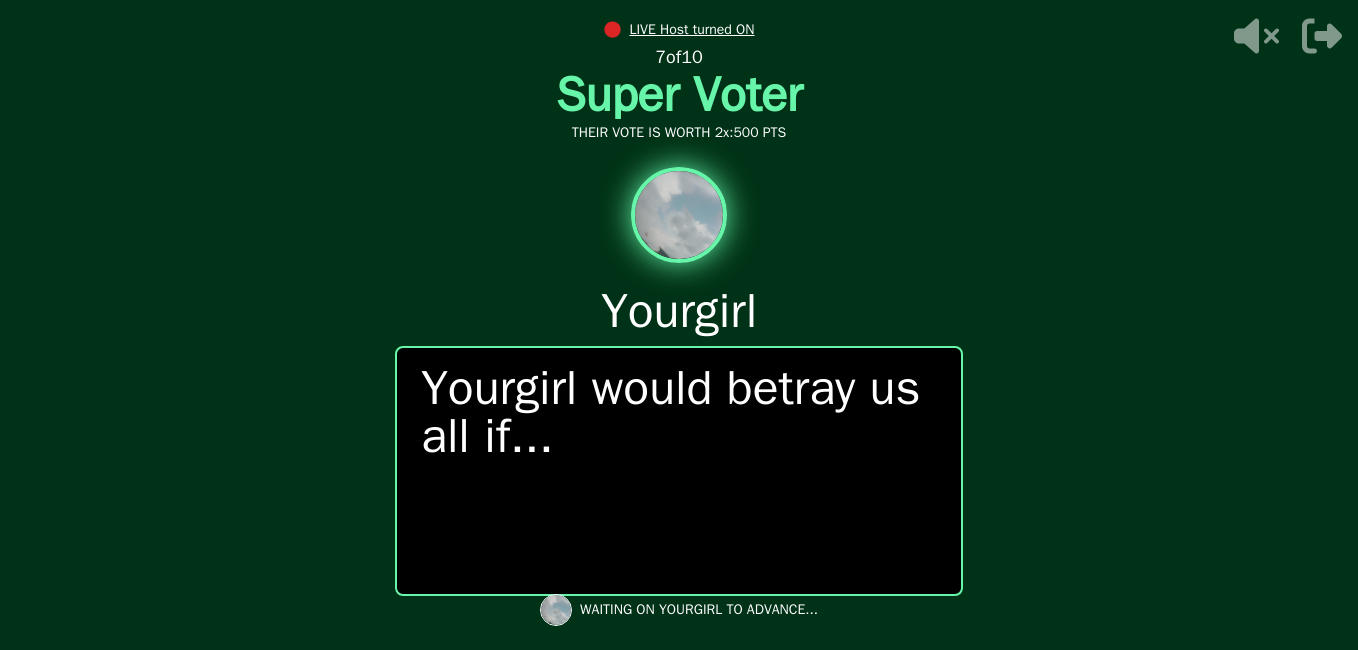 click at bounding box center [679, 325] 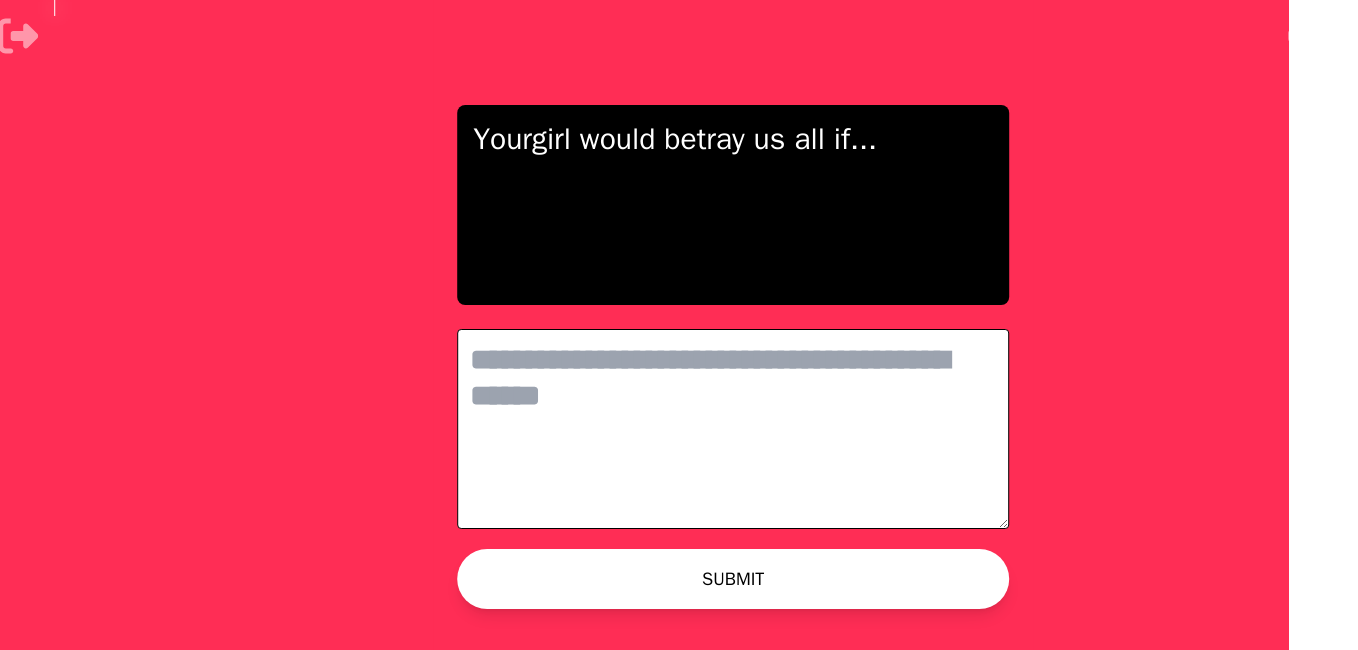 scroll, scrollTop: 0, scrollLeft: 0, axis: both 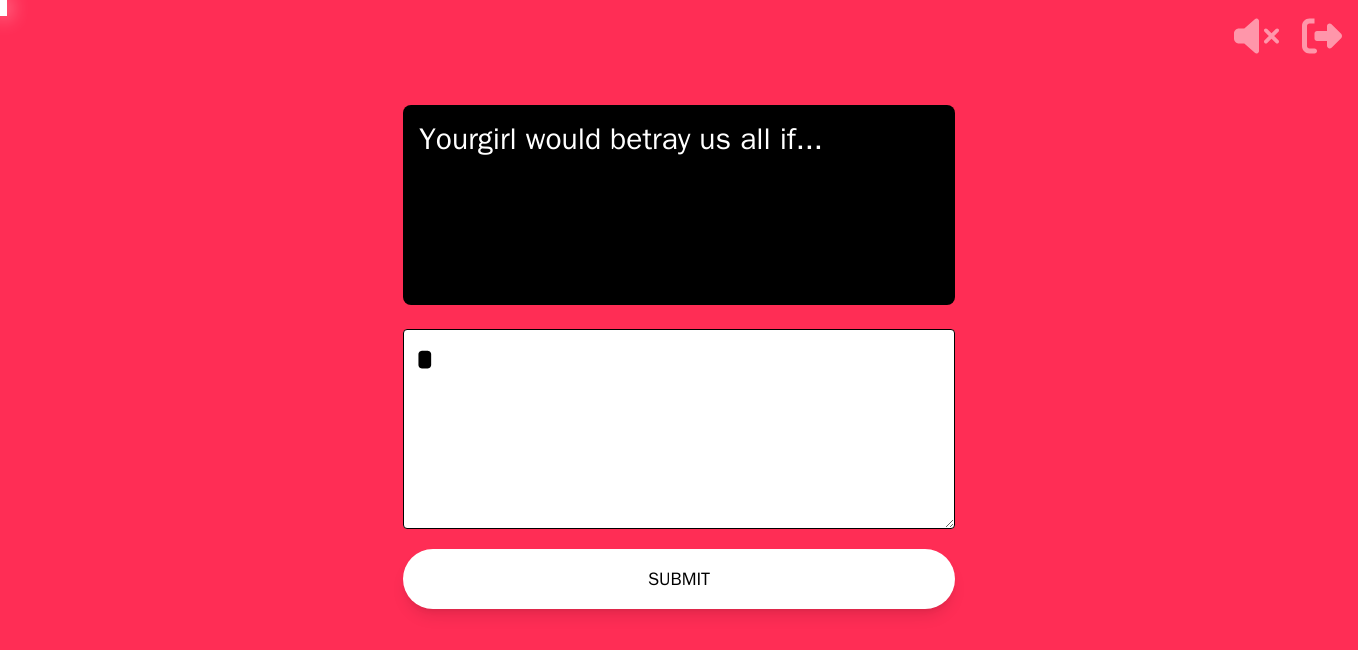type on "*" 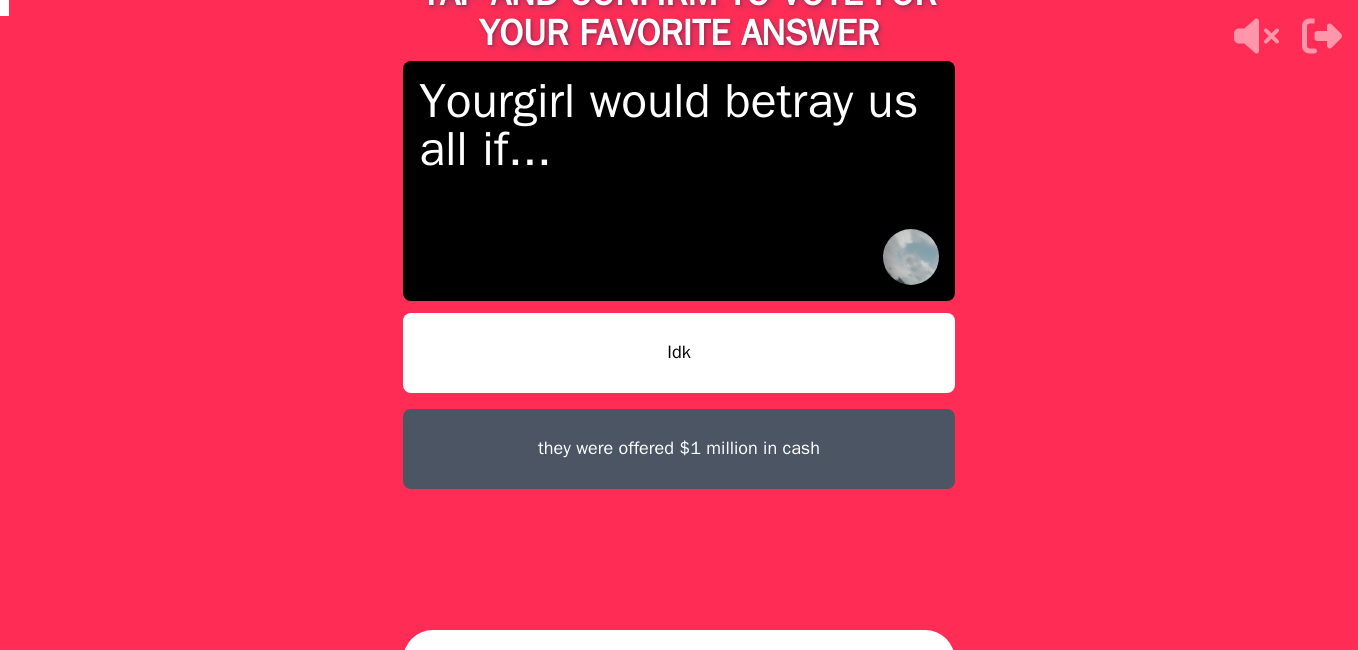 click on "Idk" at bounding box center [679, 353] 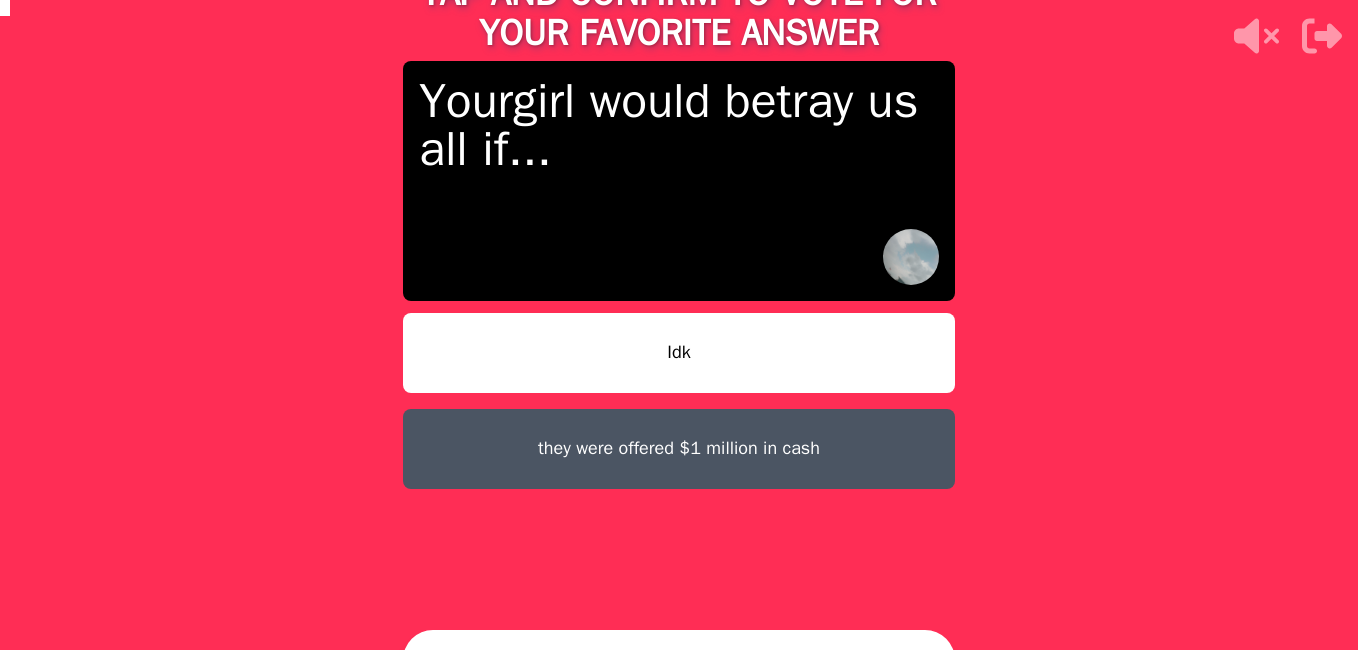click on "Idk" at bounding box center (679, 353) 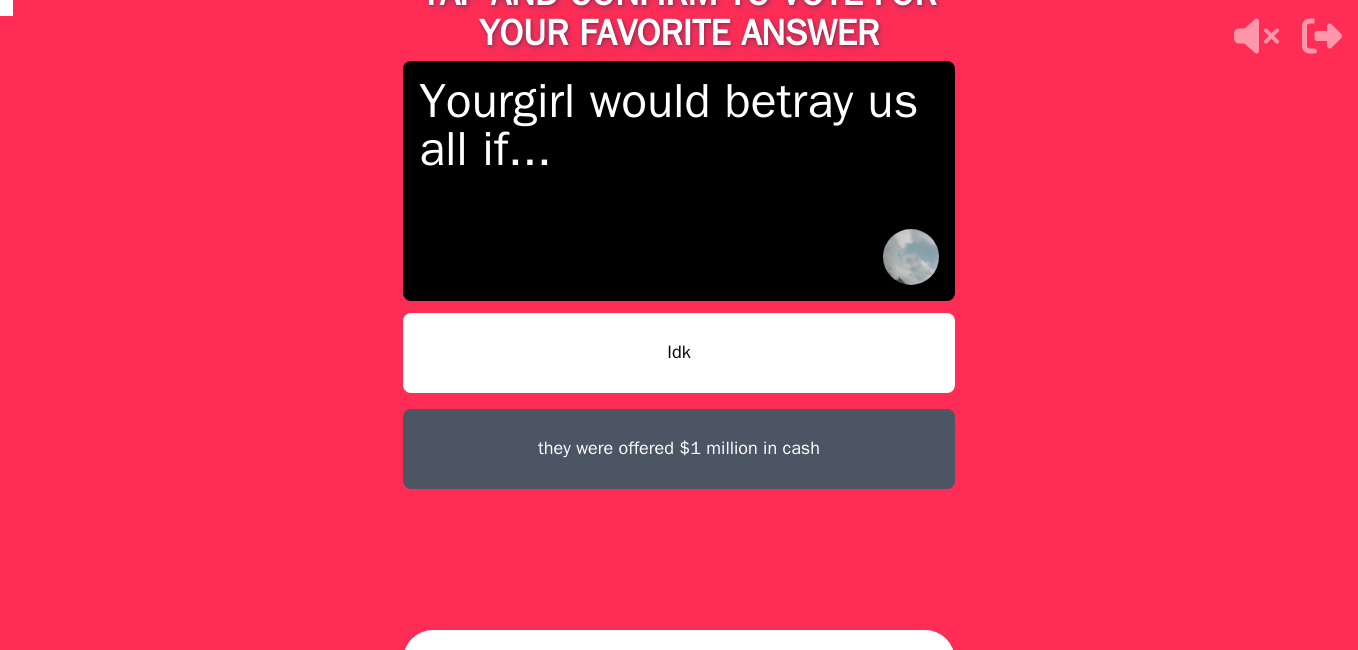 click on "CONFIRM" at bounding box center (679, 660) 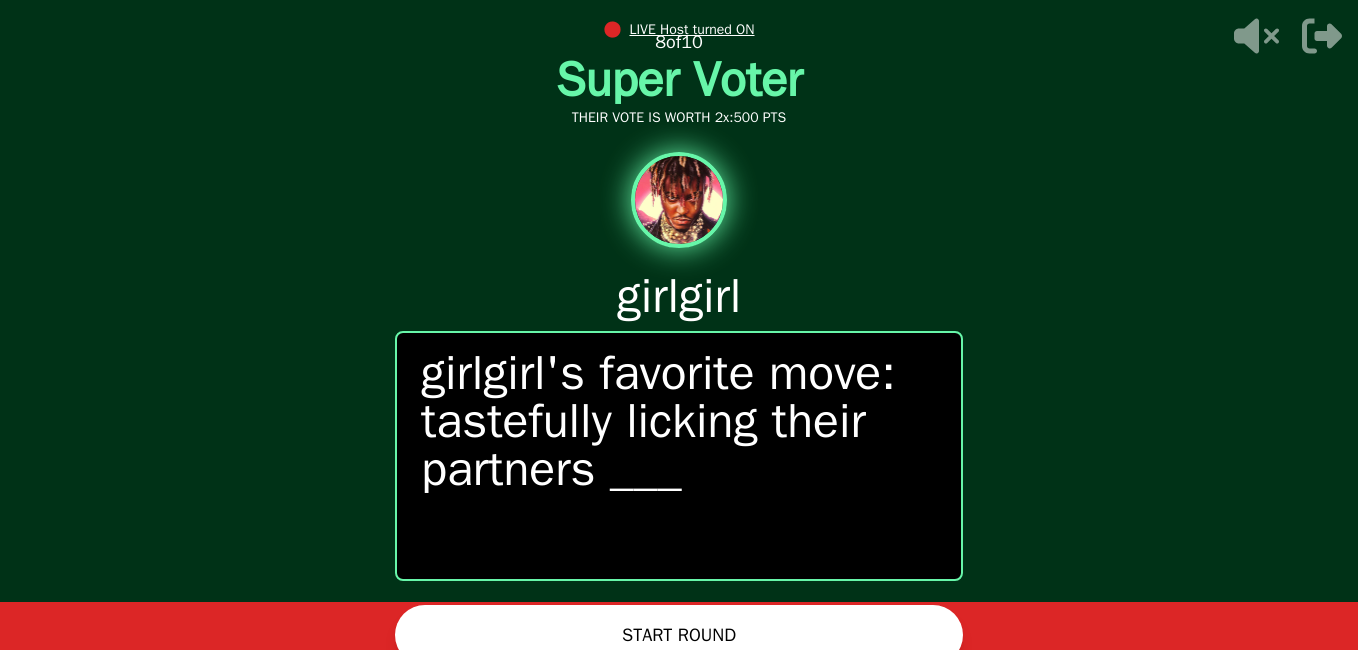 click on "START ROUND" at bounding box center (679, 635) 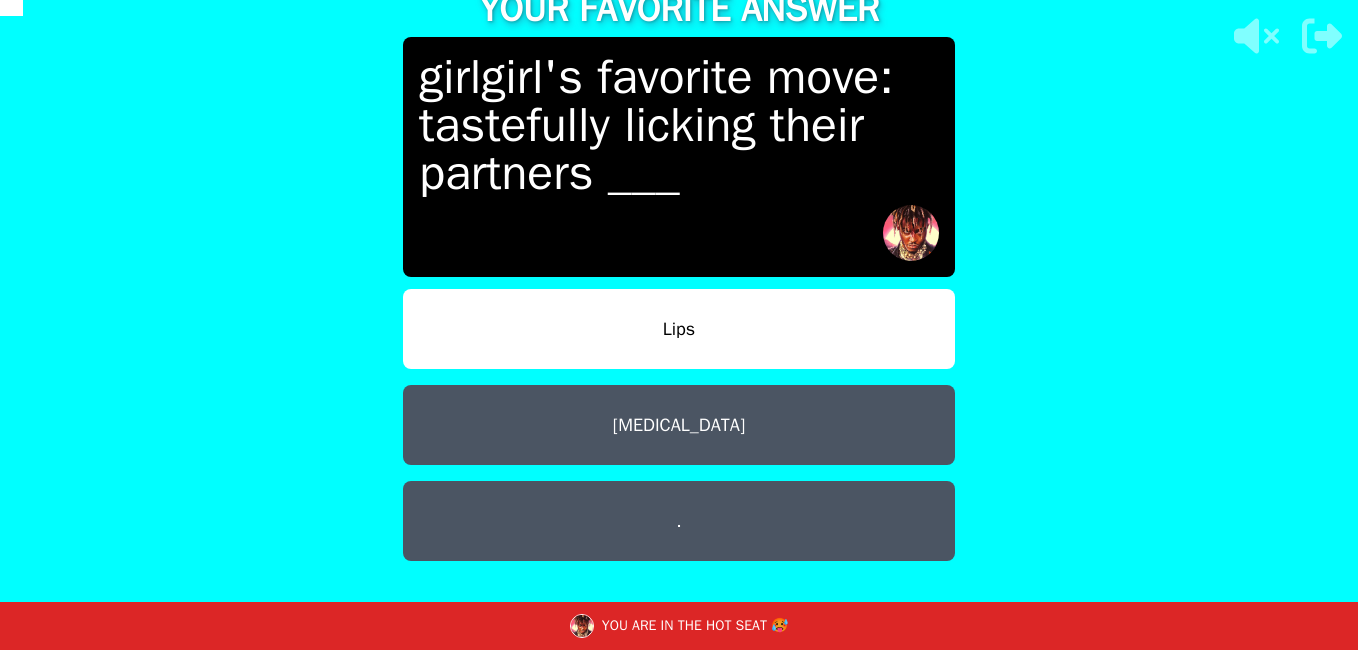 click on "Lips" at bounding box center [679, 329] 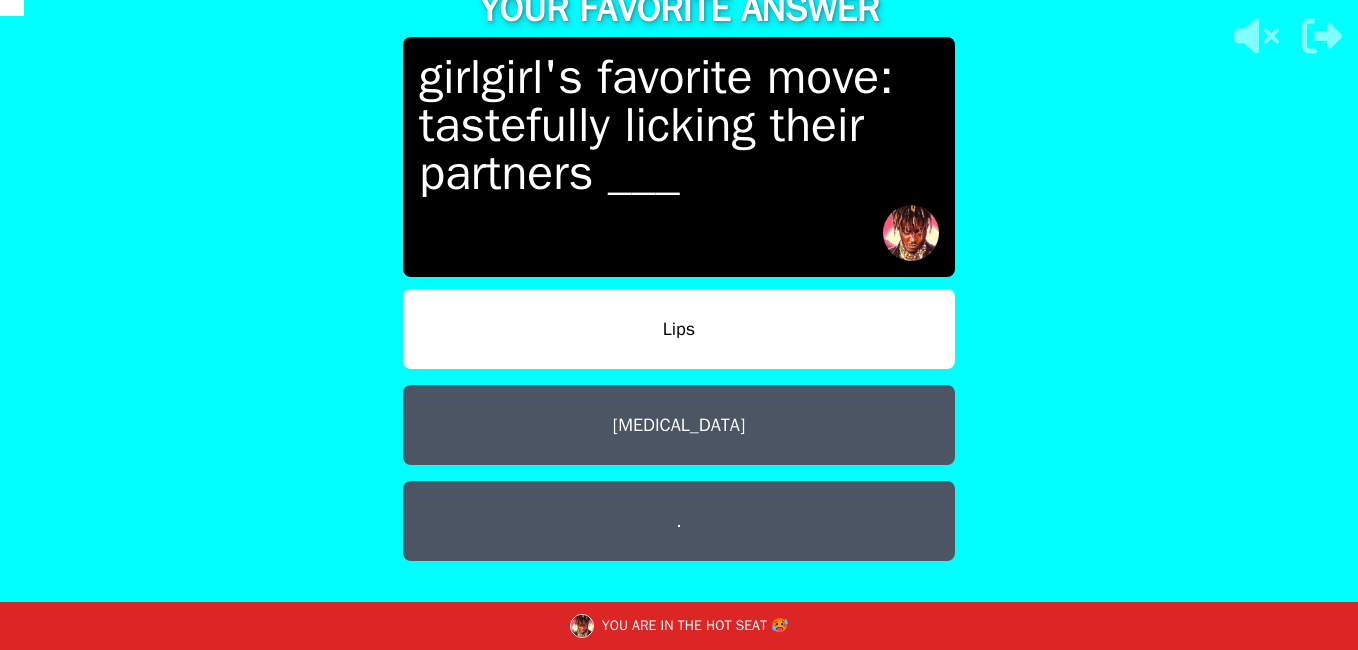 click on "Lips" at bounding box center (679, 329) 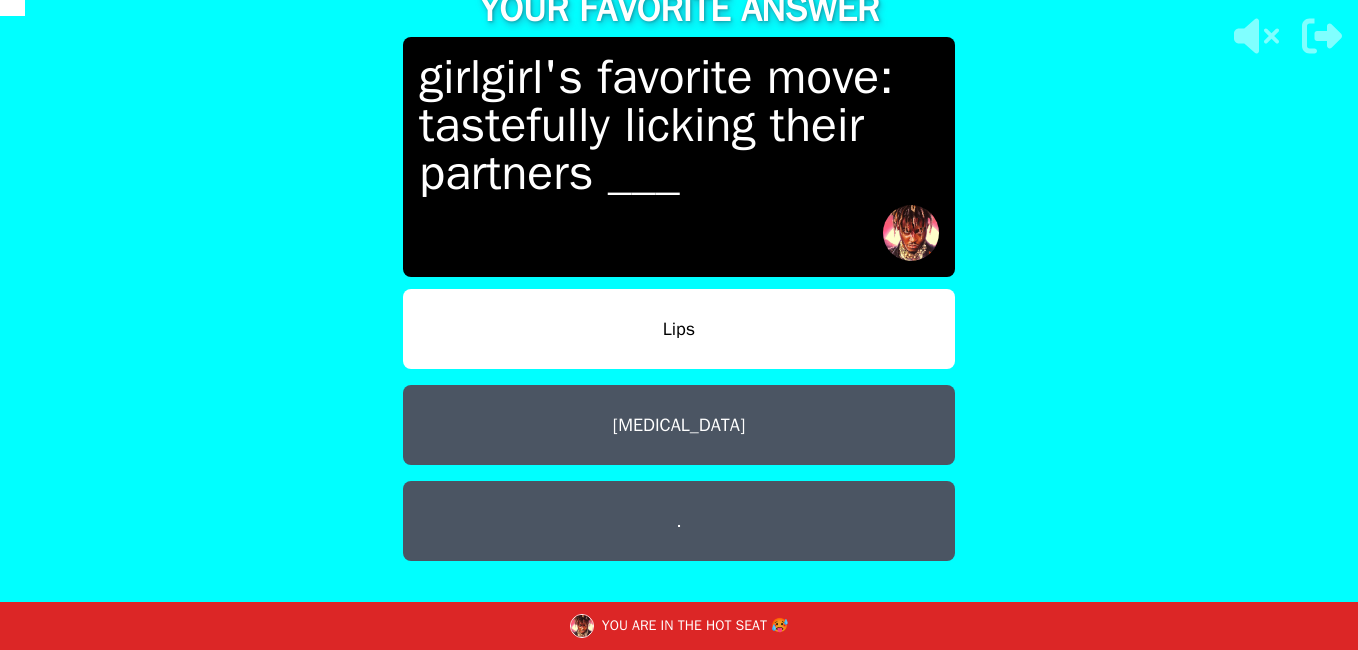 click on "Lips" at bounding box center (679, 329) 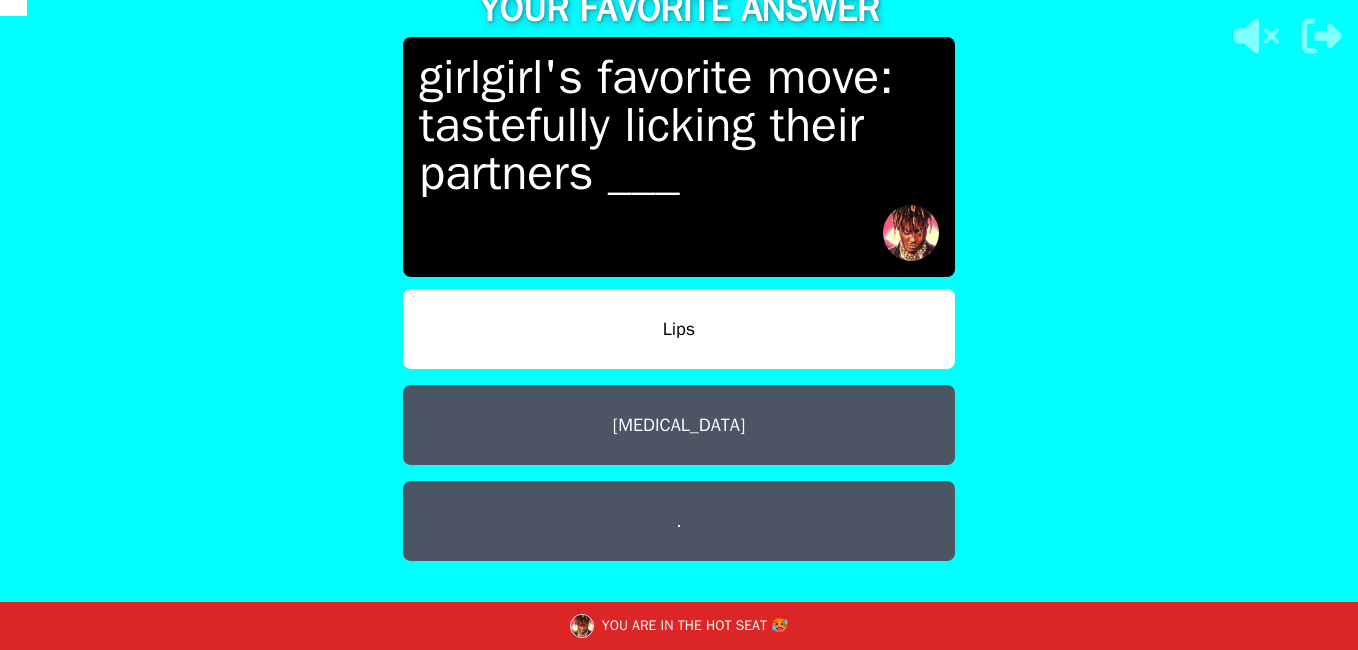 click on "Lips" at bounding box center (679, 329) 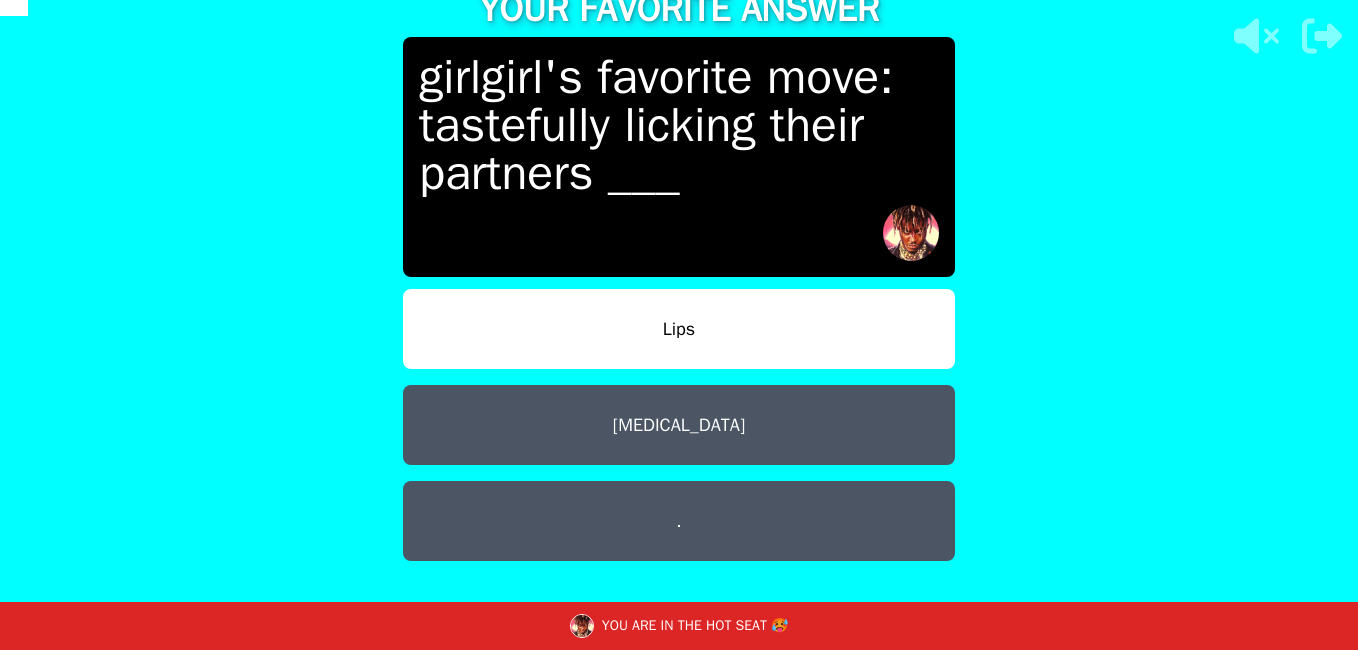 click on "TAP AND CONFIRM TO VOTE FOR YOUR FAVORITE ANSWER girlgirl's favorite move: tastefully licking their partners ___ [PERSON_NAME][MEDICAL_DATA] . CONFIRM YOU ARE IN THE HOT SEAT 🥵" at bounding box center [679, 325] 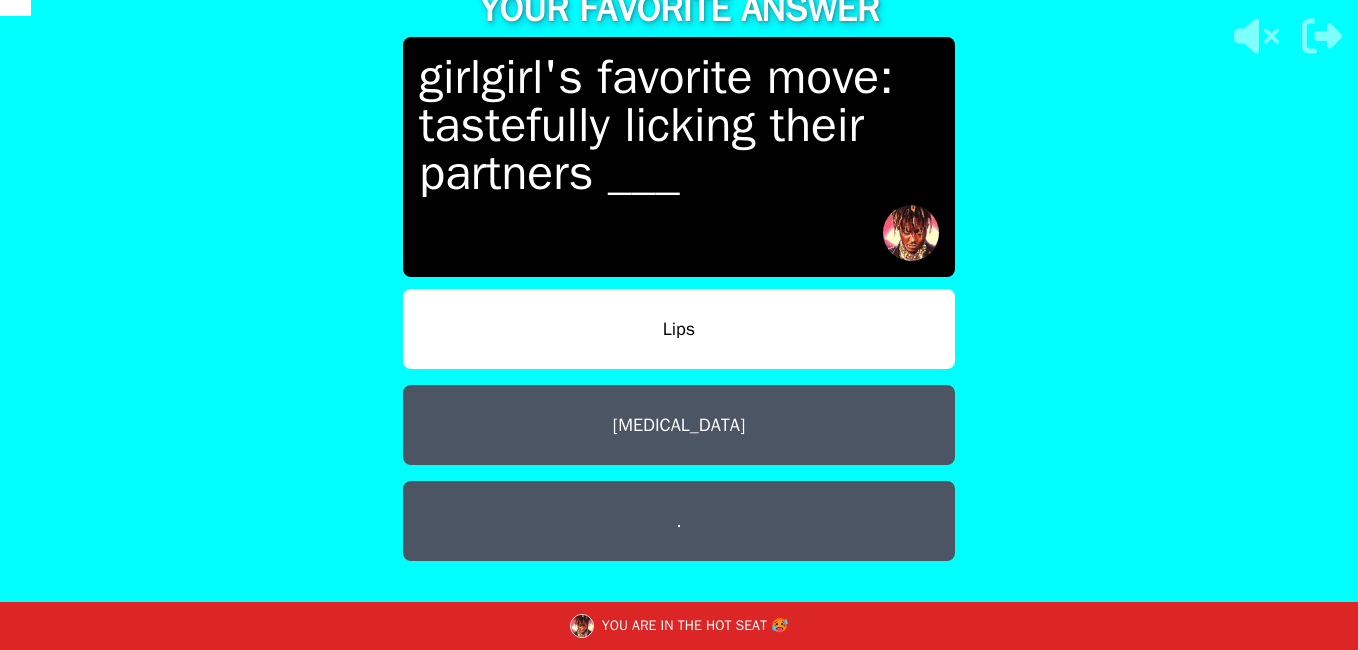 click on "Lips" at bounding box center [679, 329] 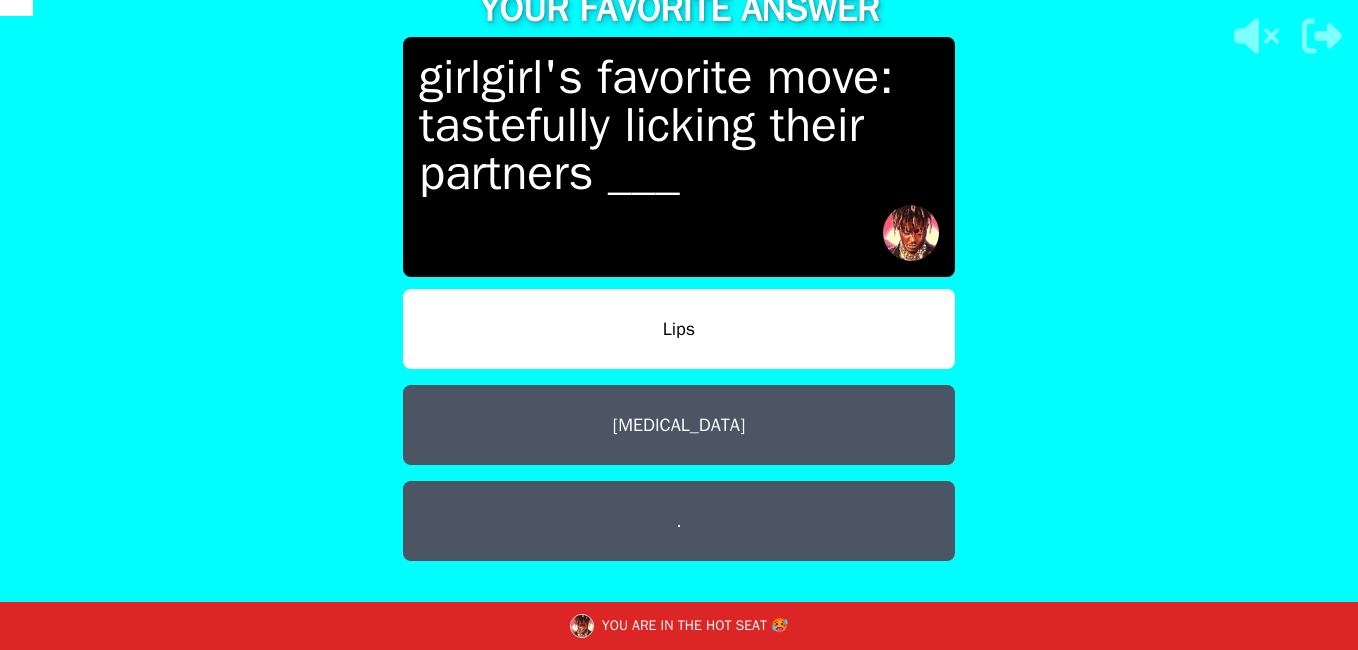 click on "TAP AND CONFIRM TO VOTE FOR YOUR FAVORITE ANSWER girlgirl's favorite move: tastefully licking their partners ___ [PERSON_NAME][MEDICAL_DATA] . CONFIRM YOU ARE IN THE HOT SEAT 🥵" at bounding box center (679, 325) 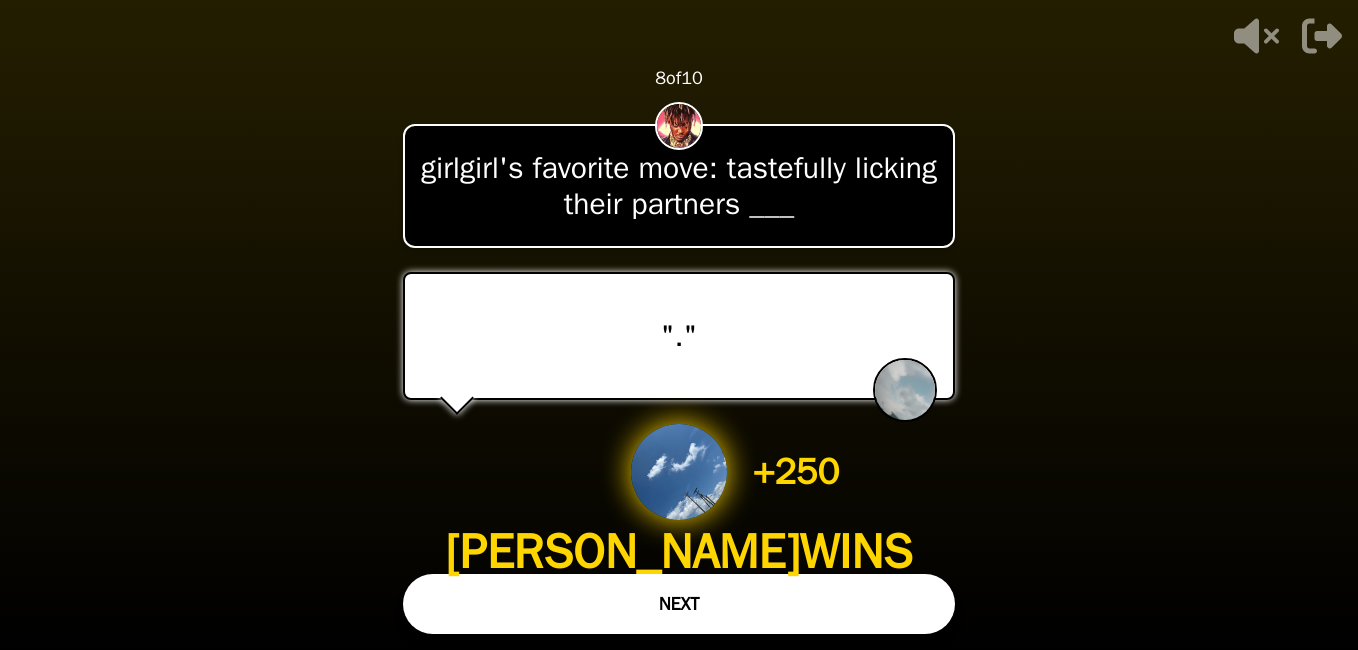 click on "NEXT" at bounding box center [679, 604] 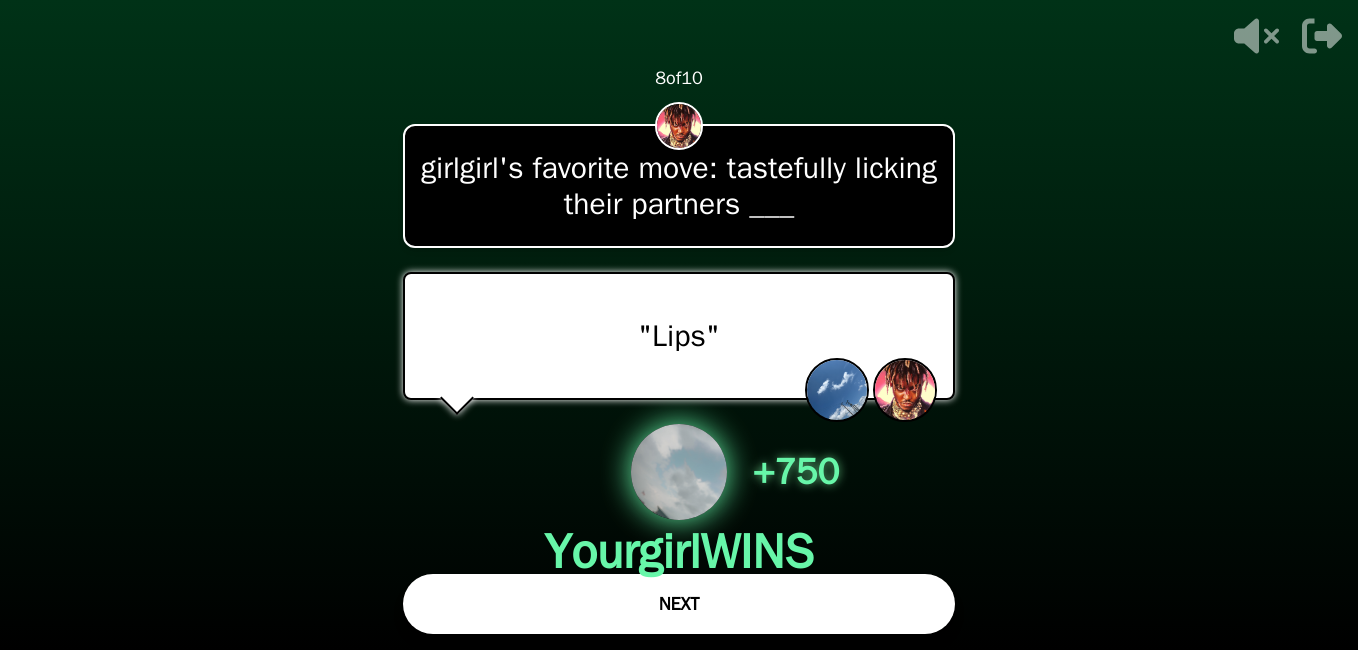 click on "Yourgirl  WINS" at bounding box center (678, 552) 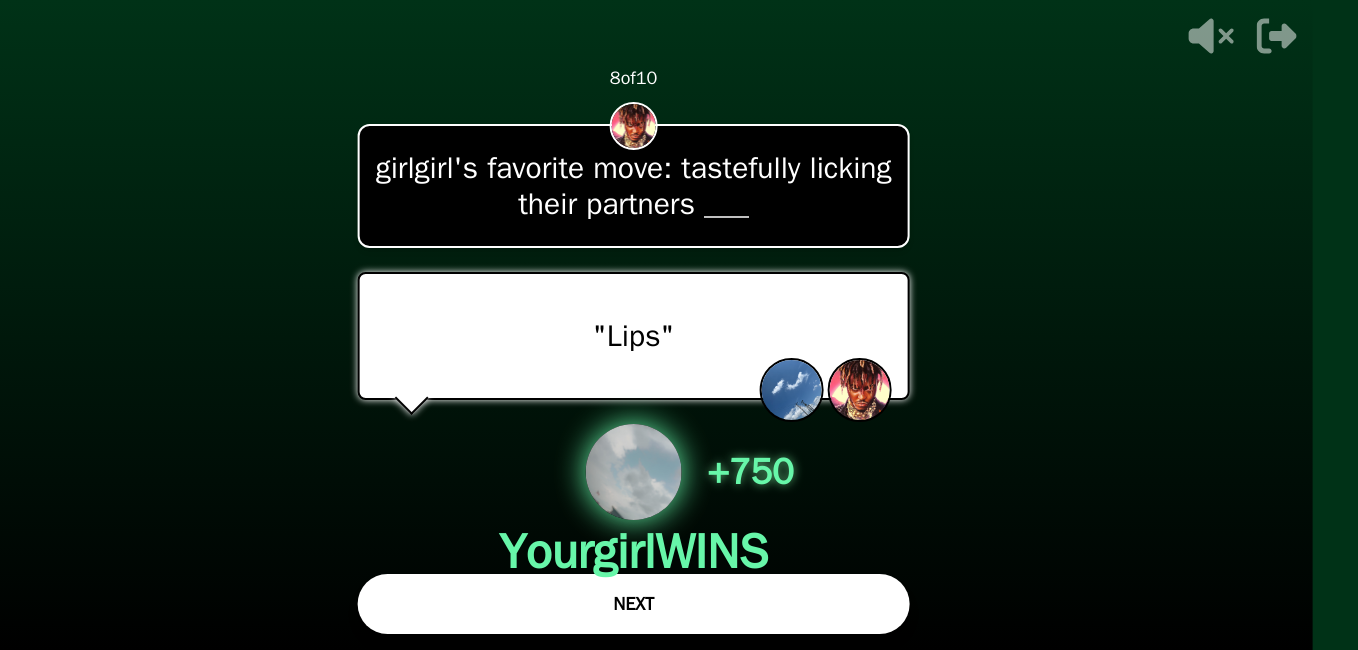 click on "+ 750 Yourgirl  WINS 2 VOTES" at bounding box center [633, 514] 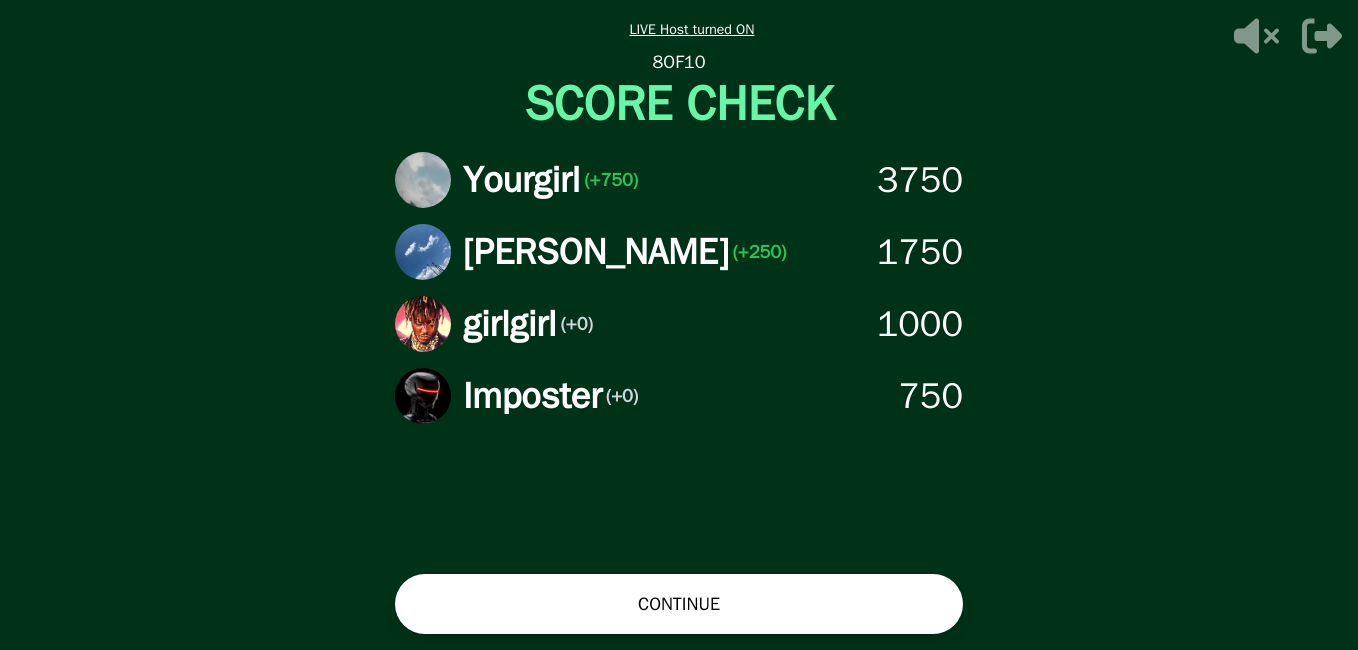 click on "CONTINUE" at bounding box center (679, 604) 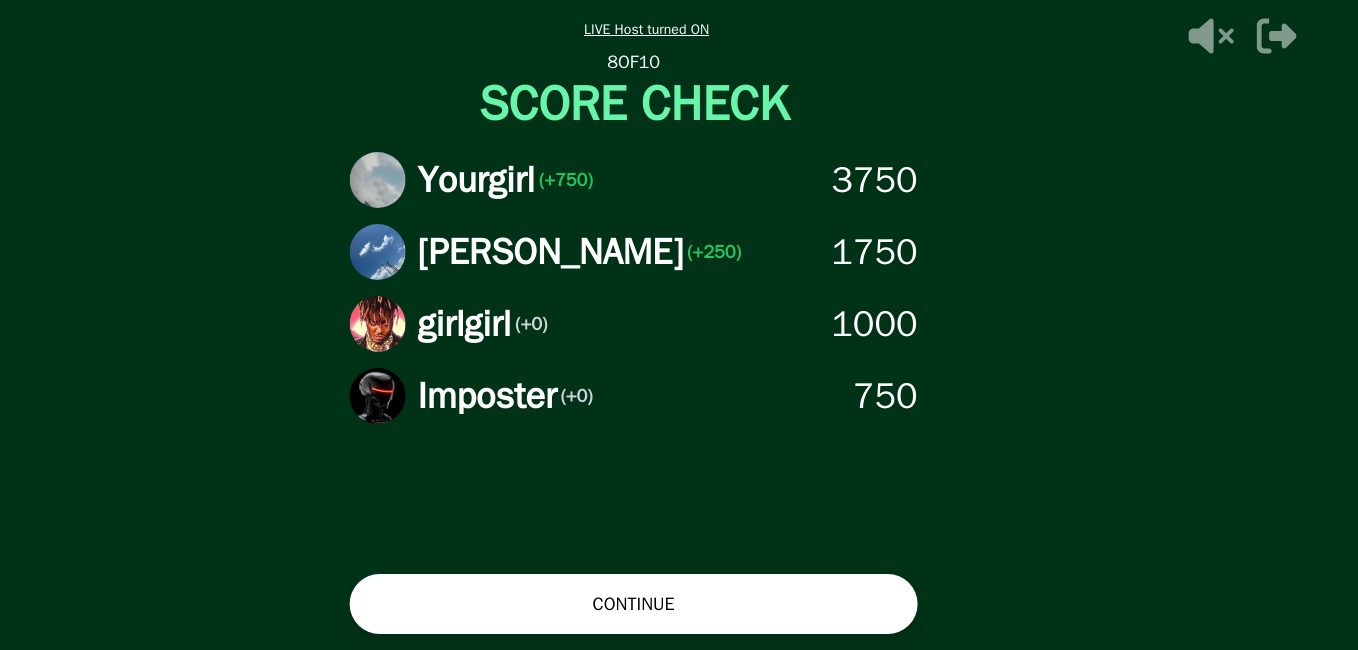 click on "CONTINUE" at bounding box center [634, 604] 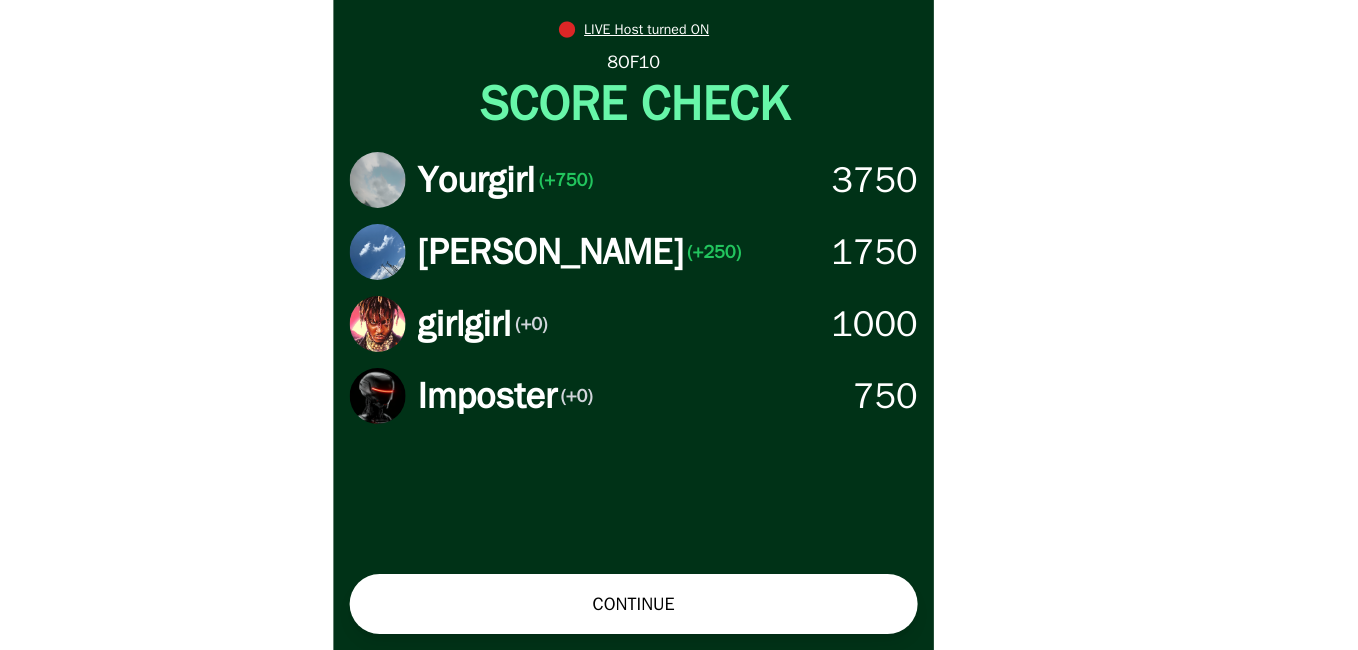 click on "THE IMPOSTER  IS THINKING THINKING LIKE A HUMAN... [PERSON_NAME] once had a threesome with two ____ and loved it 0  /  70 SUBMIT WAITING ON   [PERSON_NAME]   TO ADVANCE..." at bounding box center (2037, 325) 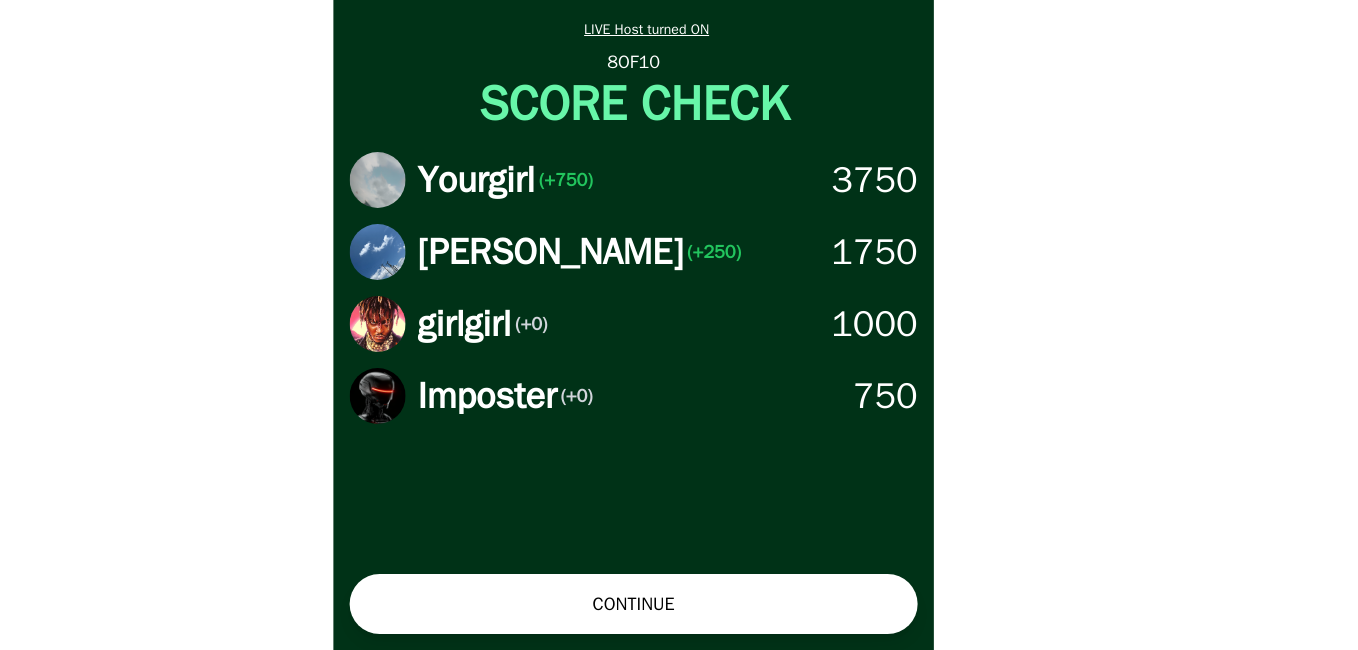 click on "THE IMPOSTER  IS THINKING THINKING LIKE A HUMAN... [PERSON_NAME] once had a threesome with two ____ and loved it 0  /  70 SUBMIT WAITING ON   [PERSON_NAME]   TO ADVANCE..." at bounding box center (2037, 325) 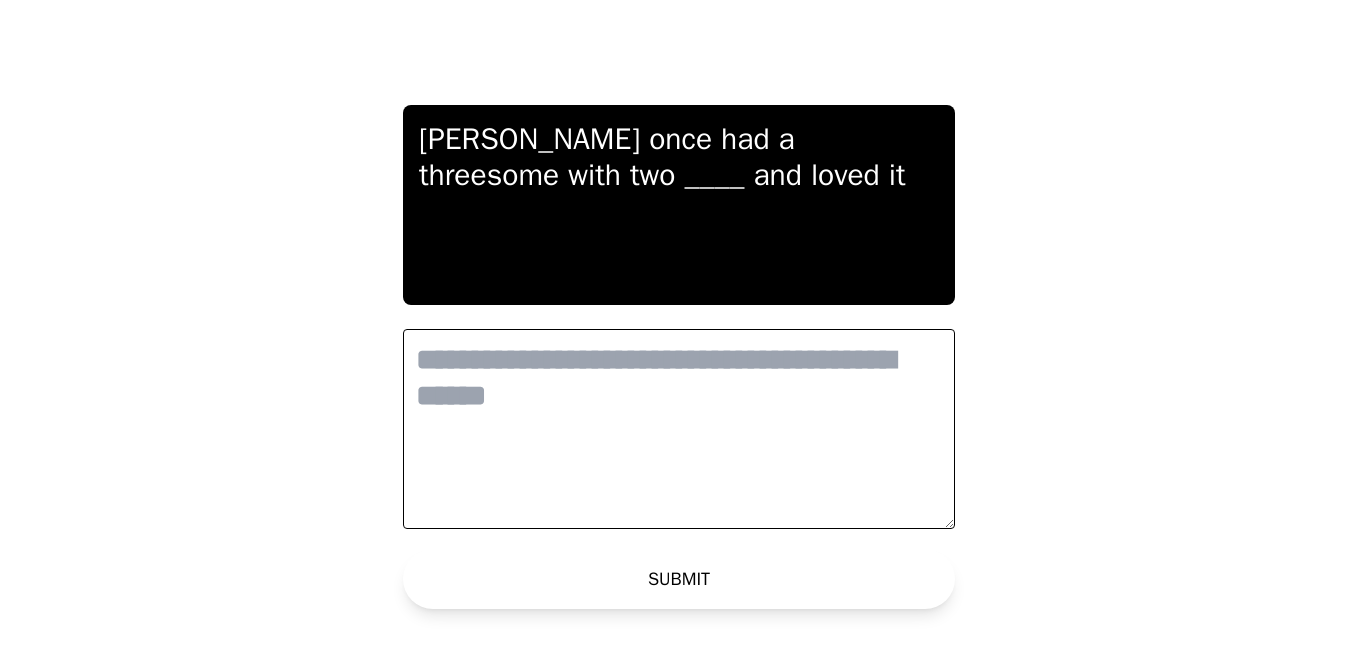 scroll, scrollTop: 0, scrollLeft: 0, axis: both 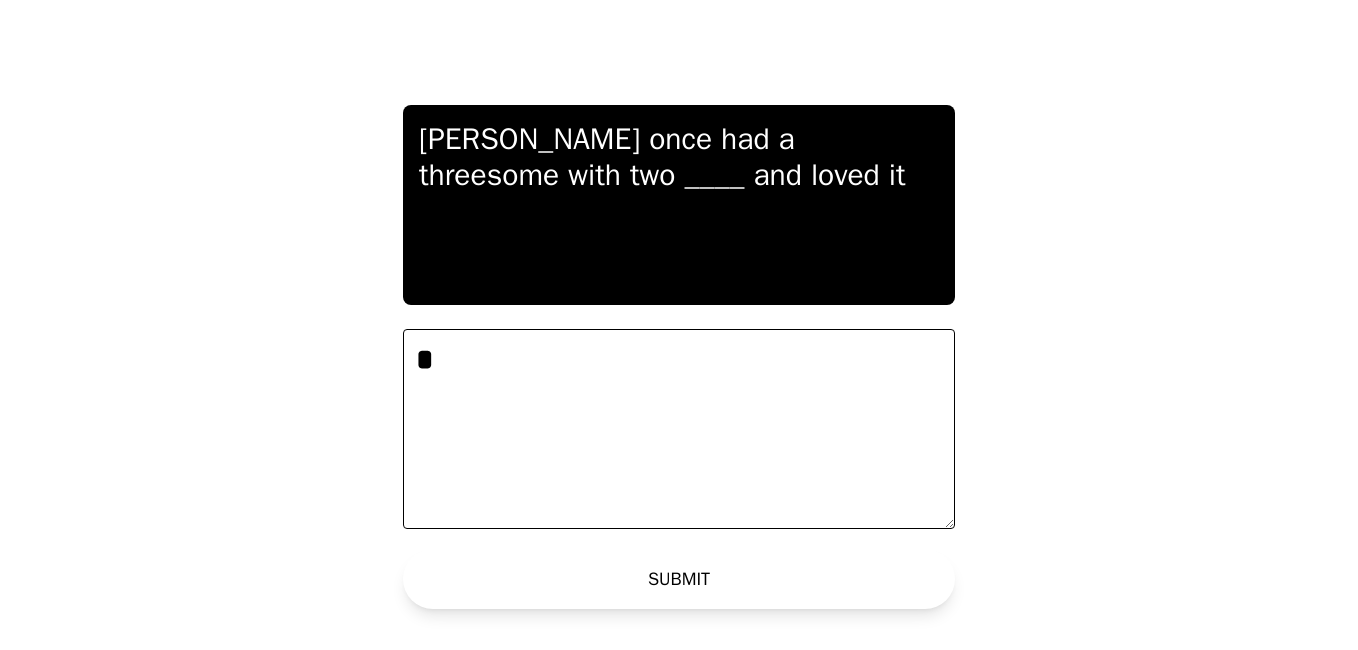 type on "*" 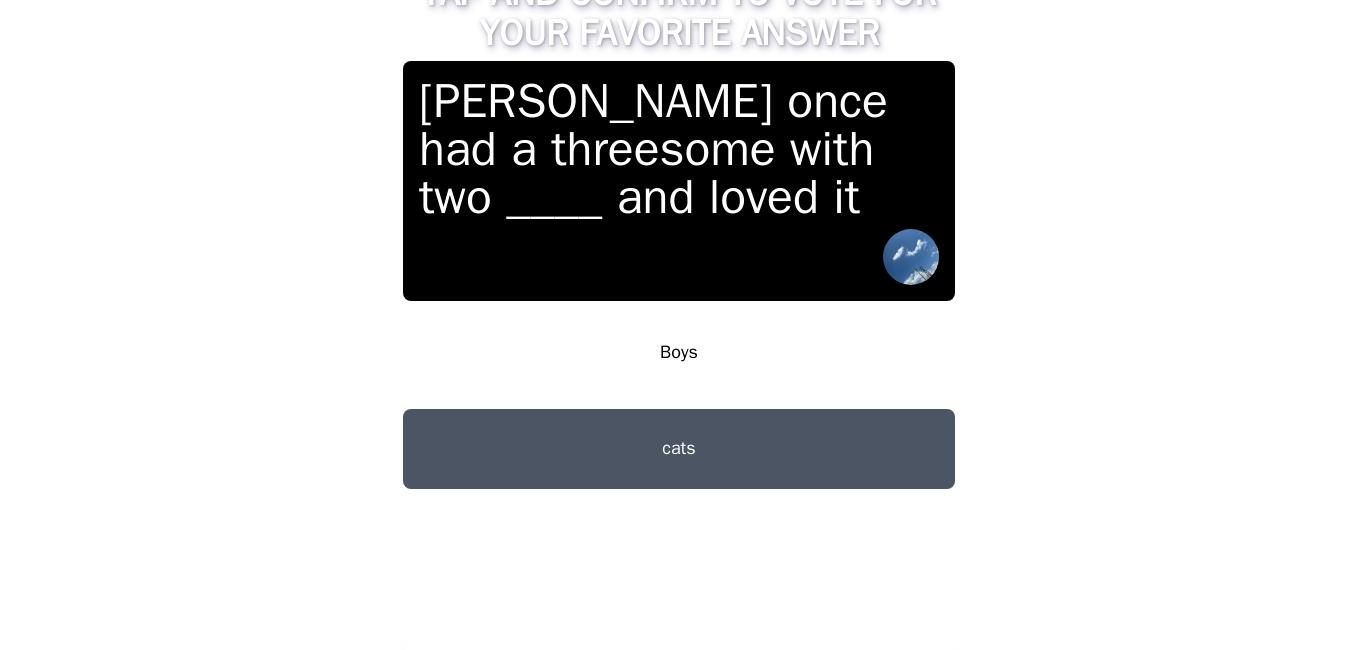 click on "Boys" at bounding box center (679, 353) 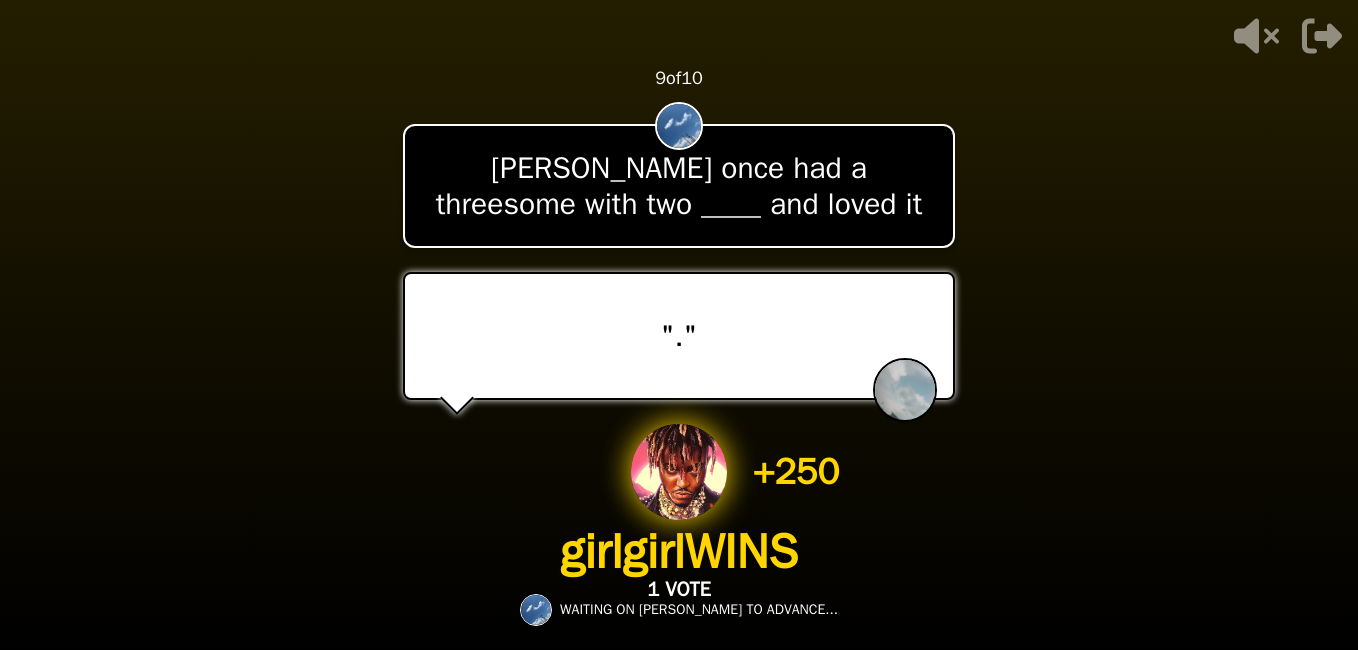 click on "+ 250" at bounding box center (796, 472) 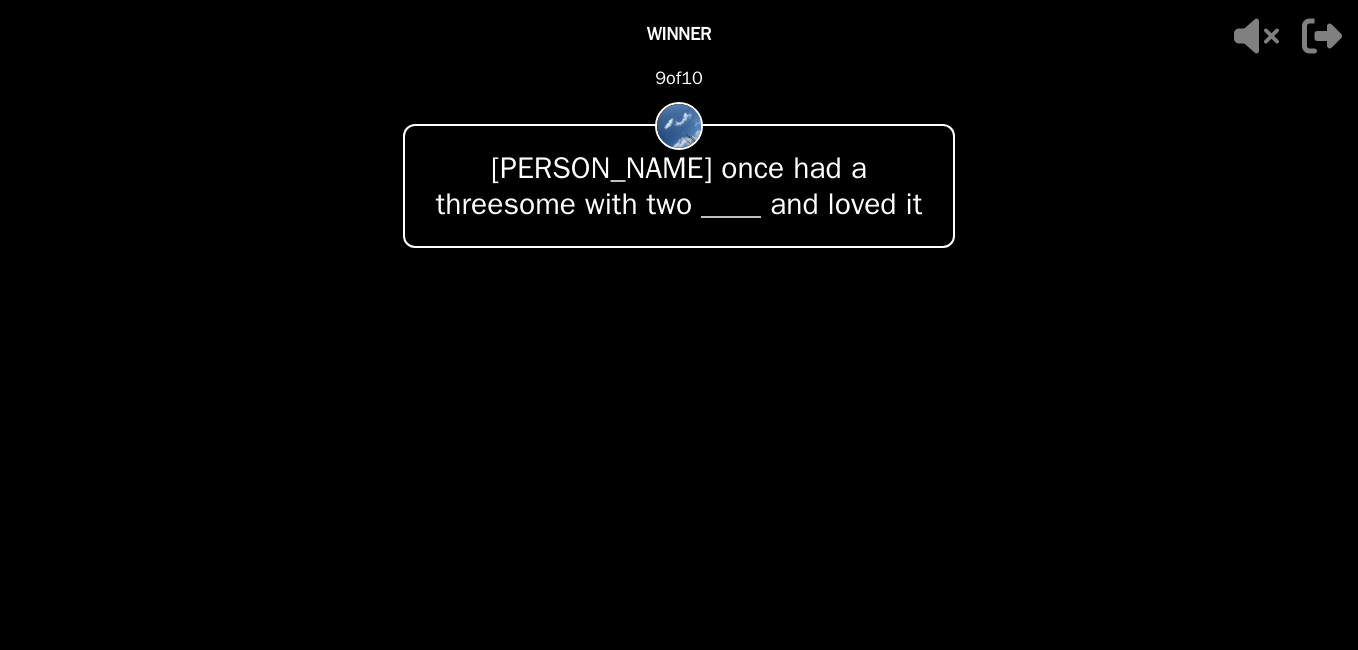 click on "+ 750" at bounding box center [796, 472] 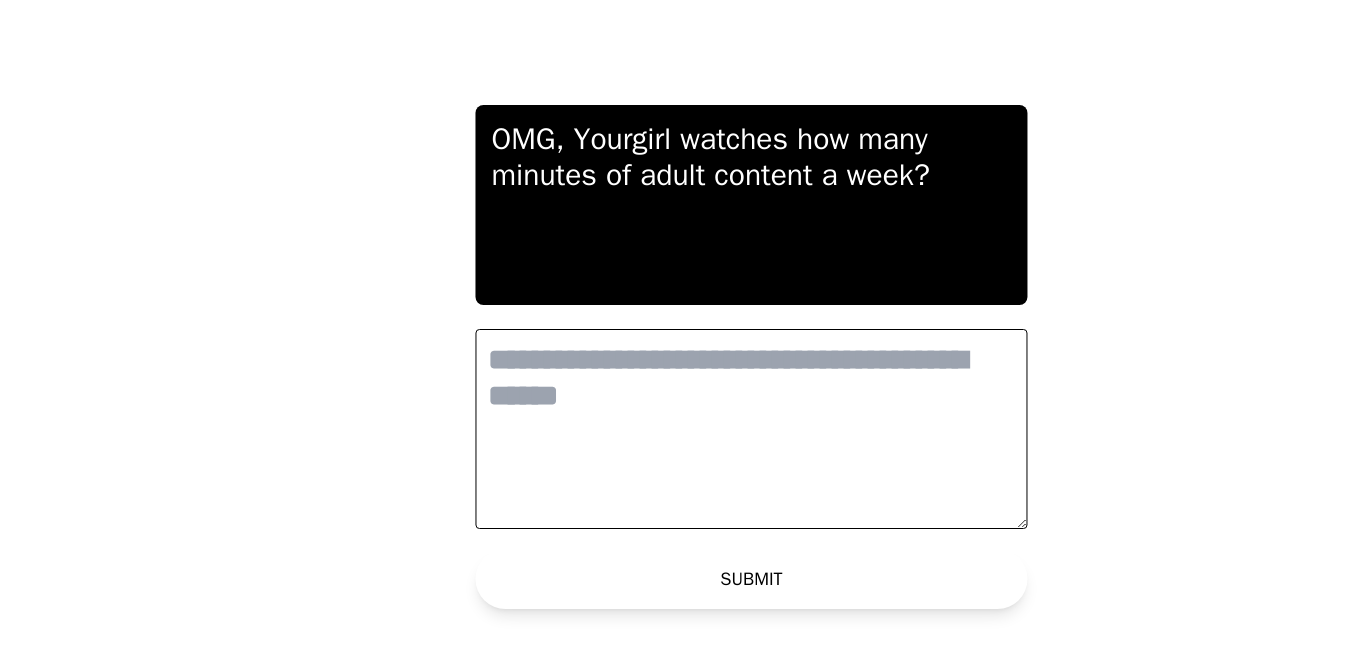 scroll, scrollTop: 0, scrollLeft: 0, axis: both 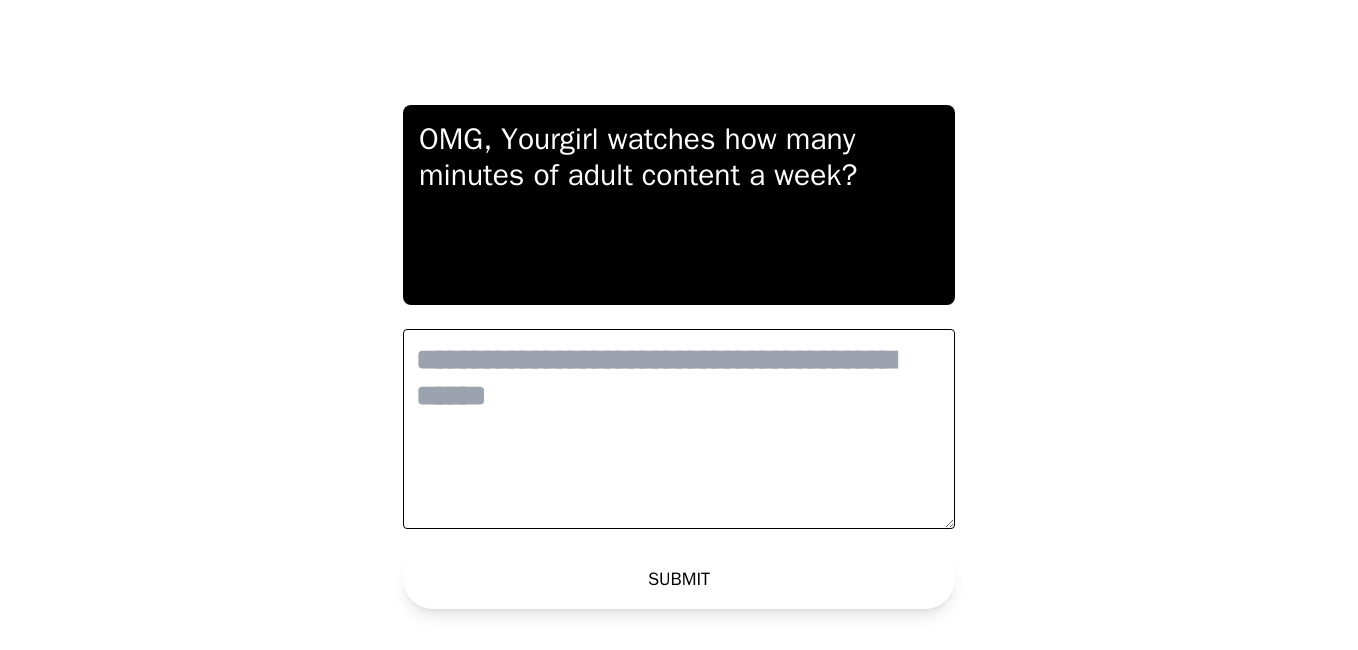 click at bounding box center [679, 429] 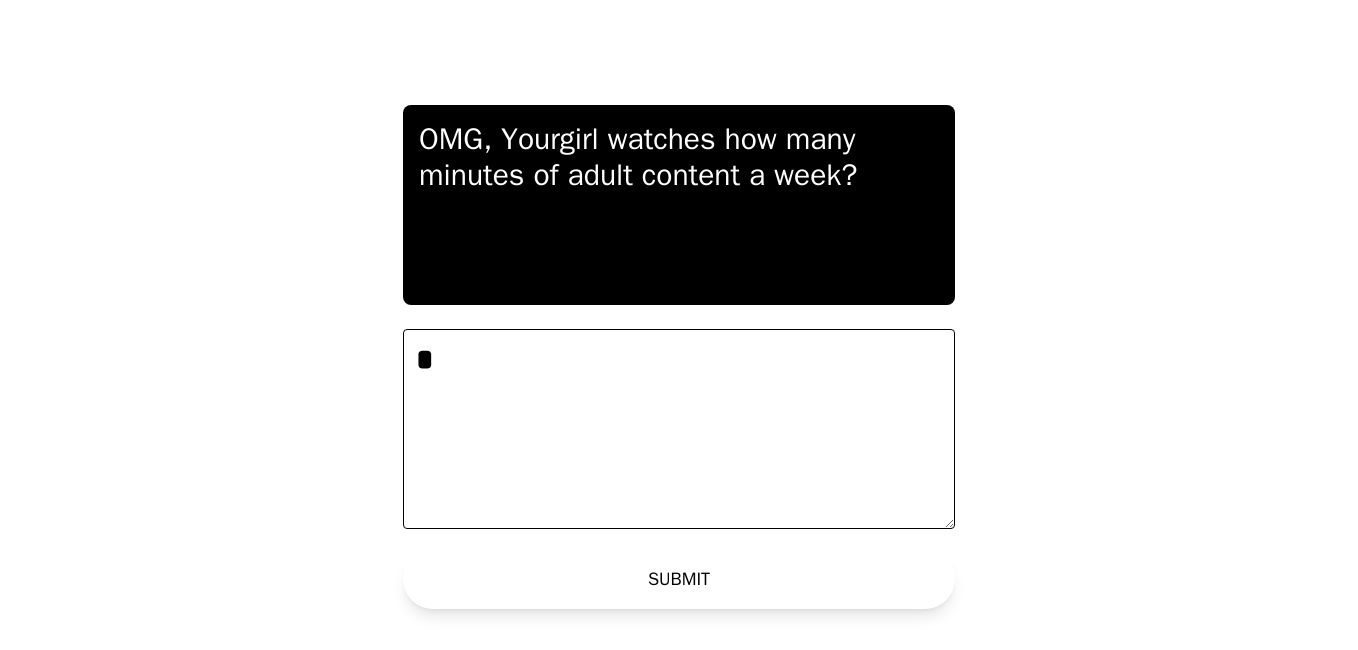 type on "*" 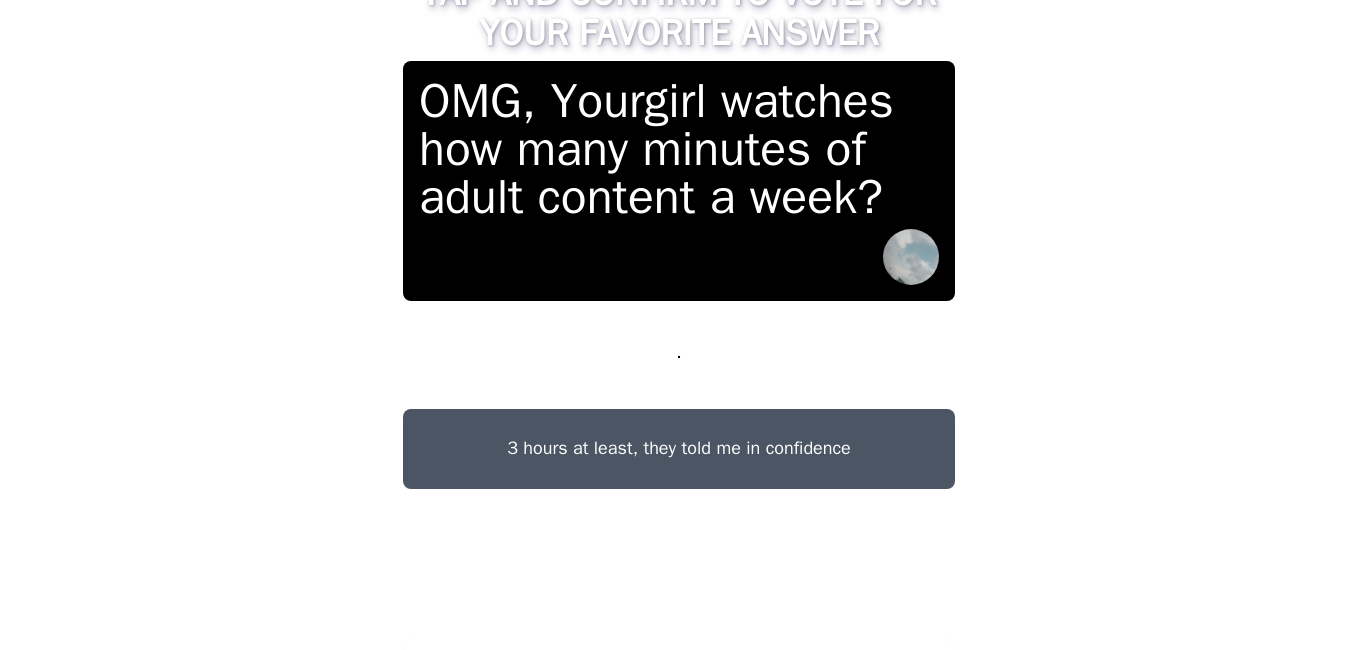 click on "." at bounding box center (679, 353) 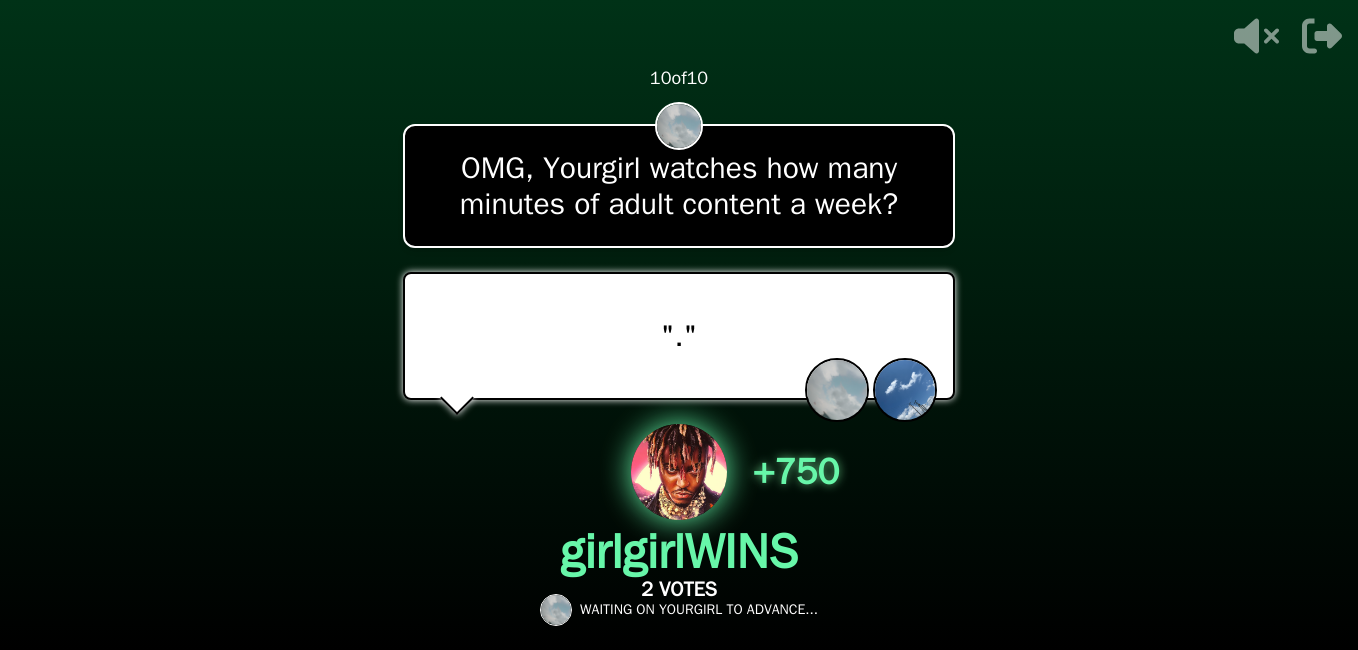 click at bounding box center (679, 325) 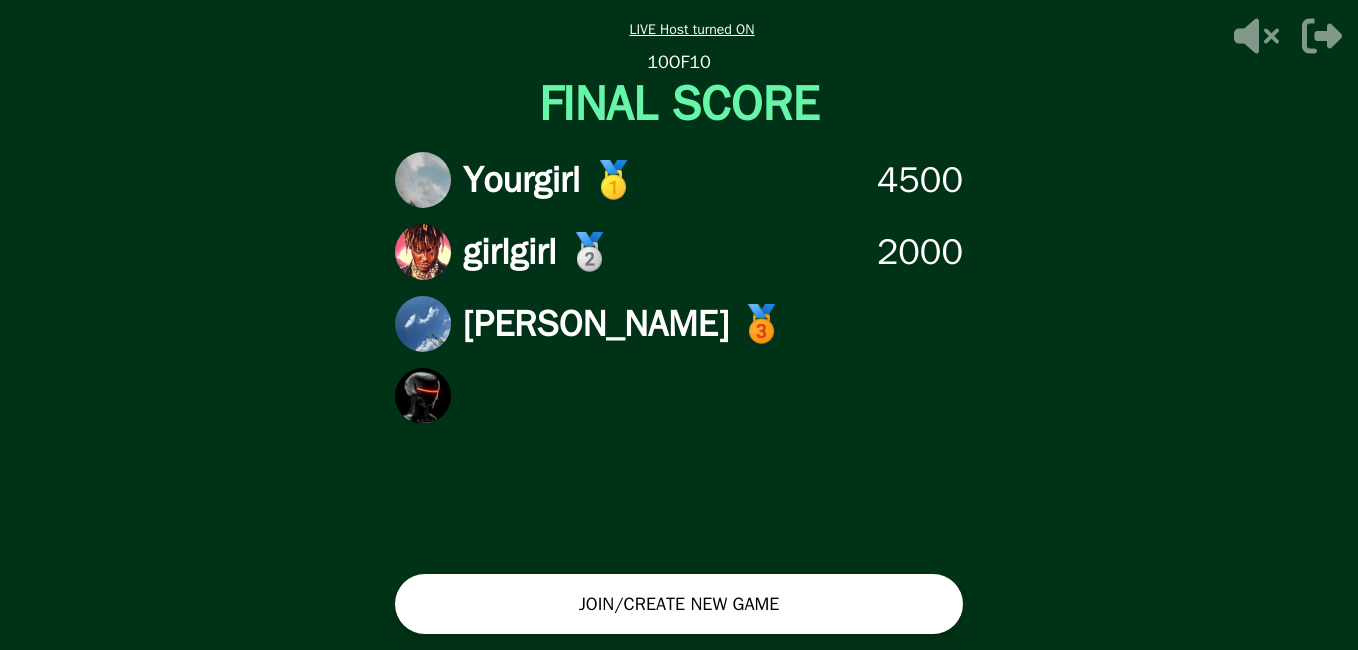 click on "JOIN/CREATE NEW GAME" at bounding box center [679, 604] 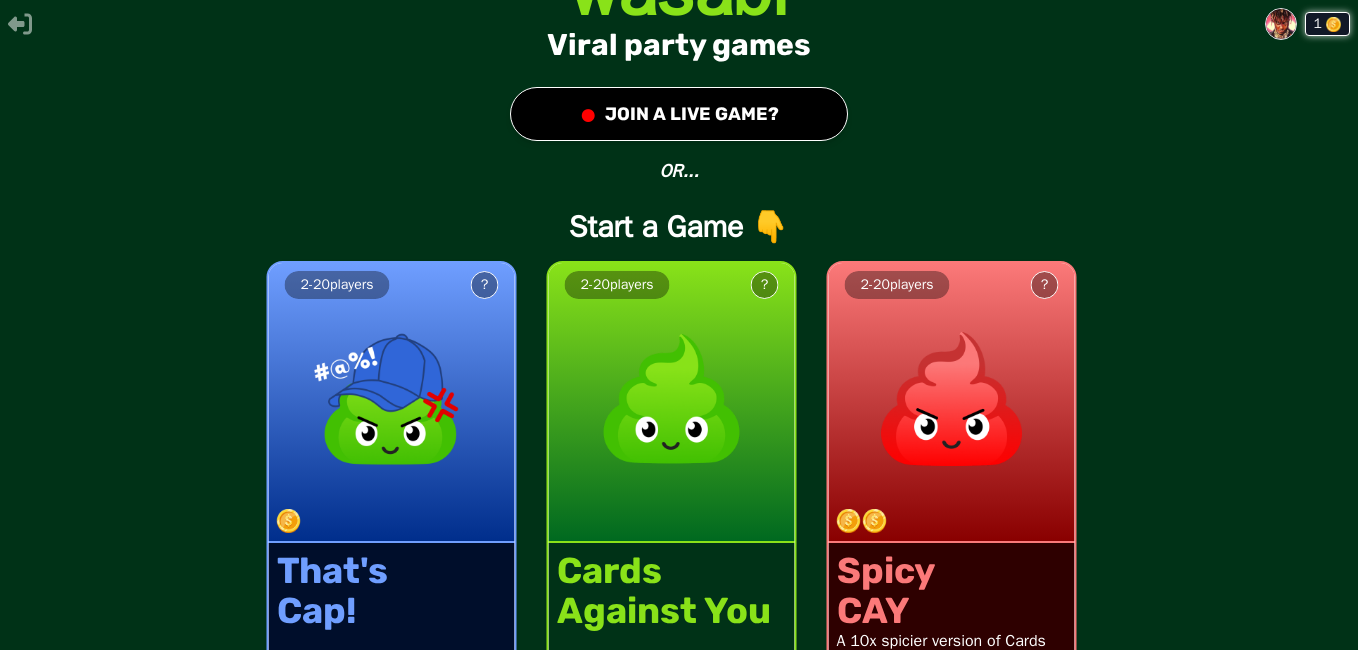 scroll, scrollTop: 77, scrollLeft: 0, axis: vertical 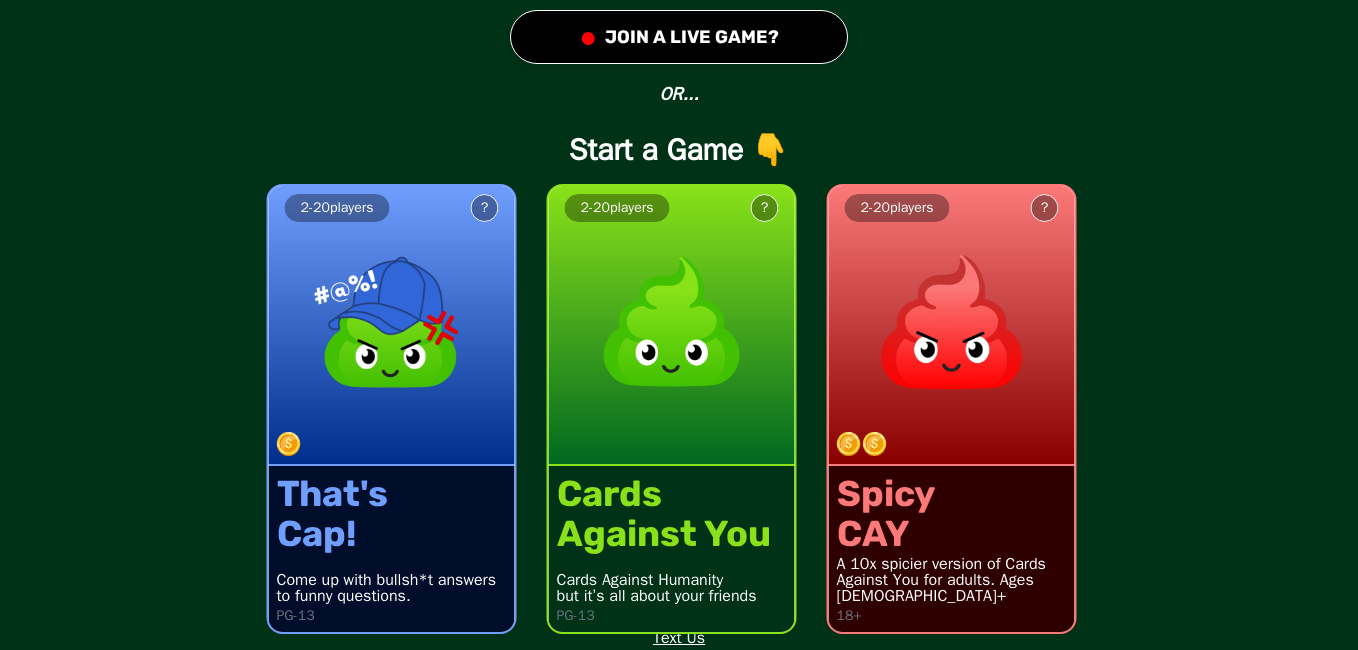 click on "That's Cap! Come up with bullsh*t answers to funny questions. PG-13" at bounding box center [392, 549] 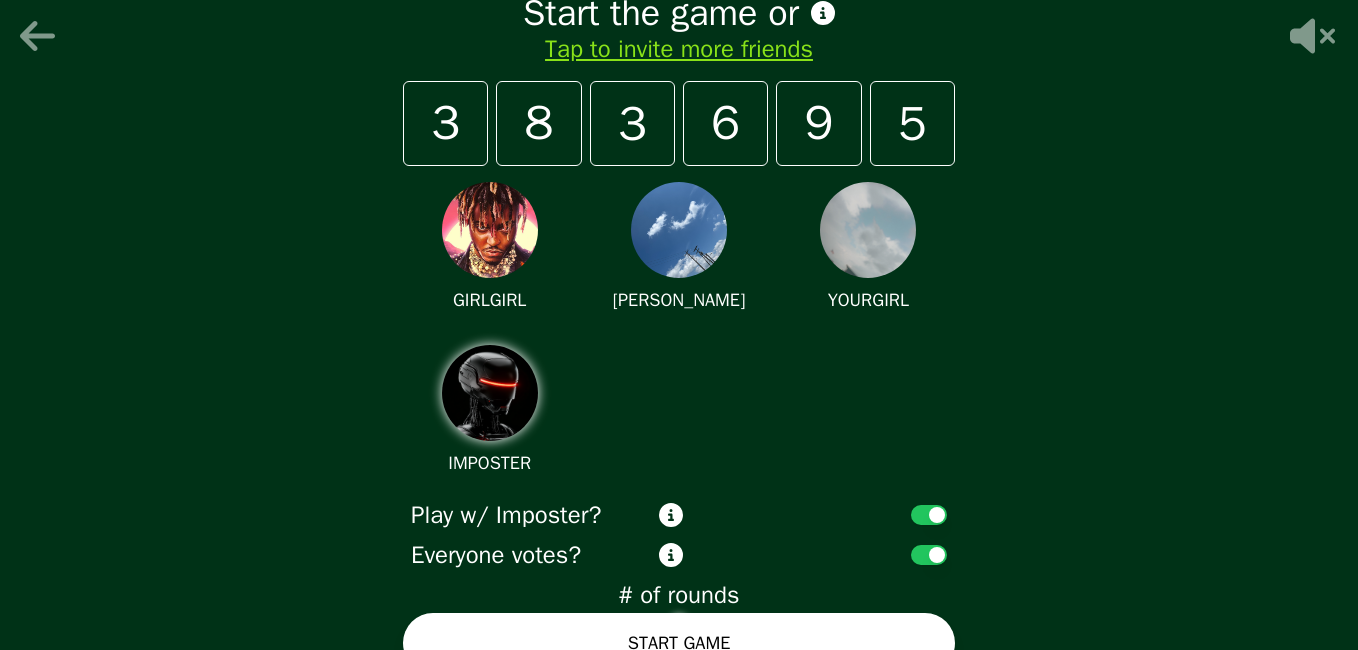 click on "START GAME" at bounding box center [679, 643] 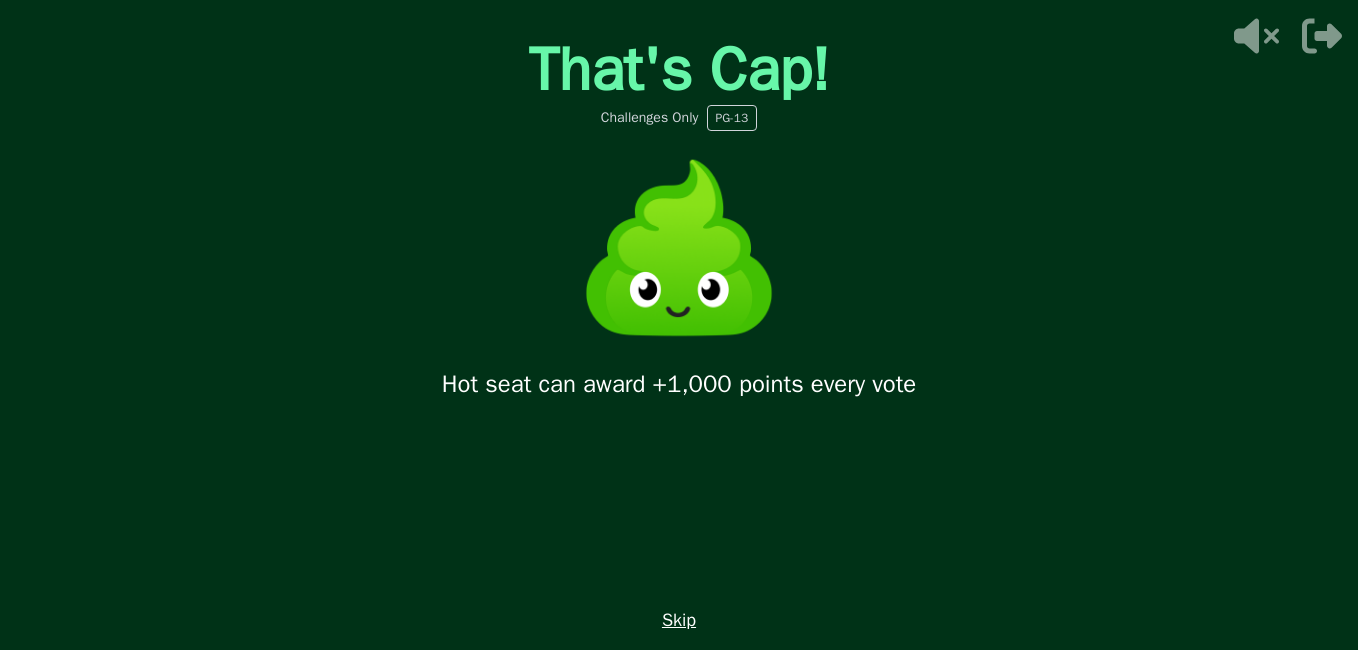 click on "Skip" at bounding box center [679, 620] 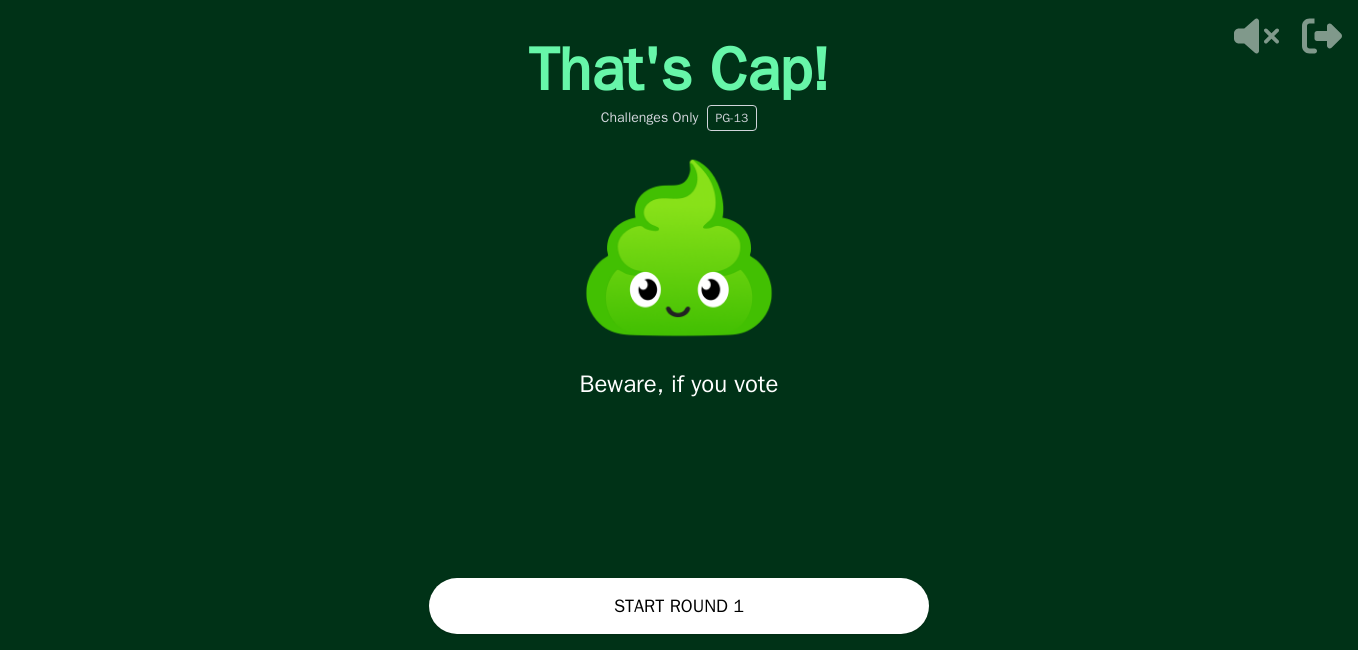 click on "START ROUND 1" at bounding box center [679, 606] 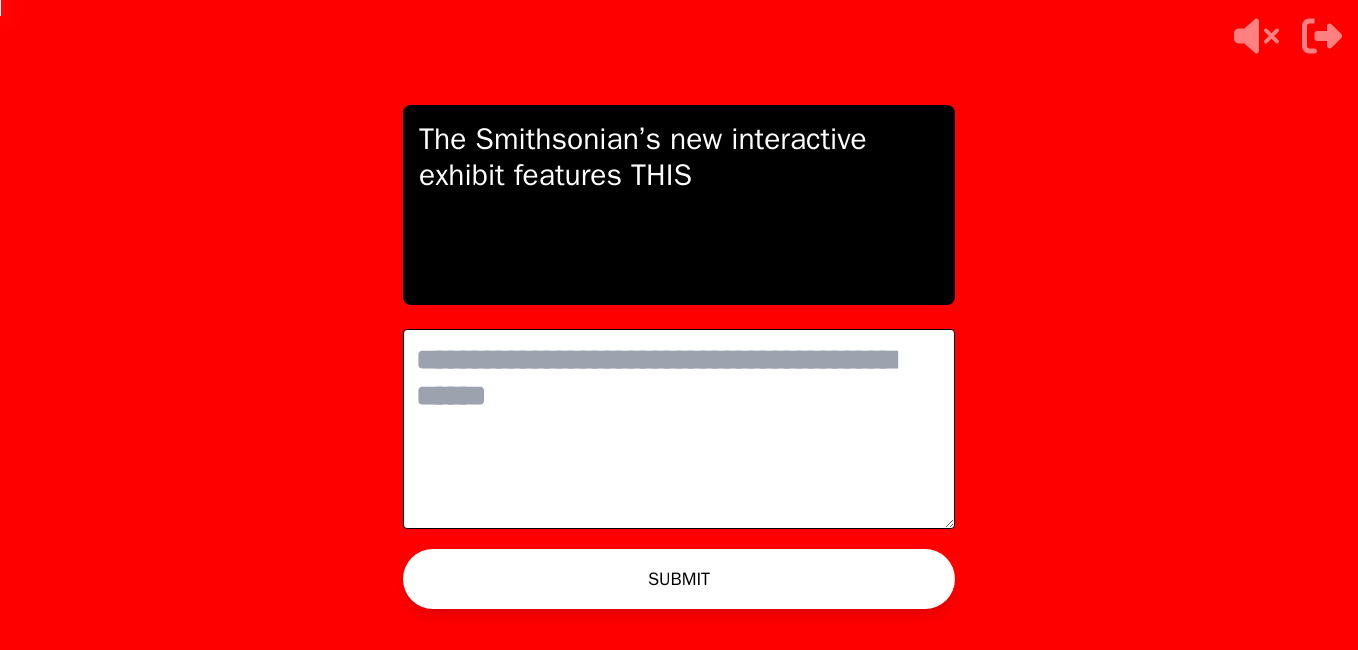 scroll, scrollTop: 0, scrollLeft: 0, axis: both 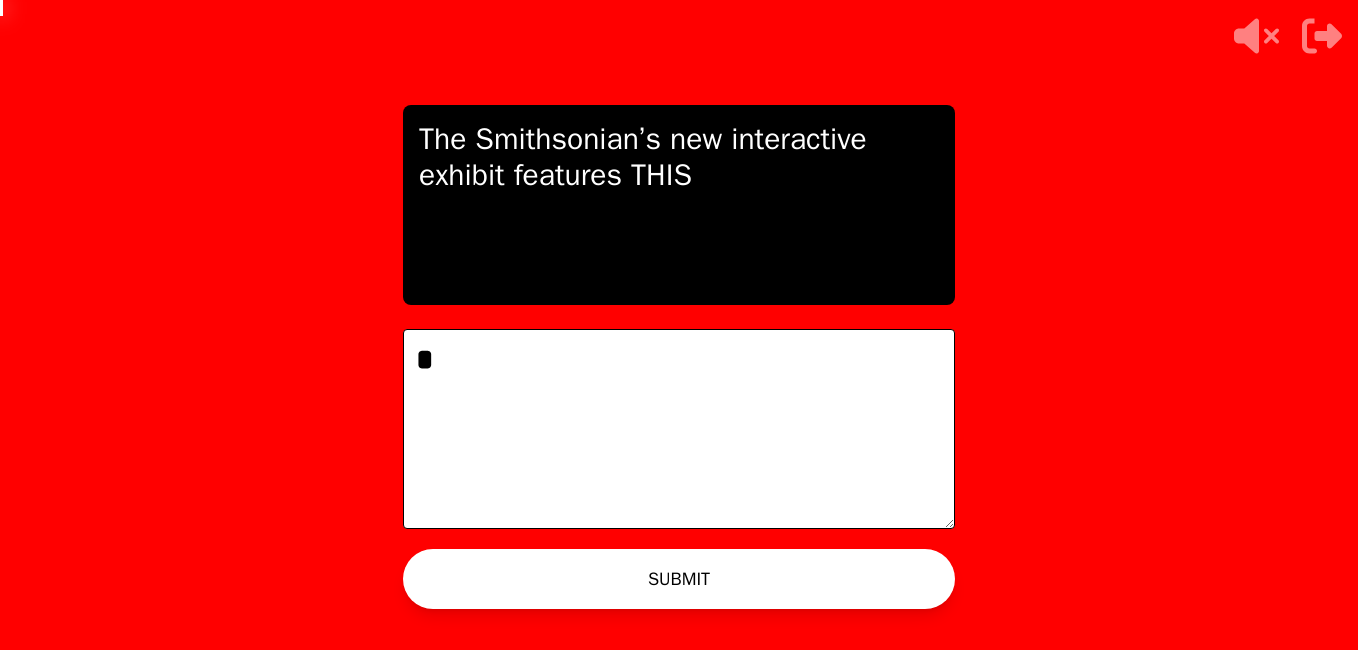type on "*" 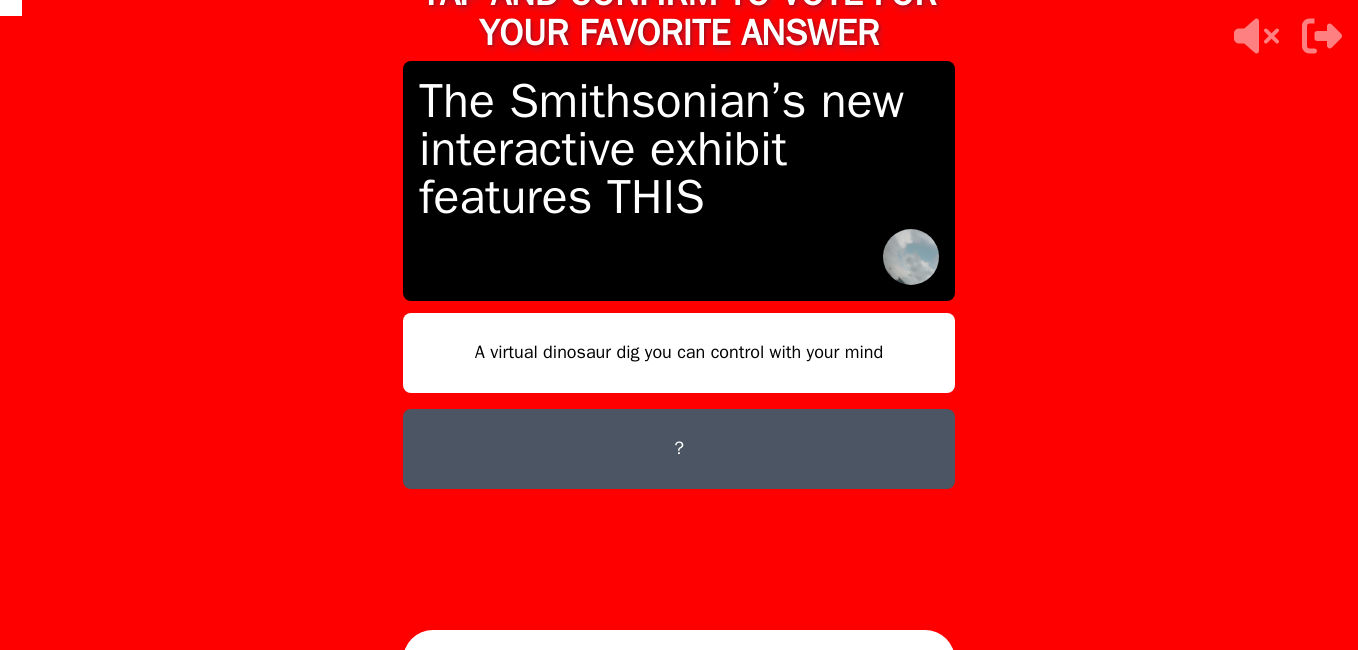 click on "?" at bounding box center (679, 449) 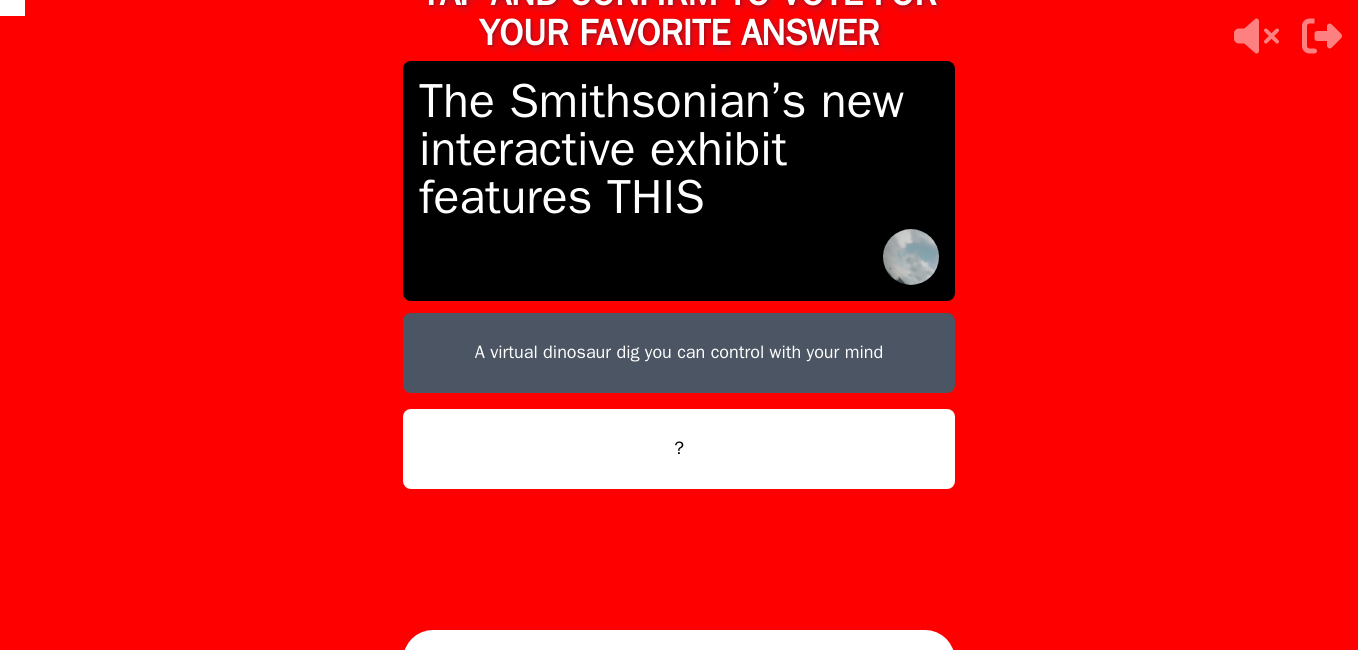 click on "TAP AND CONFIRM TO VOTE FOR YOUR FAVORITE ANSWER The Smithsonian’s new interactive exhibit features THIS A virtual dinosaur dig you can control with your mind ? CONFIRM" at bounding box center (679, 325) 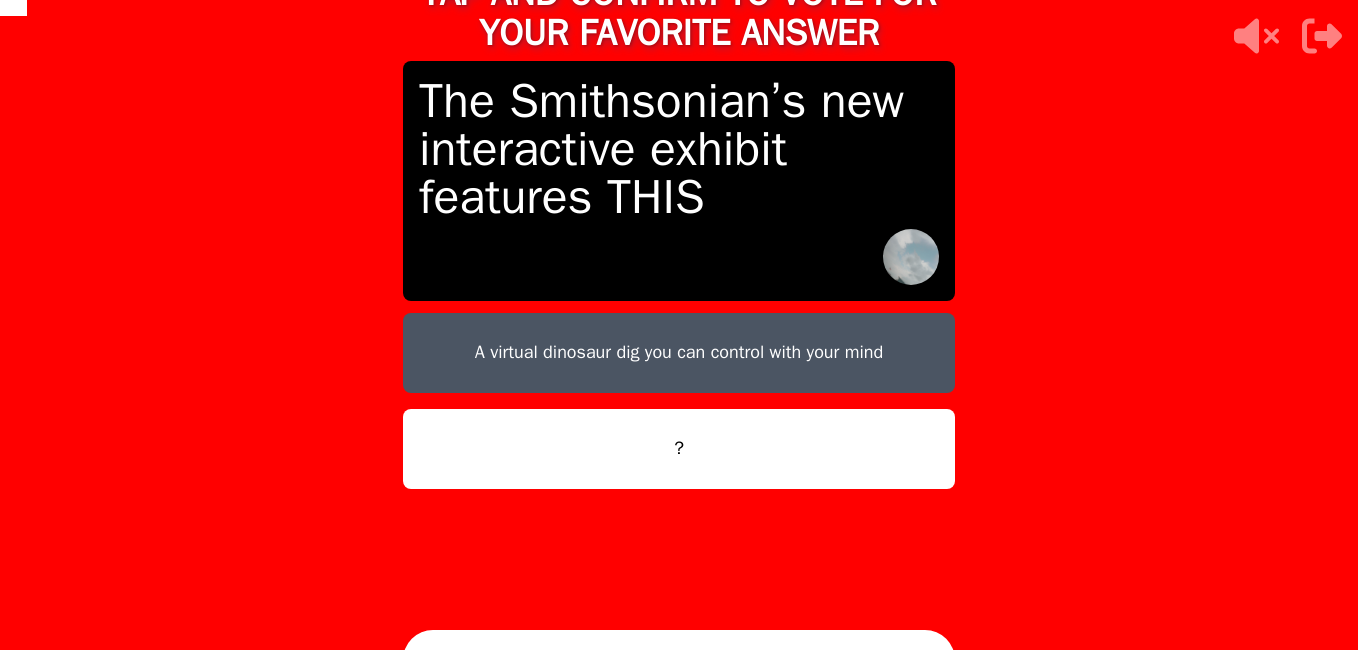 click on "CONFIRM" at bounding box center [679, 660] 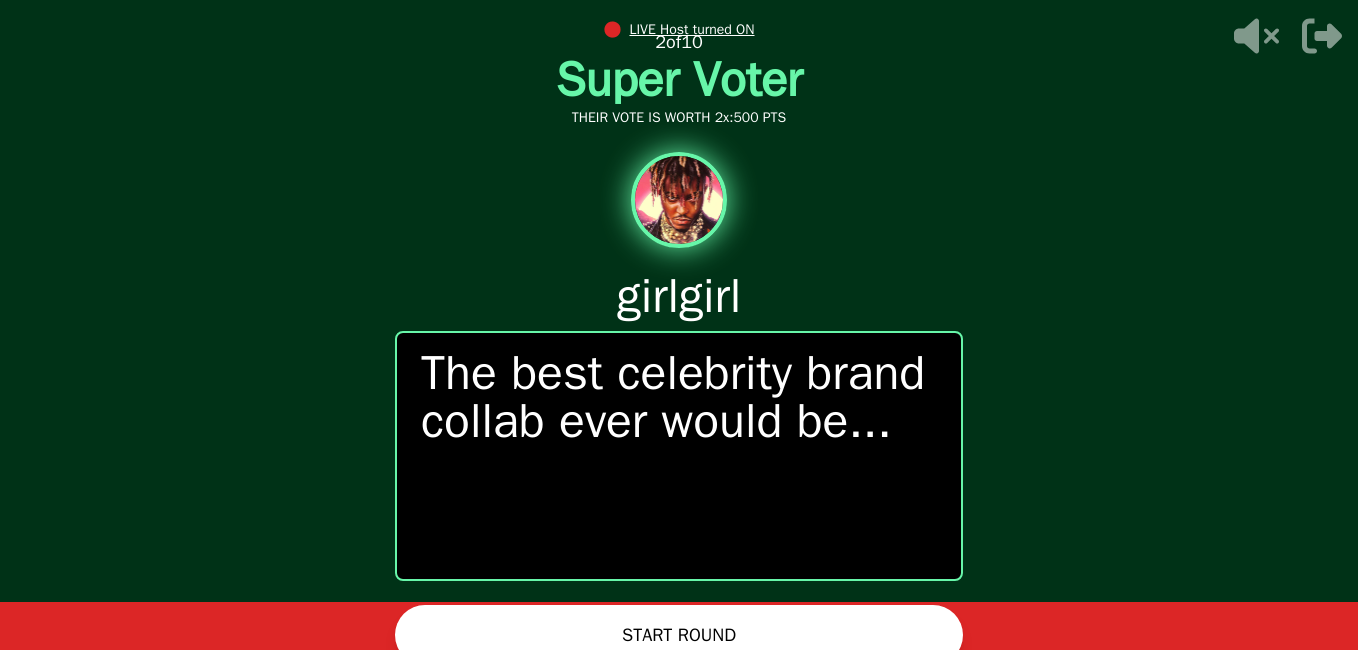 click on "START ROUND" at bounding box center (679, 635) 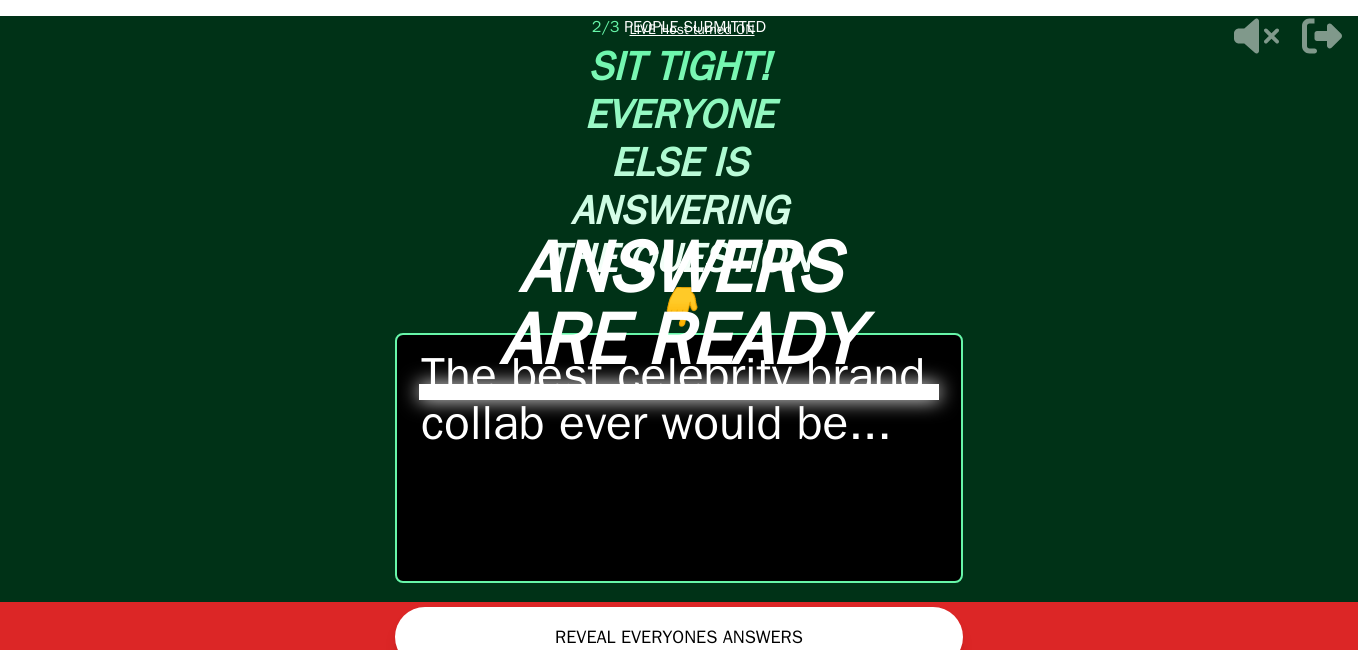 click on "REVEAL EVERYONES ANSWERS" at bounding box center [679, 637] 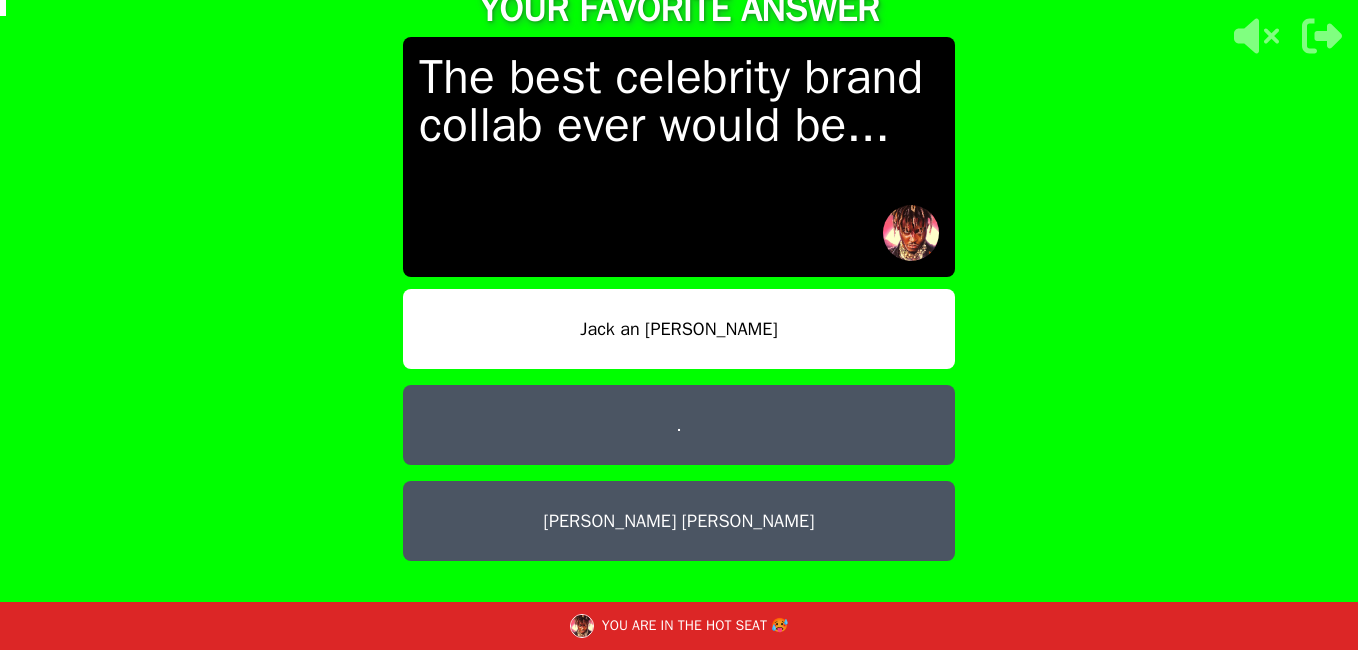 click on "Jack an [PERSON_NAME]" at bounding box center (679, 329) 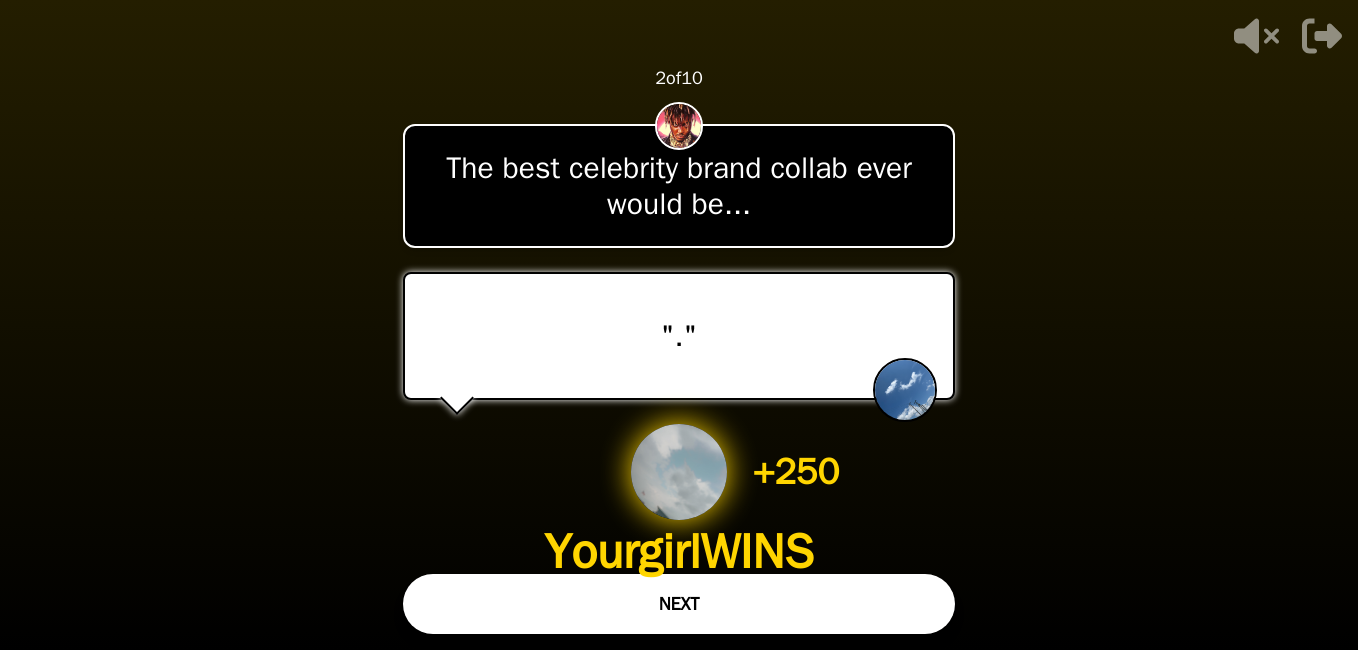 click on "NEXT" at bounding box center [679, 604] 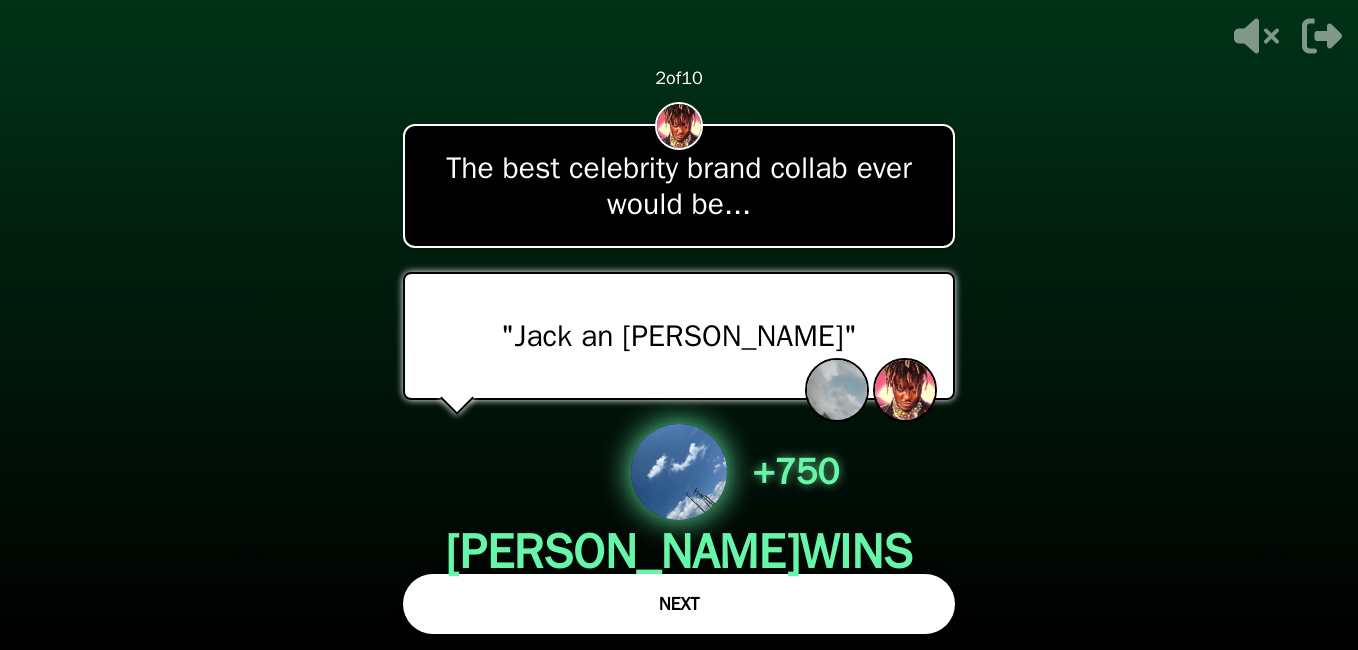 click on "NEXT" at bounding box center (679, 604) 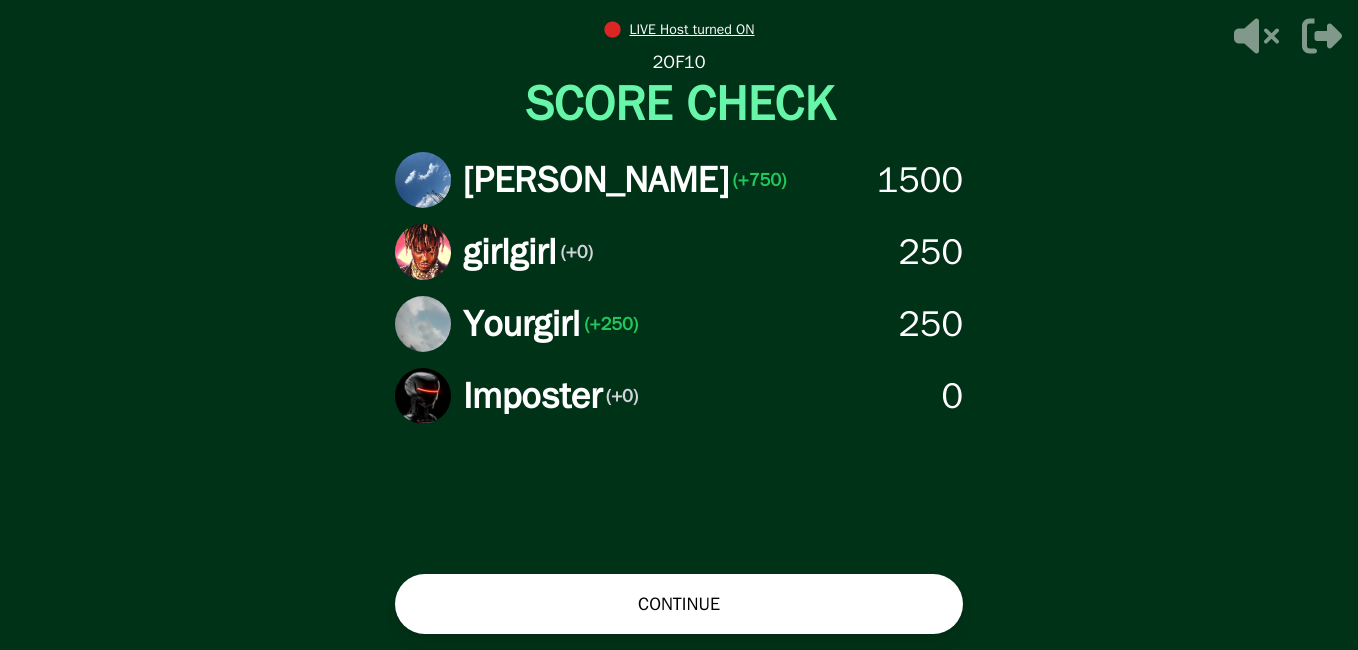 drag, startPoint x: 740, startPoint y: 592, endPoint x: 660, endPoint y: 590, distance: 80.024994 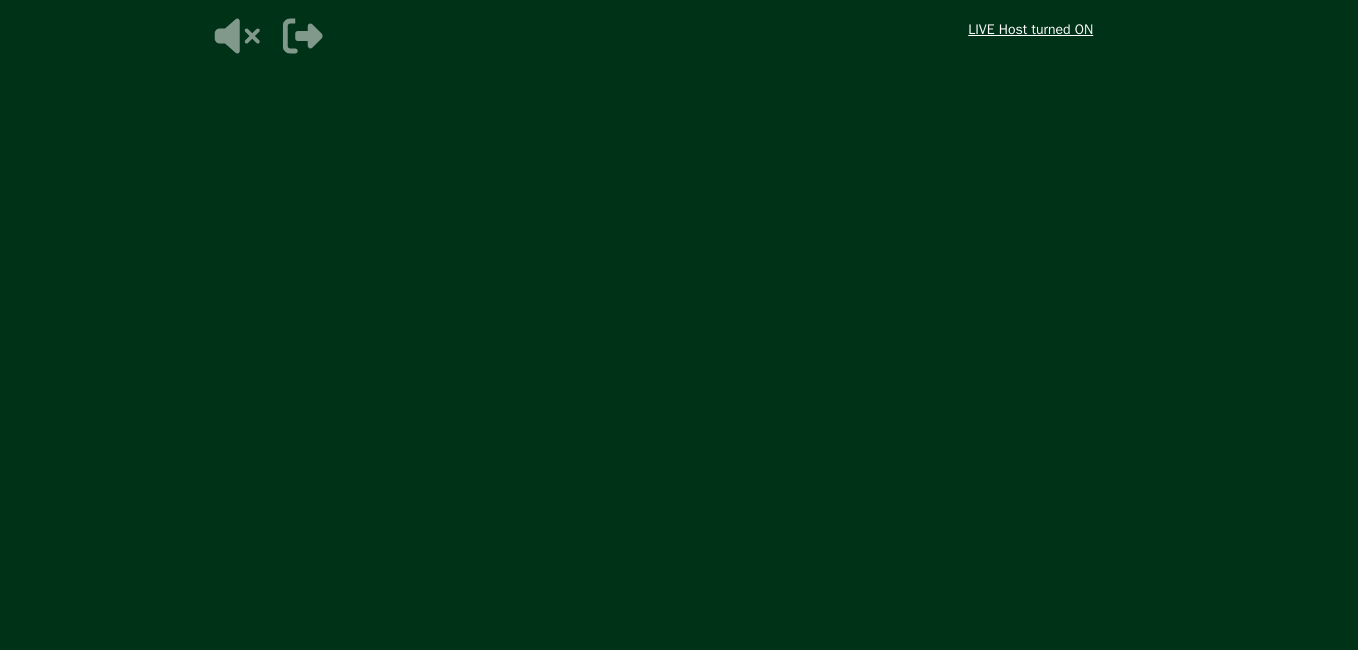 click on "THE IMPOSTER  IS THINKING THINKING LIKE A HUMAN... ● LIVE Host turned ON 0 / 0   PEOPLE SUBMITTED 3  of  10 Super Voter THEIR VOTE IS WORTH 2x:  500 PTS [PERSON_NAME] WAITING ON   [PERSON_NAME]   TO ADVANCE..." at bounding box center (1018, 325) 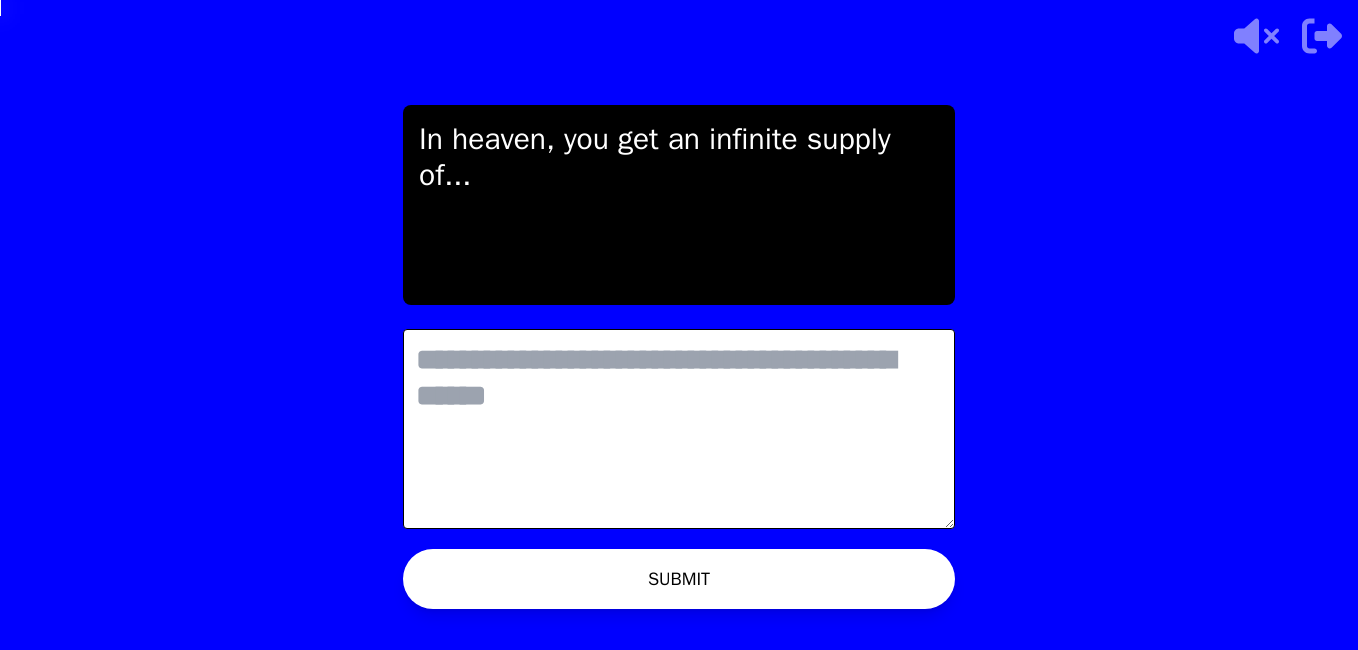 scroll, scrollTop: 0, scrollLeft: 0, axis: both 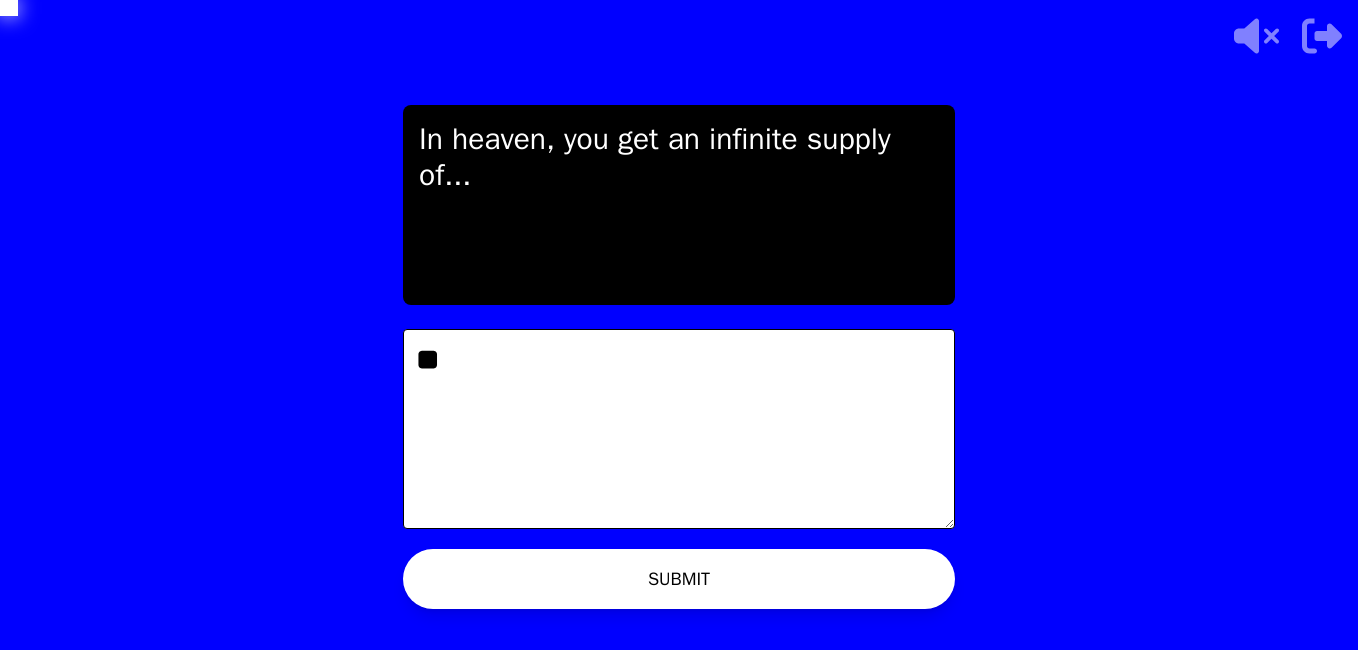 type on "*" 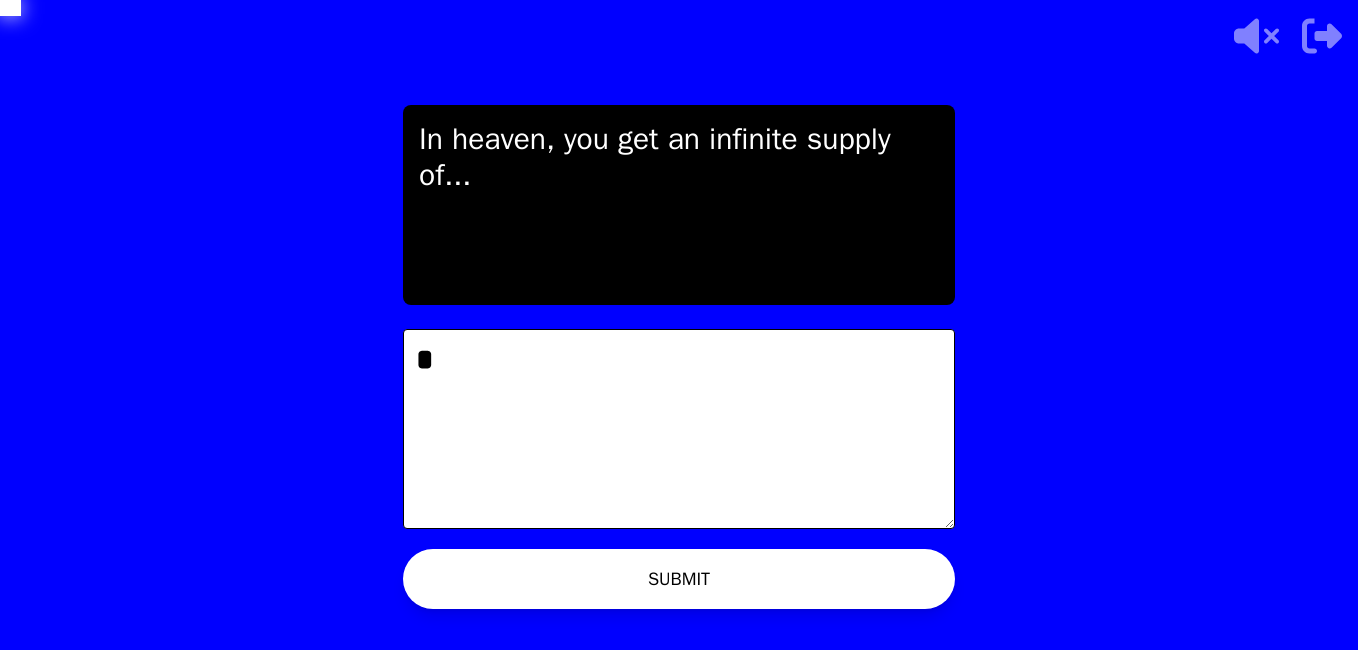 type on "*" 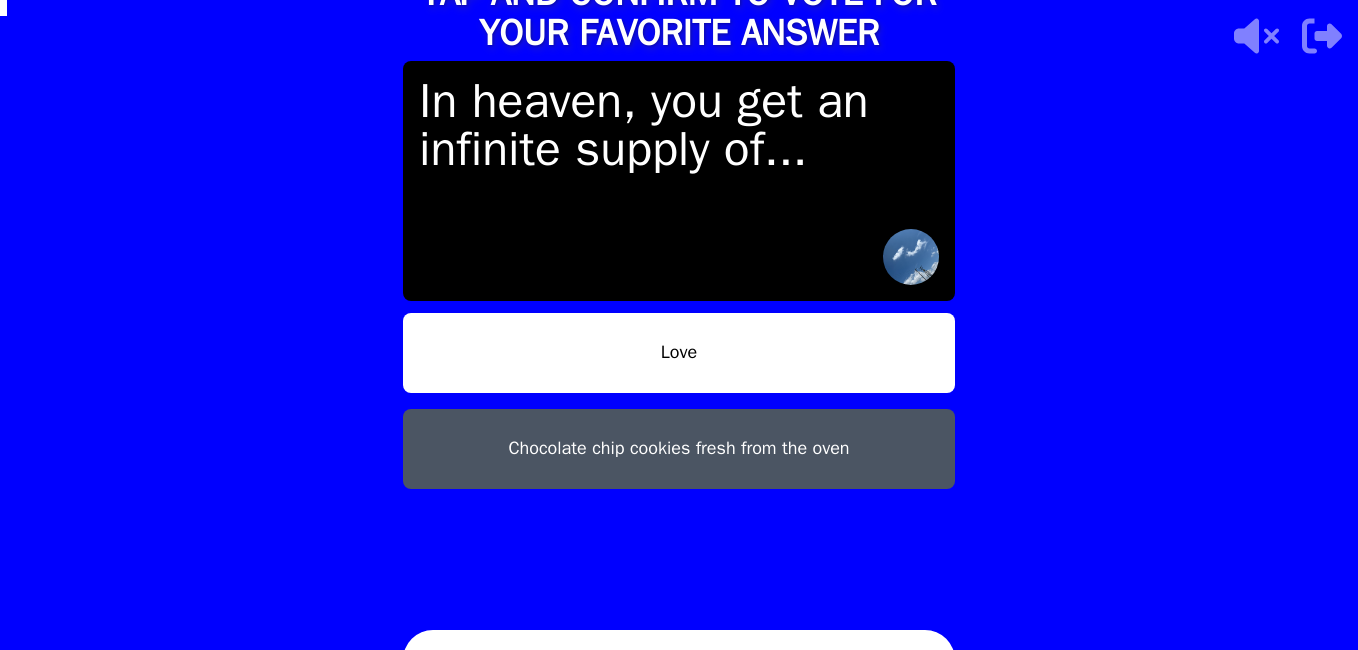 click on "CONFIRM" at bounding box center [679, 660] 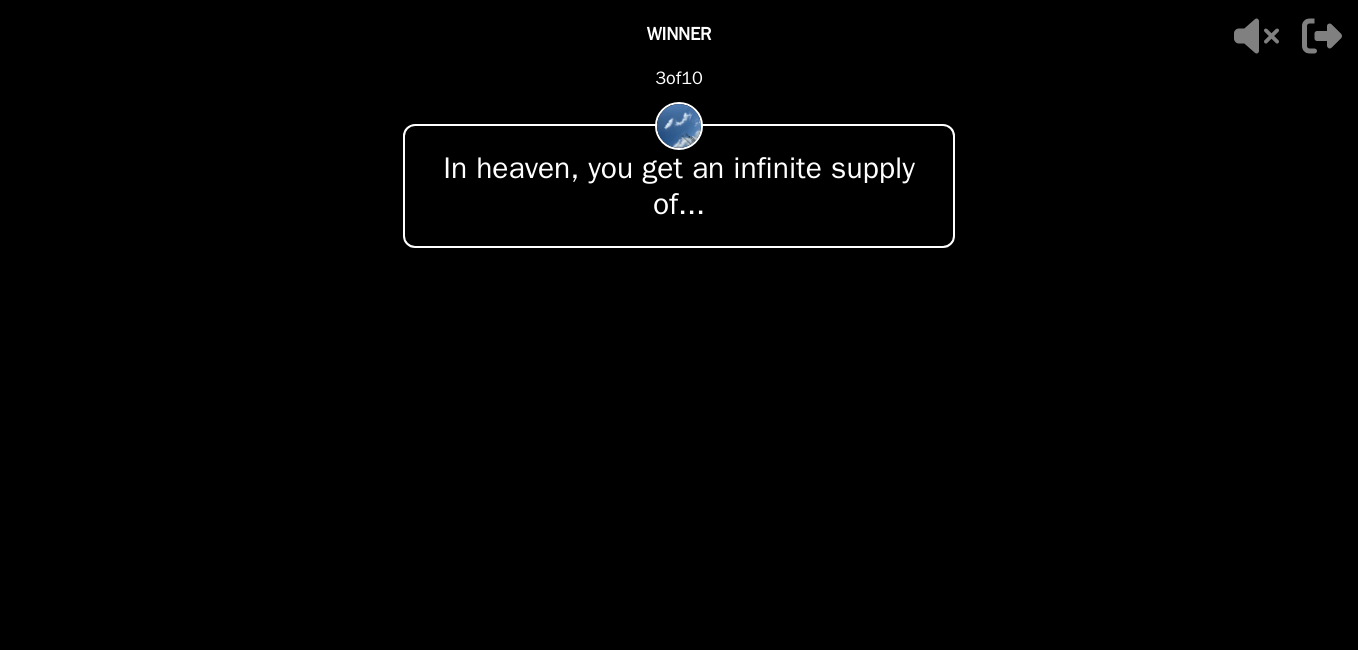 click on "+ 750" at bounding box center [679, 472] 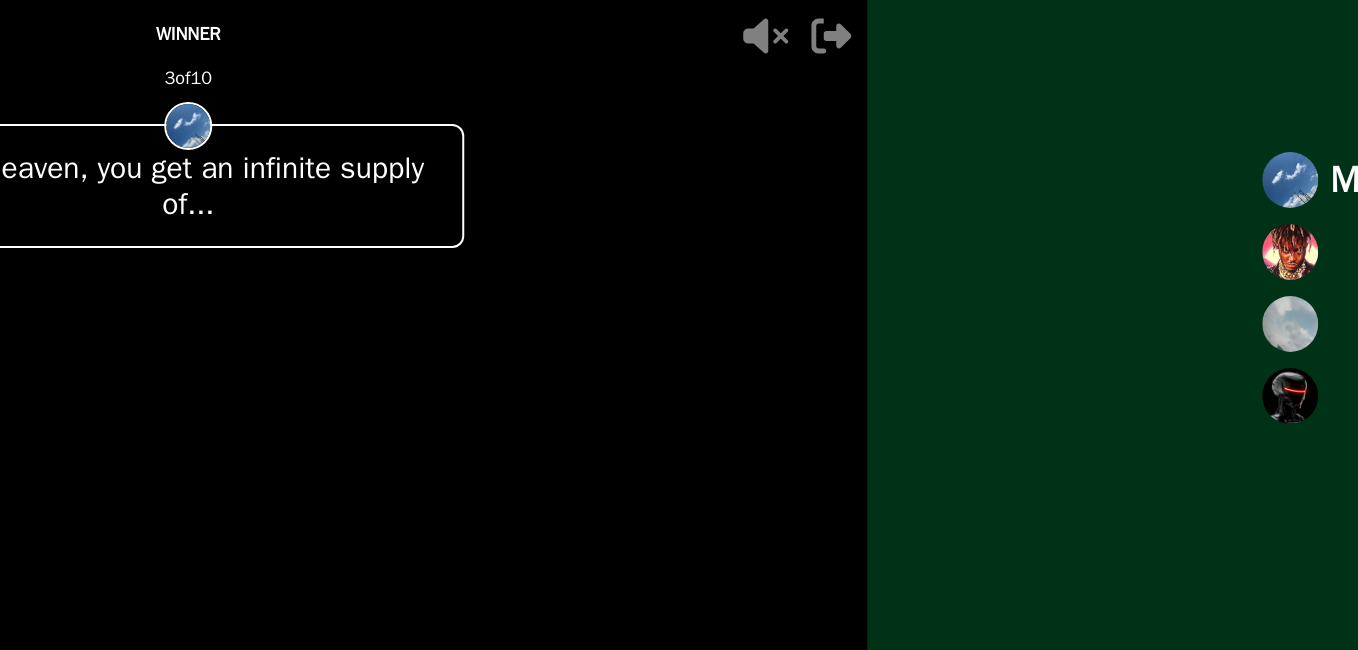 click on "- 500  PTS WINNER 3  of  10 In heaven, you get an infinite supply of... + 750 girlgirl  WINS 2 VOTES ● LIVE Host turned ON 3  OF  10 SCORE CHECK Mil" at bounding box center [679, 325] 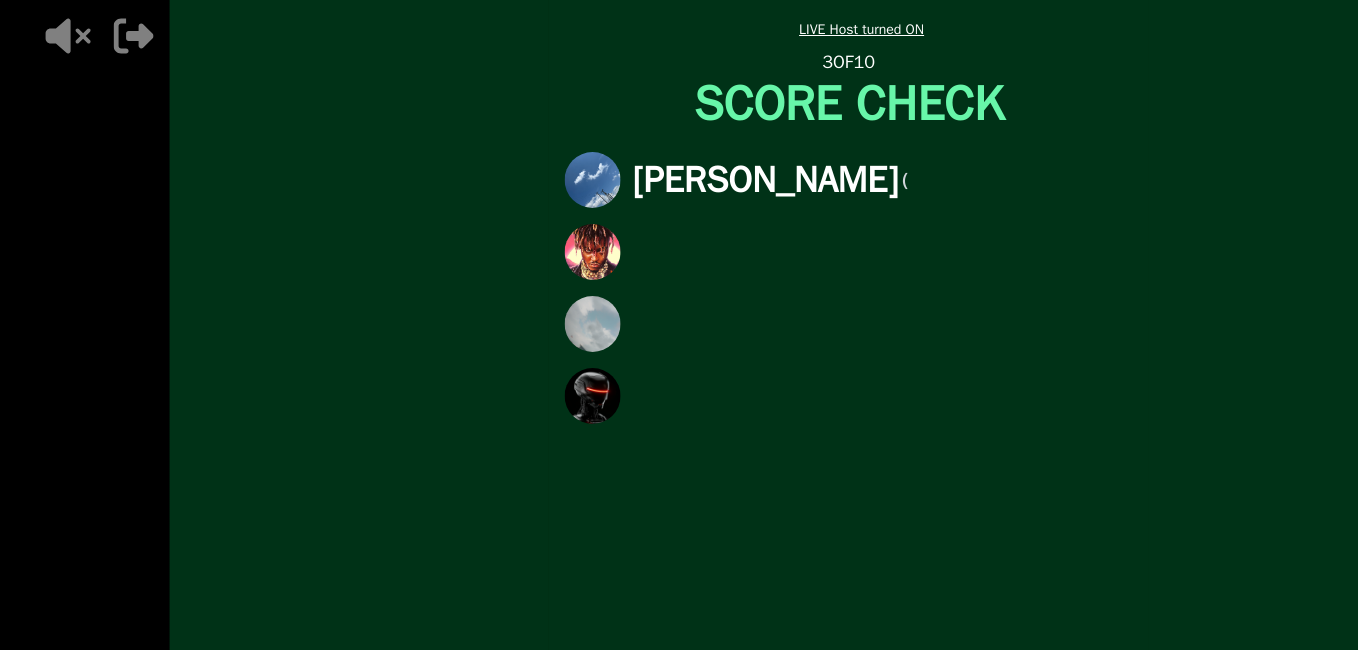 click on "● LIVE Host turned ON 3  OF  10 SCORE CHECK [PERSON_NAME] (" at bounding box center (849, 325) 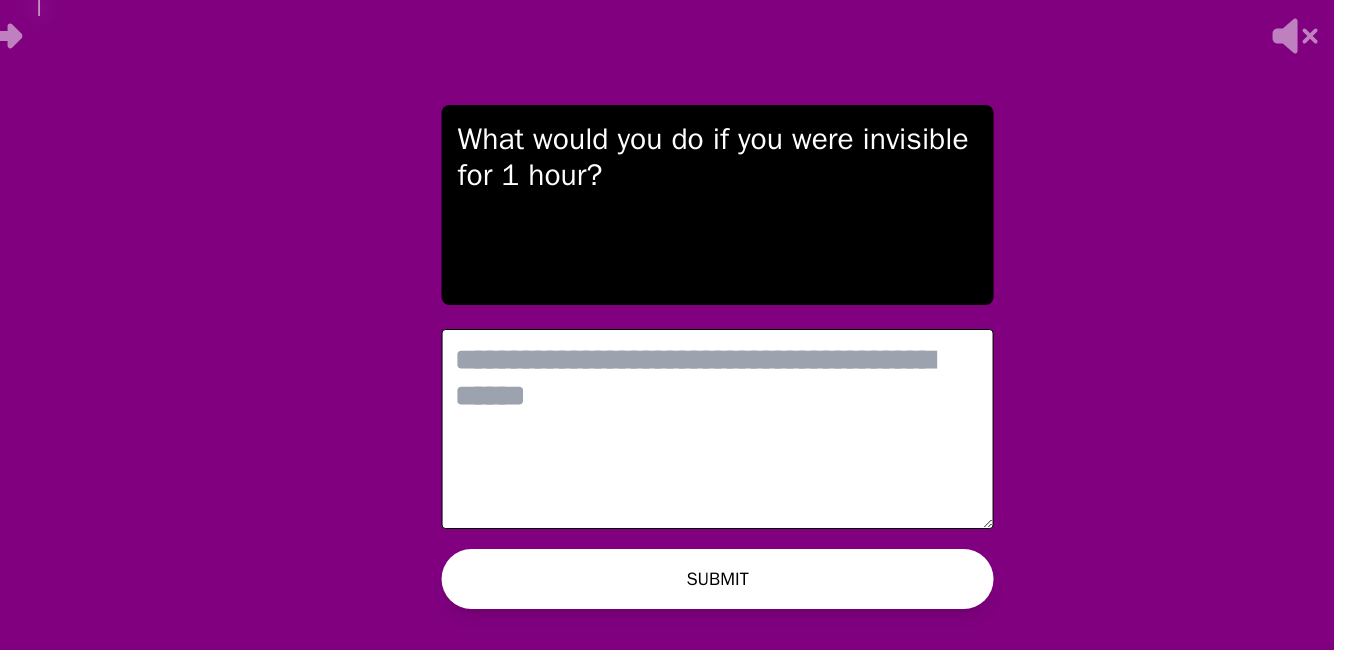 scroll, scrollTop: 0, scrollLeft: 0, axis: both 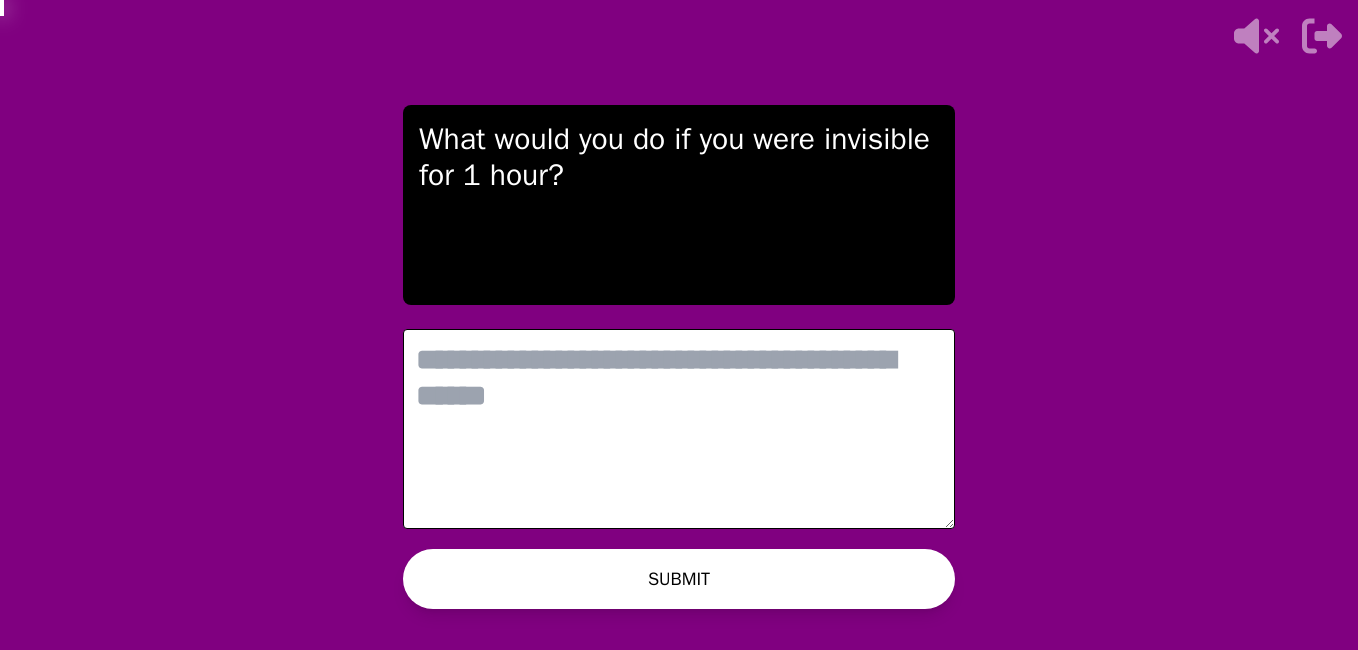 type on "*" 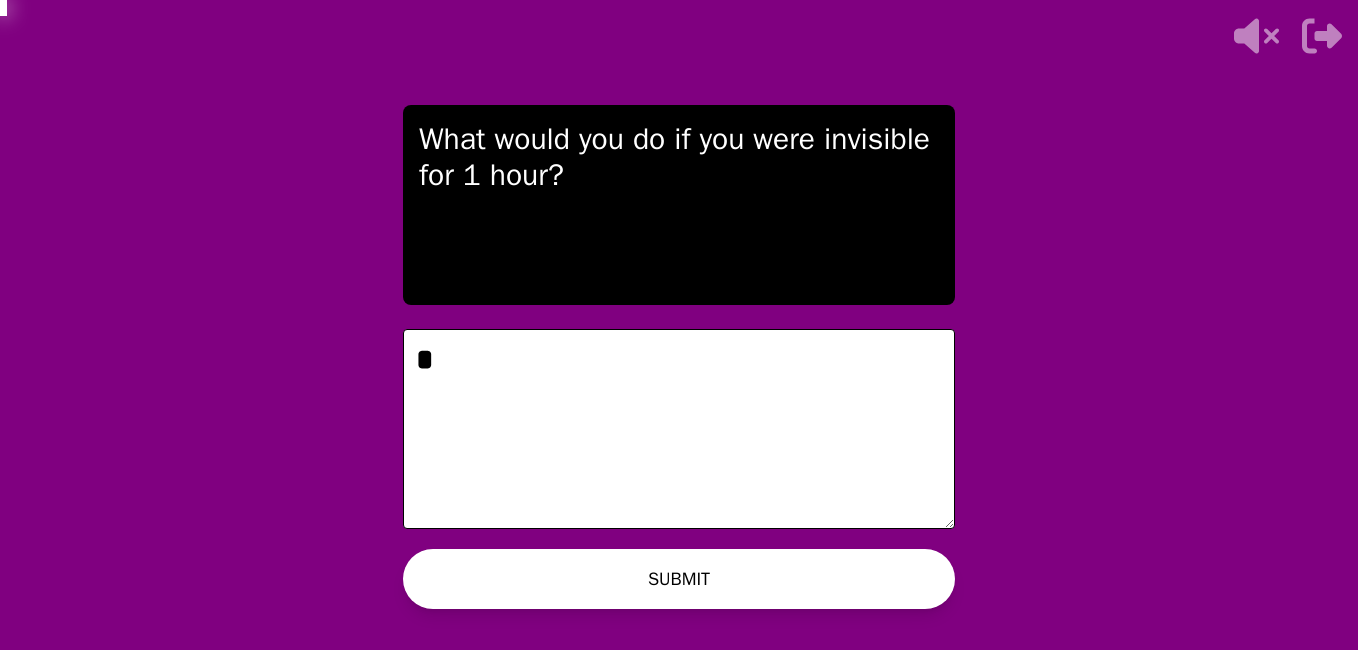 type on "*" 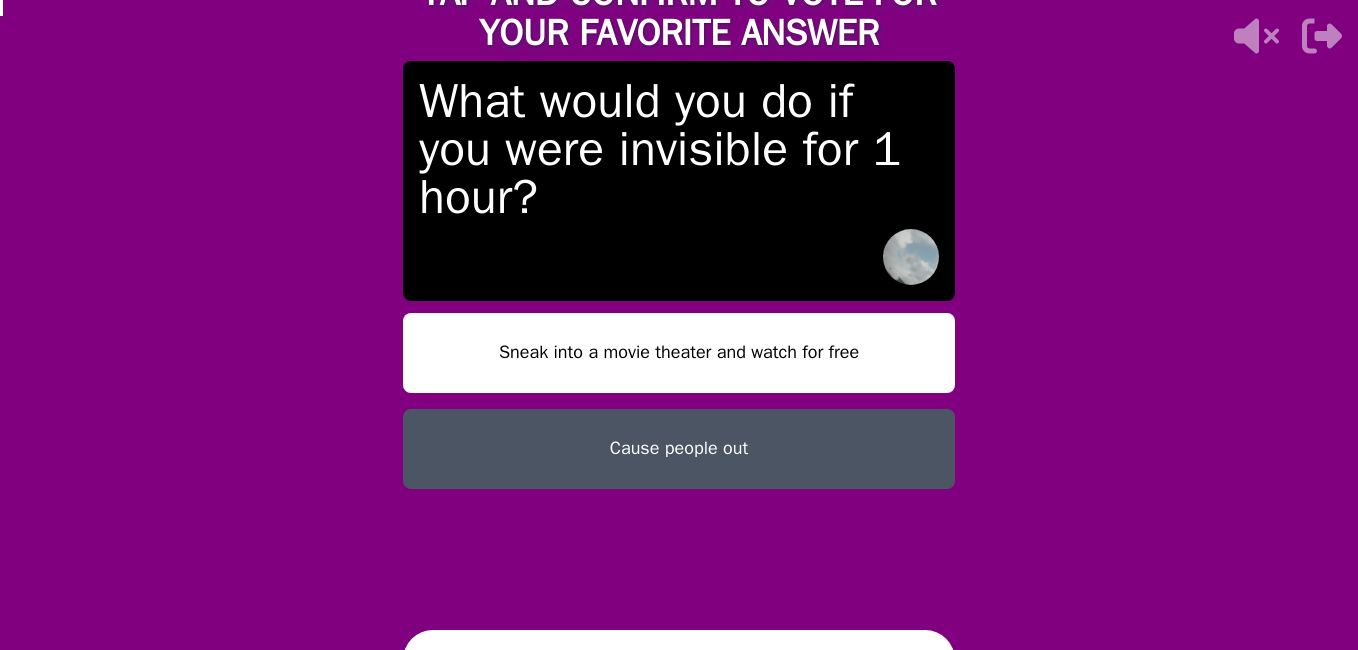 click on "Cause people out" at bounding box center [679, 449] 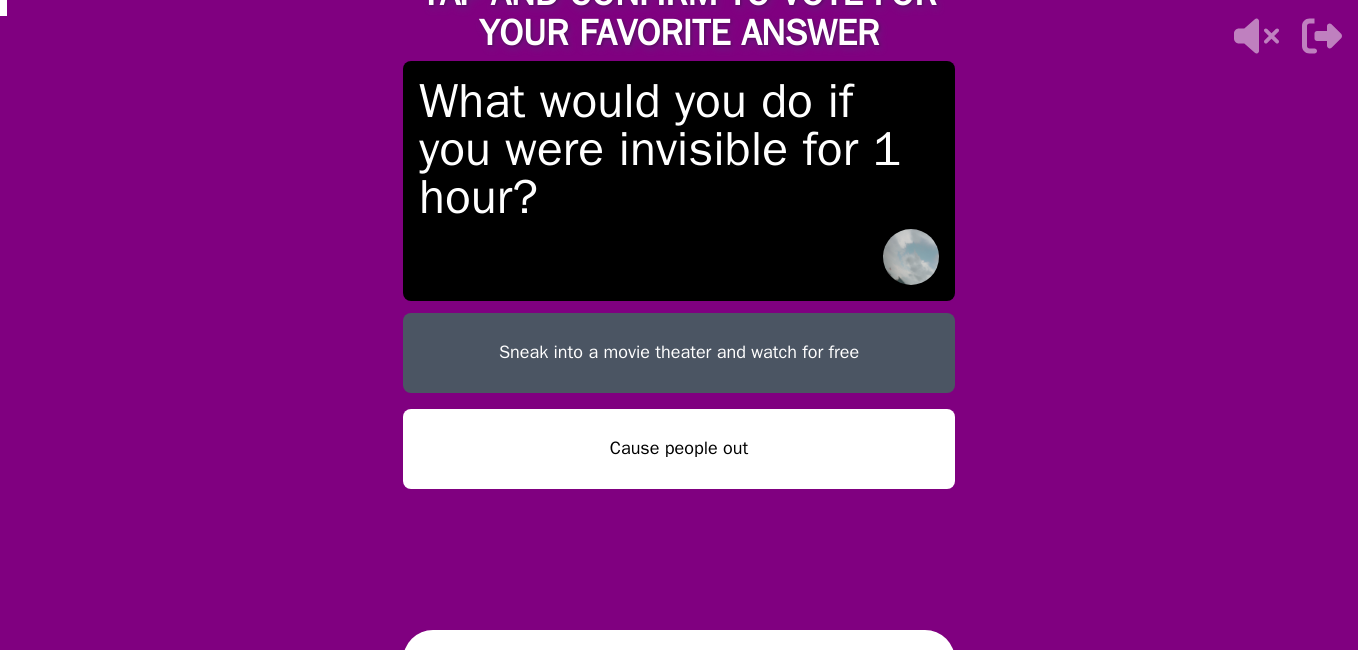 click on "CONFIRM" at bounding box center [679, 660] 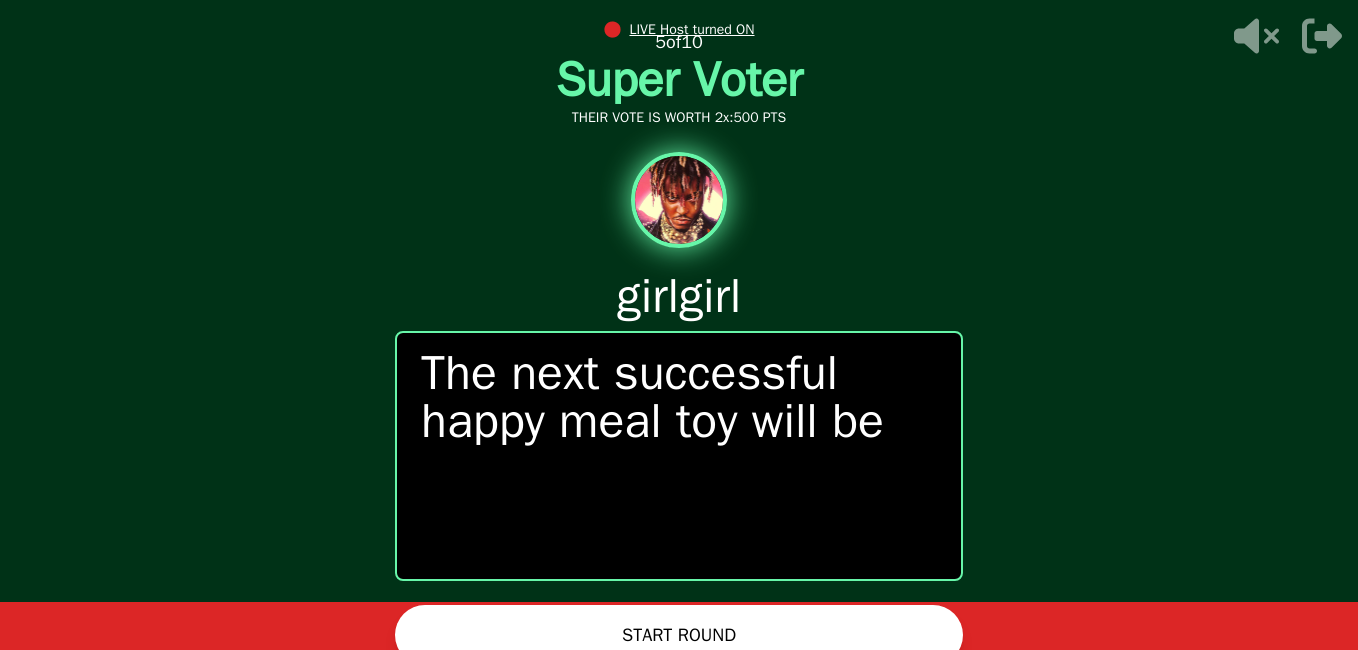 click on "START ROUND" at bounding box center [679, 635] 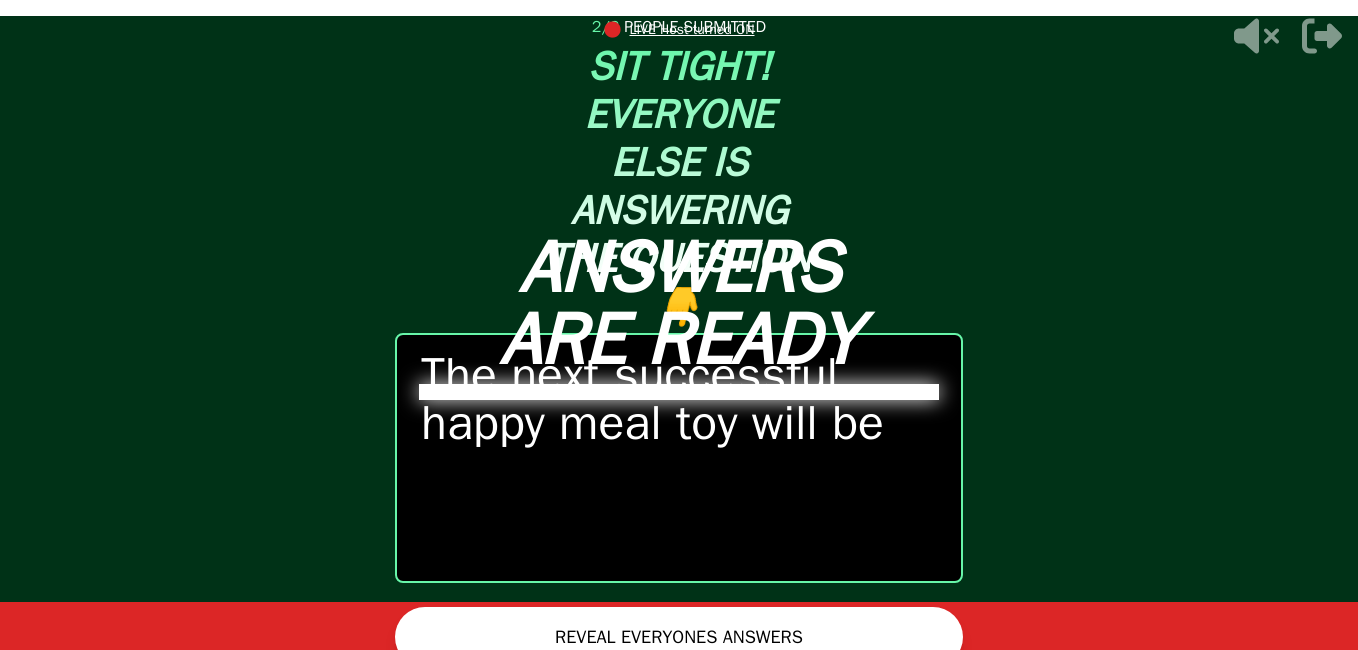 click on "REVEAL EVERYONES ANSWERS" at bounding box center (679, 637) 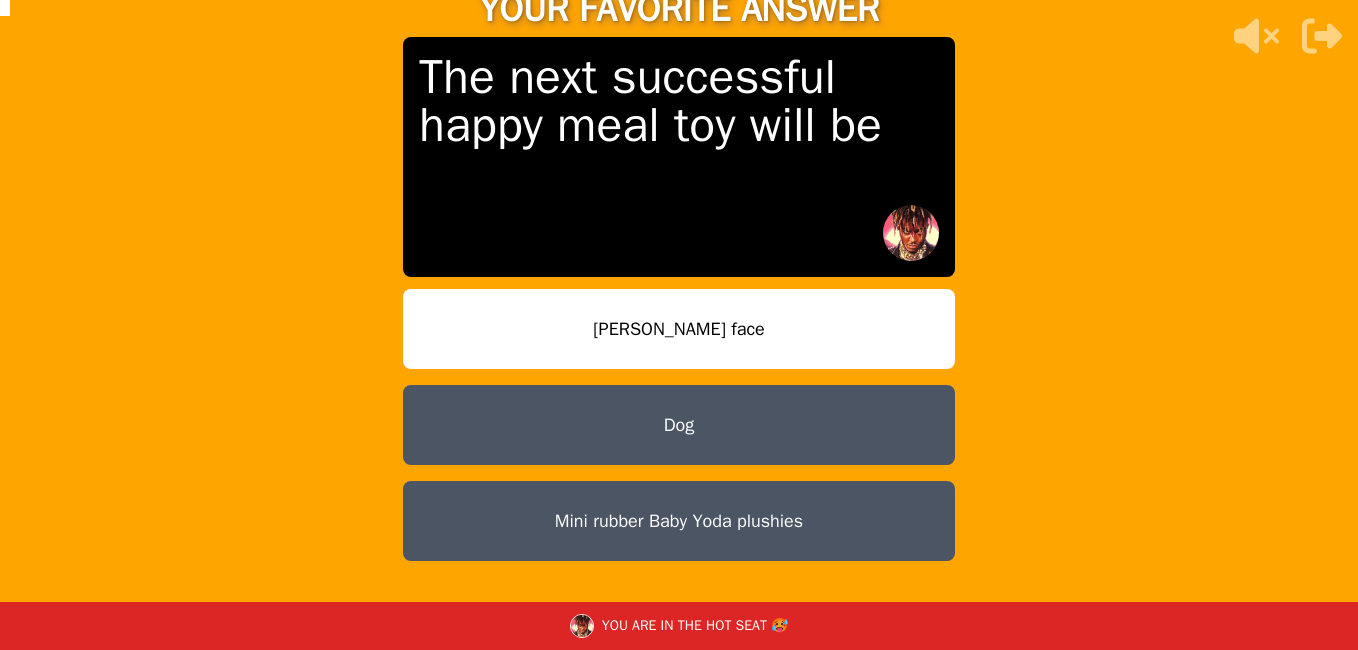 click on "[PERSON_NAME] face" at bounding box center [679, 329] 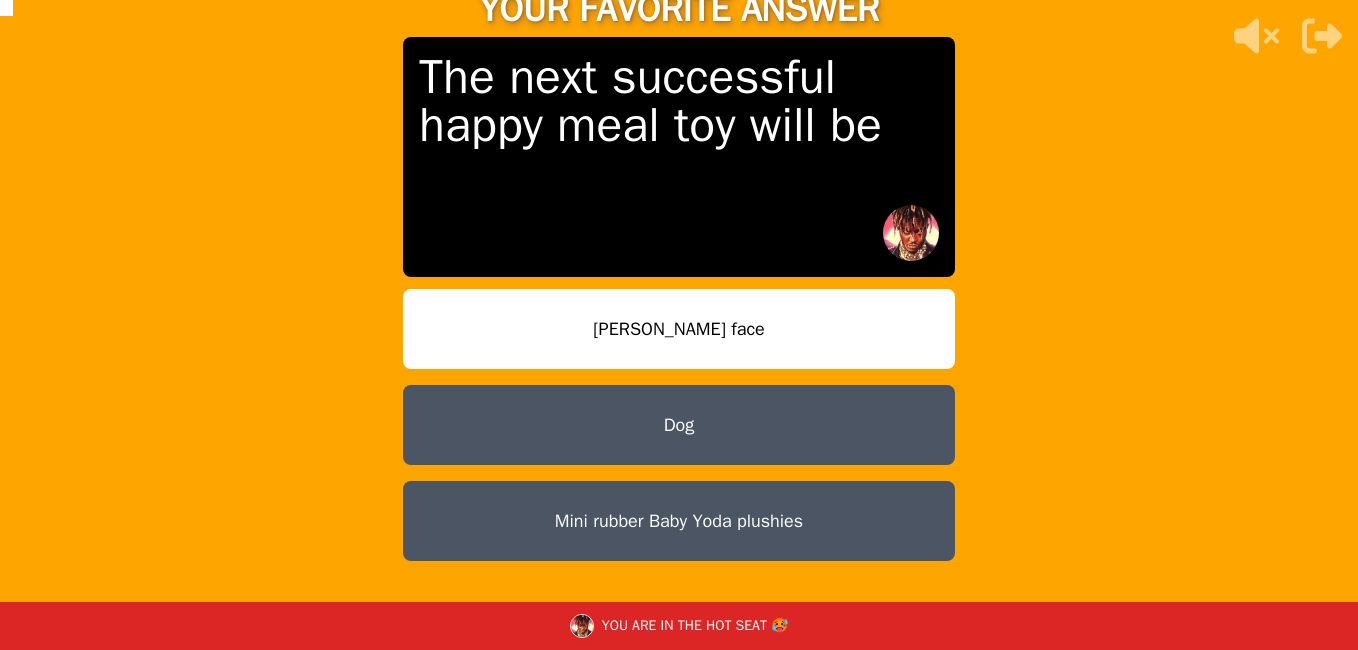click on "[PERSON_NAME] face" at bounding box center [679, 329] 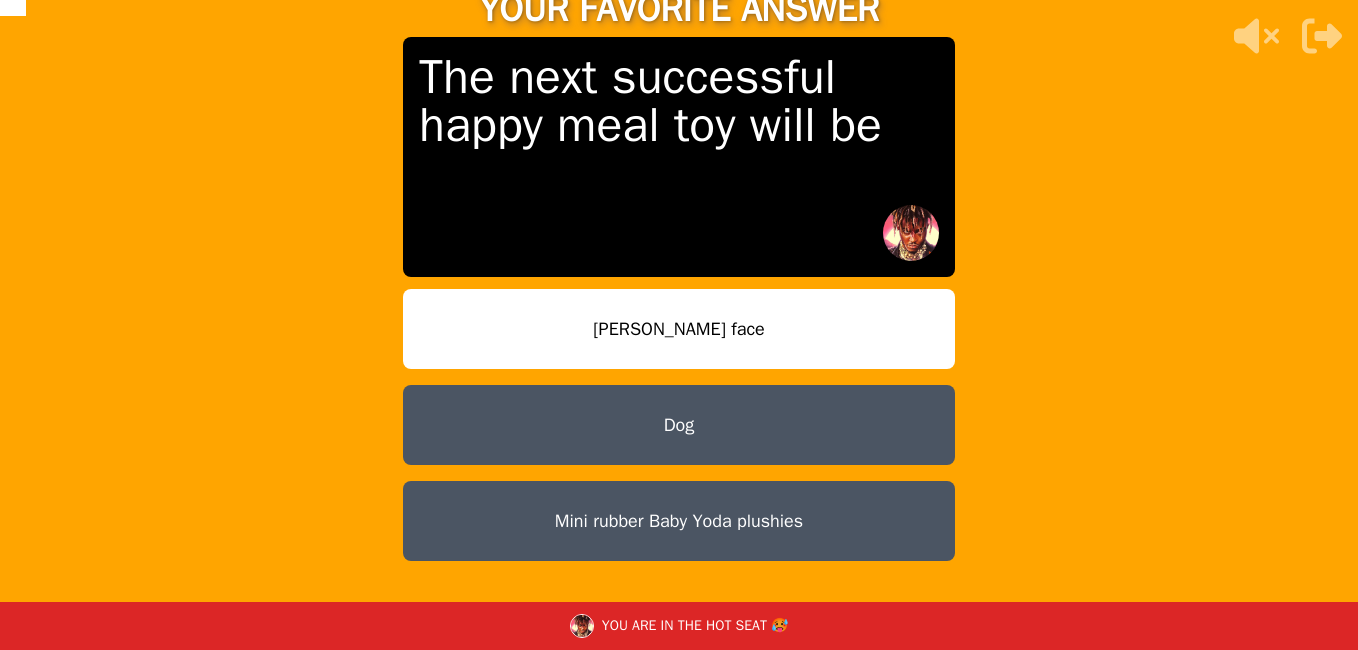 click on "[PERSON_NAME] face" at bounding box center [679, 329] 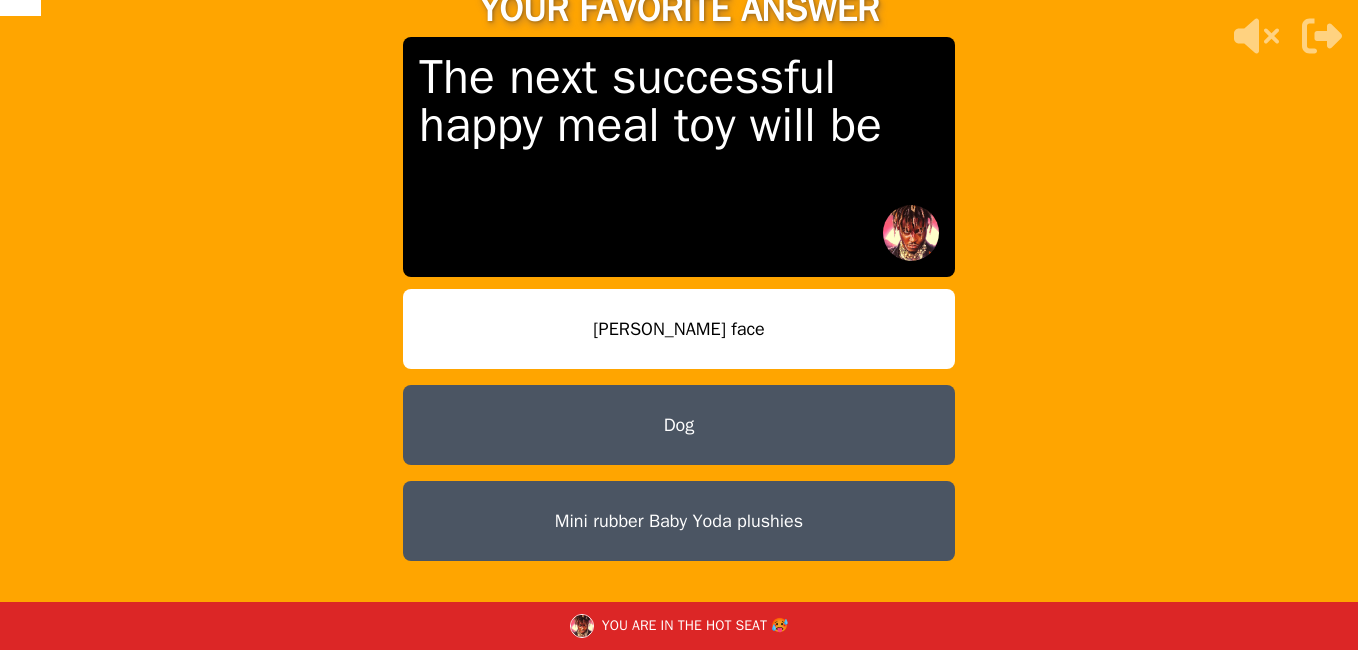 click on "[PERSON_NAME] face" at bounding box center (679, 329) 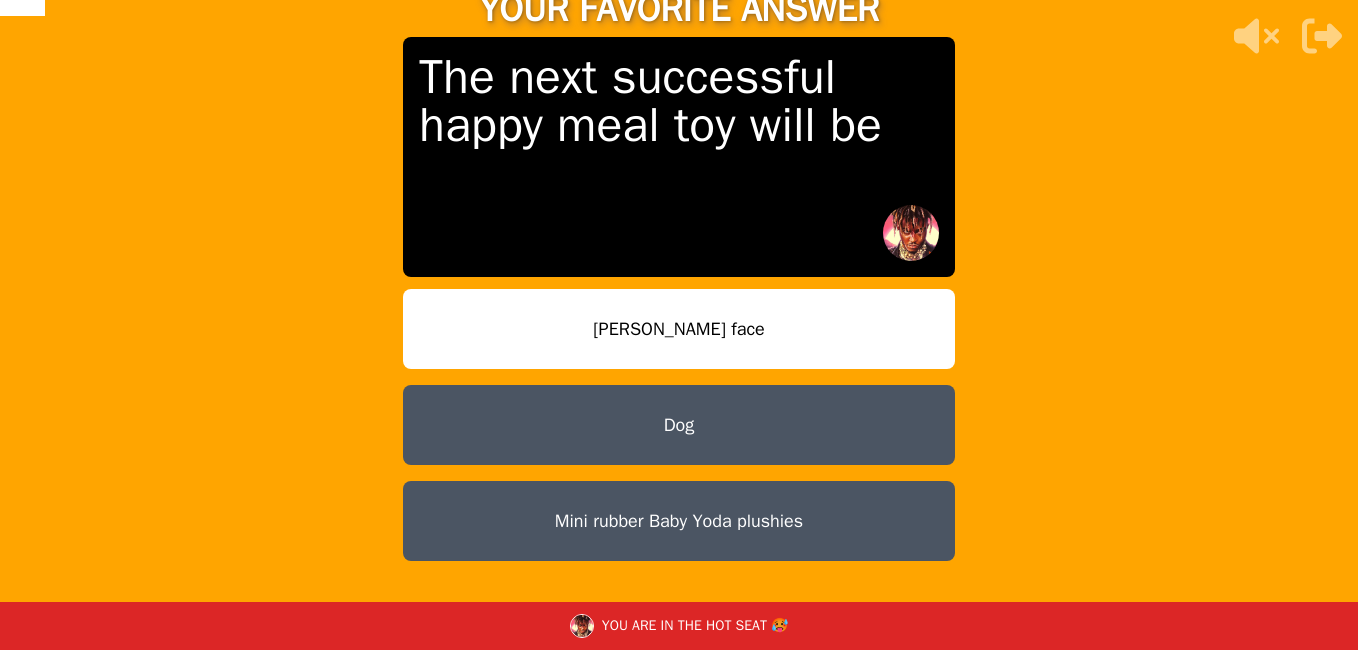 drag, startPoint x: 760, startPoint y: 326, endPoint x: 747, endPoint y: 267, distance: 60.41523 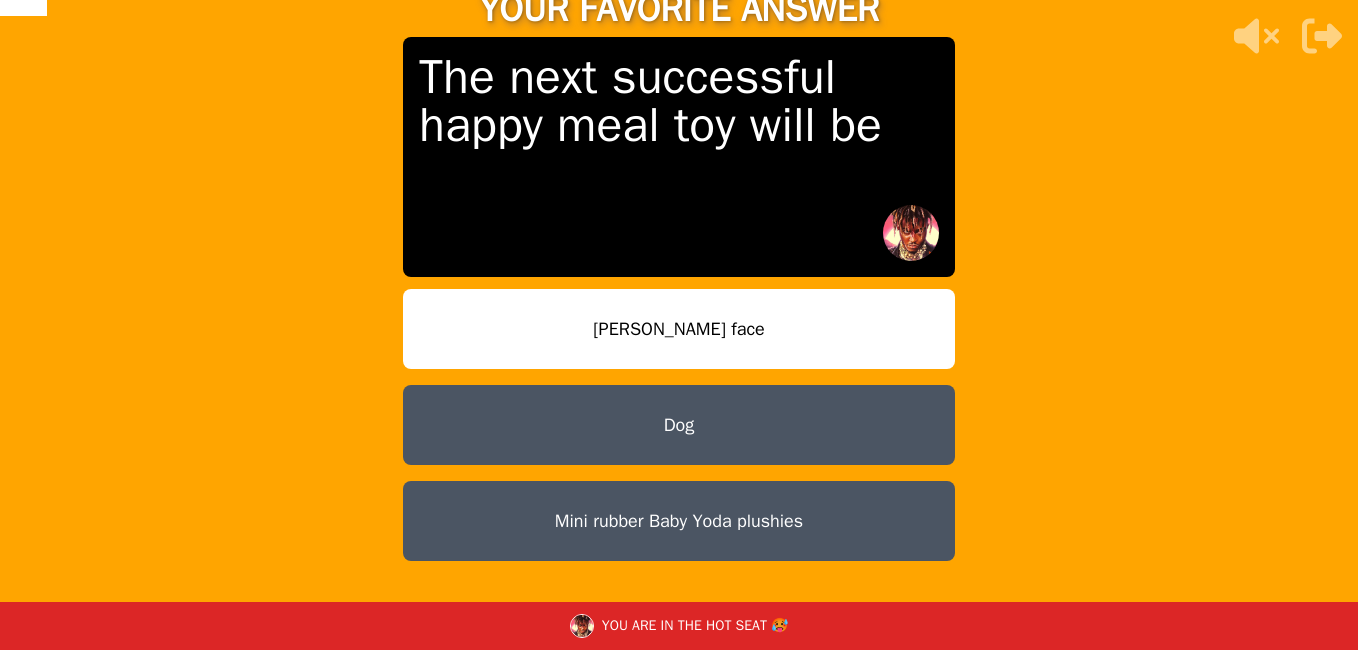 click on "[PERSON_NAME] face" at bounding box center [679, 329] 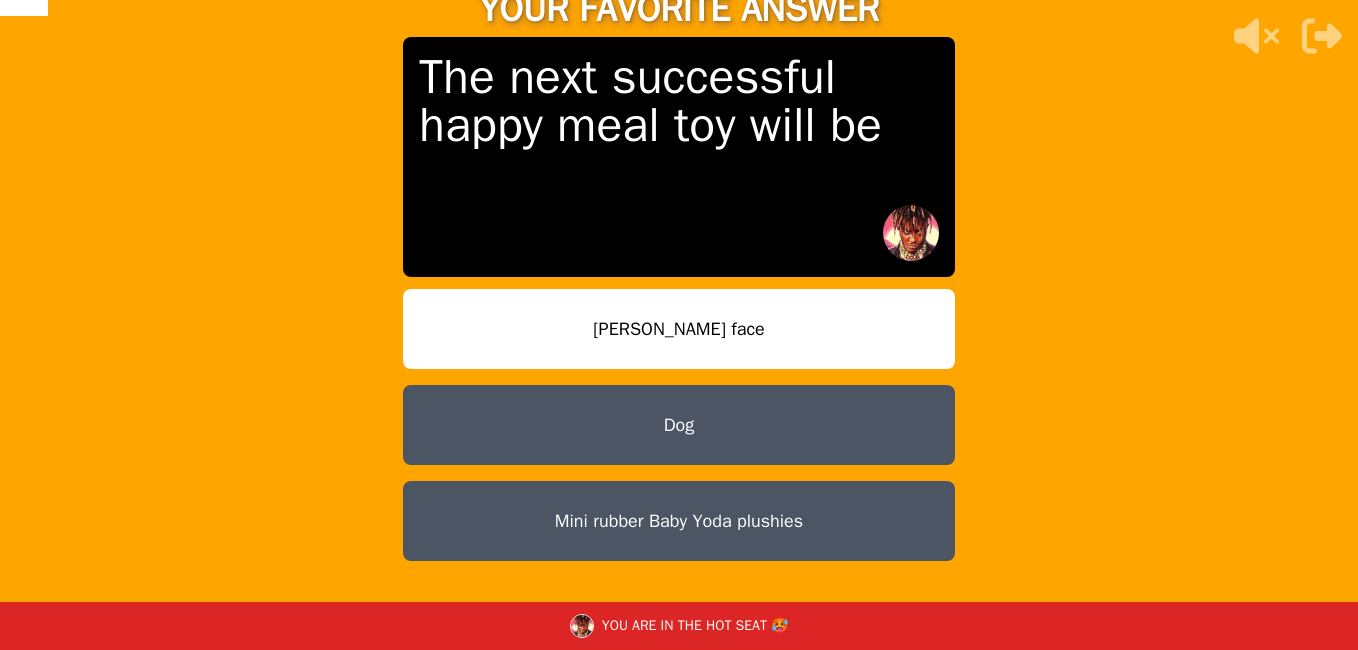 click on "[PERSON_NAME] face" at bounding box center (679, 329) 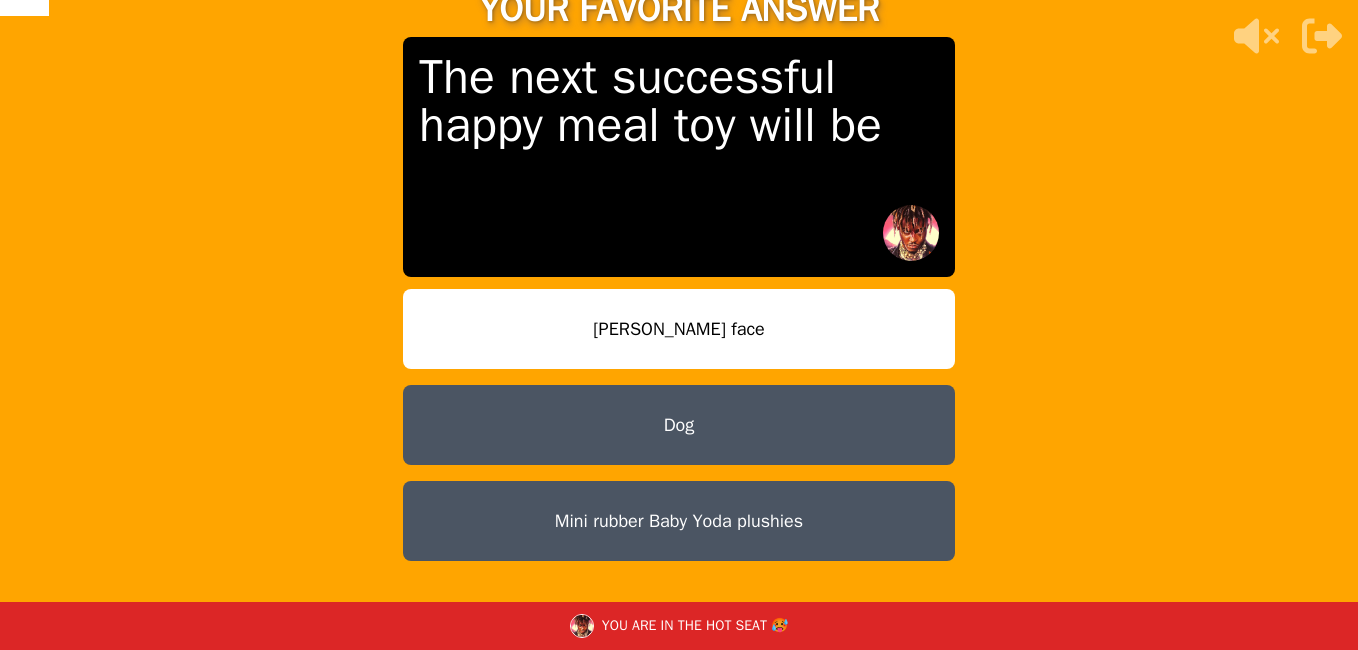 click on "[PERSON_NAME] face" at bounding box center (679, 329) 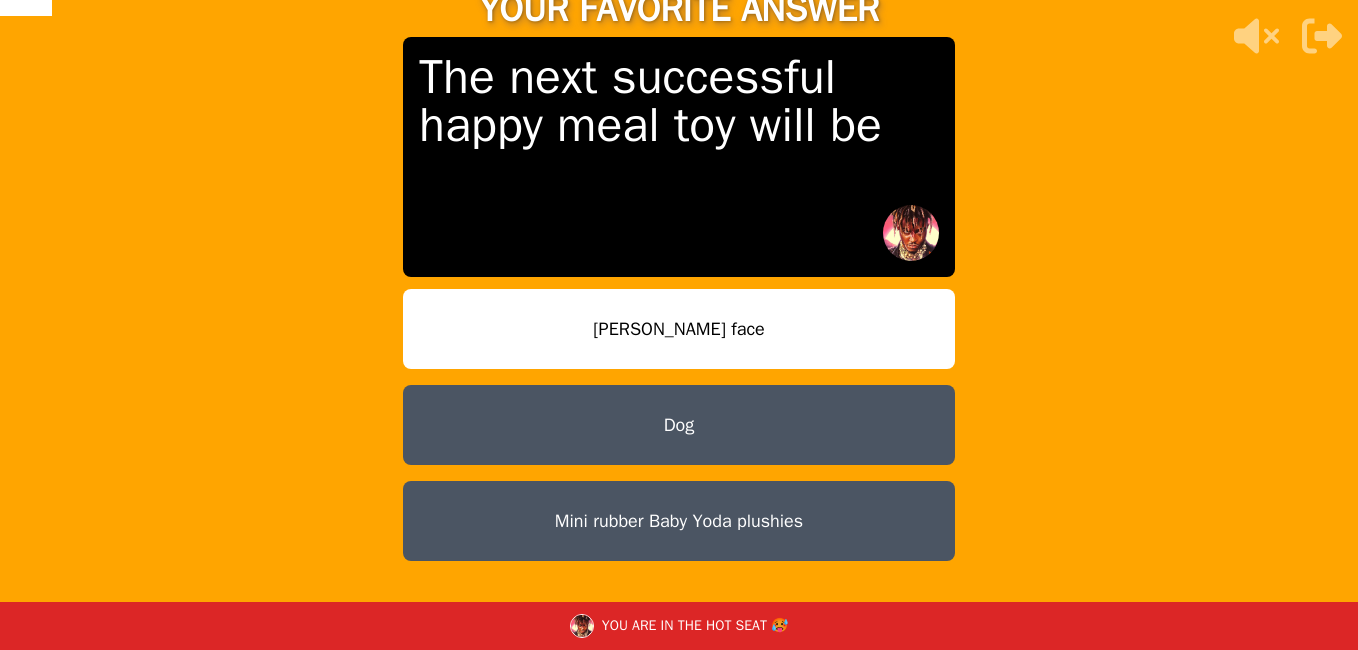drag, startPoint x: 736, startPoint y: 301, endPoint x: 677, endPoint y: 309, distance: 59.5399 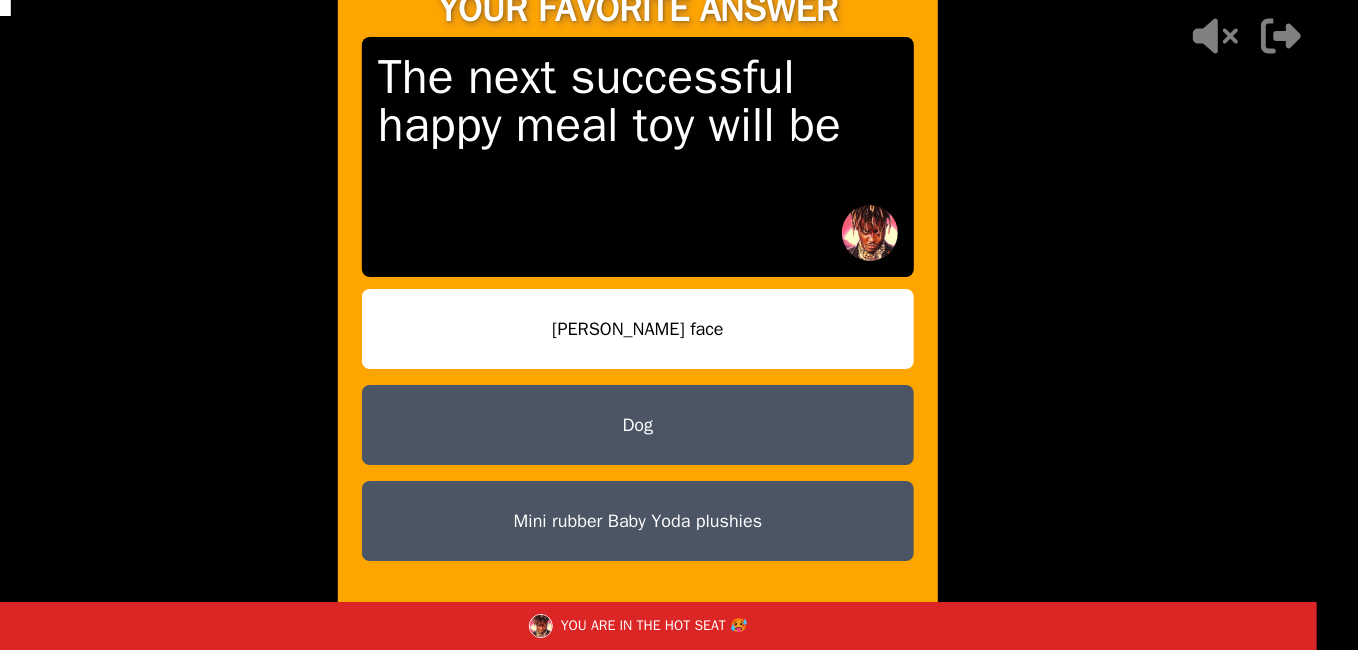 click on "TAP AND CONFIRM TO VOTE FOR YOUR FAVORITE ANSWER The next successful happy meal toy will be [PERSON_NAME] face  Dog Mini rubber Baby Yoda plushies CONFIRM YOU ARE IN THE HOT SEAT 🥵" at bounding box center (638, 325) 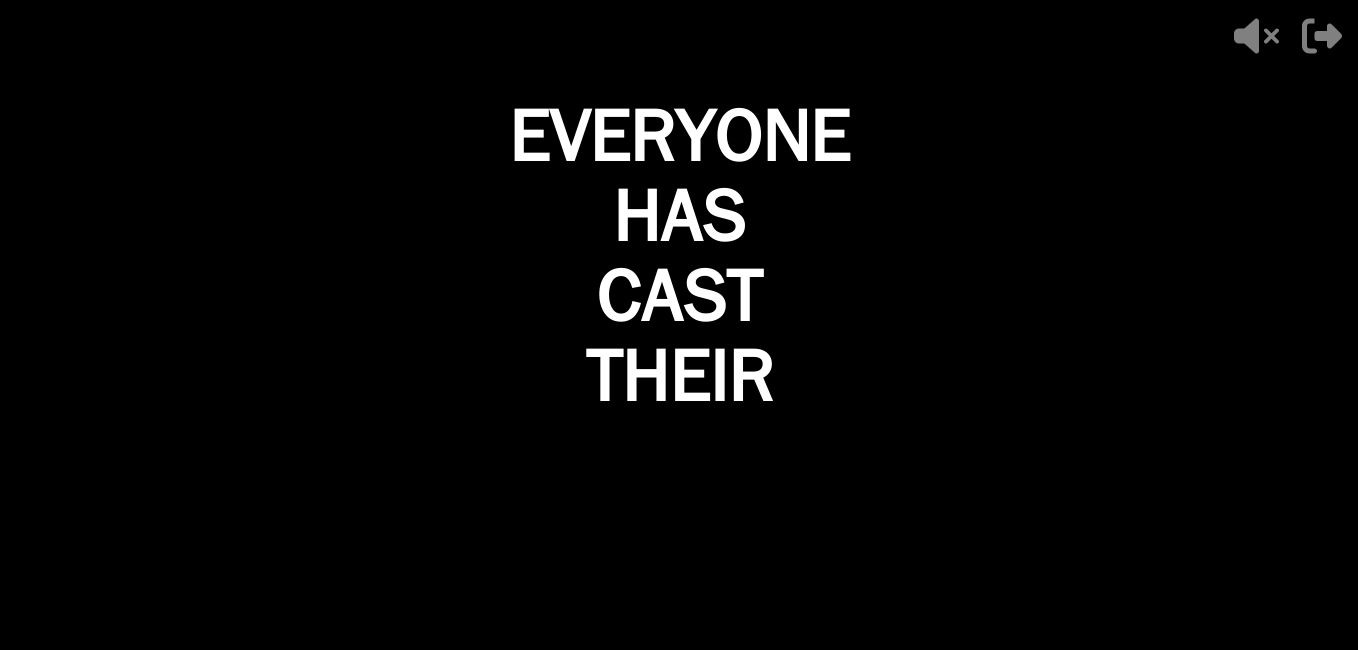 click at bounding box center (679, 325) 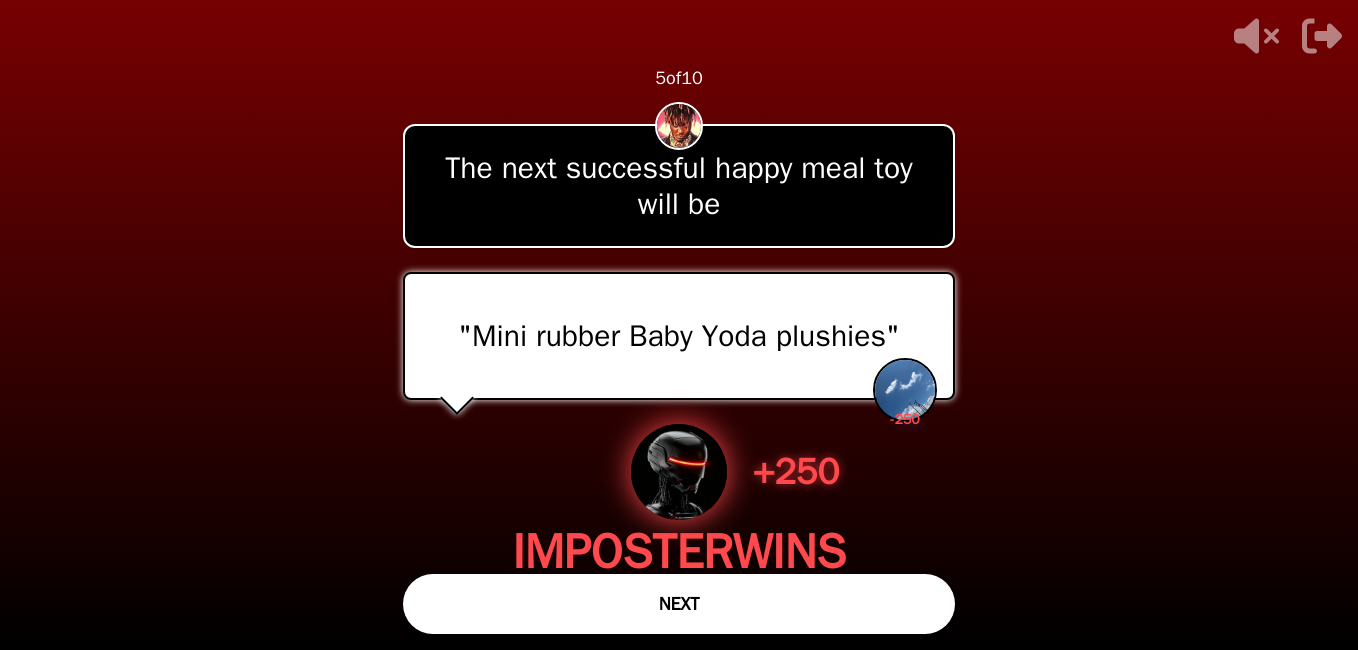 click on "NEXT" at bounding box center (679, 604) 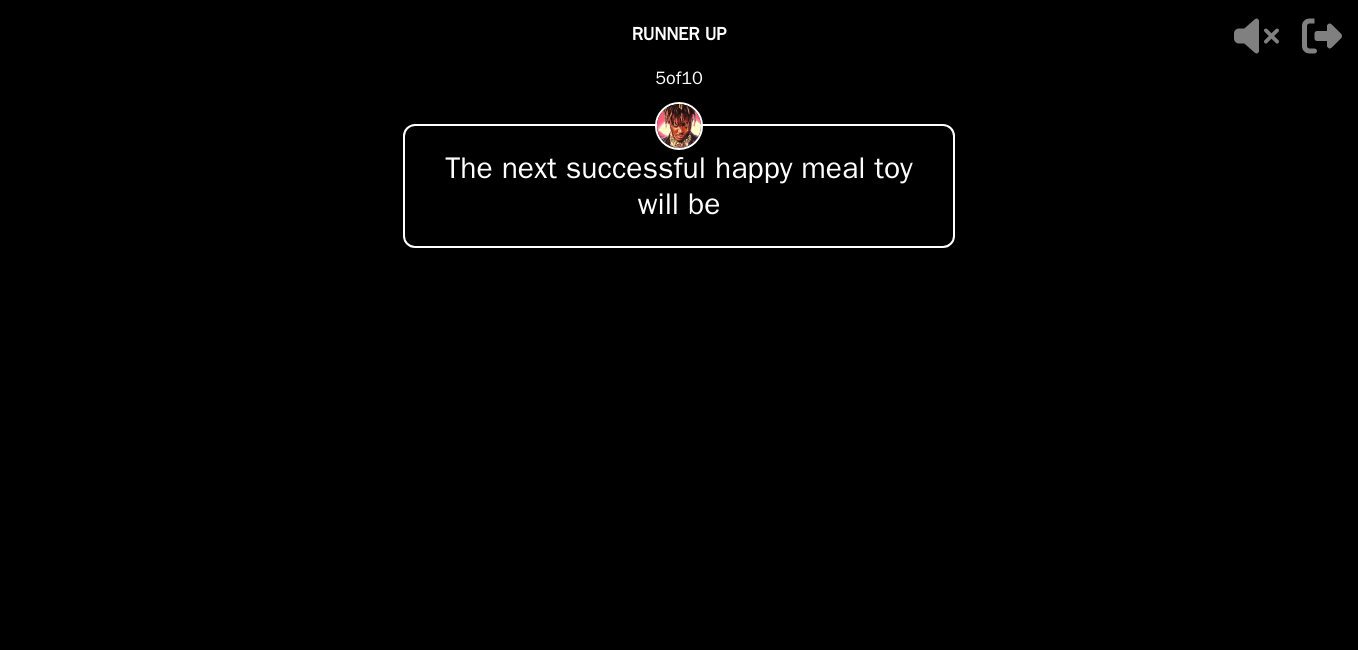 click on "+ 250 [PERSON_NAME]  WINS 1 VOTE" at bounding box center [678, 514] 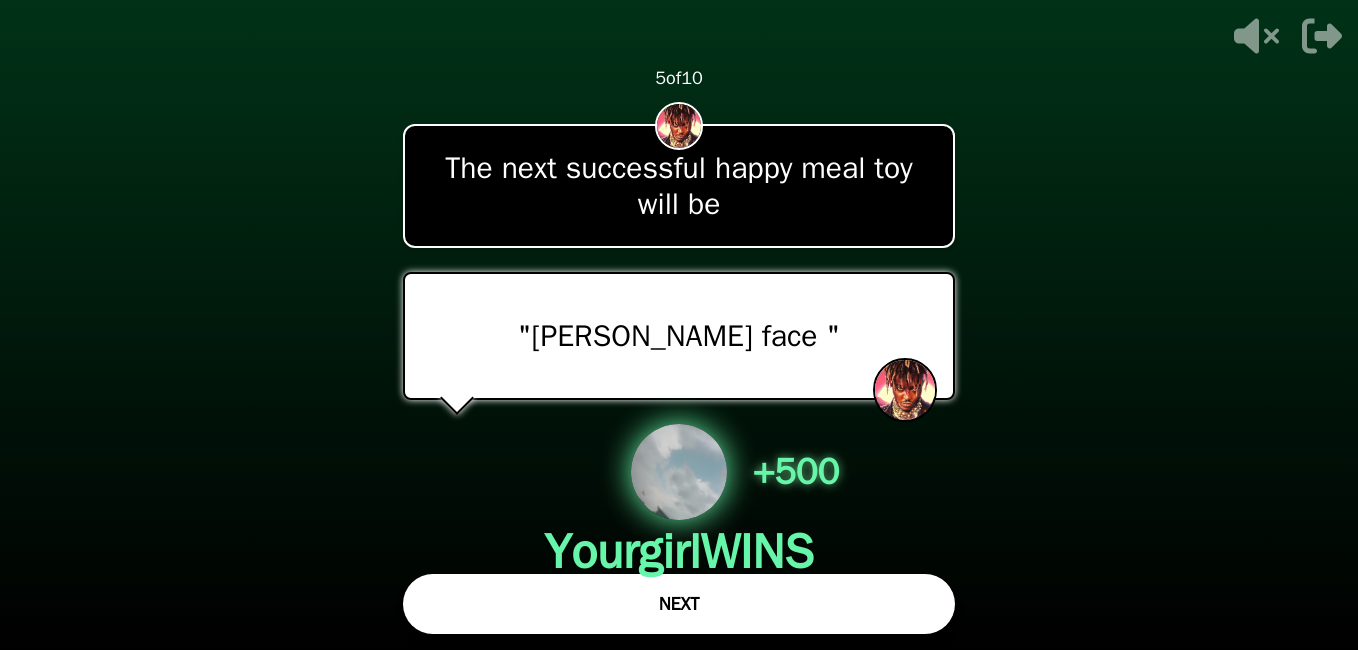 click on "1 VOTE" at bounding box center (679, 590) 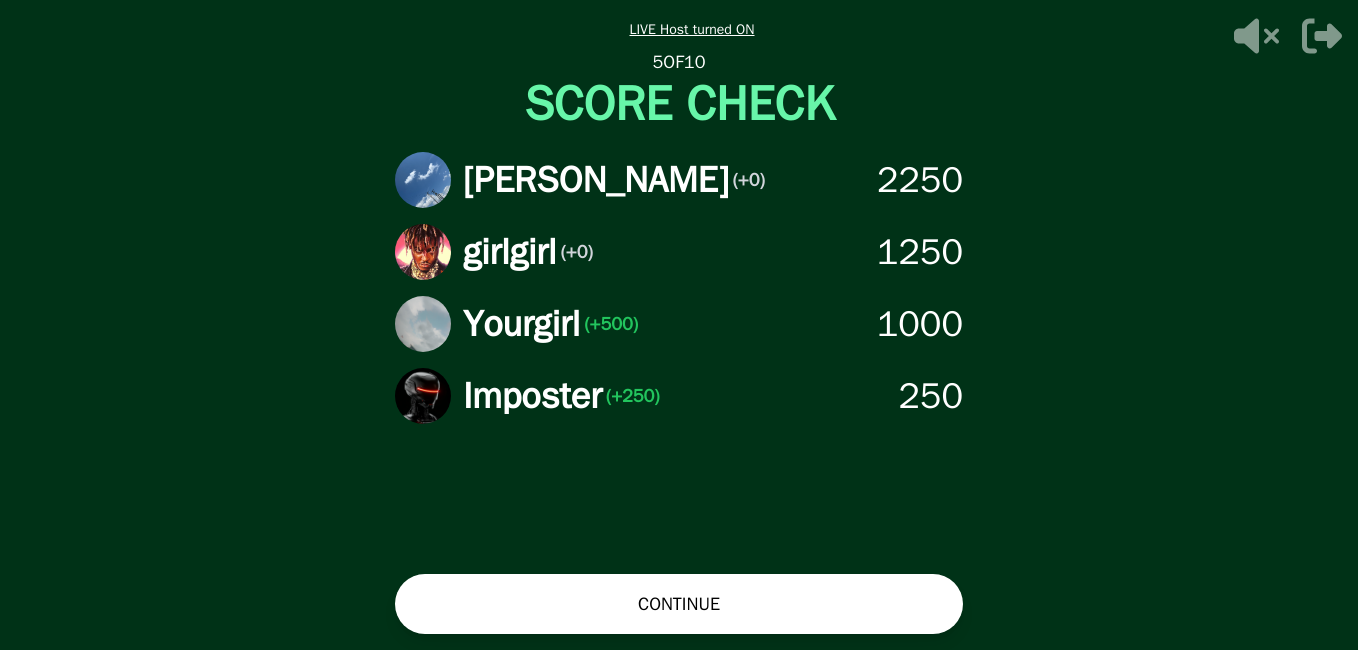 click on "CONTINUE" at bounding box center (679, 604) 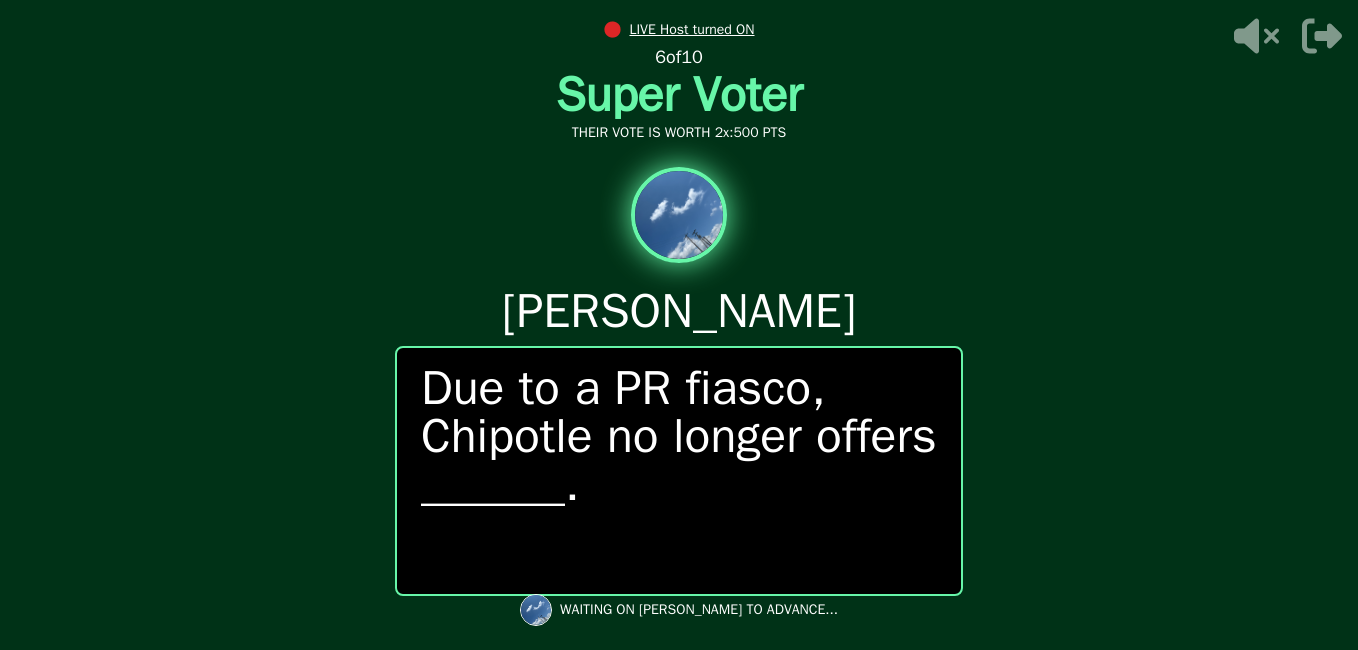 click on "WAITING ON   [PERSON_NAME]   TO ADVANCE..." at bounding box center [679, 610] 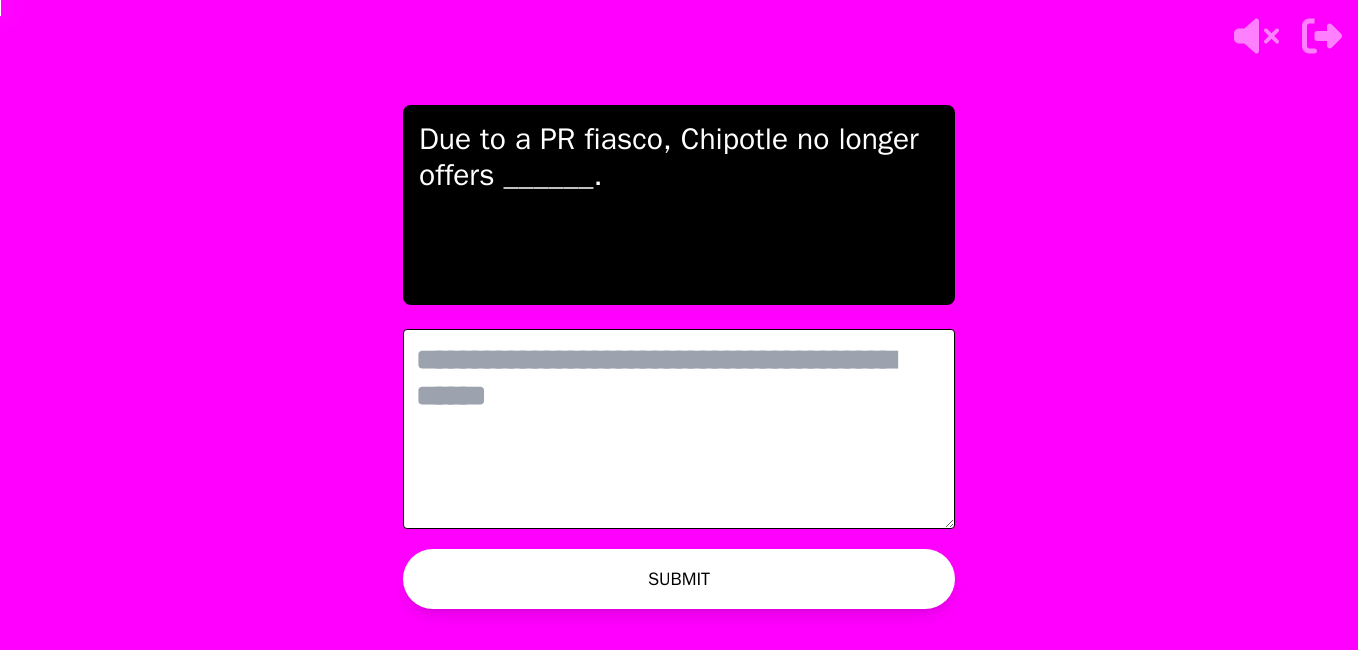 scroll, scrollTop: 0, scrollLeft: 0, axis: both 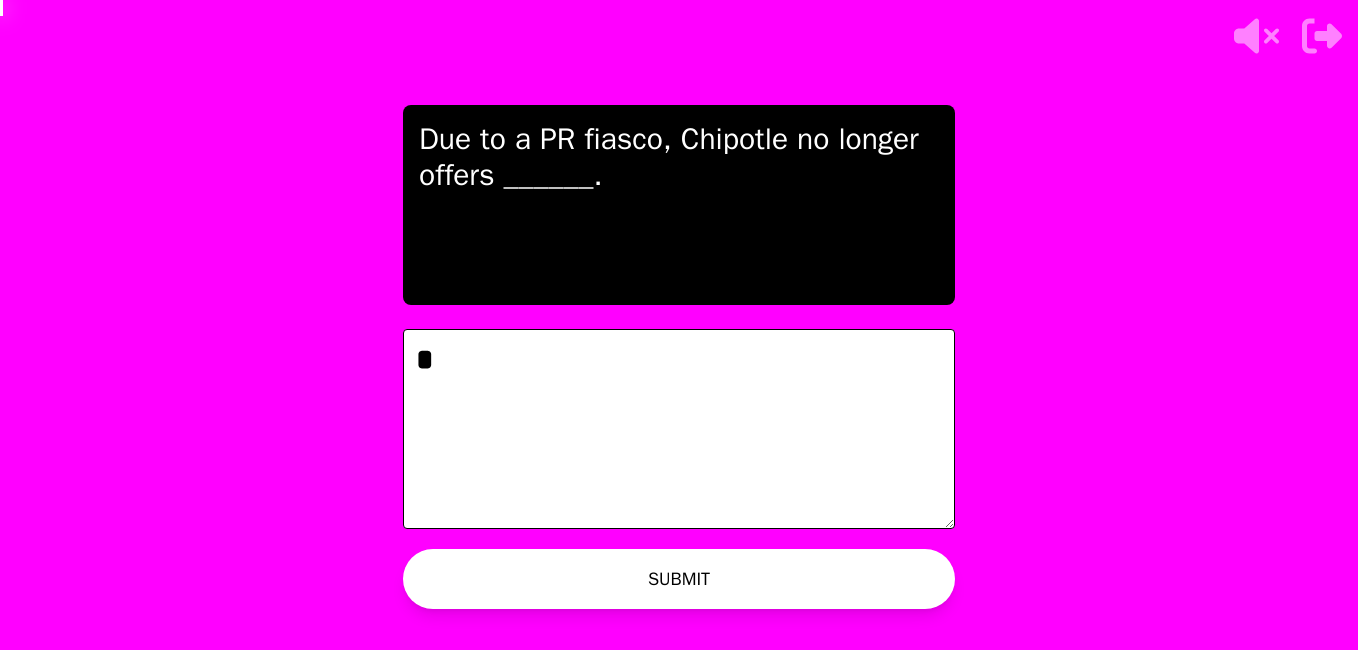 type on "*" 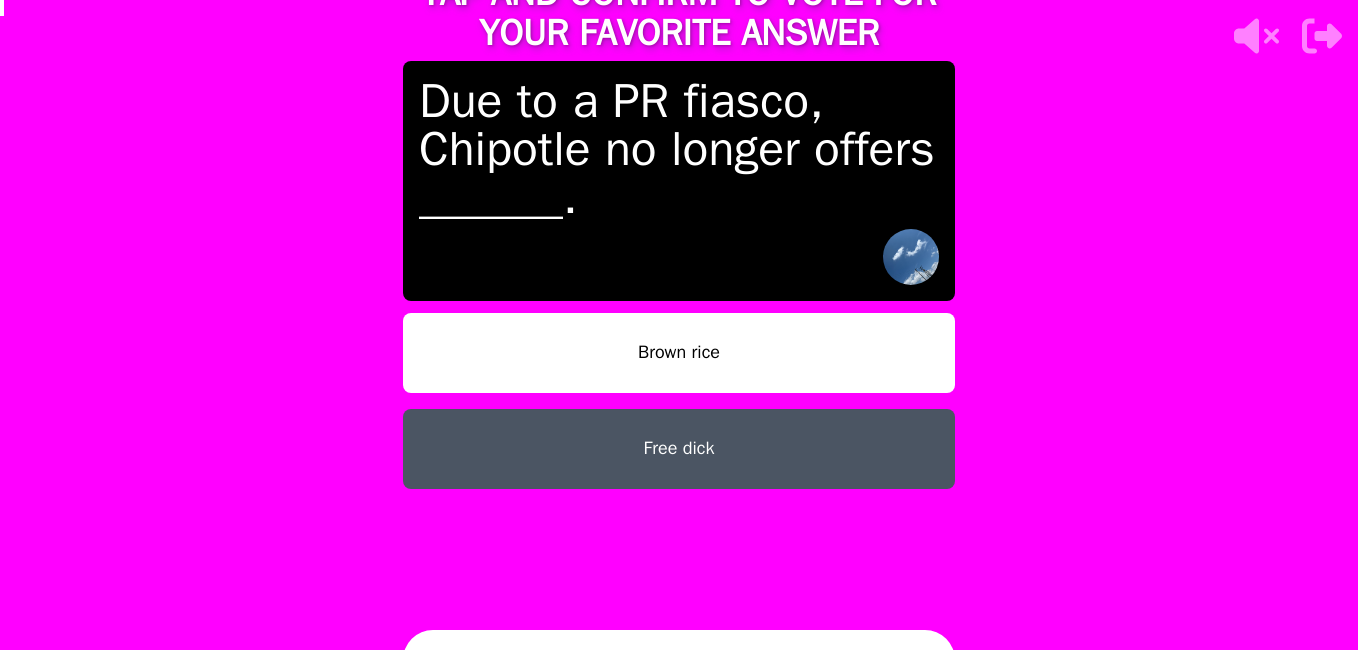 click on "Free dick" at bounding box center (679, 449) 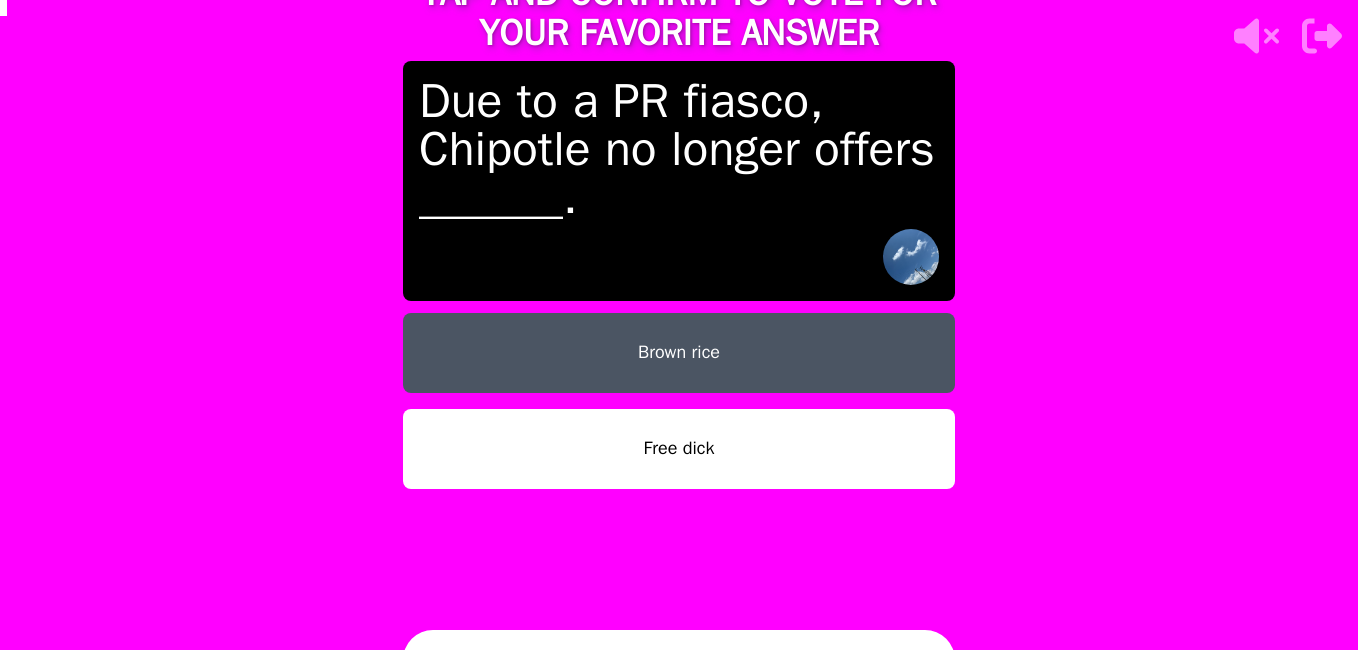 click on "CONFIRM" at bounding box center [679, 660] 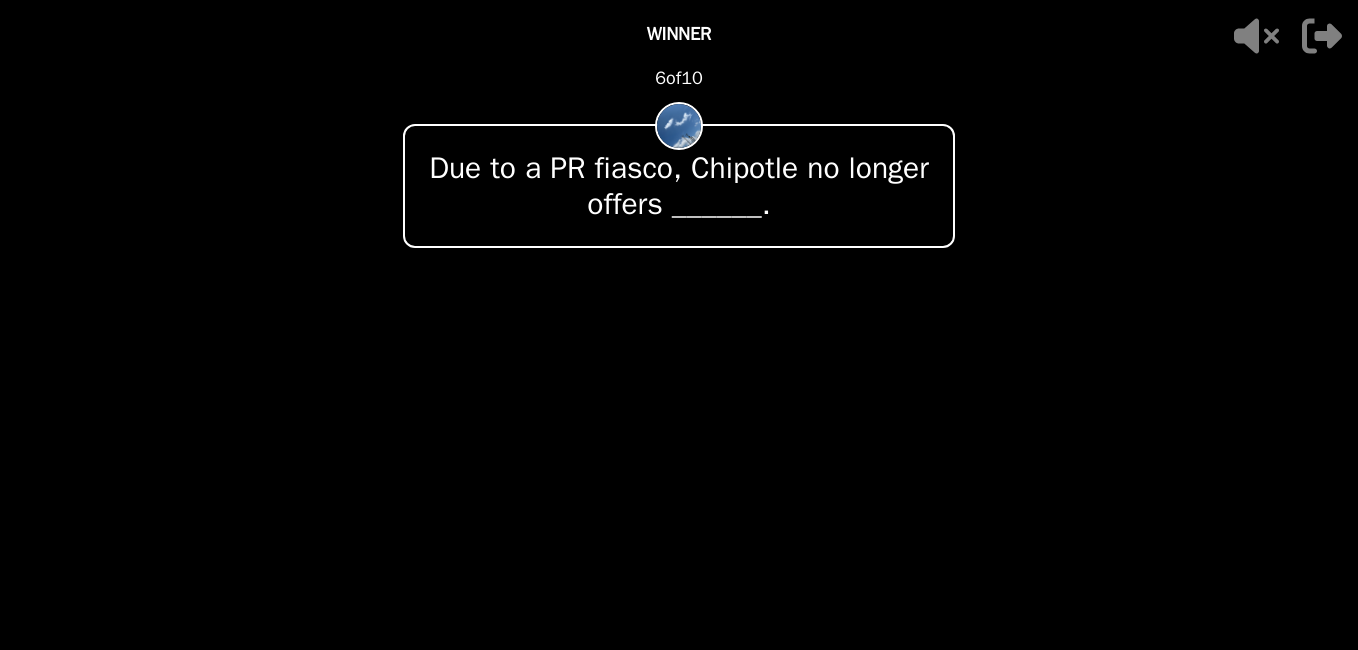 click on "+ 750" at bounding box center [796, 472] 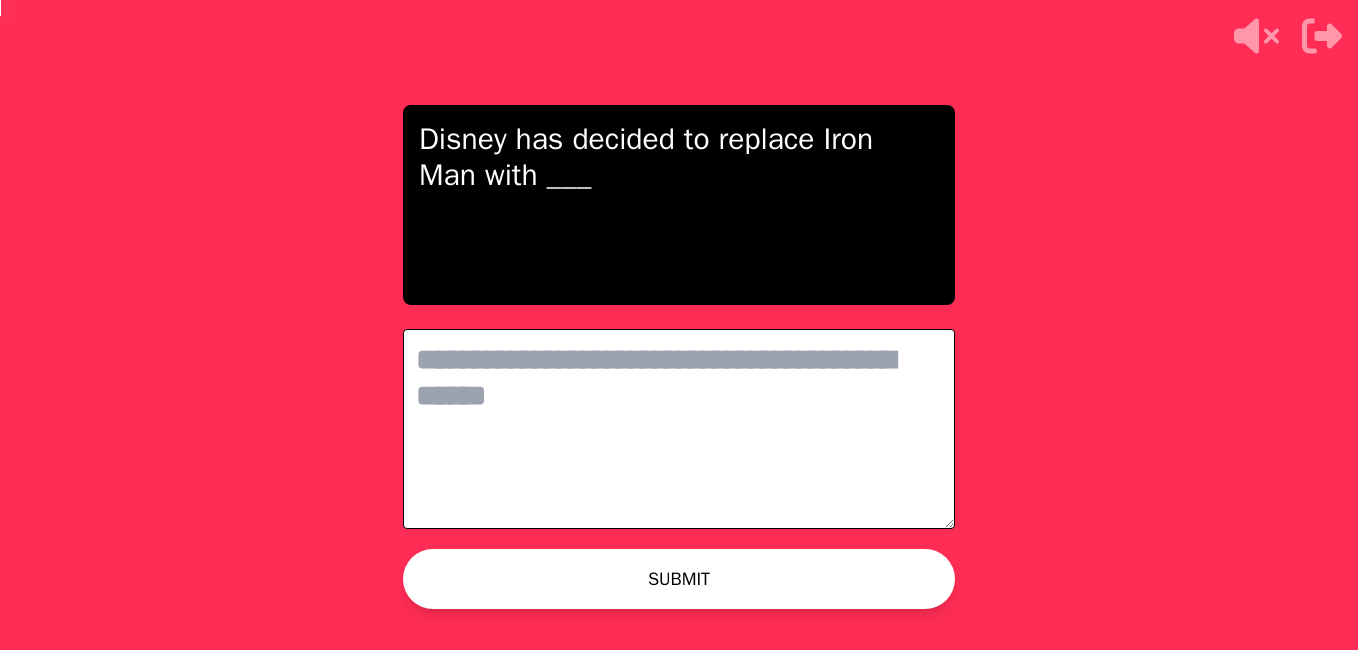 scroll, scrollTop: 0, scrollLeft: 0, axis: both 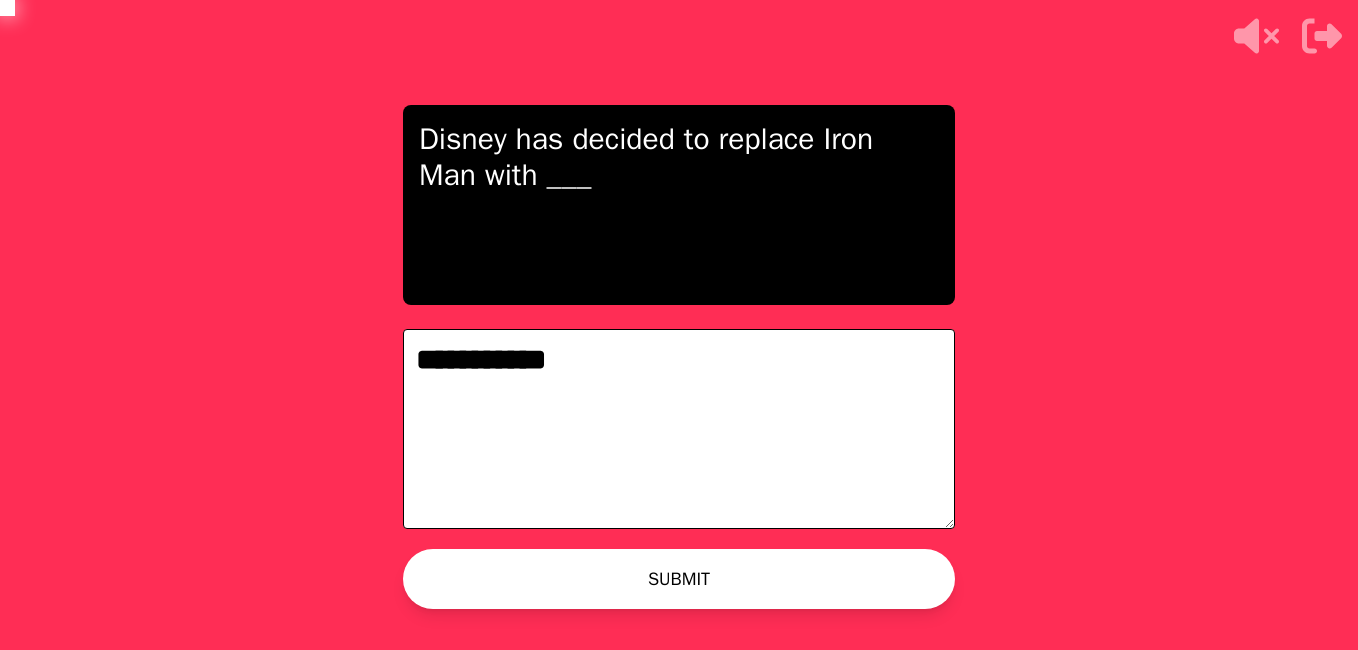 type on "**********" 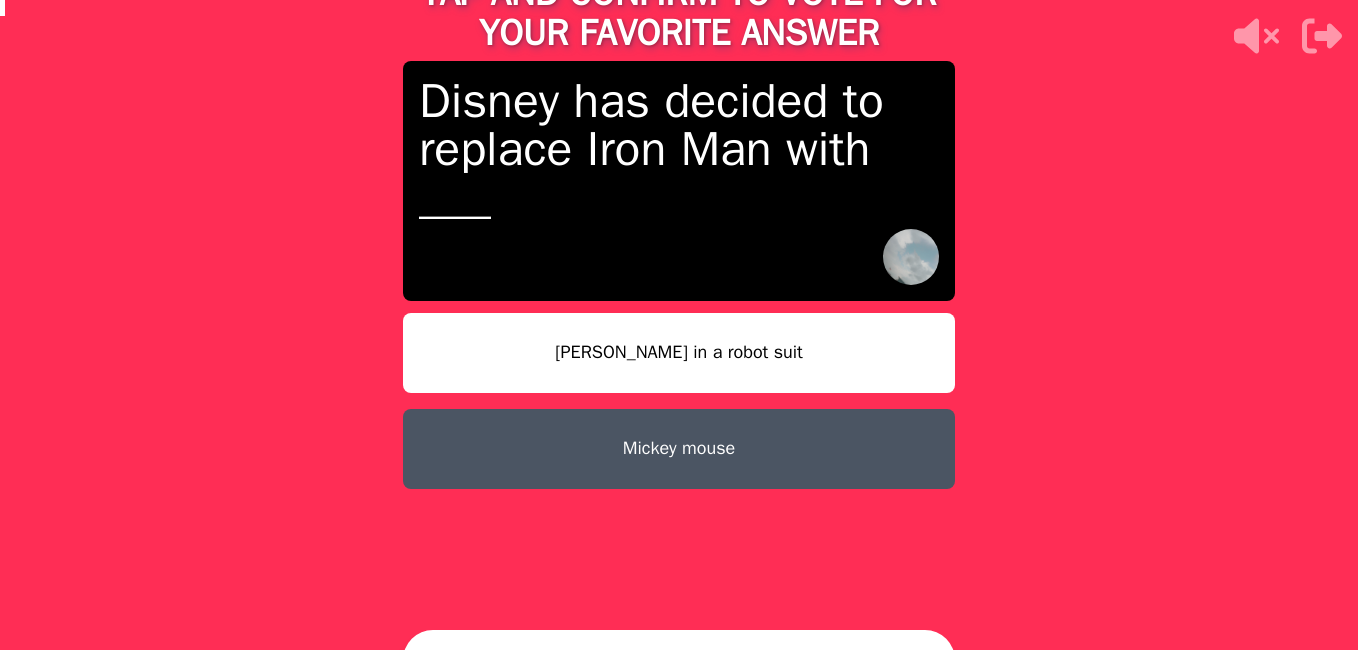 click on "Mickey mouse" at bounding box center (679, 449) 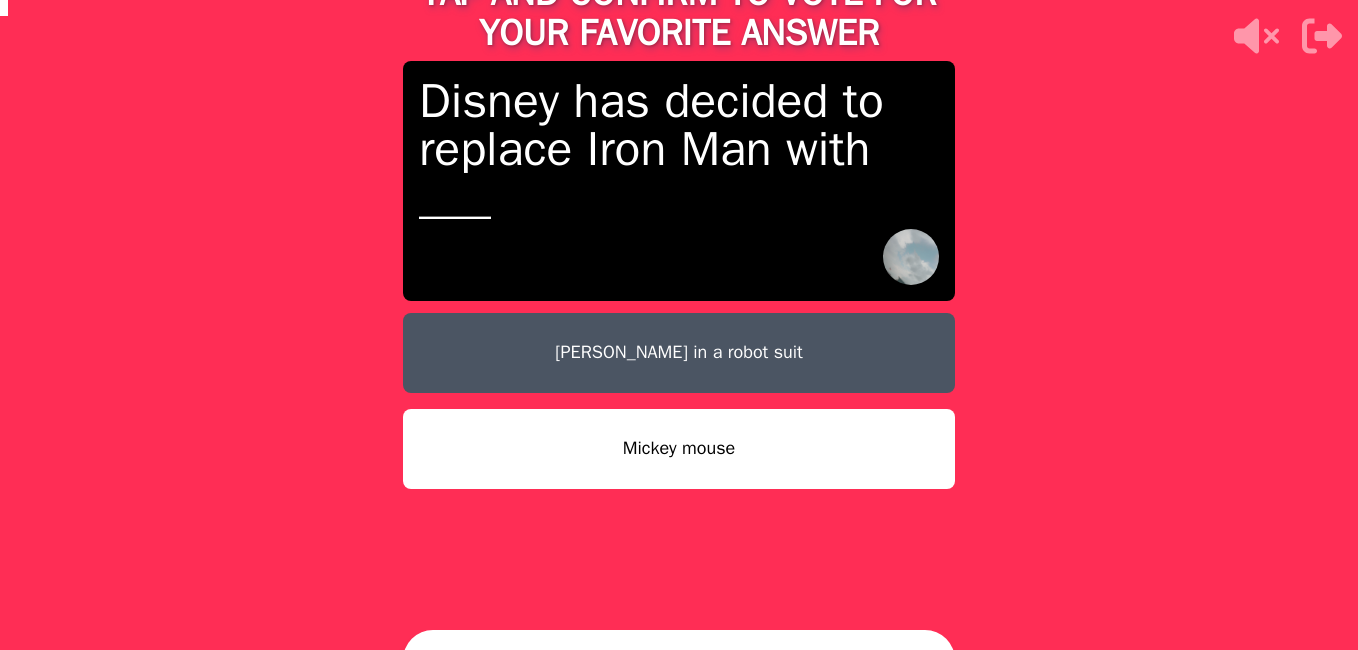 click on "CONFIRM" at bounding box center (679, 660) 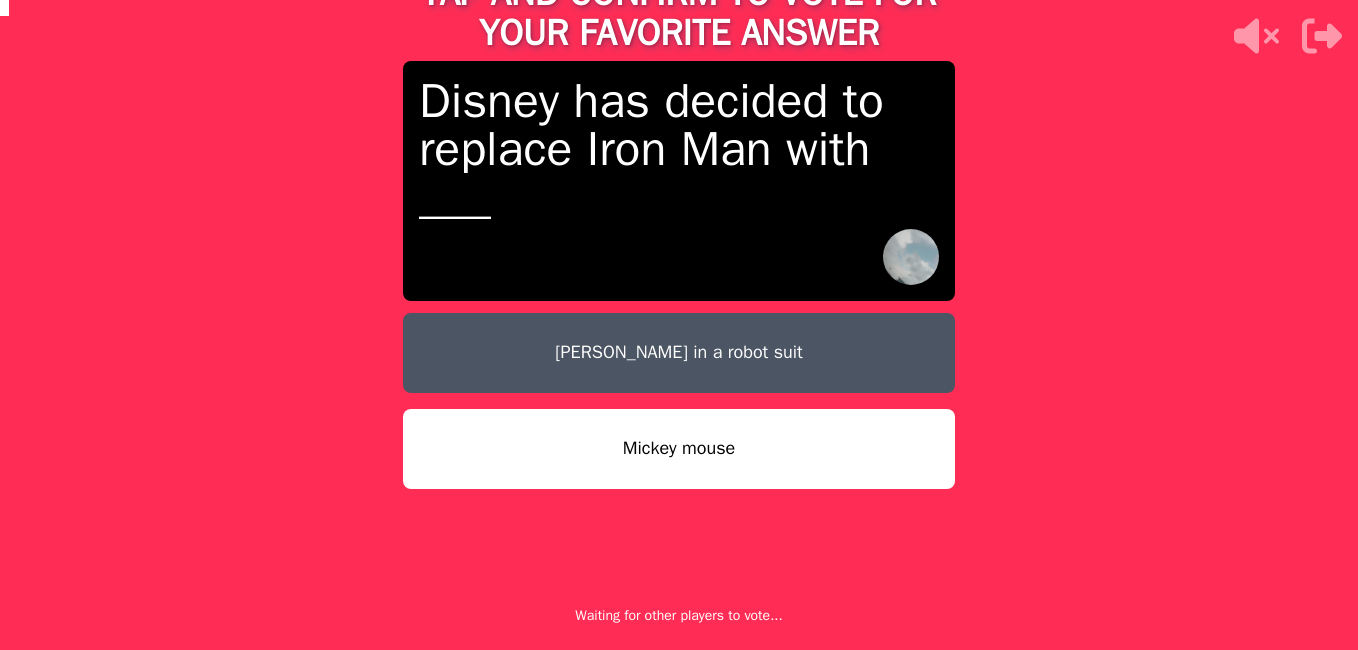 click on "CONFIRM" at bounding box center (679, 660) 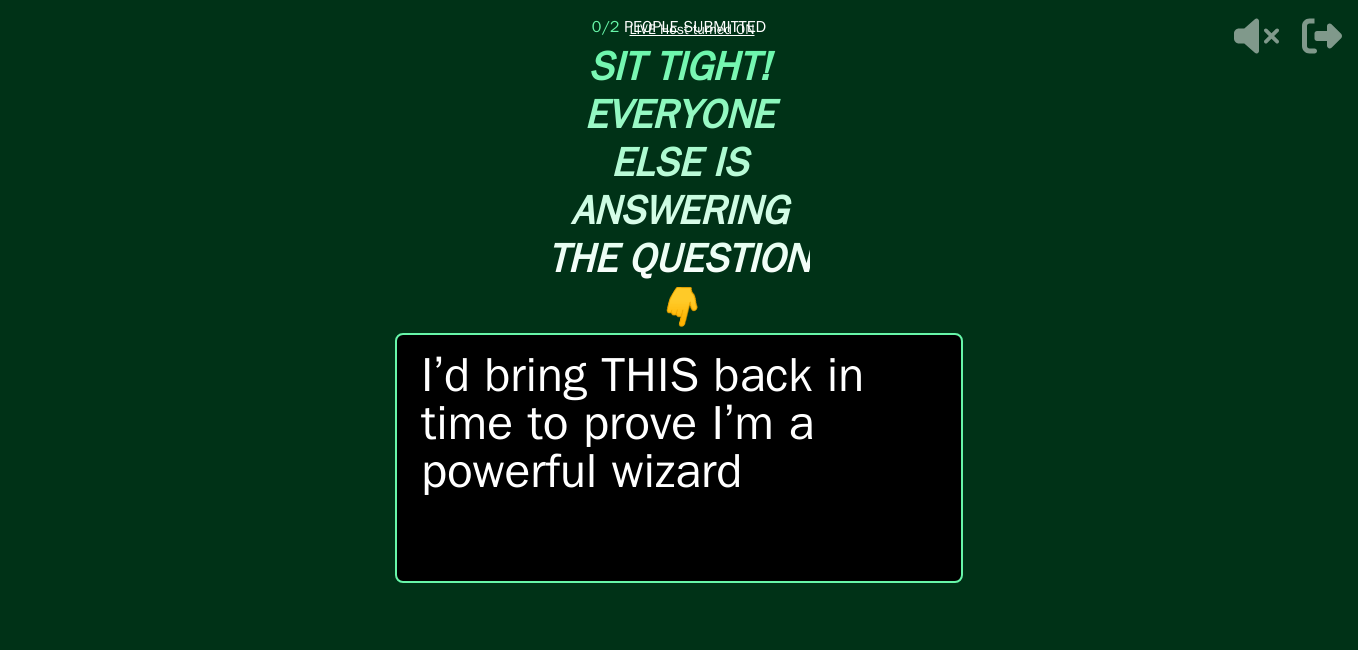 click on "I’d bring THIS back in time to prove I’m a powerful wizard" at bounding box center (679, 458) 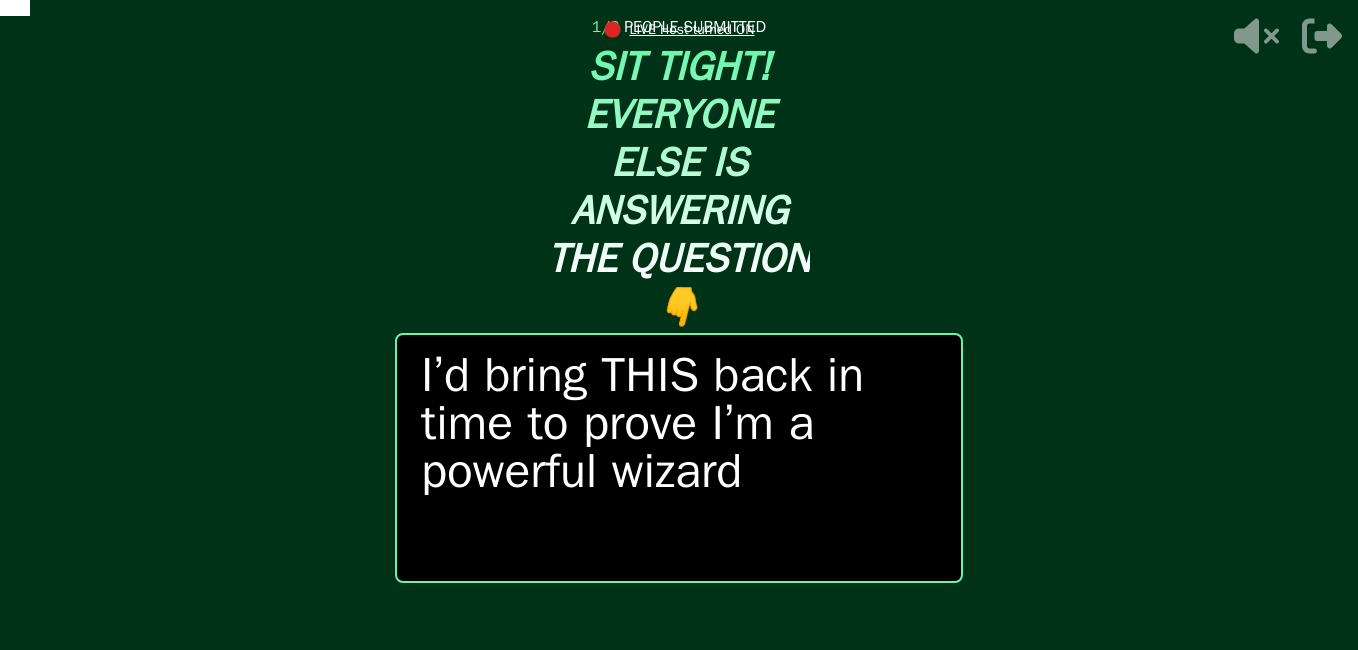 click on "I’d bring THIS back in time to prove I’m a powerful wizard" at bounding box center (679, 458) 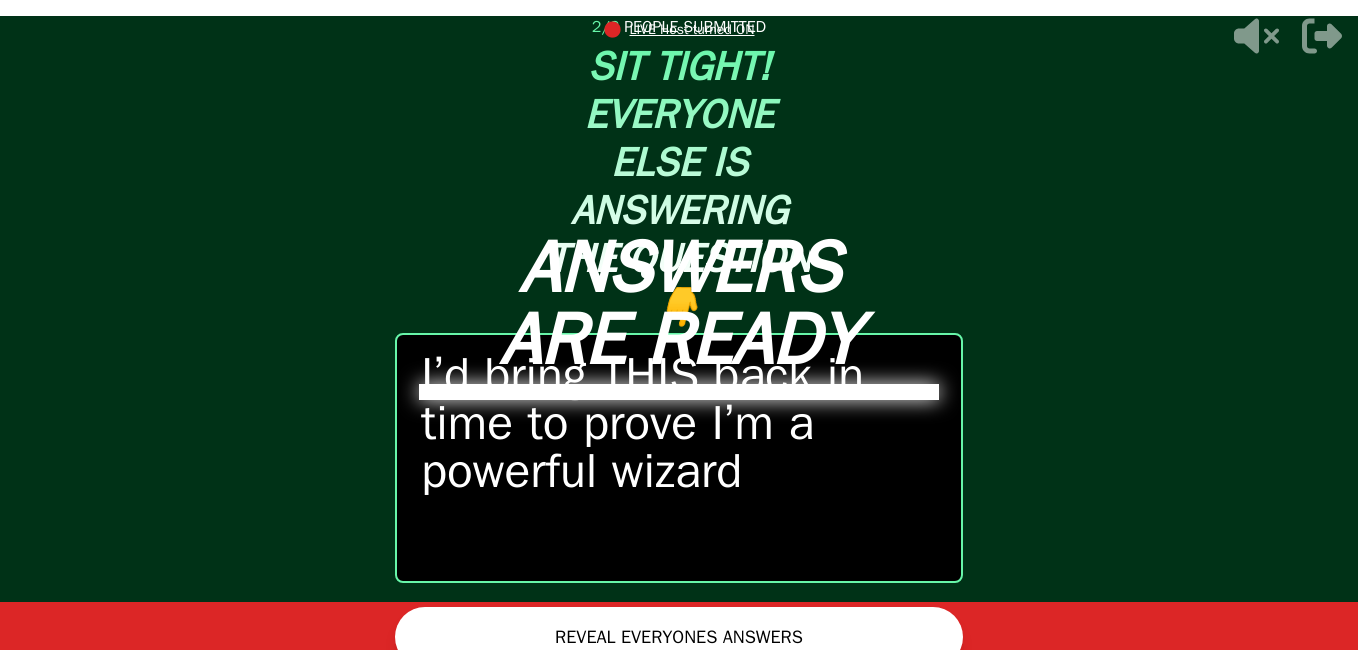 click on "REVEAL EVERYONES ANSWERS" at bounding box center [679, 637] 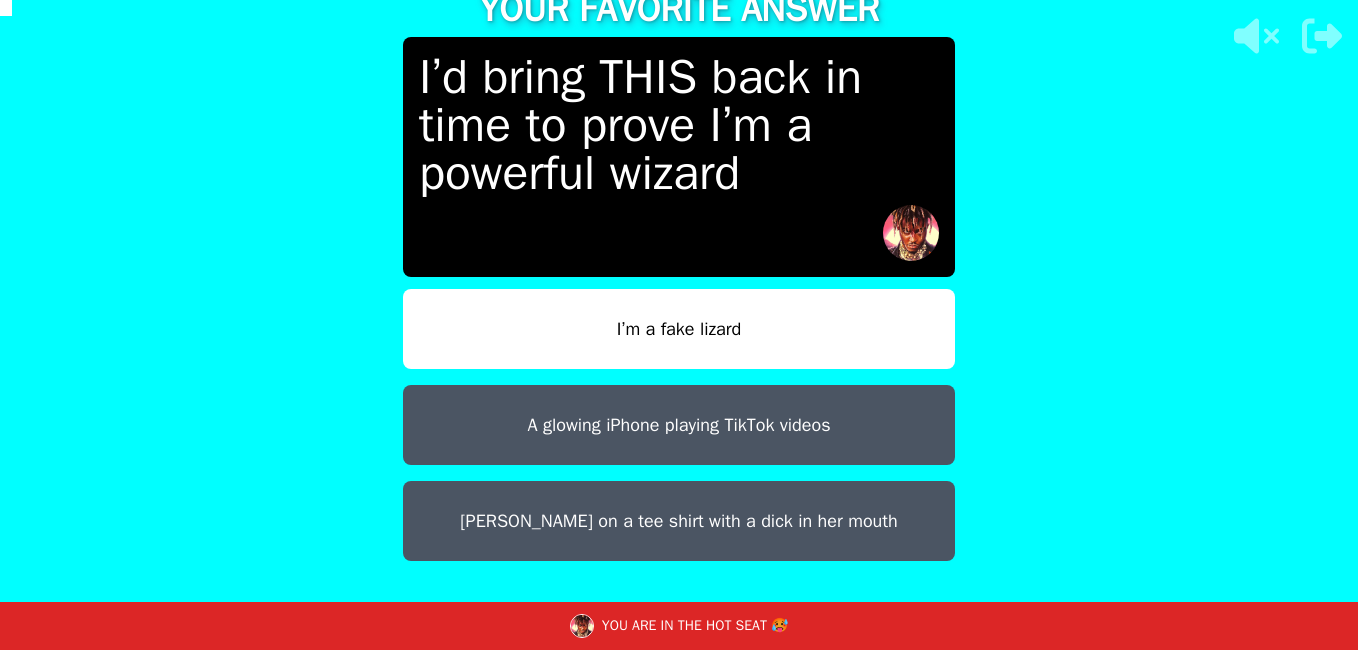 click on "I’m a fake lizard" at bounding box center [679, 329] 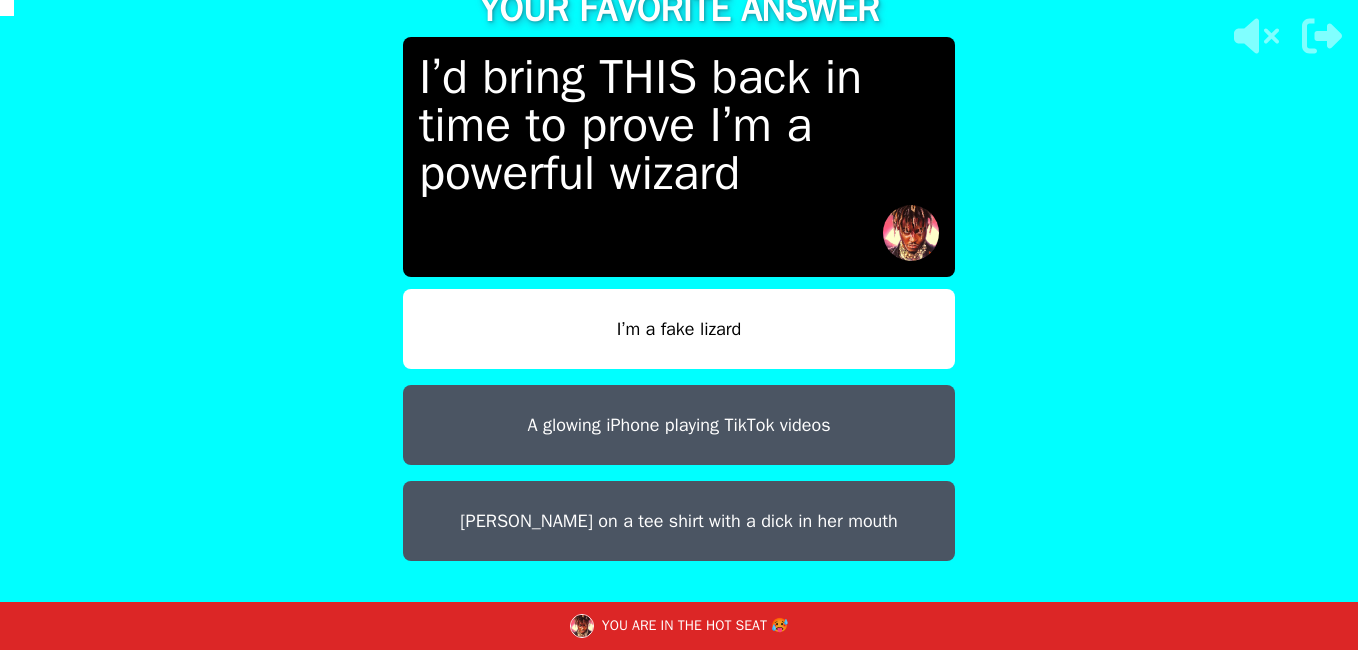 click on "I’m a fake lizard" at bounding box center (679, 329) 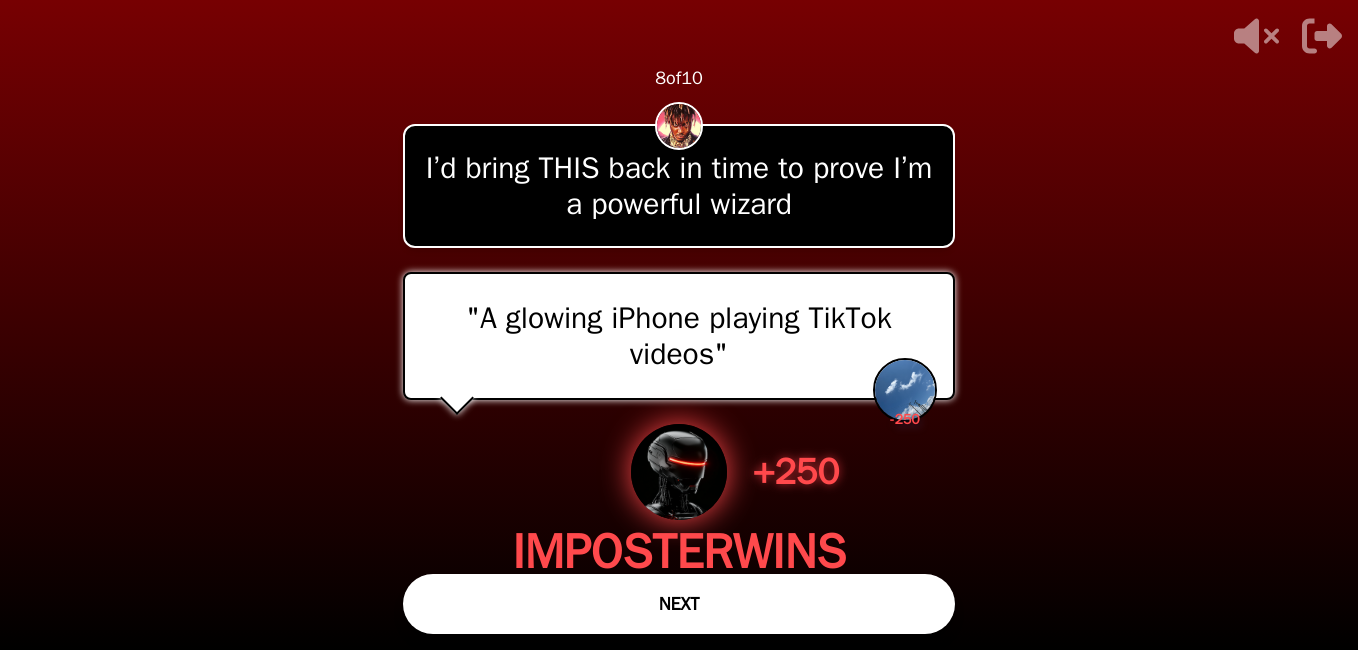 click on ""A glowing iPhone playing TikTok videos" - 250" at bounding box center (679, 336) 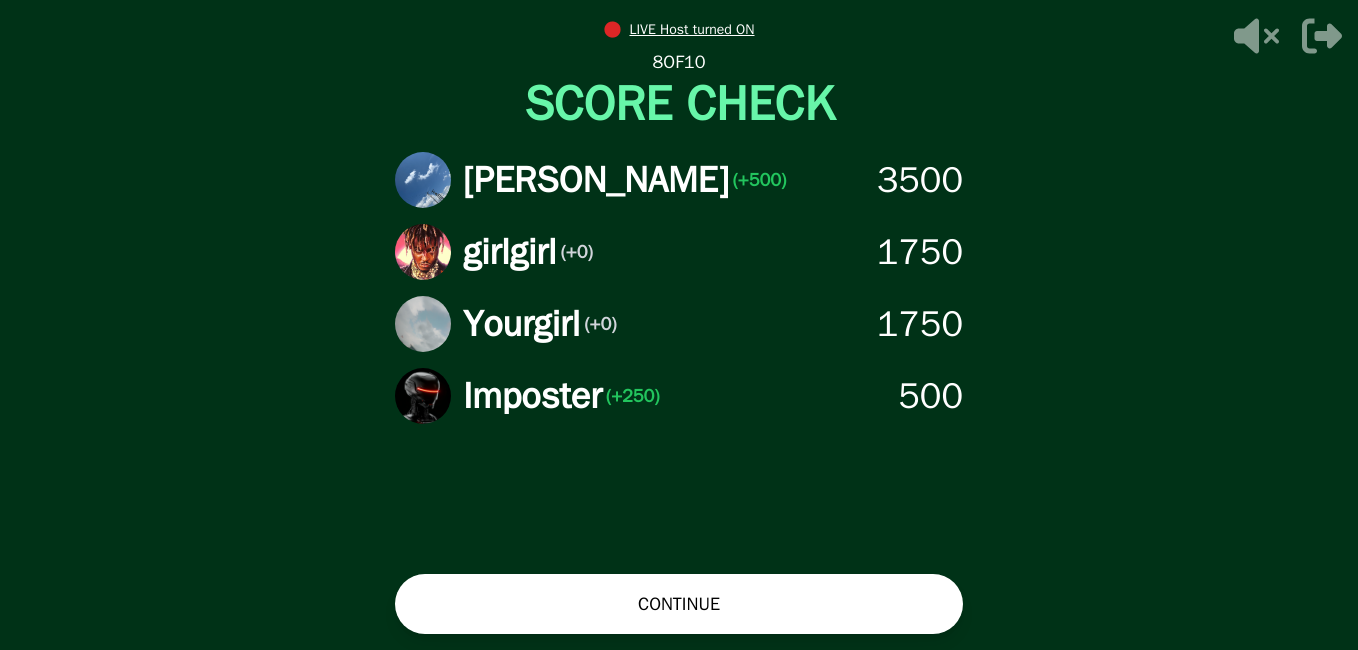 click on "CONTINUE" at bounding box center (679, 604) 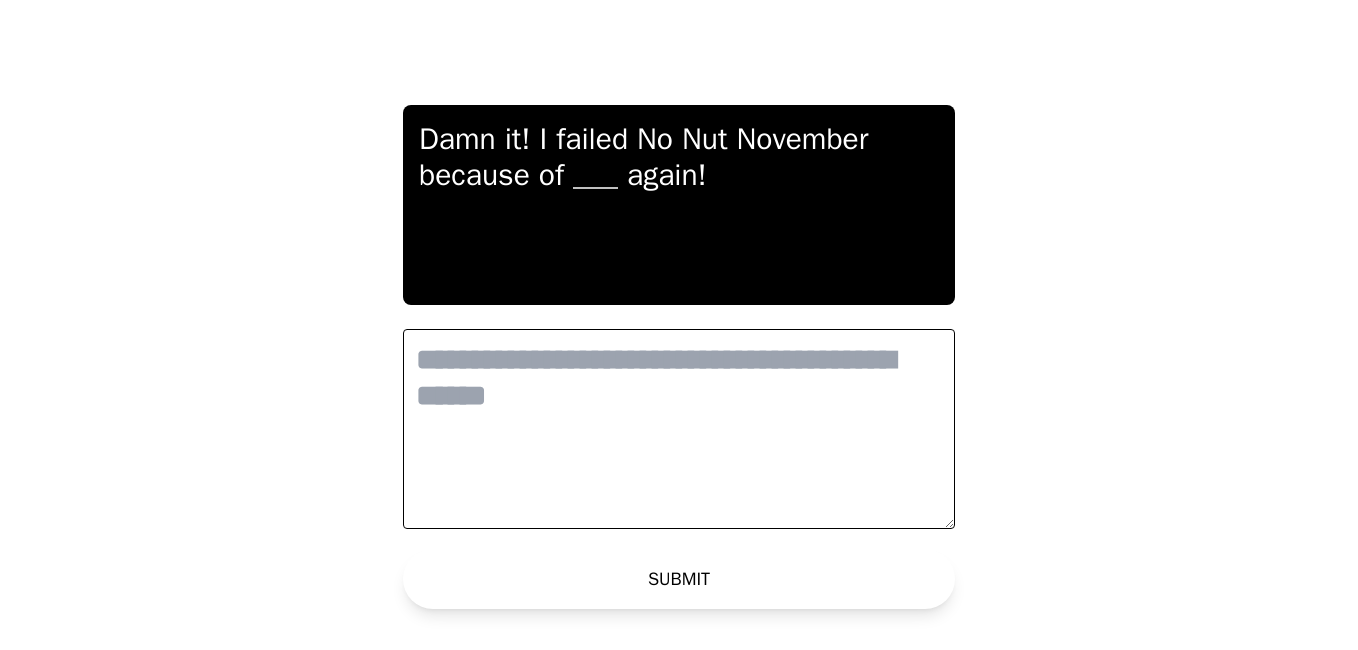 scroll, scrollTop: 0, scrollLeft: 0, axis: both 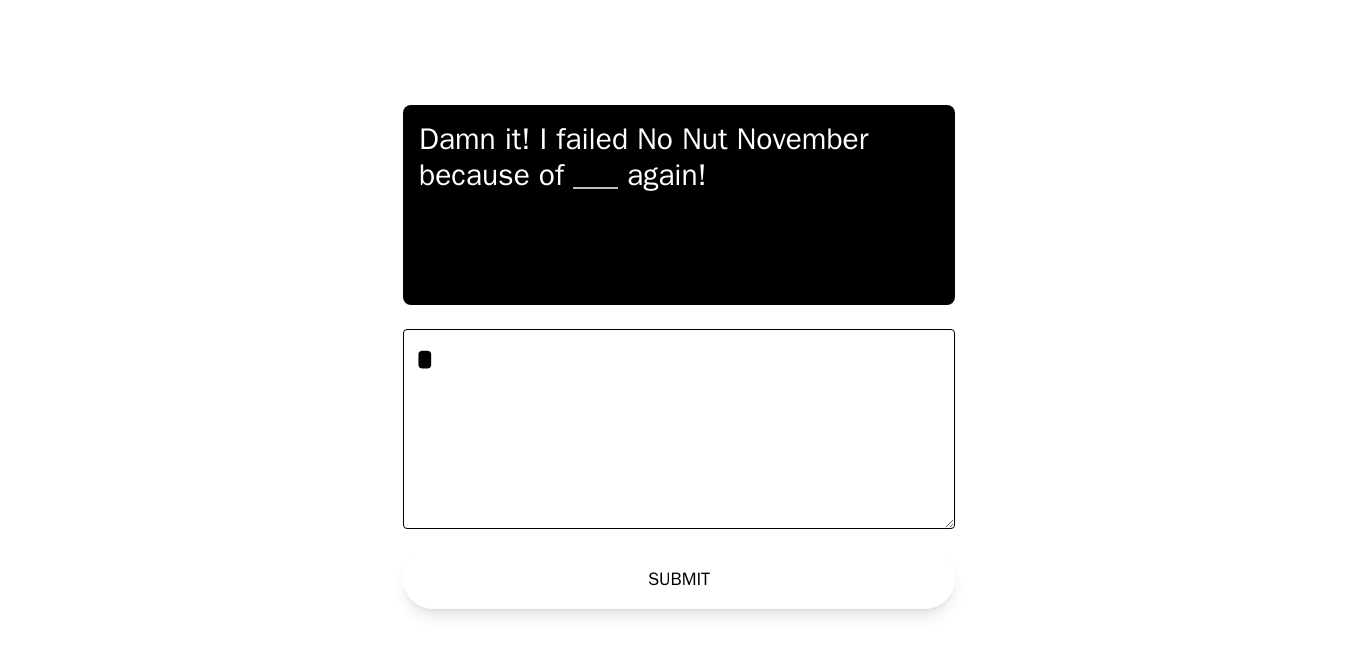 type on "*" 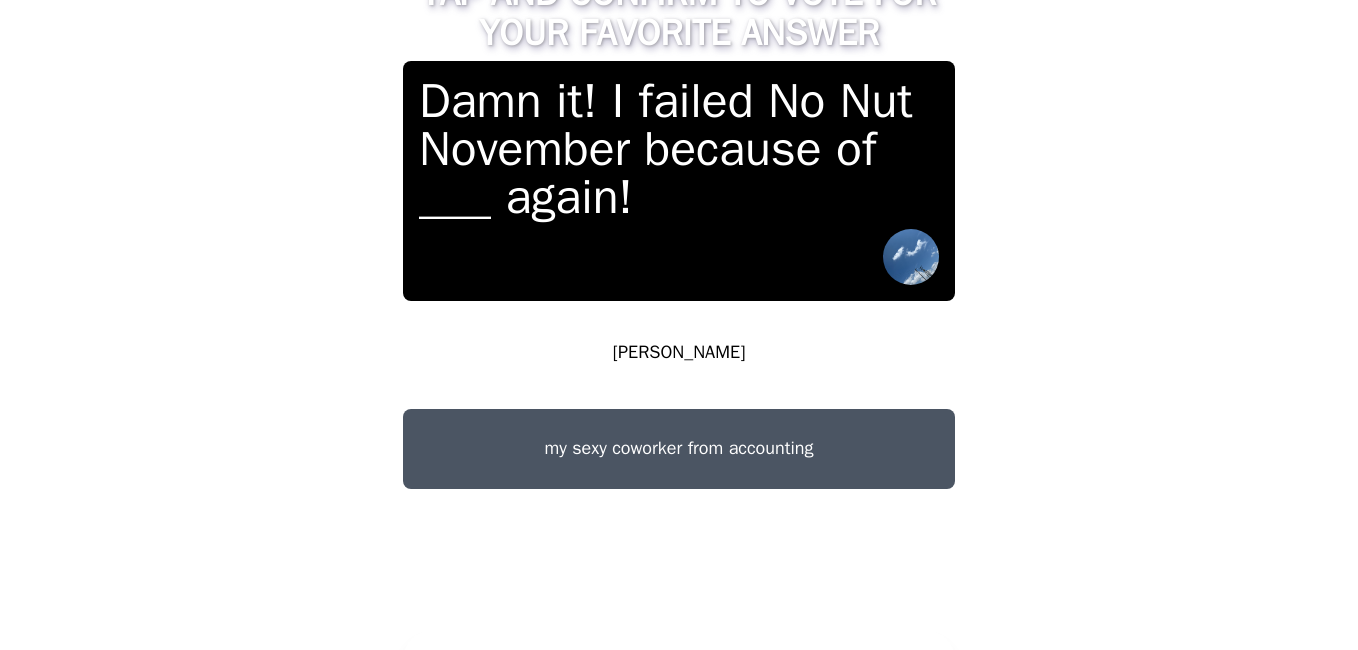 click on "[PERSON_NAME]" at bounding box center [679, 353] 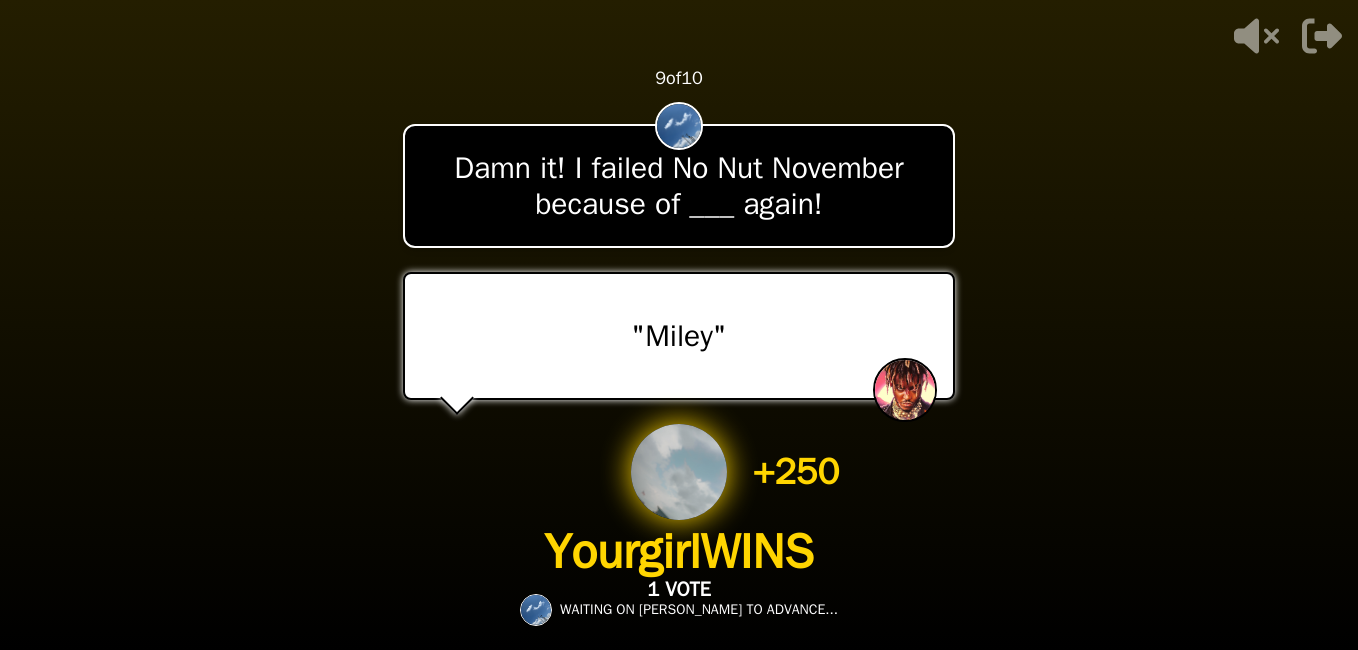 drag, startPoint x: 596, startPoint y: 570, endPoint x: 612, endPoint y: 548, distance: 27.202942 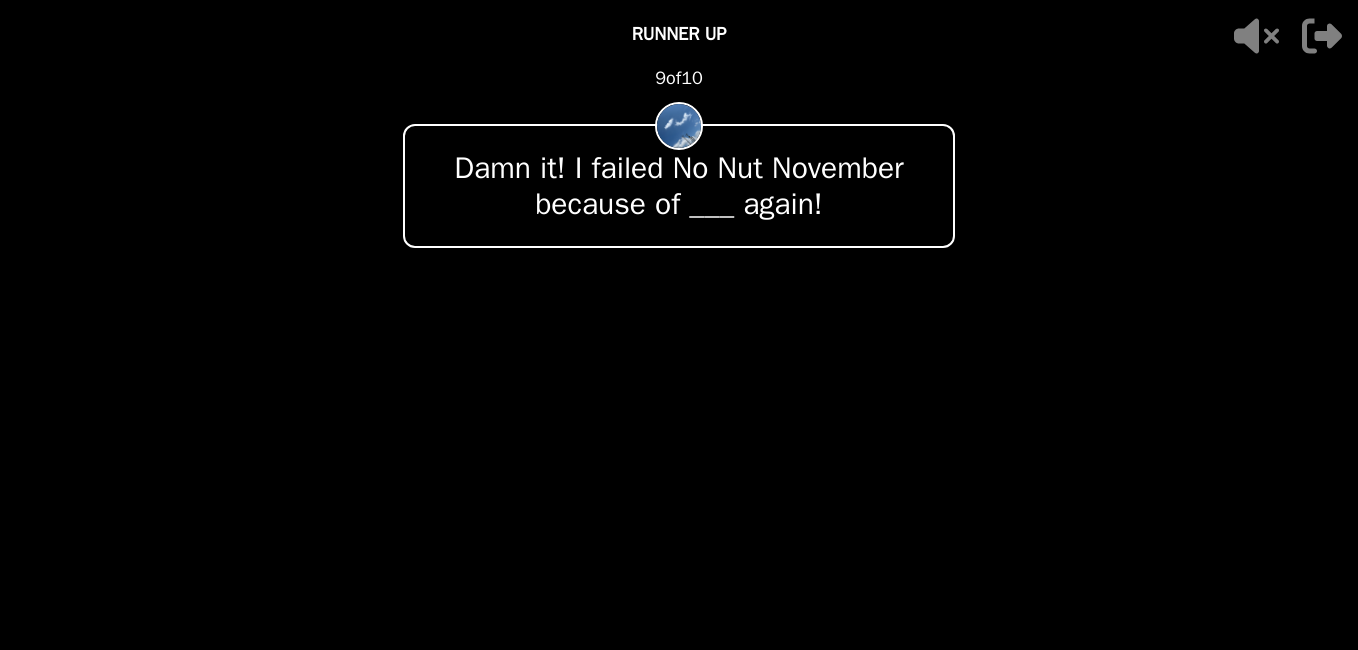 click on "+ 250 girlgirl  WINS 1 VOTE" at bounding box center (679, 514) 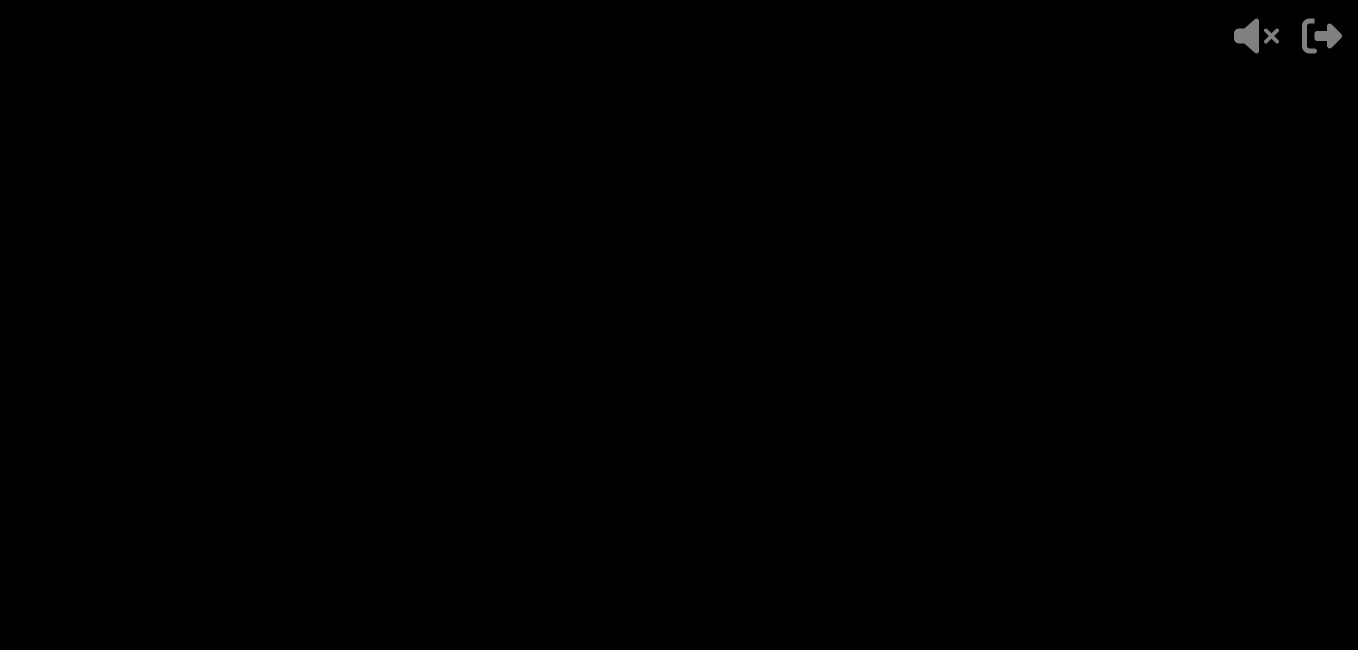 click on "+ 250 girlgirl  WINS 1 VOTE" at bounding box center (679, 514) 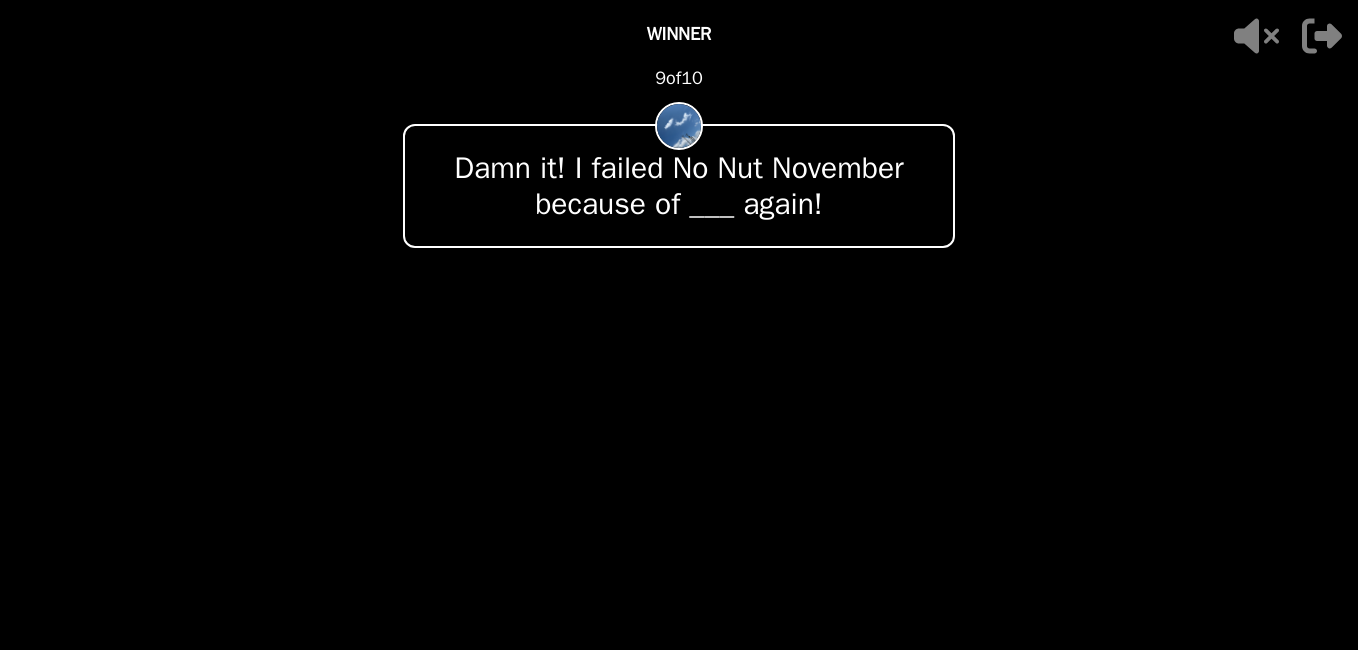 click on "+ 500 IMPOSTER  WINS 1 VOTE" at bounding box center [679, 514] 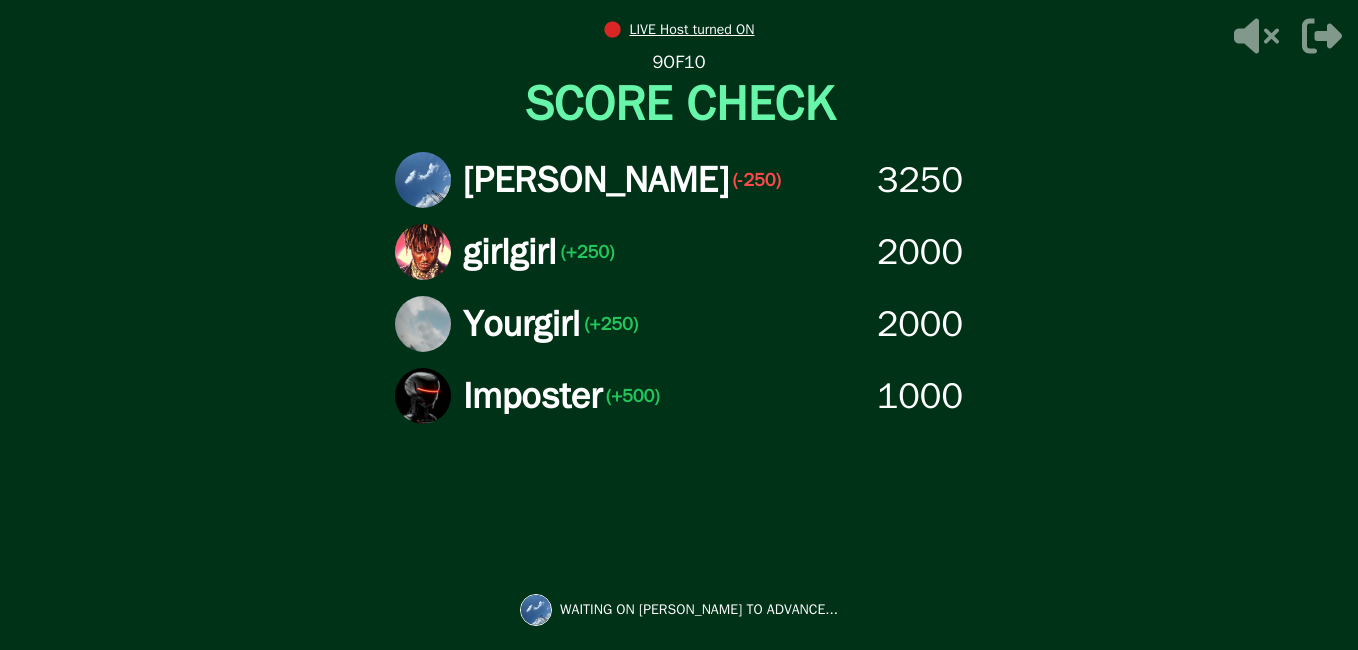 click on "[PERSON_NAME] (-250) 3250 girlgirl (+250) 2000 Yourgirl (+250) 2000 Imposter (+500) 1000" at bounding box center (679, 381) 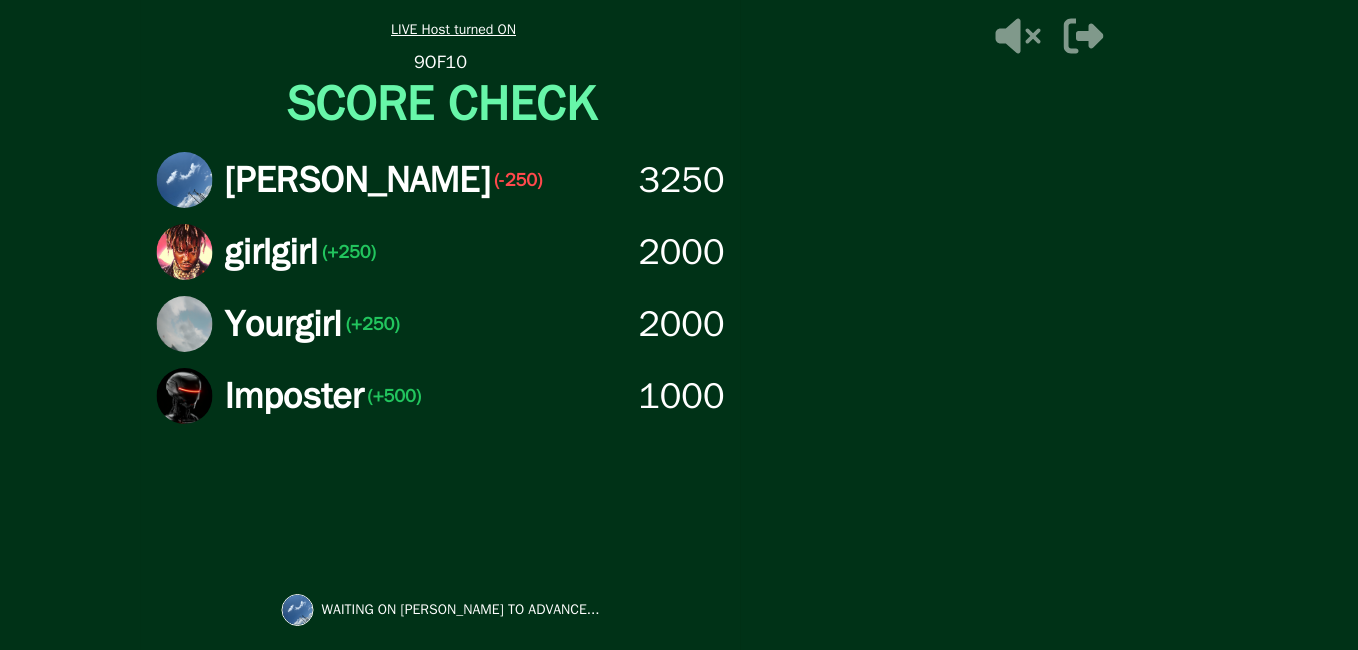 click on "● LIVE Host turned ON 9  OF  10 SCORE CHECK [PERSON_NAME] (-250) 3250 girlgirl (+250) 2000 Yourgirl (+250) 2000 Imposter [PHONE_NUMBER] ON   [PERSON_NAME]   TO ADVANCE..." at bounding box center [441, 325] 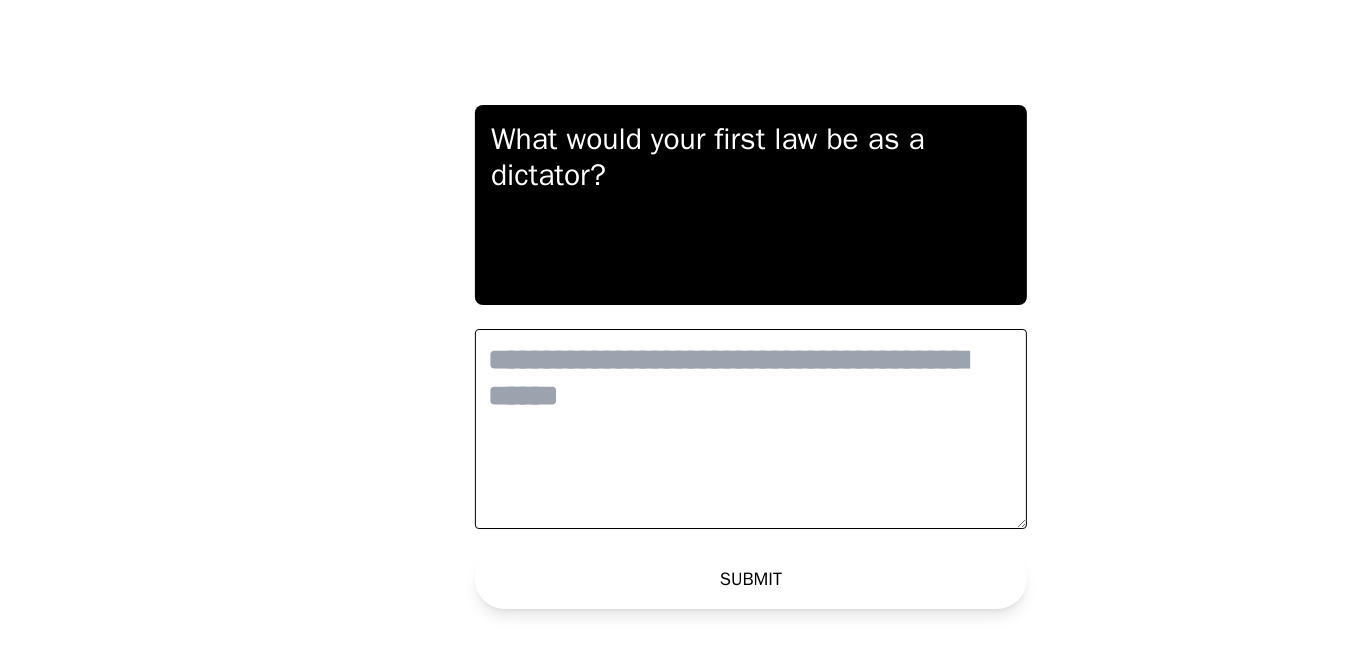 scroll, scrollTop: 0, scrollLeft: 0, axis: both 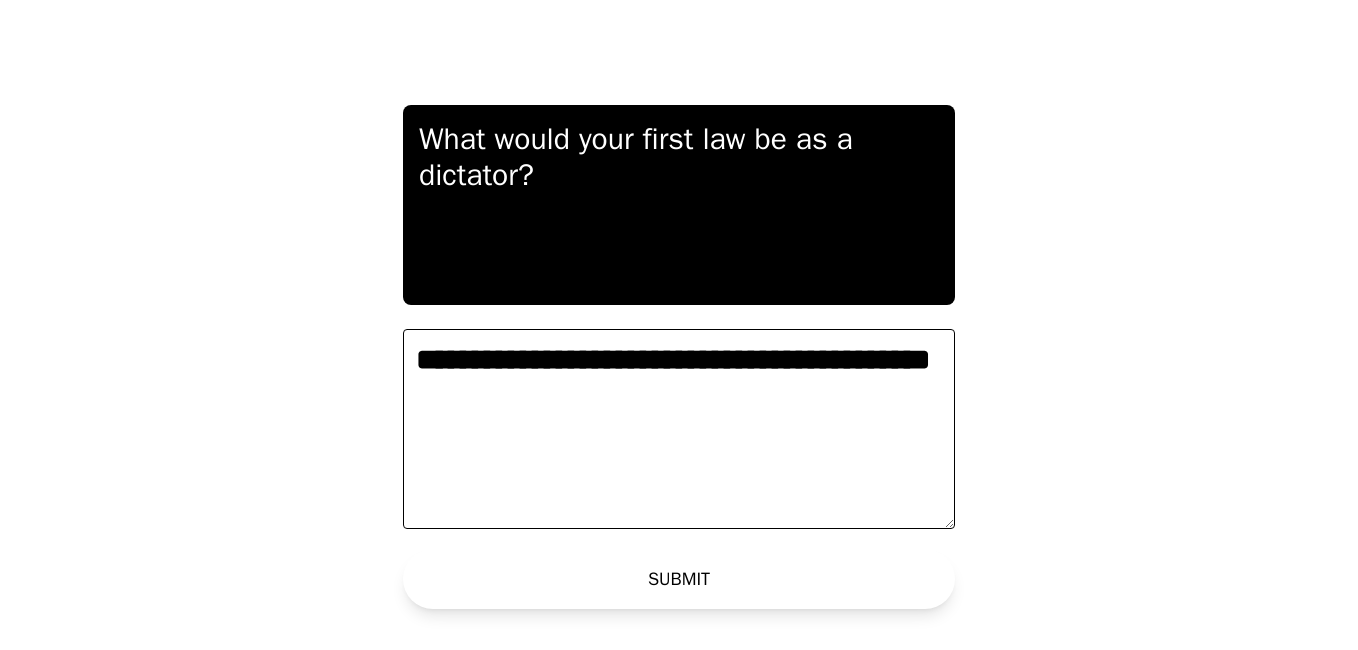 type on "**********" 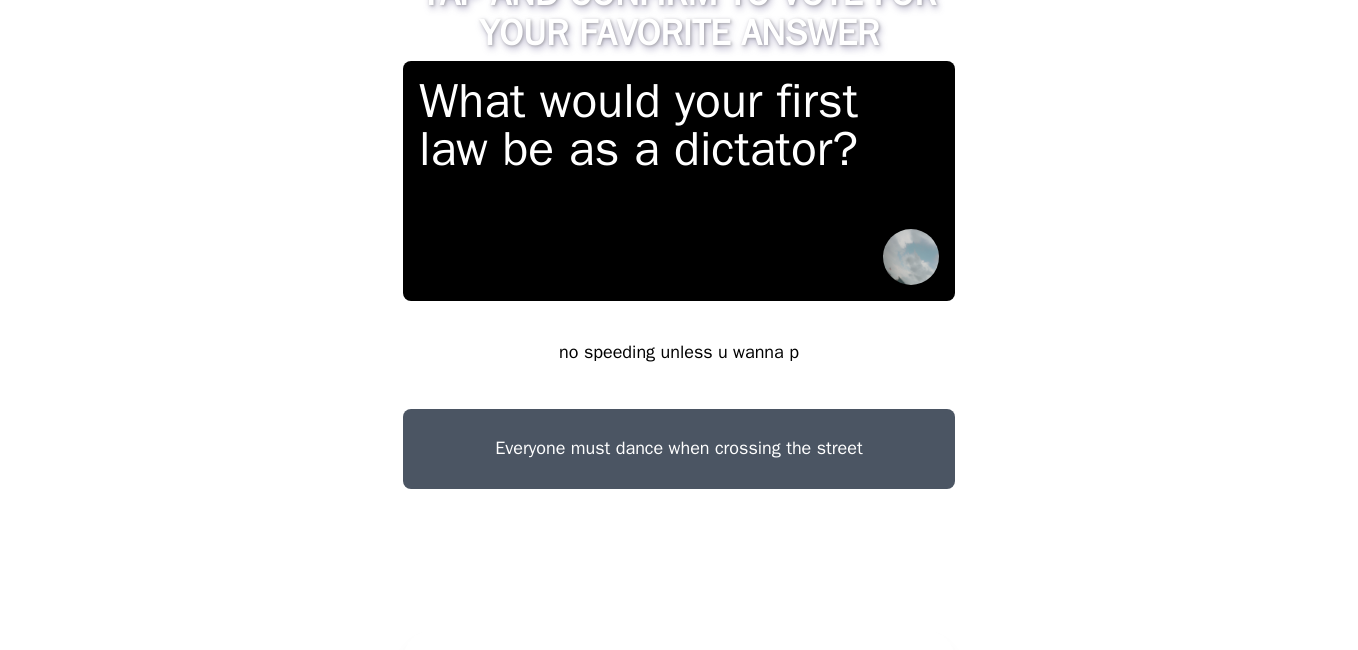 click on "no speeding unless u wanna p" at bounding box center (679, 353) 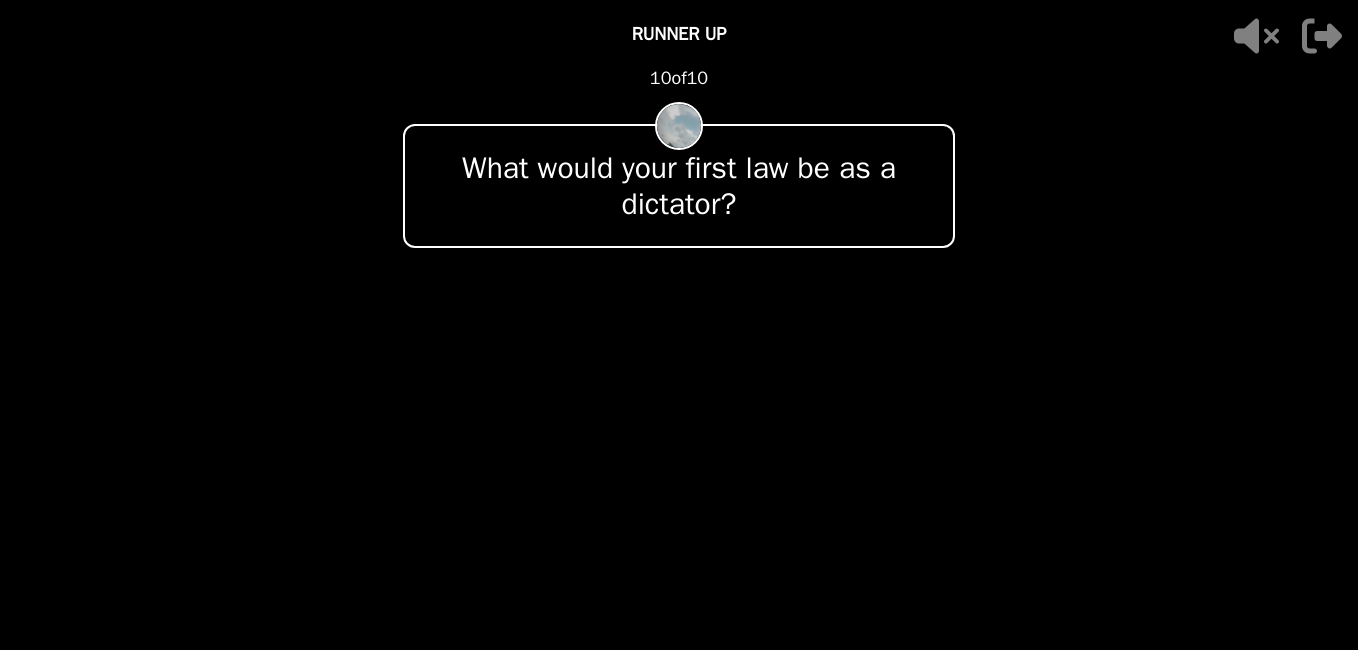 drag, startPoint x: 803, startPoint y: 505, endPoint x: 586, endPoint y: 343, distance: 270.80066 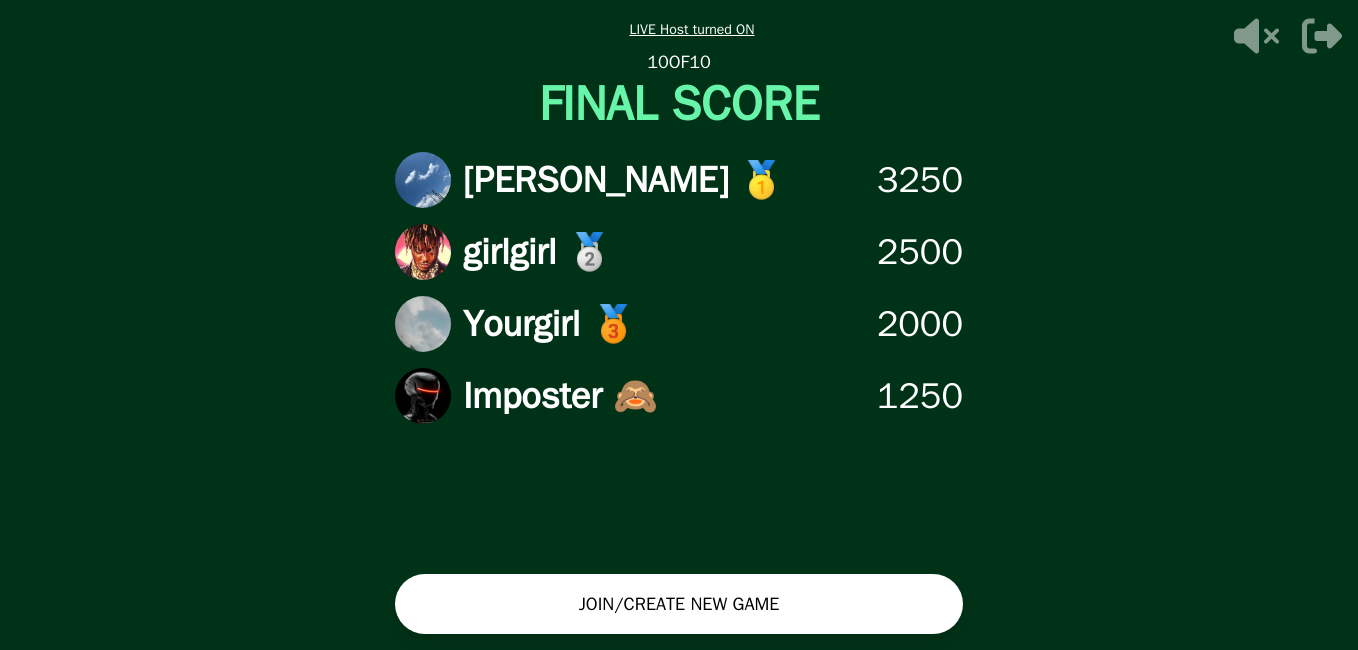 click on "JOIN/CREATE NEW GAME" at bounding box center [679, 604] 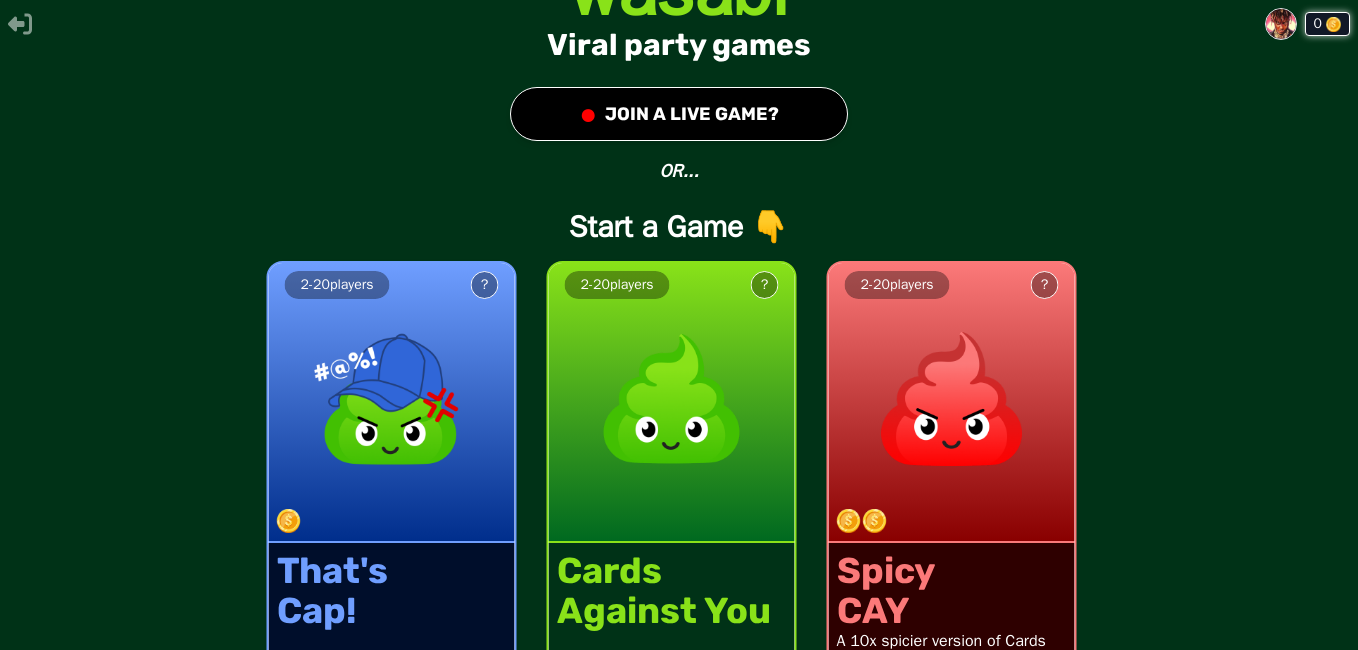 click at bounding box center (672, 399) 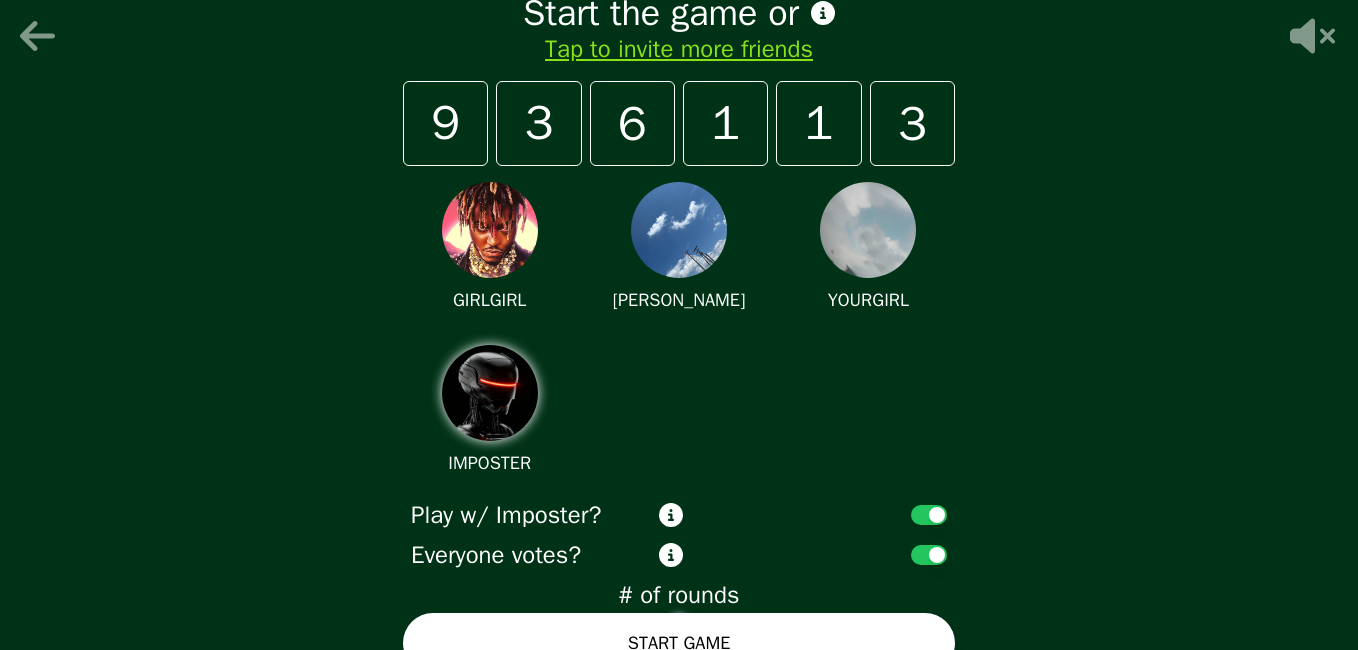 click on "Start the game or Tap to invite more friends 9 3 6 1 1 3 GIRLGIRL [PERSON_NAME] YOURGIRL IMPOSTER Play w/ Imposter? Everyone votes? # of rounds 10  rounds START GAME" at bounding box center (679, 325) 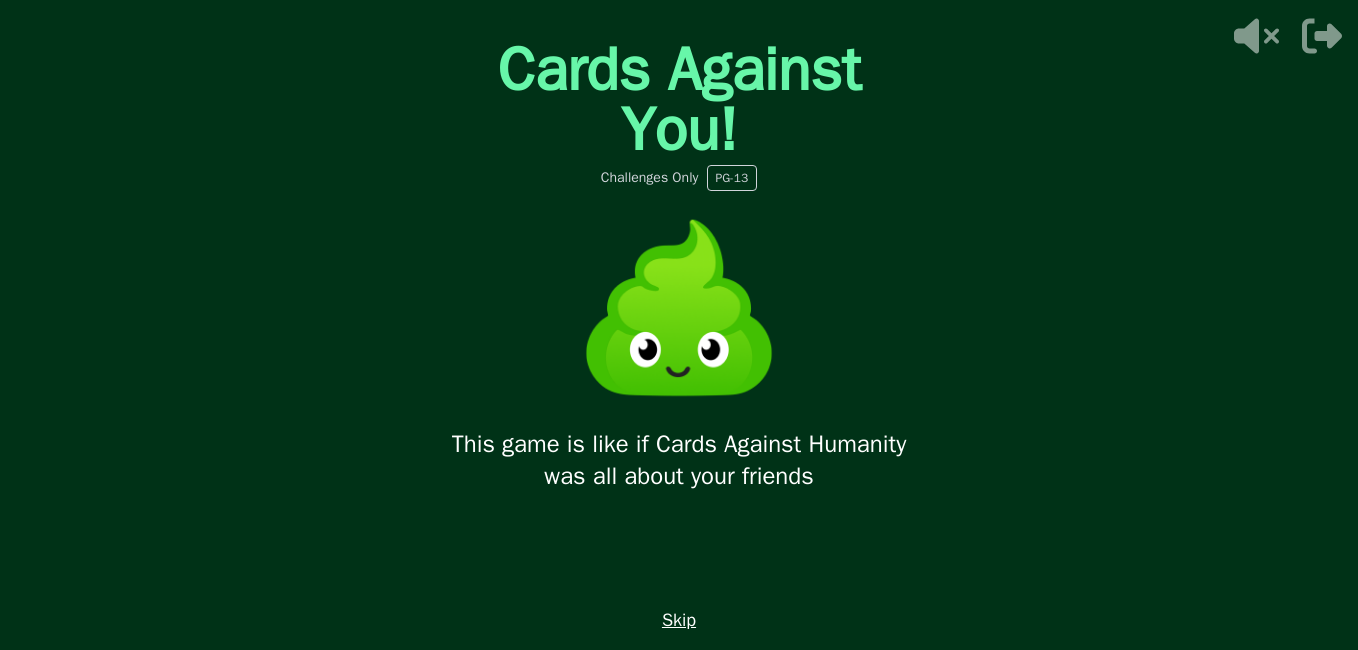 click on "Skip" at bounding box center (679, 620) 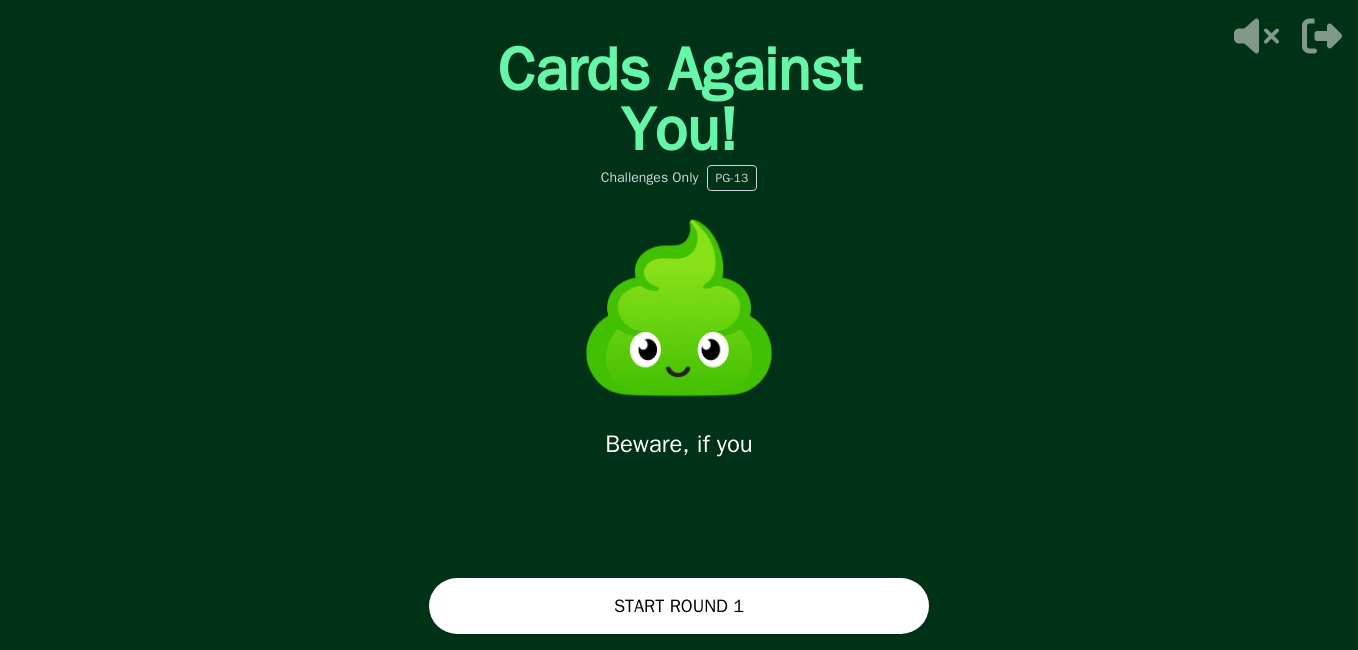 click on "START ROUND 1" at bounding box center [679, 606] 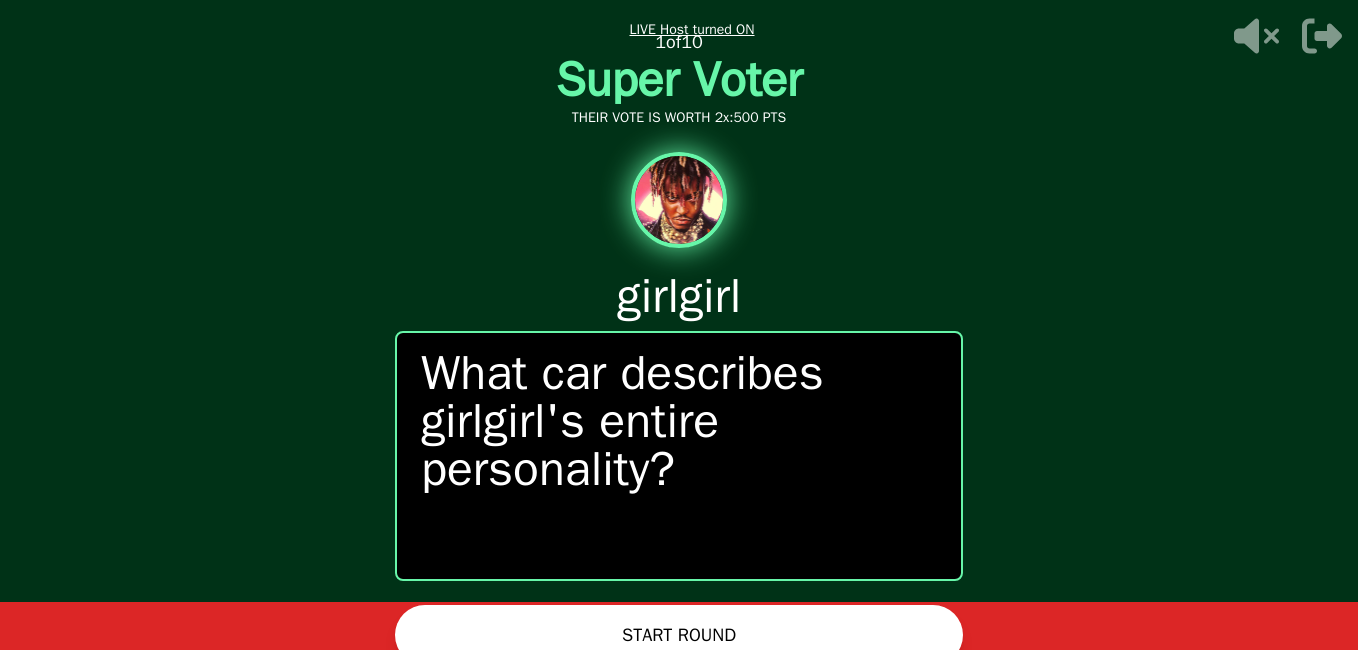 click on "0 / 0   PEOPLE SUBMITTED 1  of  10 Super Voter THEIR VOTE IS WORTH 2x:  500 PTS girlgirl What car describes girlgirl's entire personality? START ROUND" at bounding box center [679, 325] 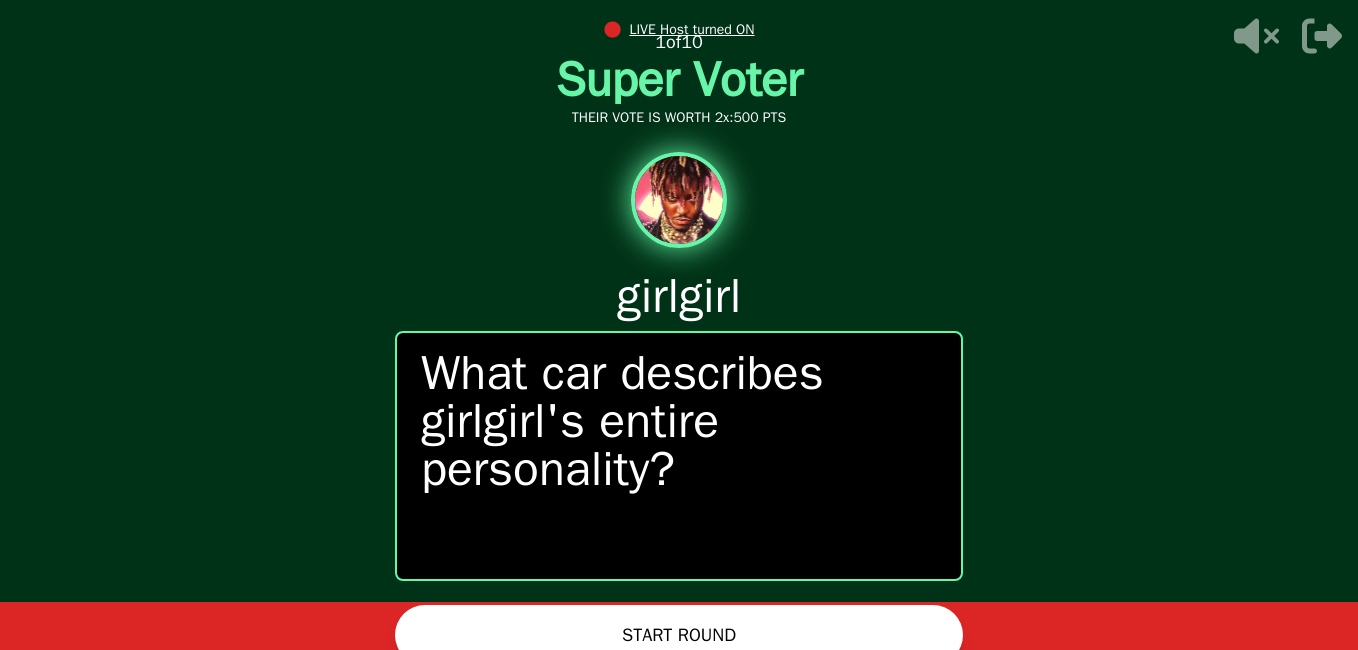 click on "START ROUND" at bounding box center (679, 635) 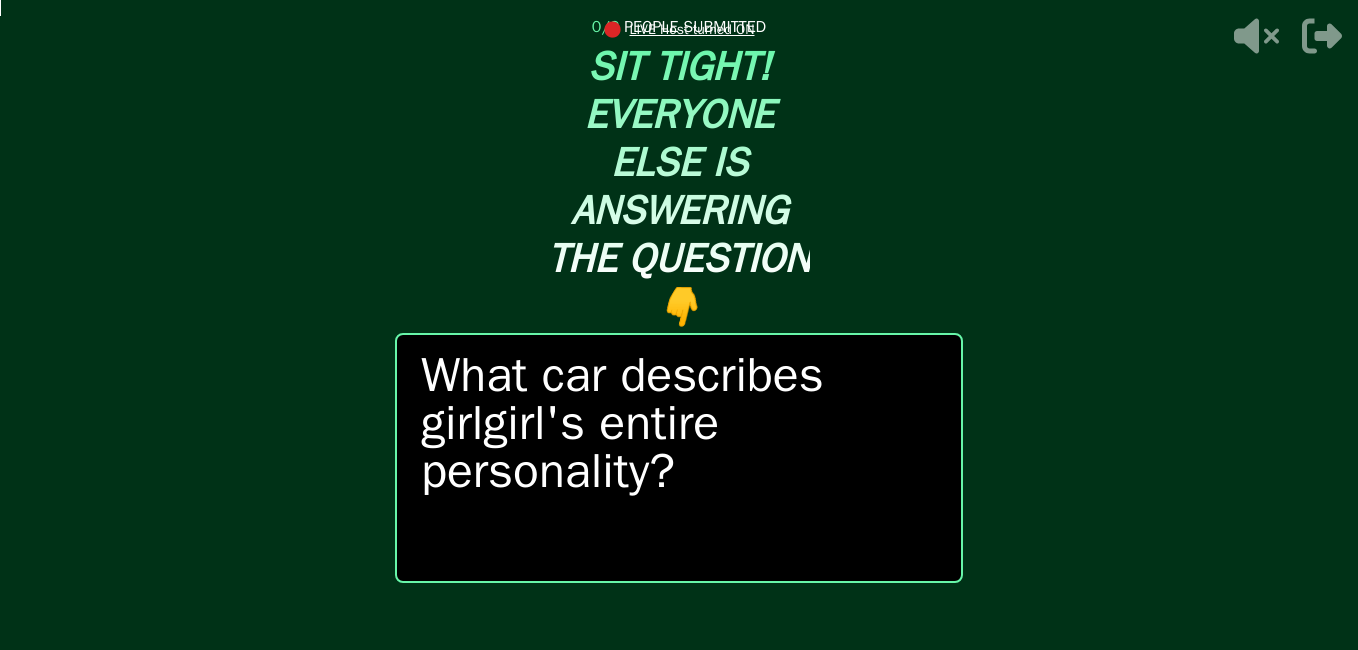type 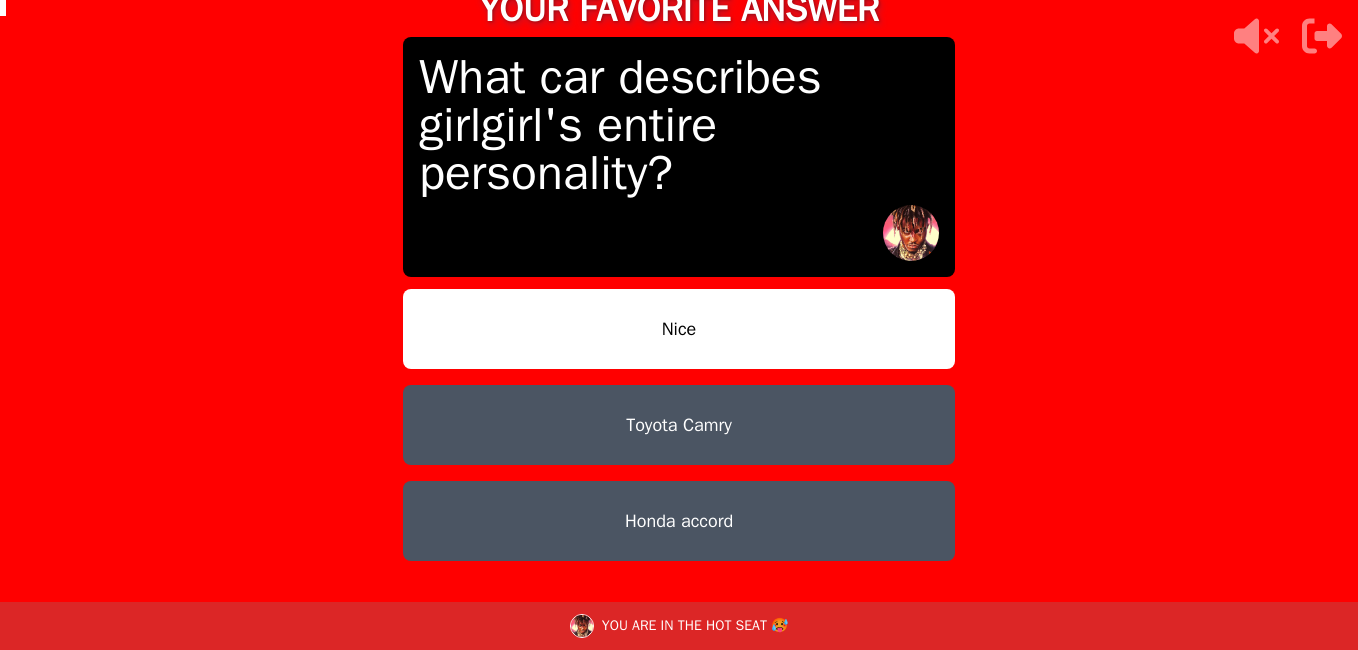 click on "Honda accord" at bounding box center [679, 521] 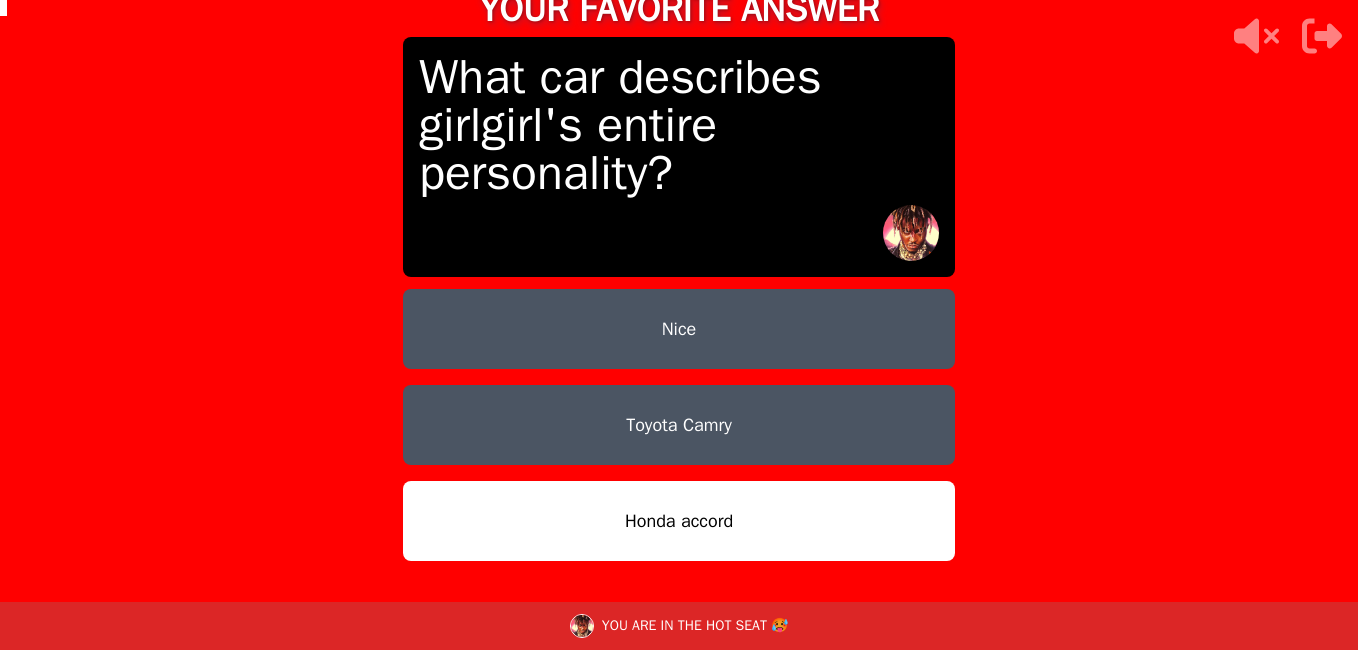 click on "Honda accord" at bounding box center [679, 521] 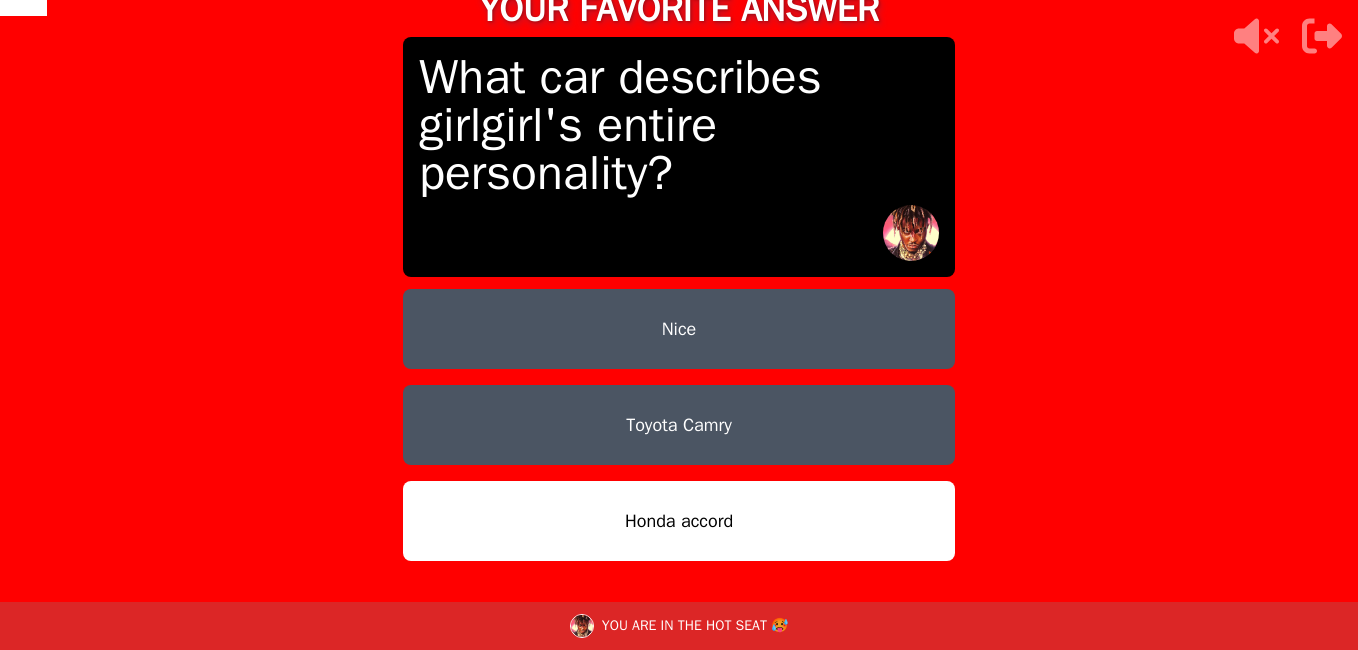 click on "Nice Toyota Camry Honda accord" at bounding box center (679, 465) 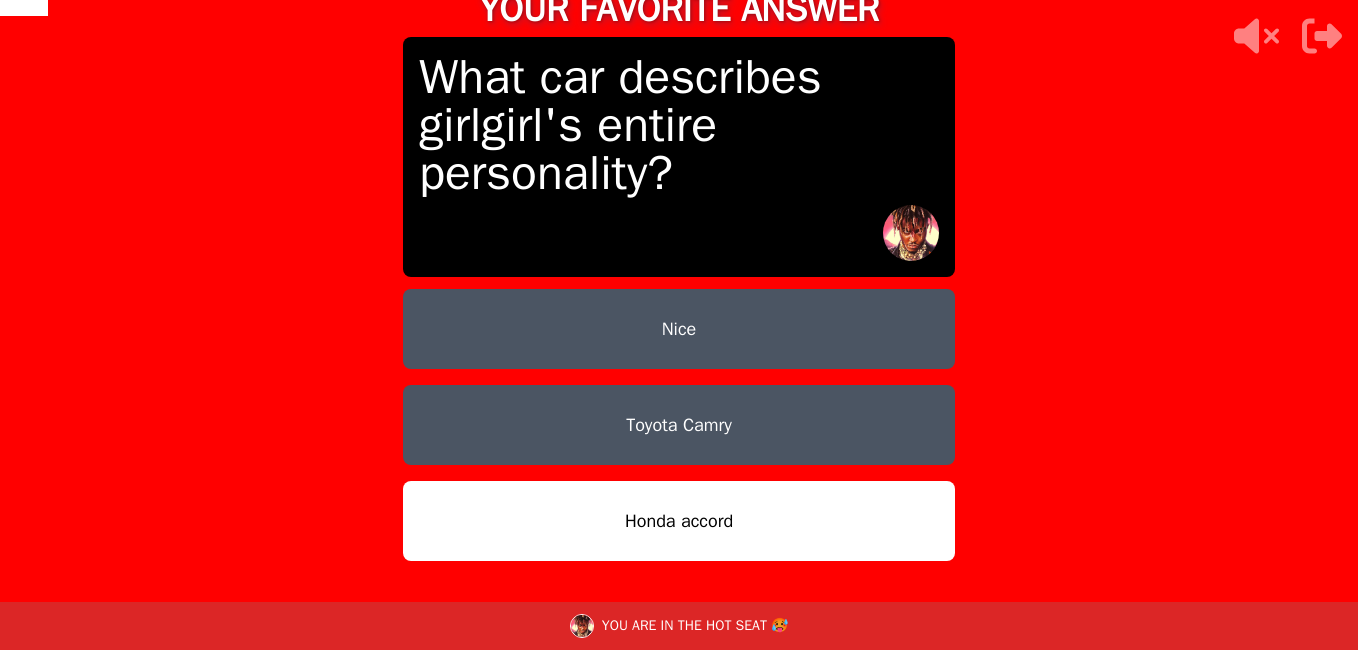 click on "Nice Toyota Camry Honda accord" at bounding box center [679, 465] 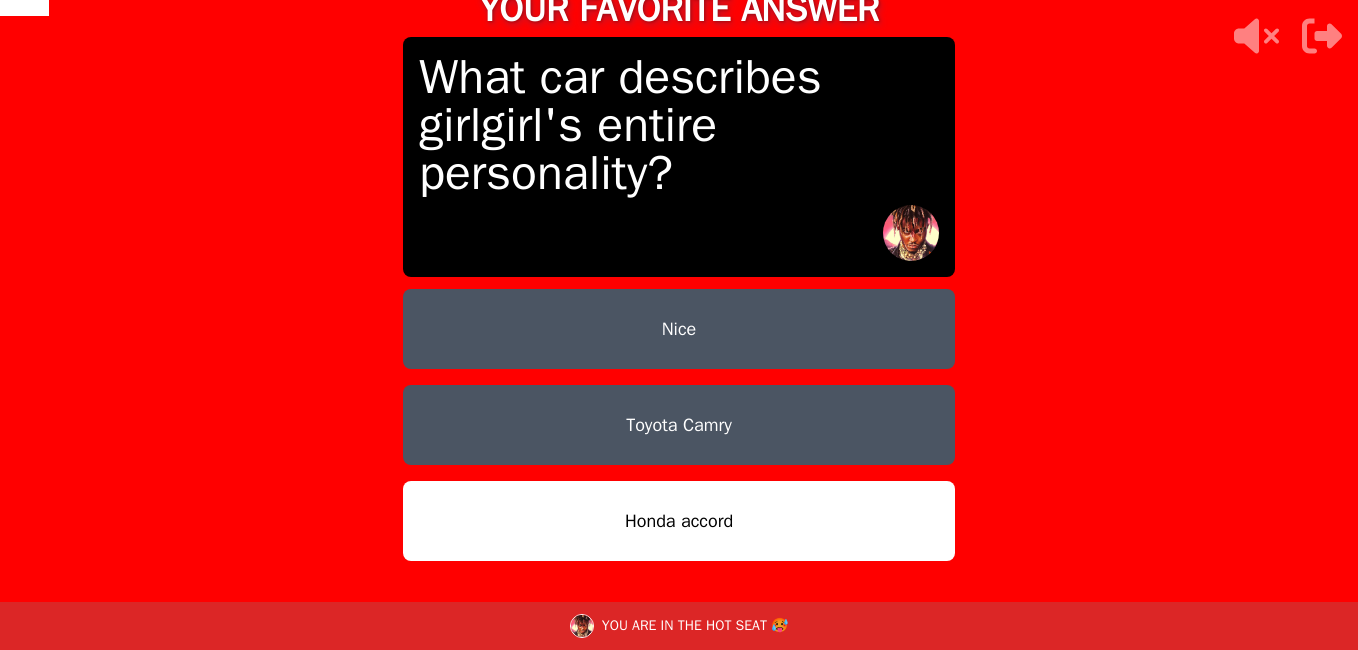 click on "Nice Toyota Camry Honda accord" at bounding box center [679, 465] 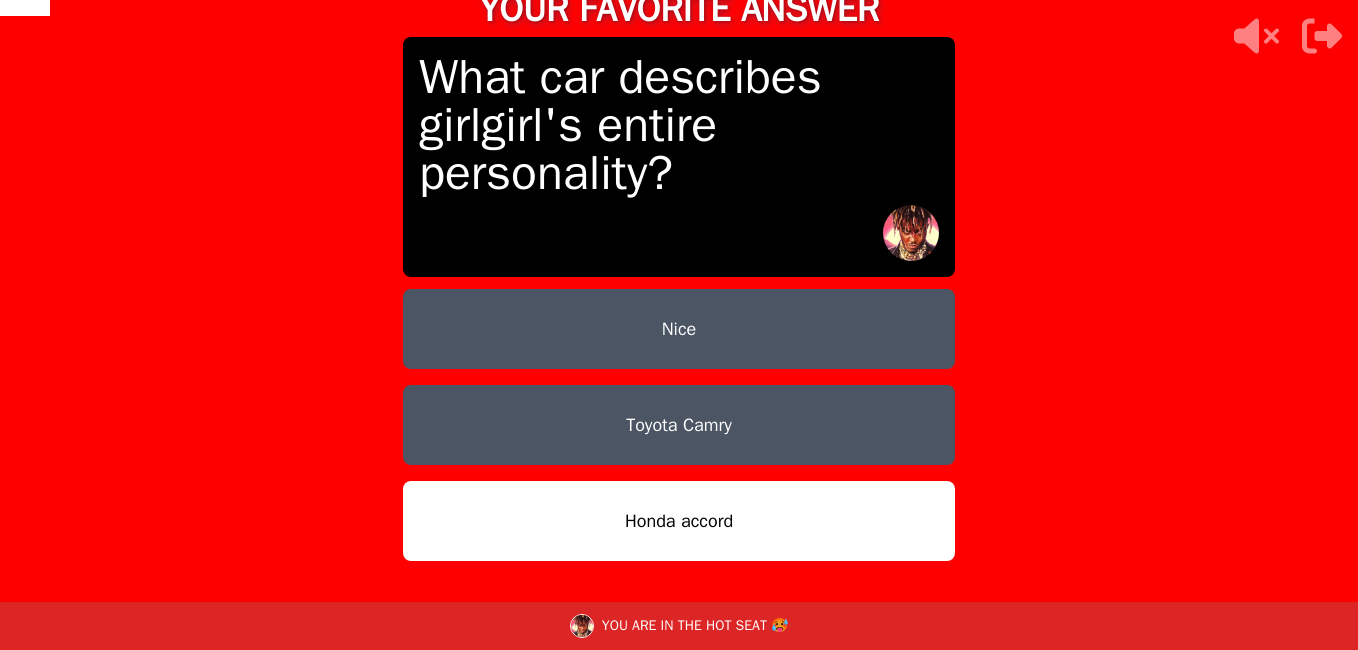 click on "Nice Toyota Camry Honda accord" at bounding box center (679, 465) 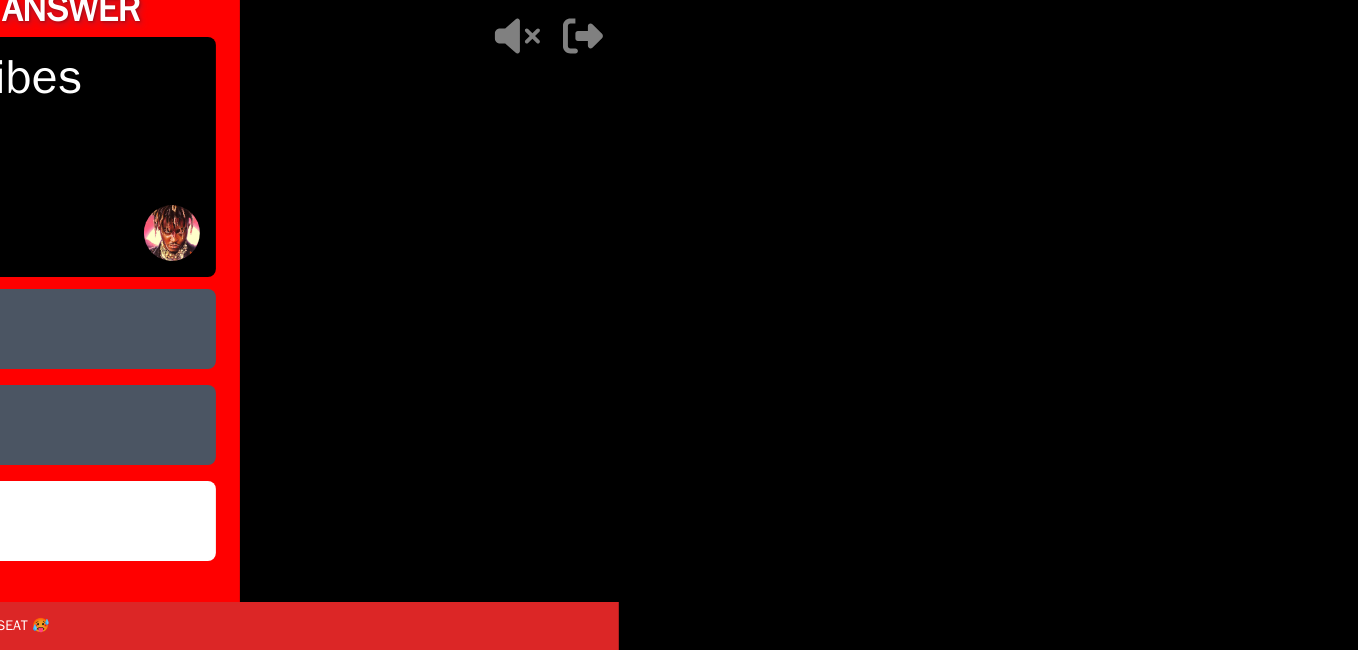 click on "TAP AND CONFIRM TO VOTE FOR YOUR FAVORITE ANSWER What car describes girlgirl's entire personality? Nice Toyota Camry Honda accord CONFIRM YOU ARE IN THE HOT SEAT 🥵 - 500  PTS 1  of  10 What car describes girlgirl's entire personality? - 250 + 250 IMPOSTER  WINS 1 VOTE" at bounding box center (679, 325) 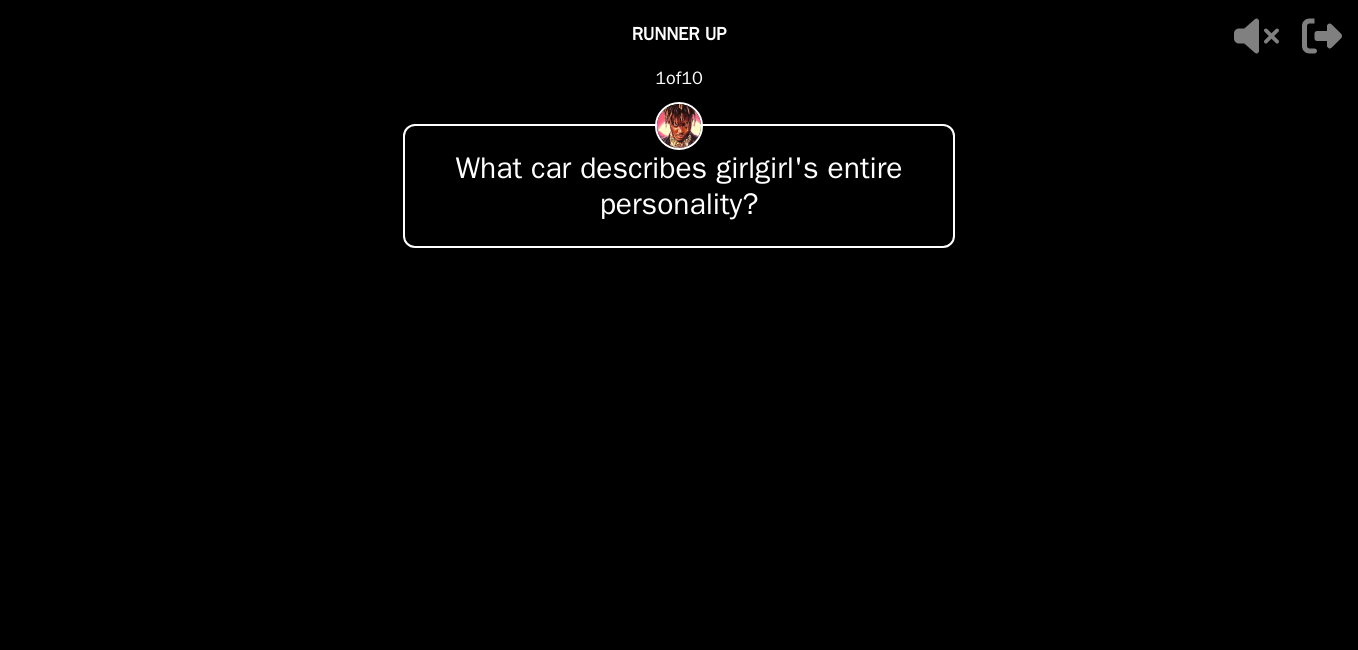 click on "[PERSON_NAME]  WINS" at bounding box center [678, 552] 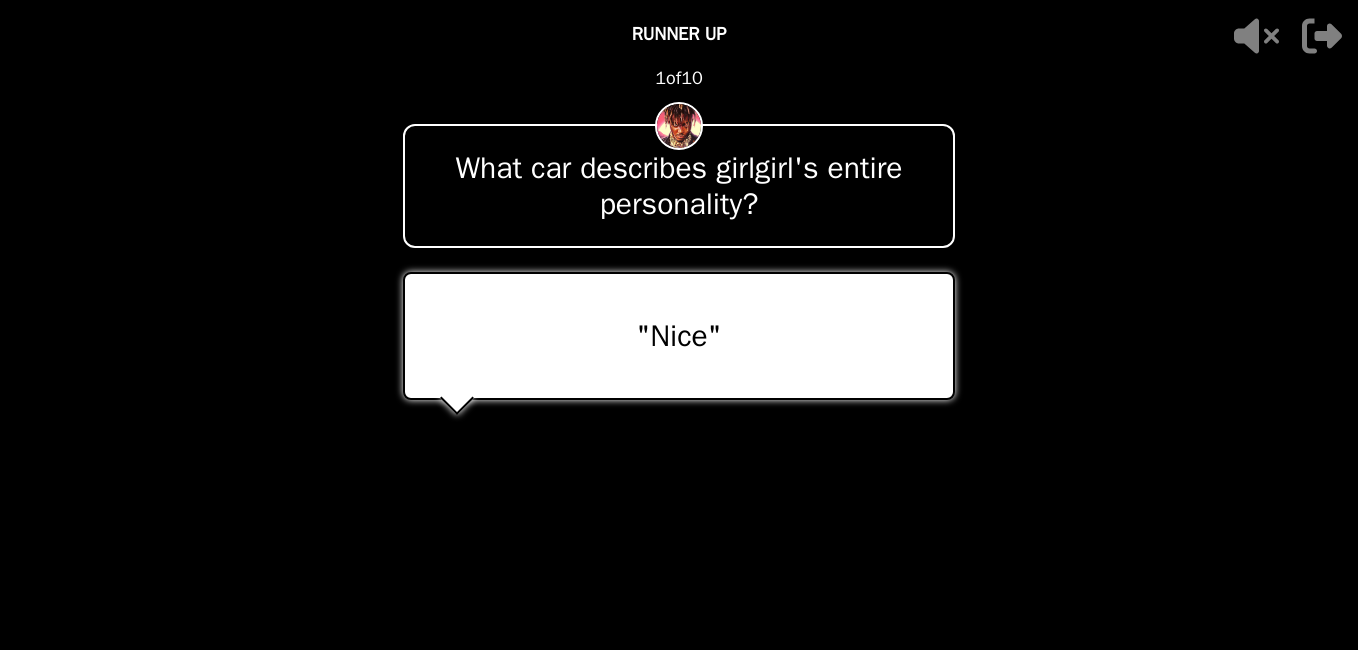 click on "[PERSON_NAME]  WINS" at bounding box center (678, 552) 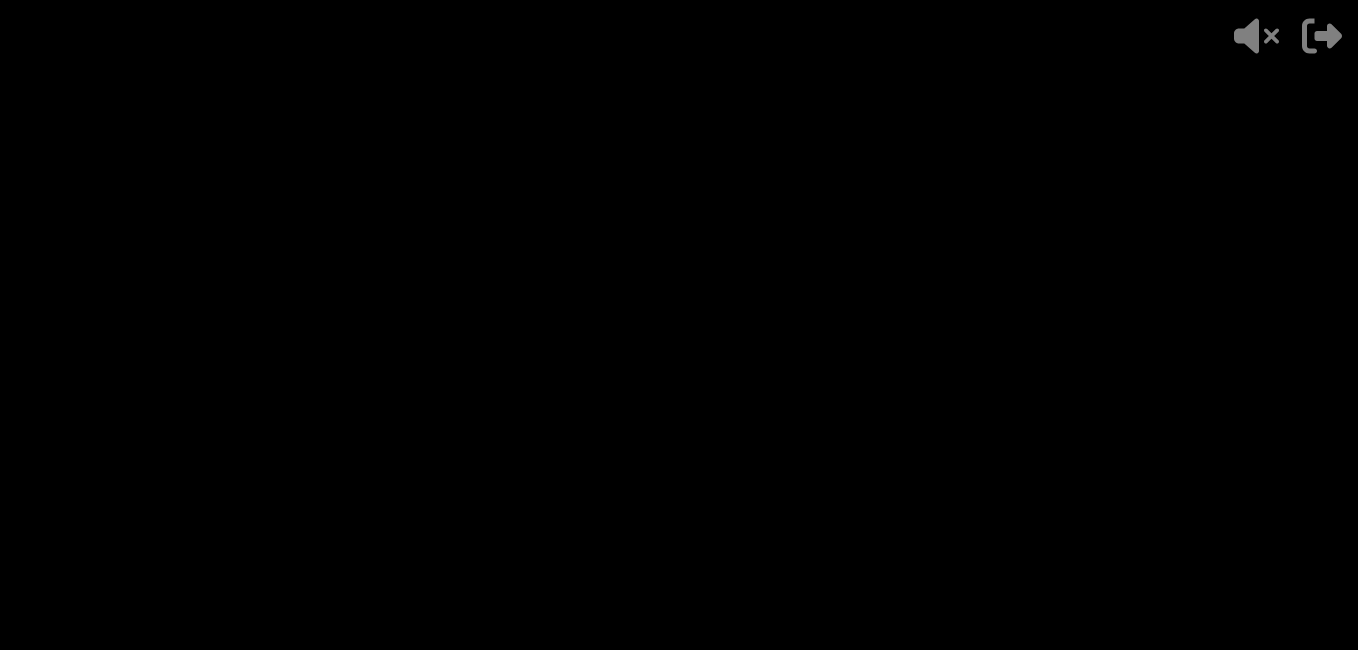 click on "[PERSON_NAME]  WINS" at bounding box center [678, 552] 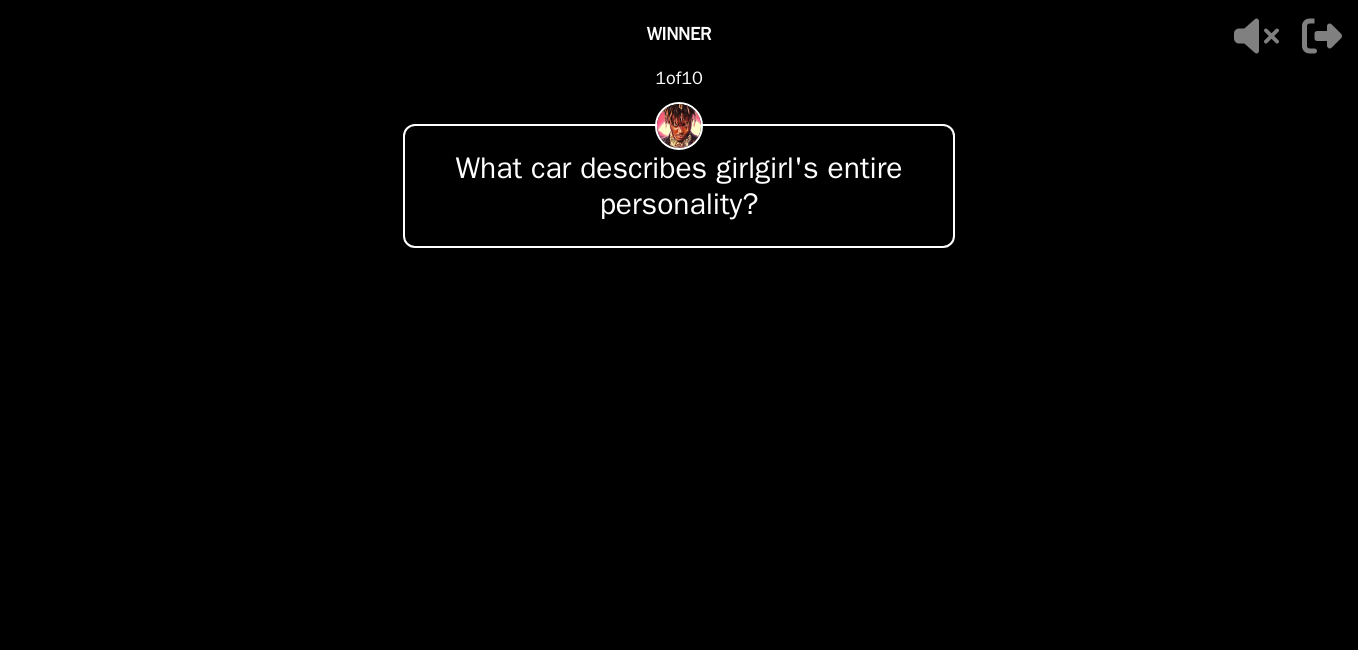 click on "Yourgirl  WINS" at bounding box center (678, 552) 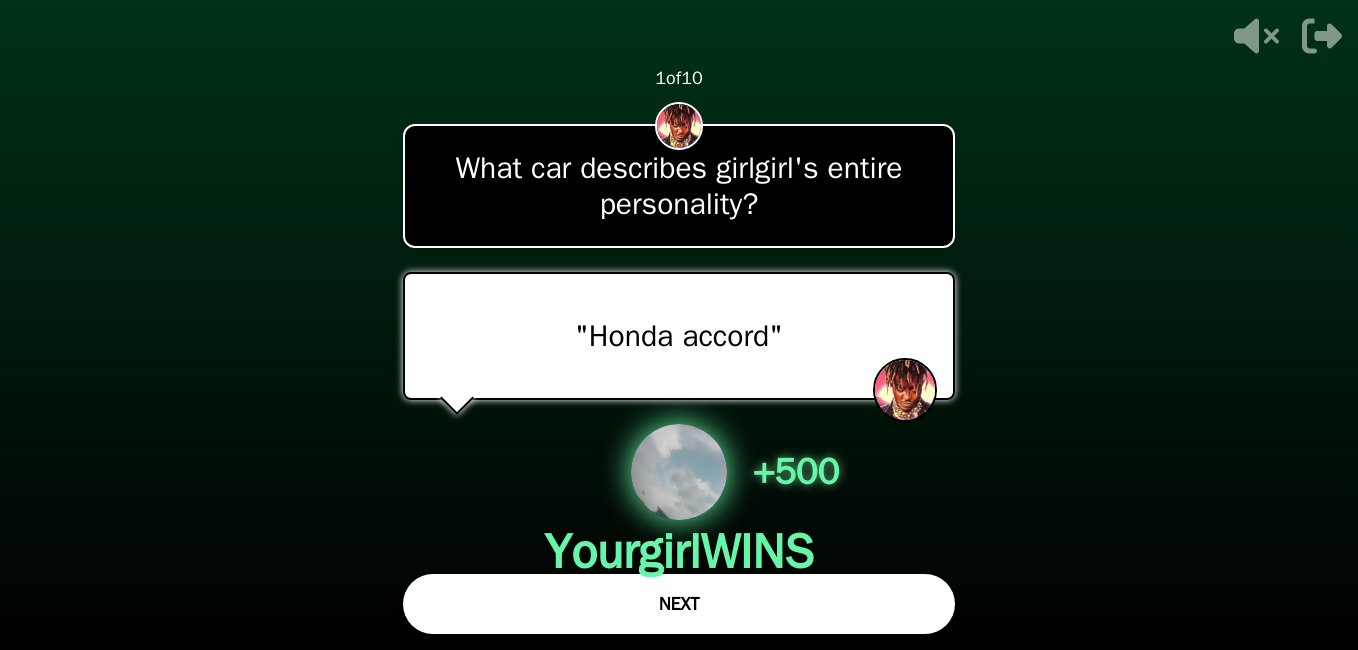 click on "NEXT" at bounding box center (679, 604) 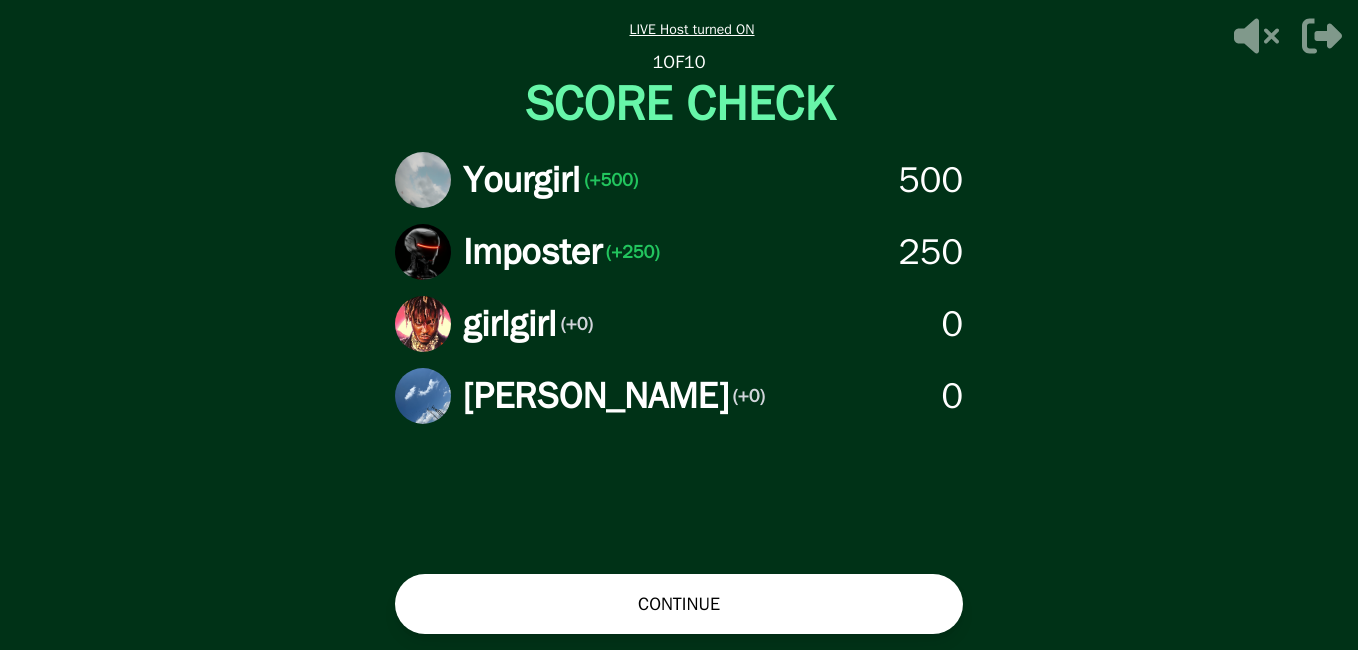 click on "CONTINUE" at bounding box center [679, 604] 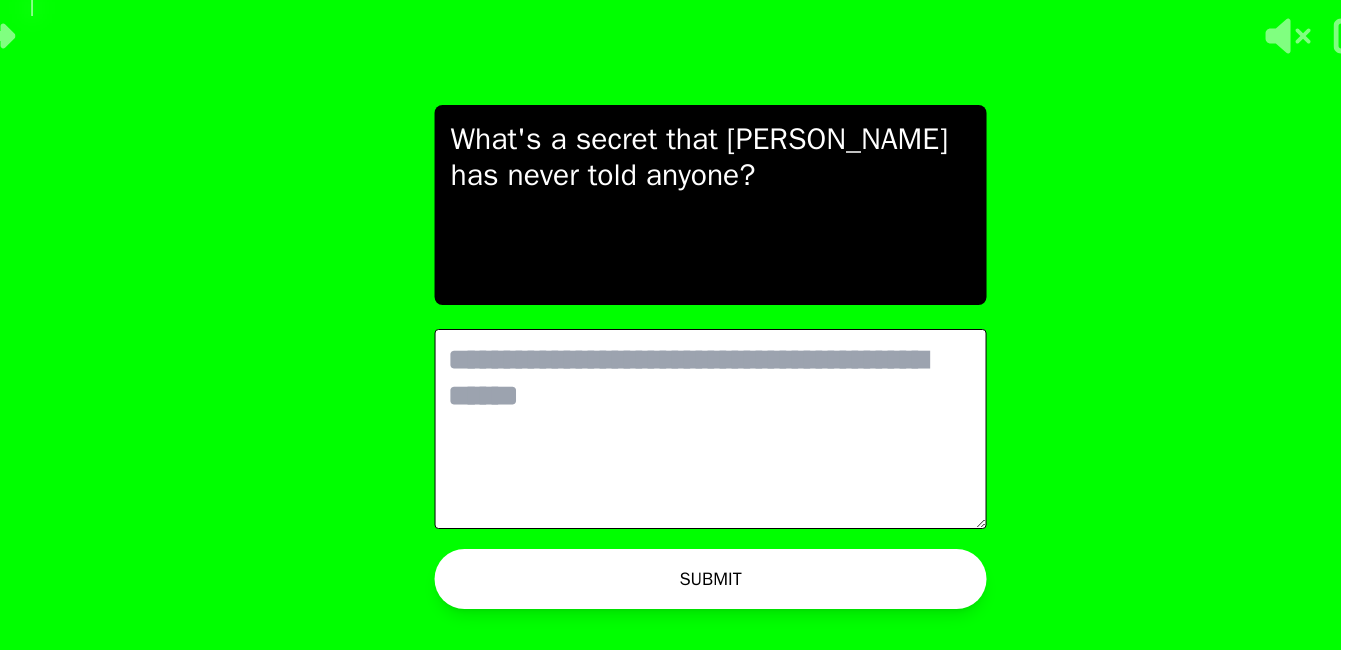scroll, scrollTop: 0, scrollLeft: 0, axis: both 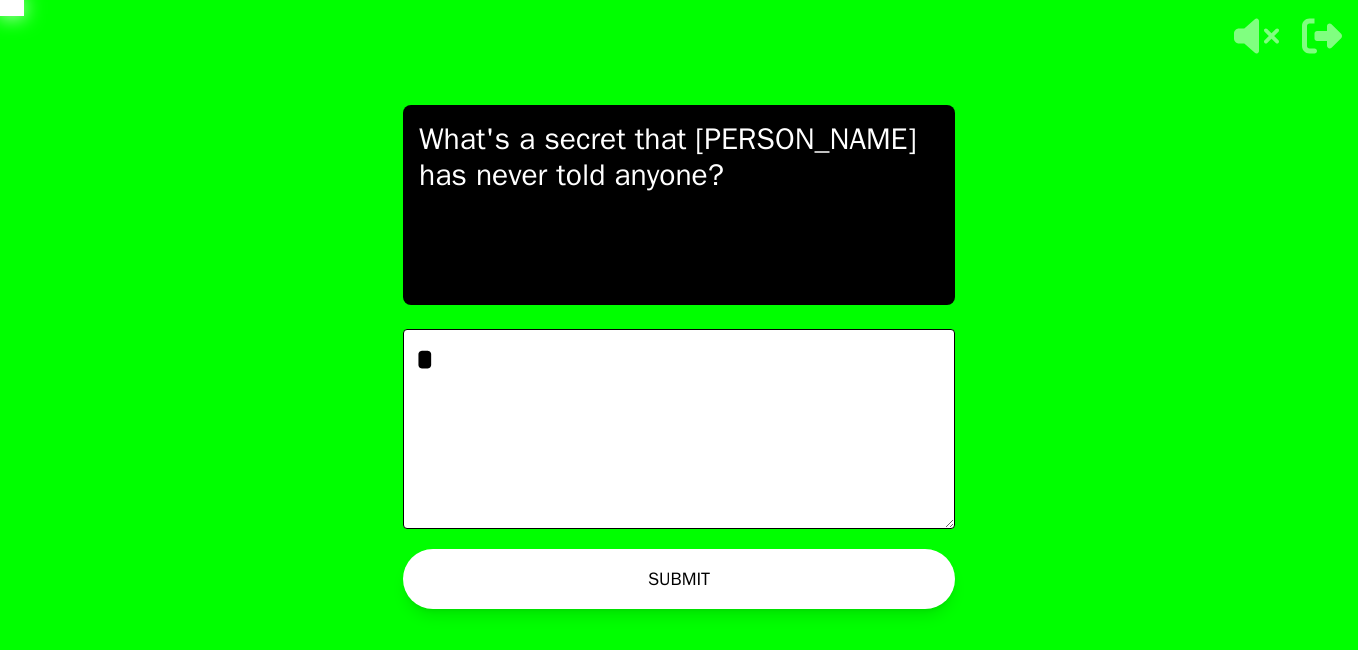 type on "*" 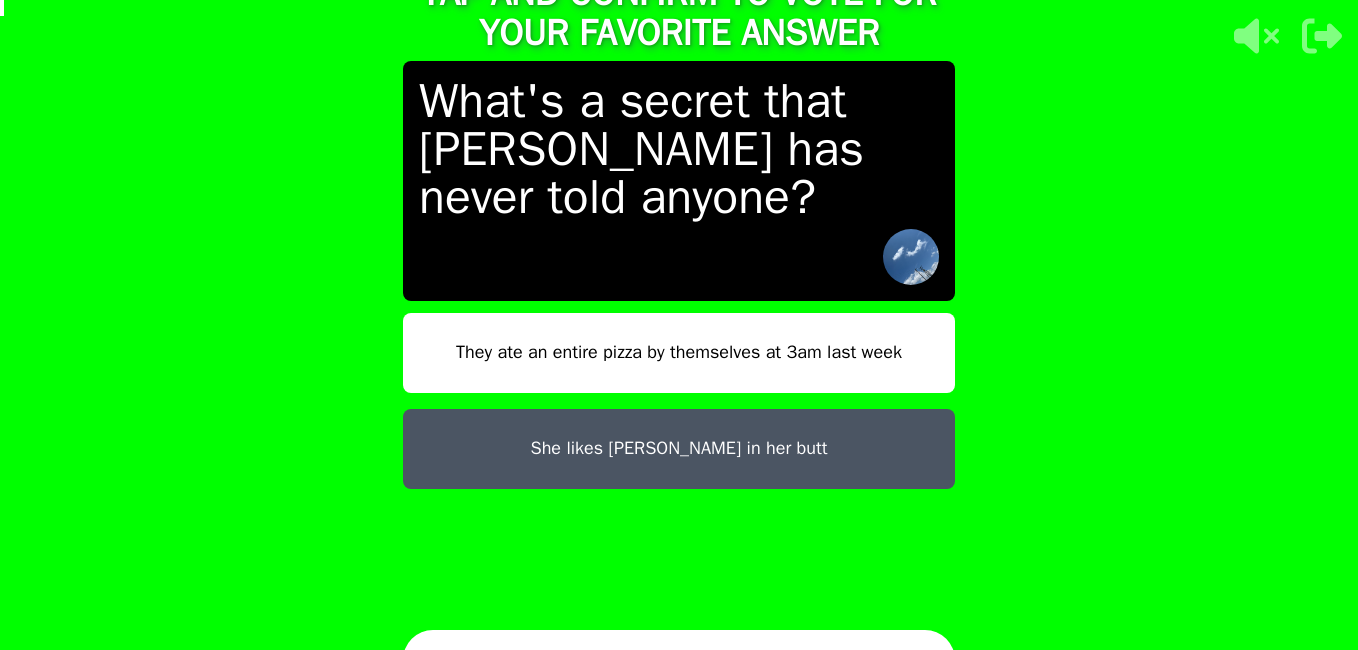 click on "She likes [PERSON_NAME] in her butt" at bounding box center (679, 449) 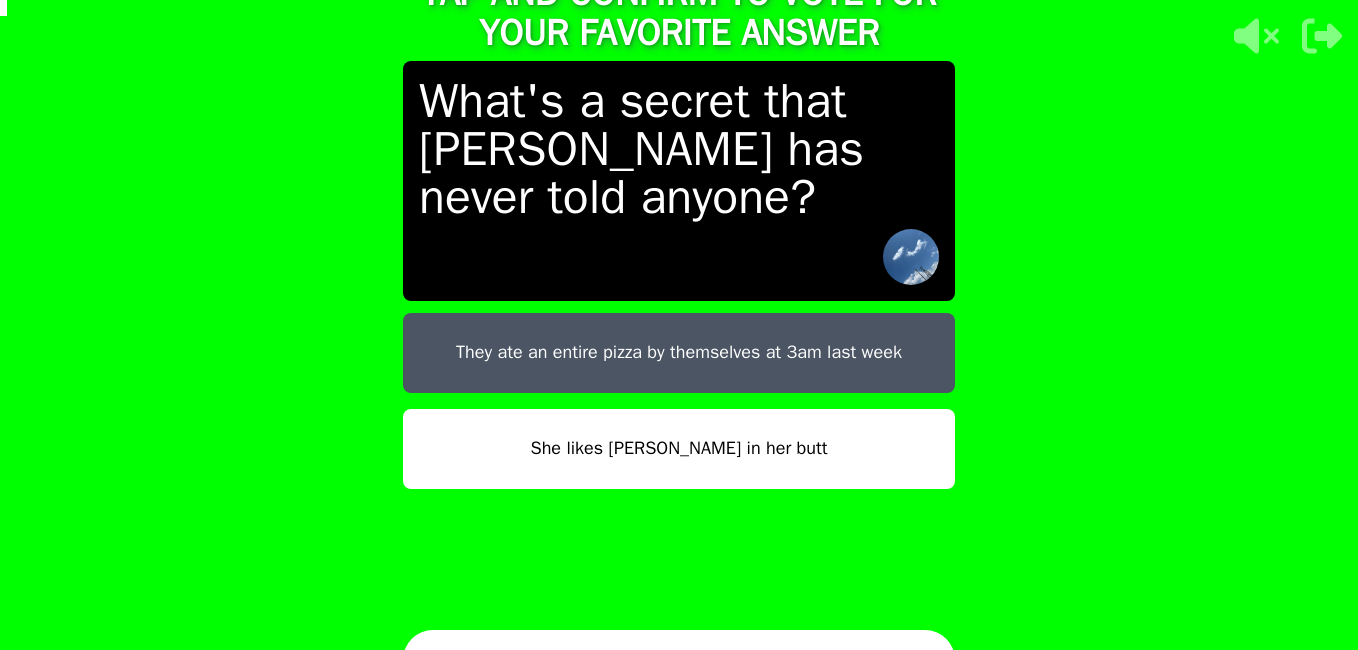 click on "CONFIRM" at bounding box center (679, 660) 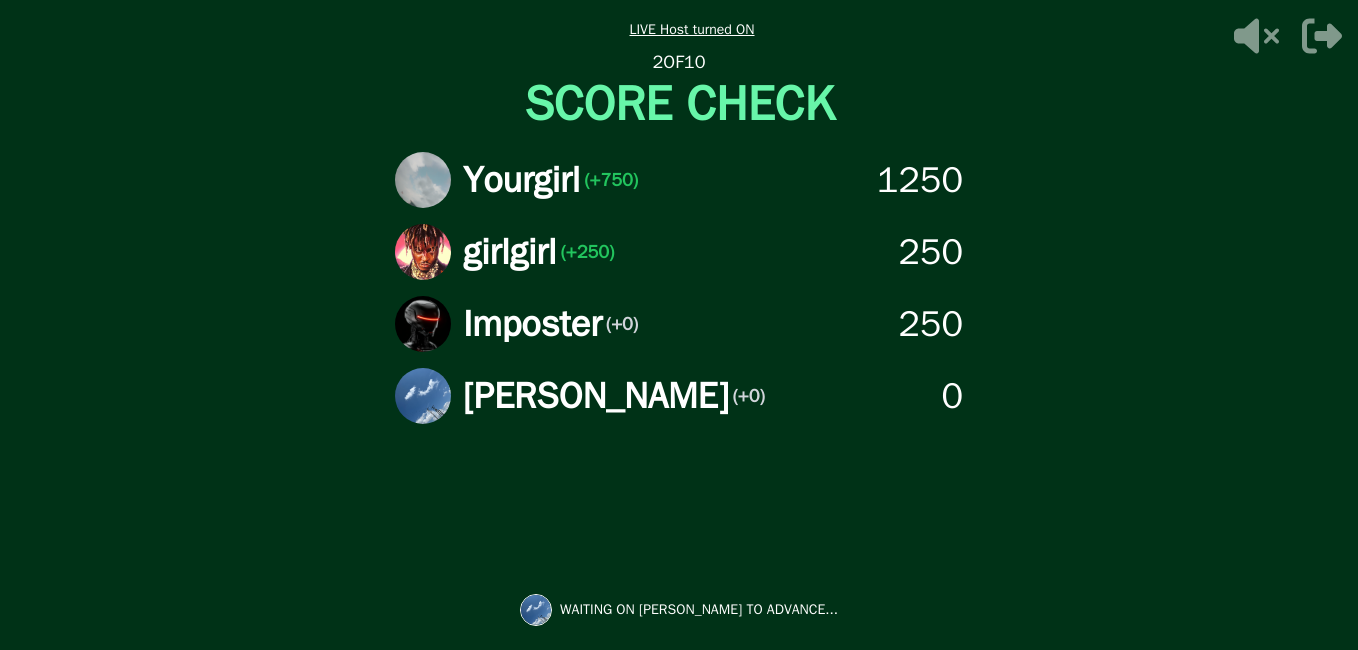 click on "Yourgirl (+750) 1250 girlgirl (+250) 250 Imposter (+0) 250 [PERSON_NAME] (+0) 0" at bounding box center (679, 381) 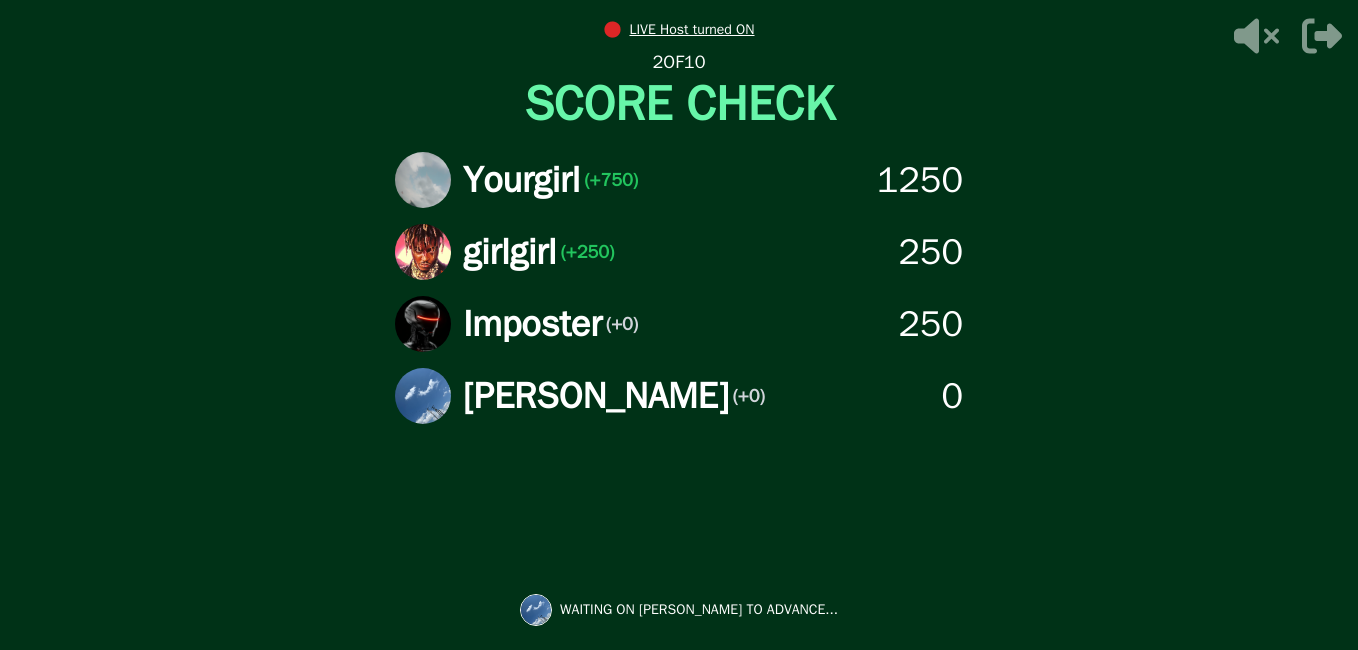 click on "Yourgirl (+750) 1250 girlgirl (+250) 250 Imposter (+0) 250 [PERSON_NAME] (+0) 0" at bounding box center (679, 381) 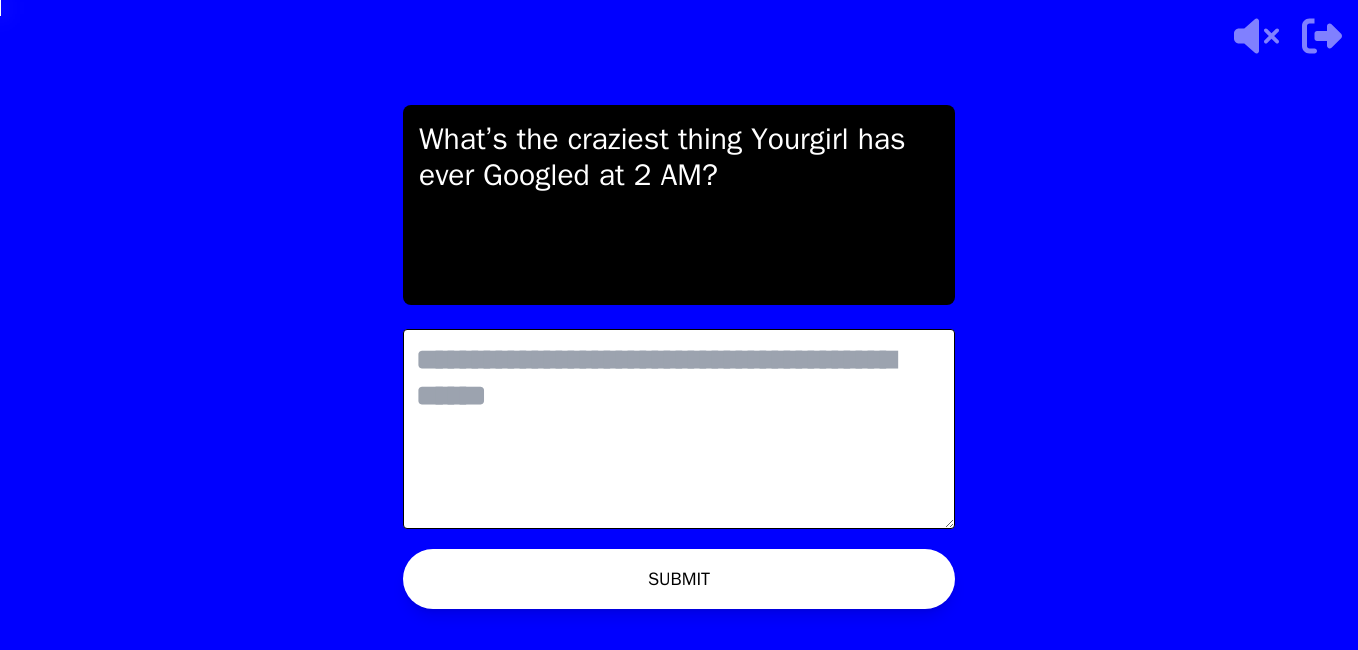 scroll, scrollTop: 0, scrollLeft: 0, axis: both 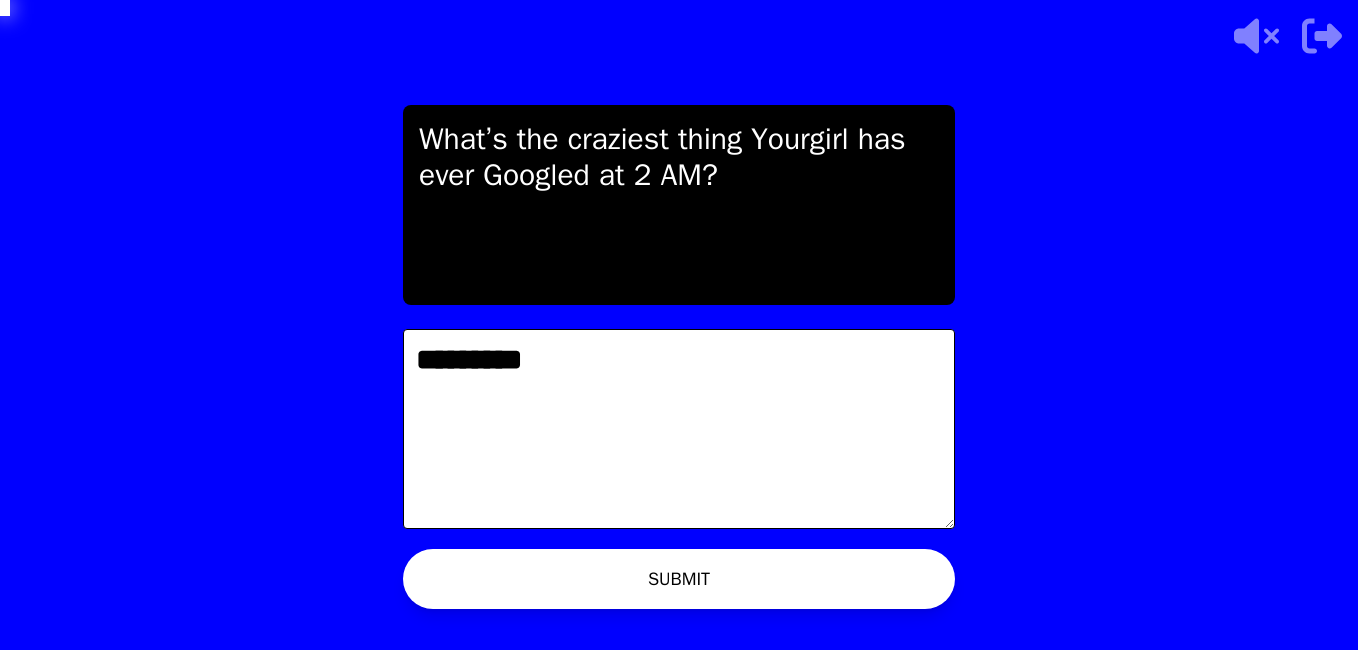 type on "*********" 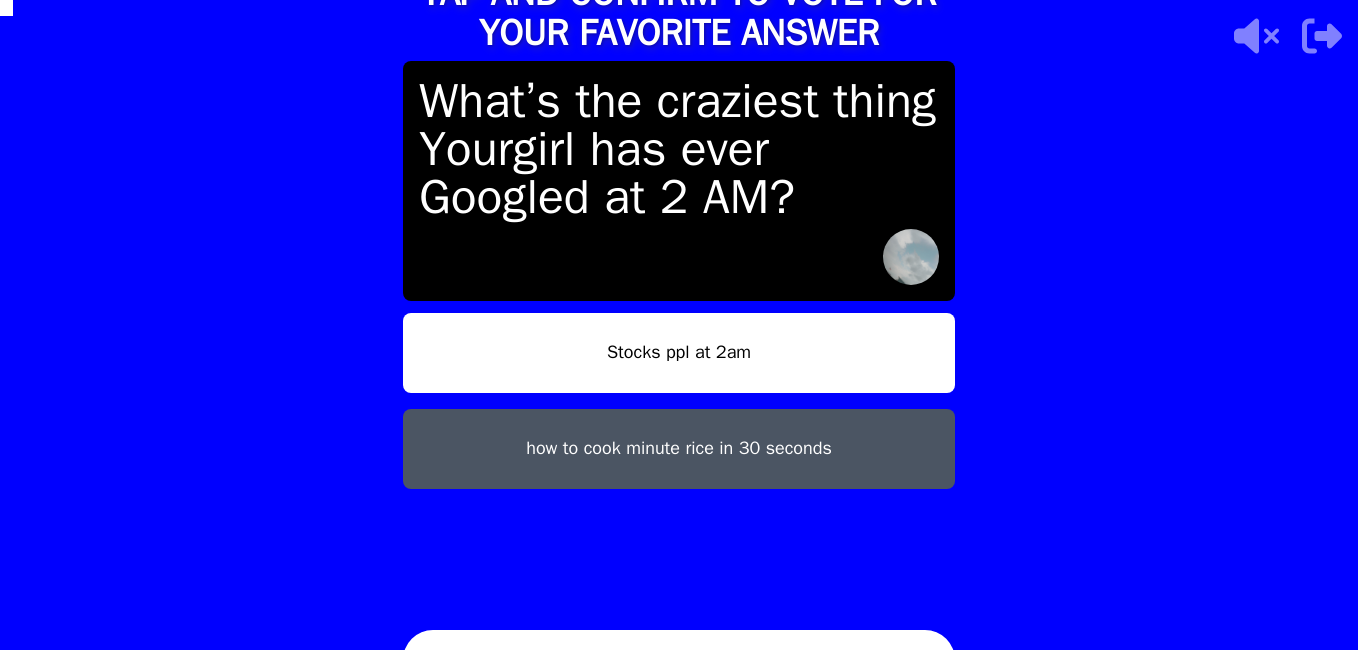 click on "CONFIRM" at bounding box center [679, 660] 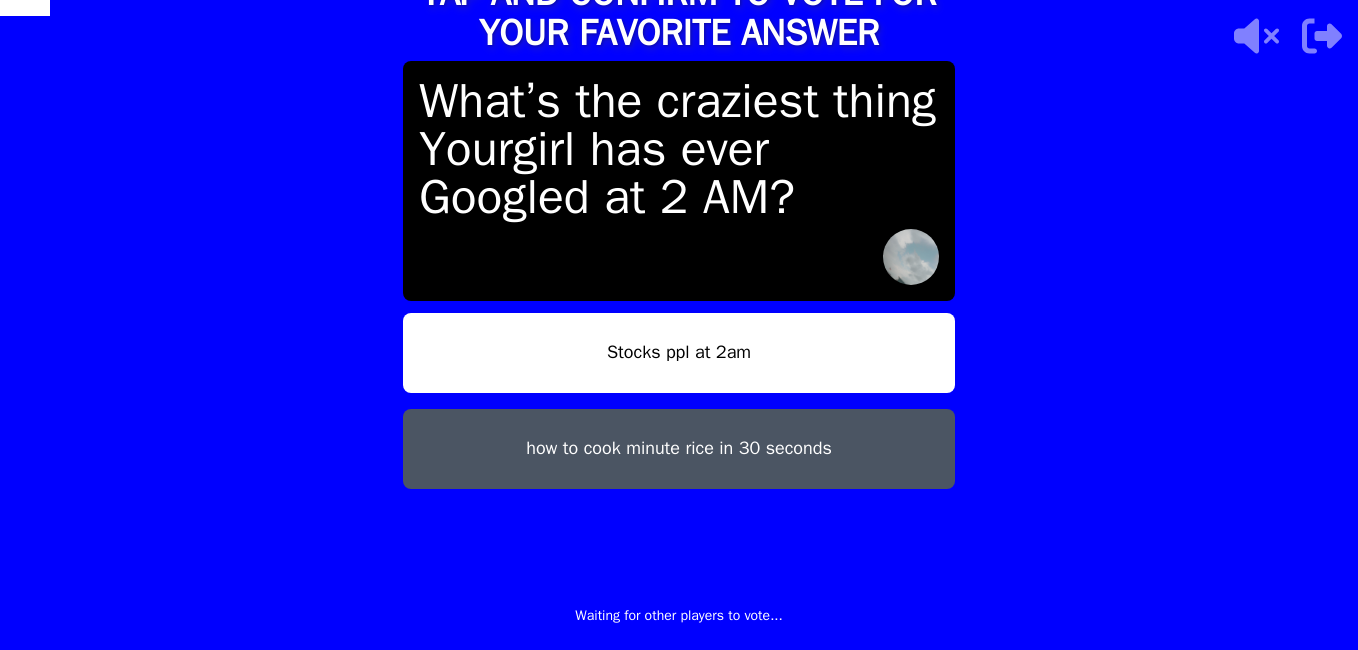 click on "CONFIRM" at bounding box center (679, 660) 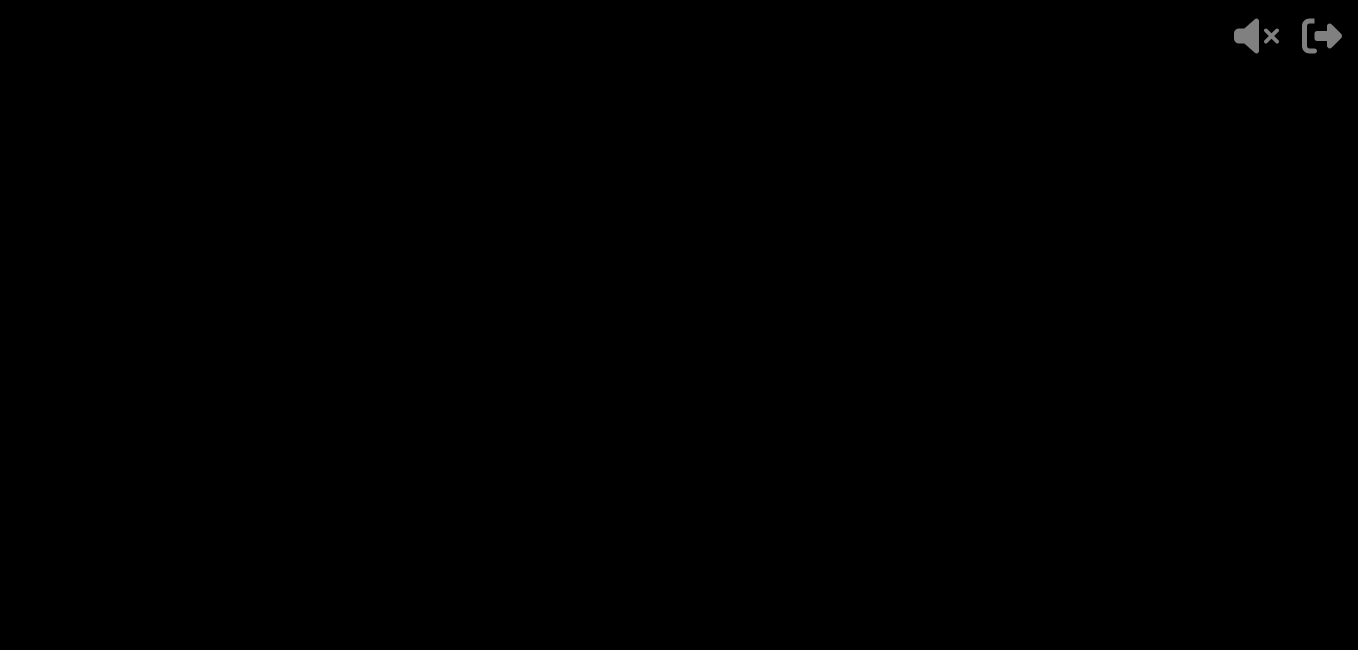 click at bounding box center [679, 325] 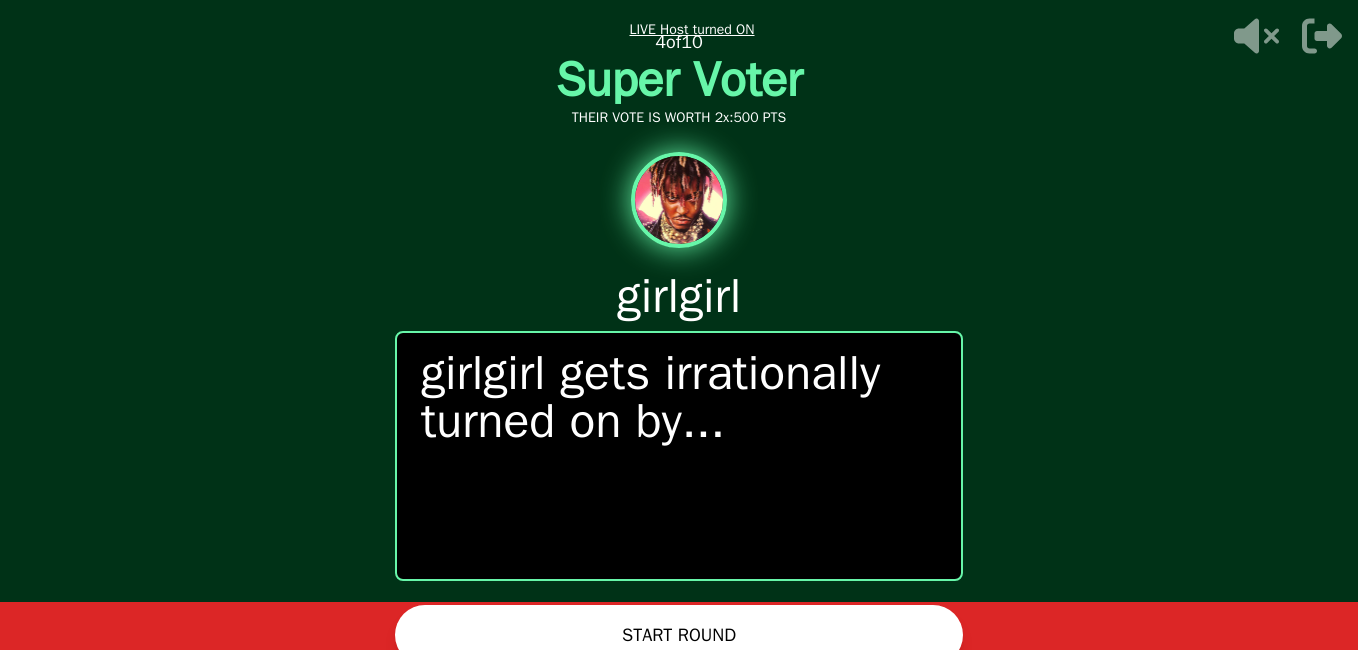 click on "START ROUND" at bounding box center [679, 635] 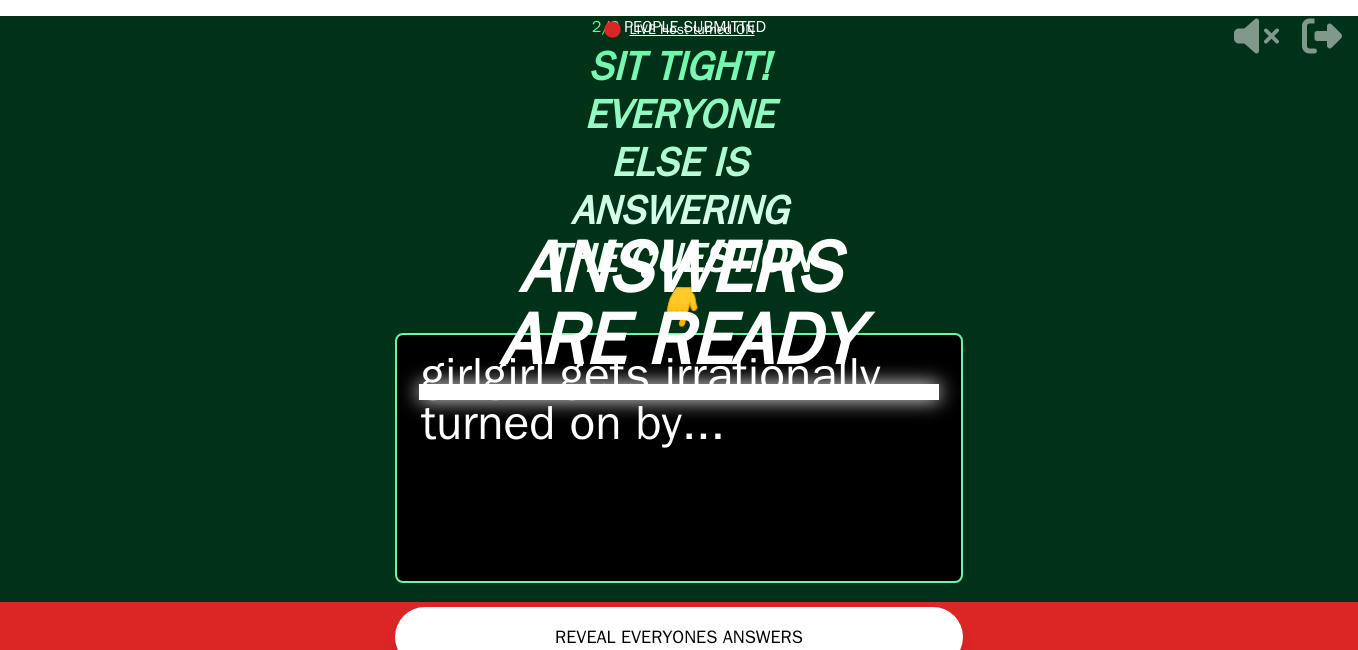 click on "REVEAL EVERYONES ANSWERS" at bounding box center [679, 637] 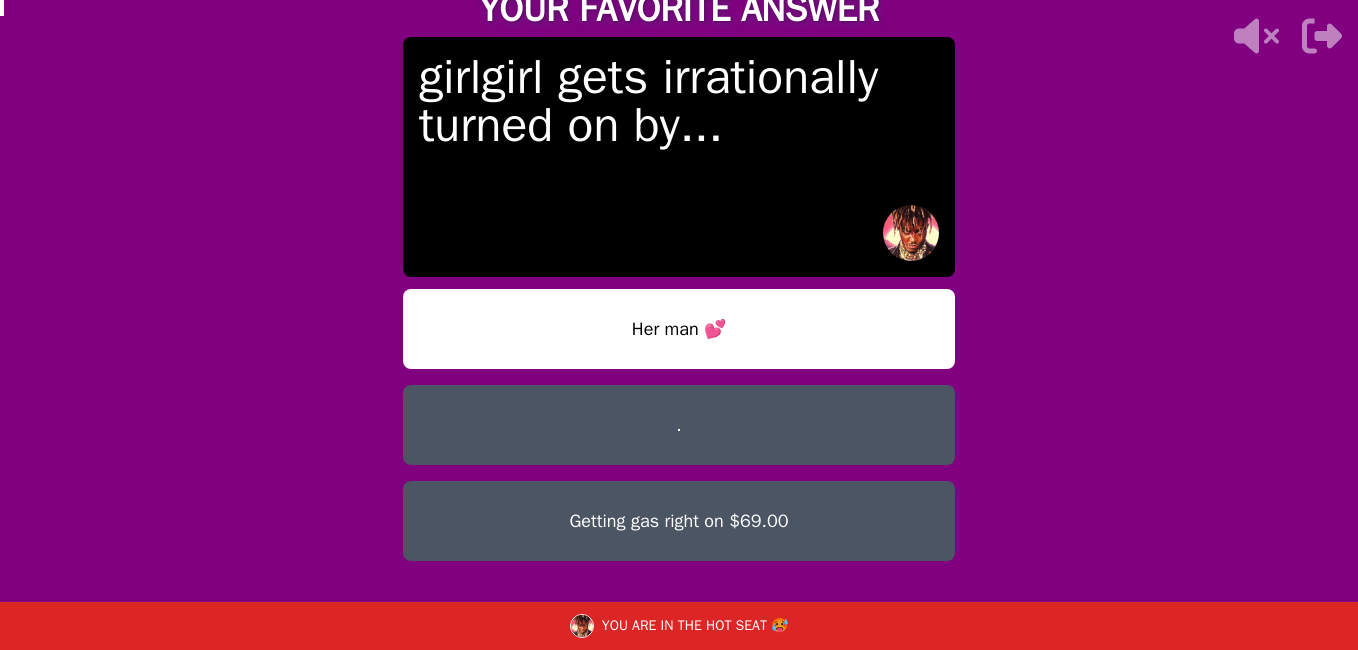 click on "Her man 💕" at bounding box center (679, 329) 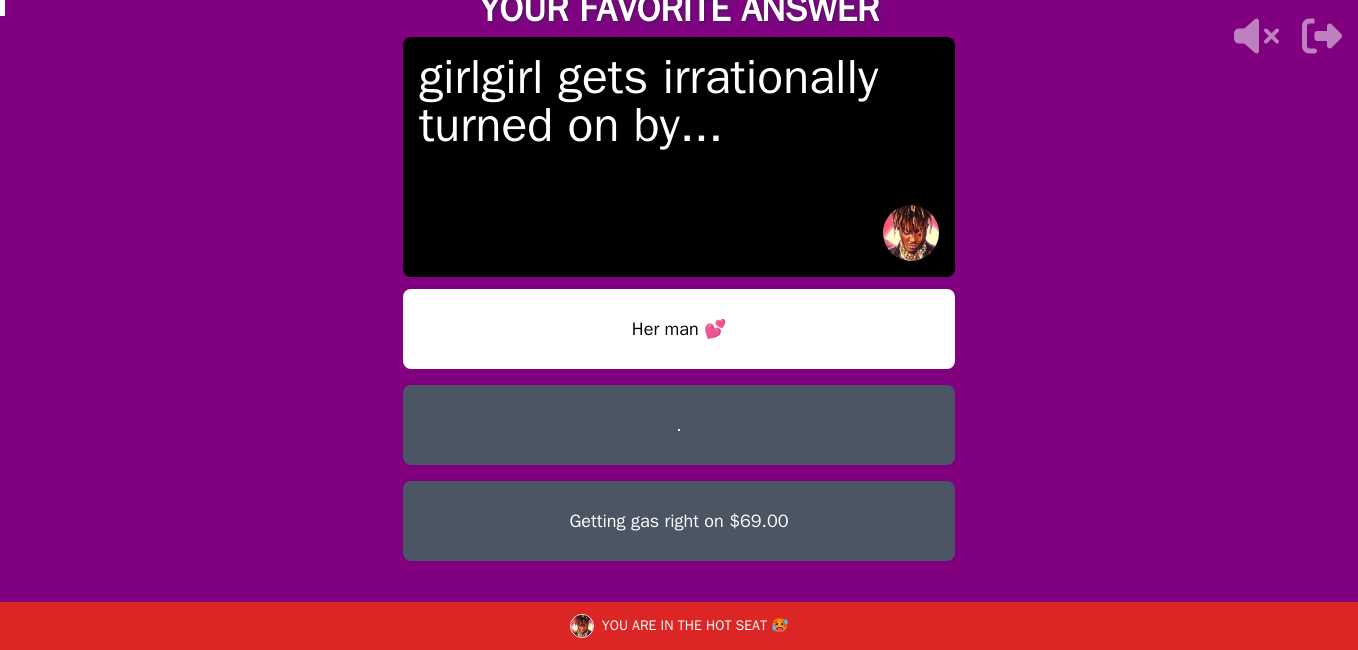 click on "Her man 💕" at bounding box center (679, 329) 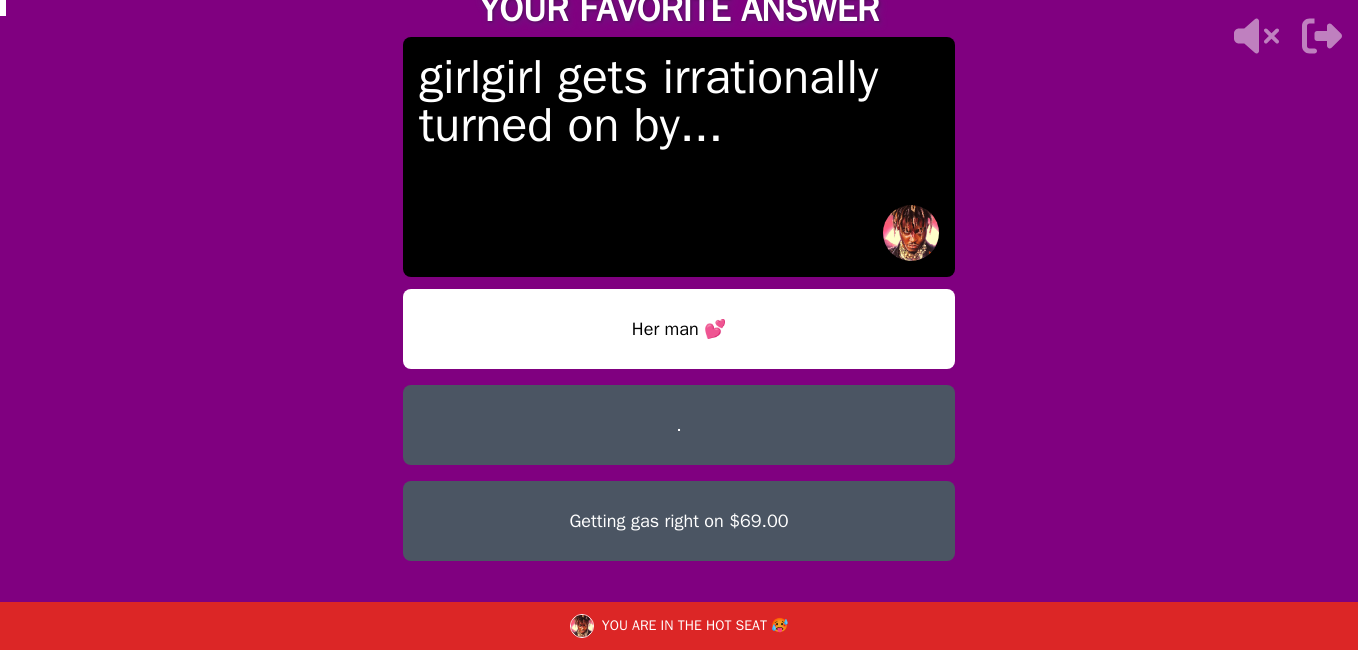 click on "Her man 💕" at bounding box center [679, 329] 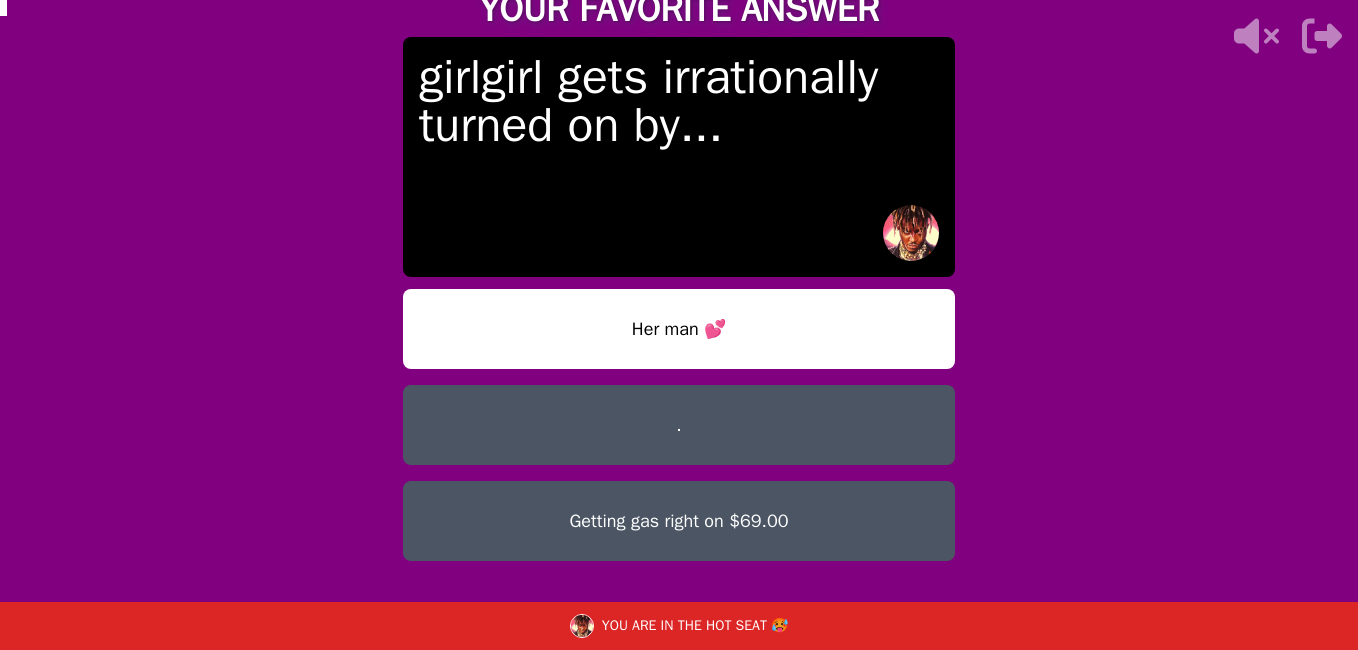 click on "Her man 💕" at bounding box center (679, 329) 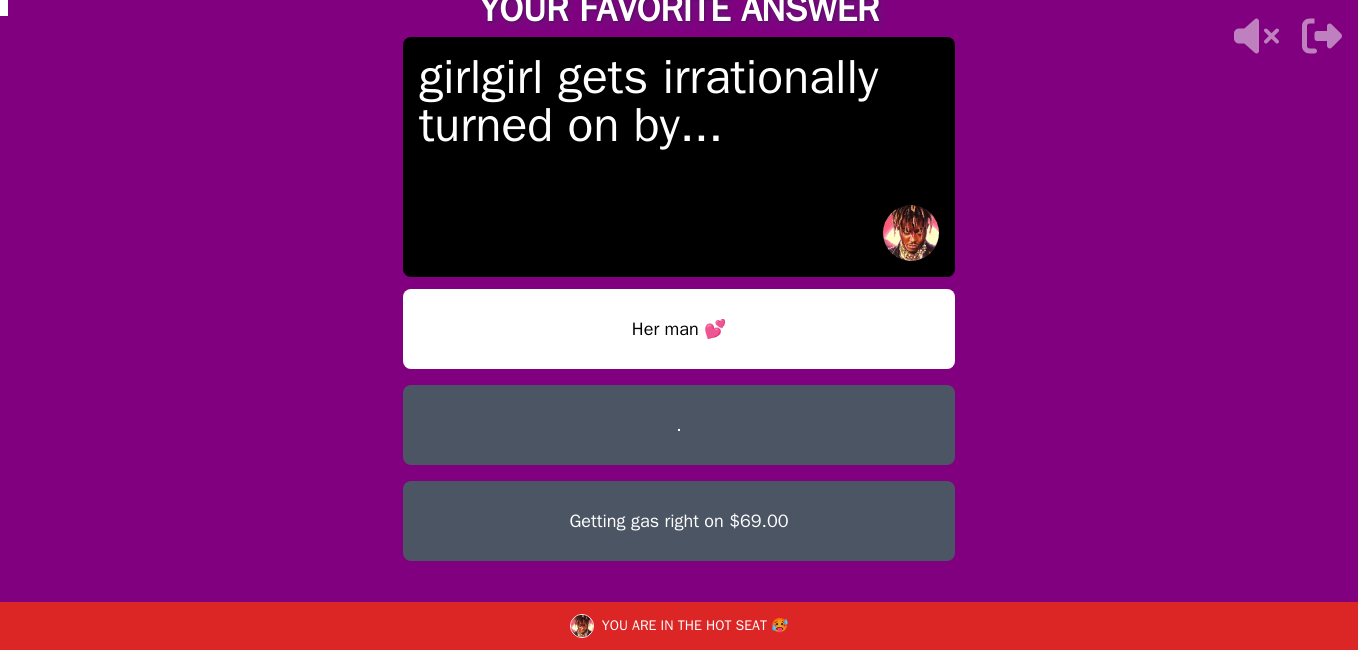click on "Her man 💕" at bounding box center [679, 329] 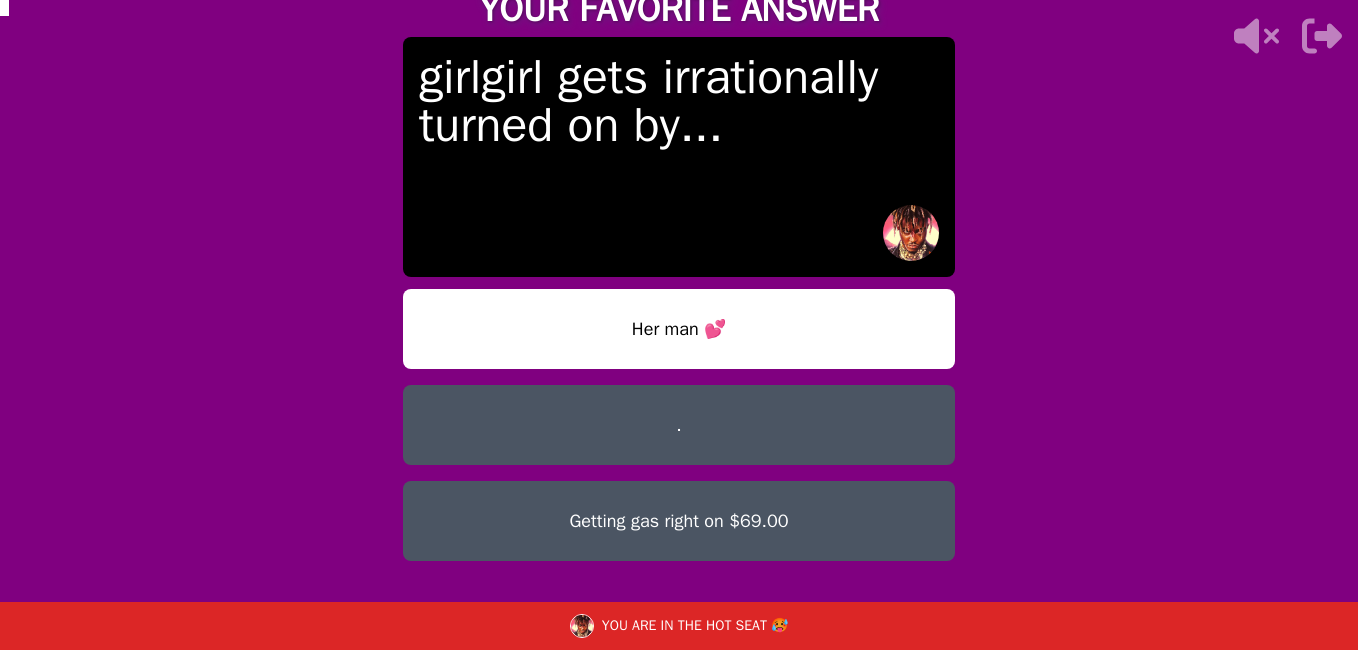 click on "Her man 💕" at bounding box center (679, 329) 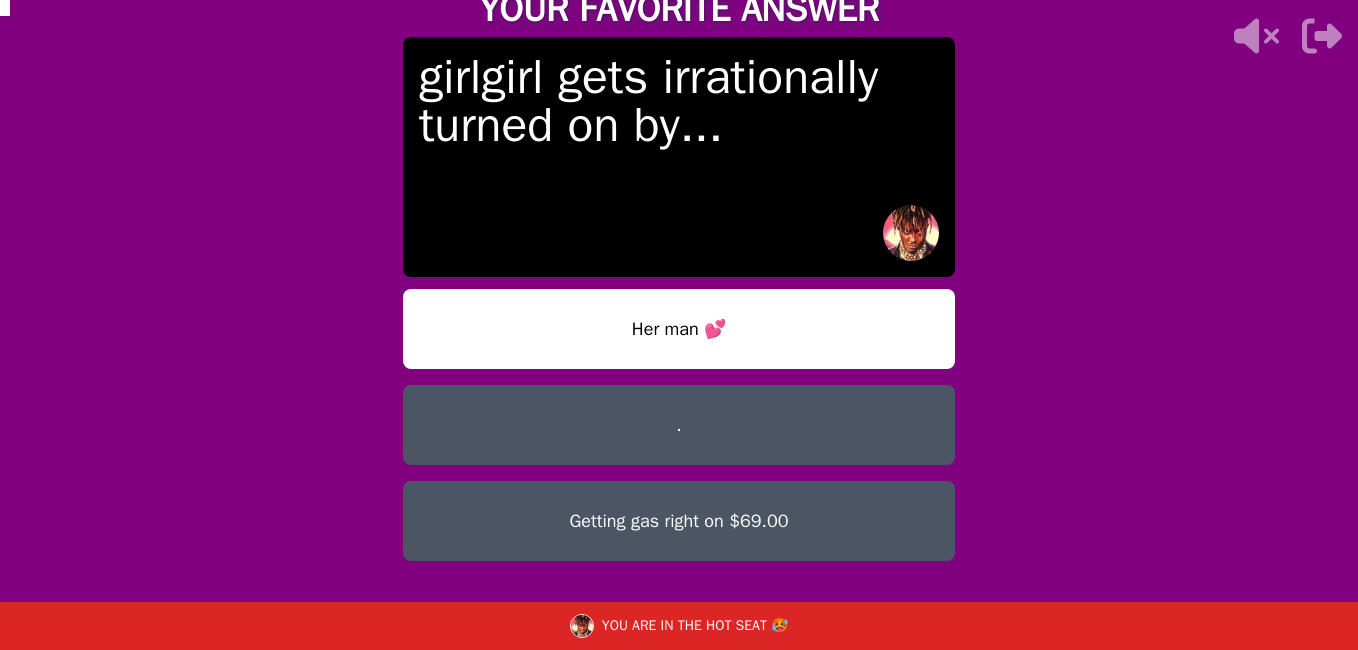 click on "Her man 💕" at bounding box center (679, 329) 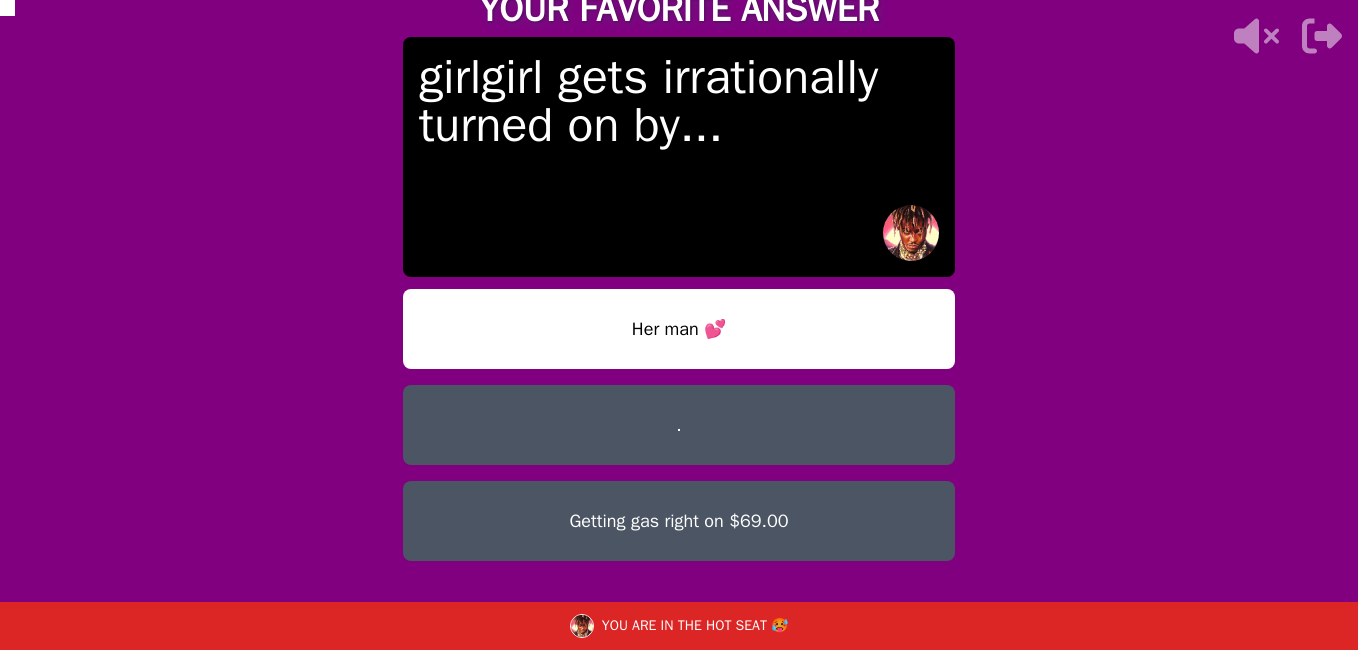 click on "Her man 💕" at bounding box center [679, 329] 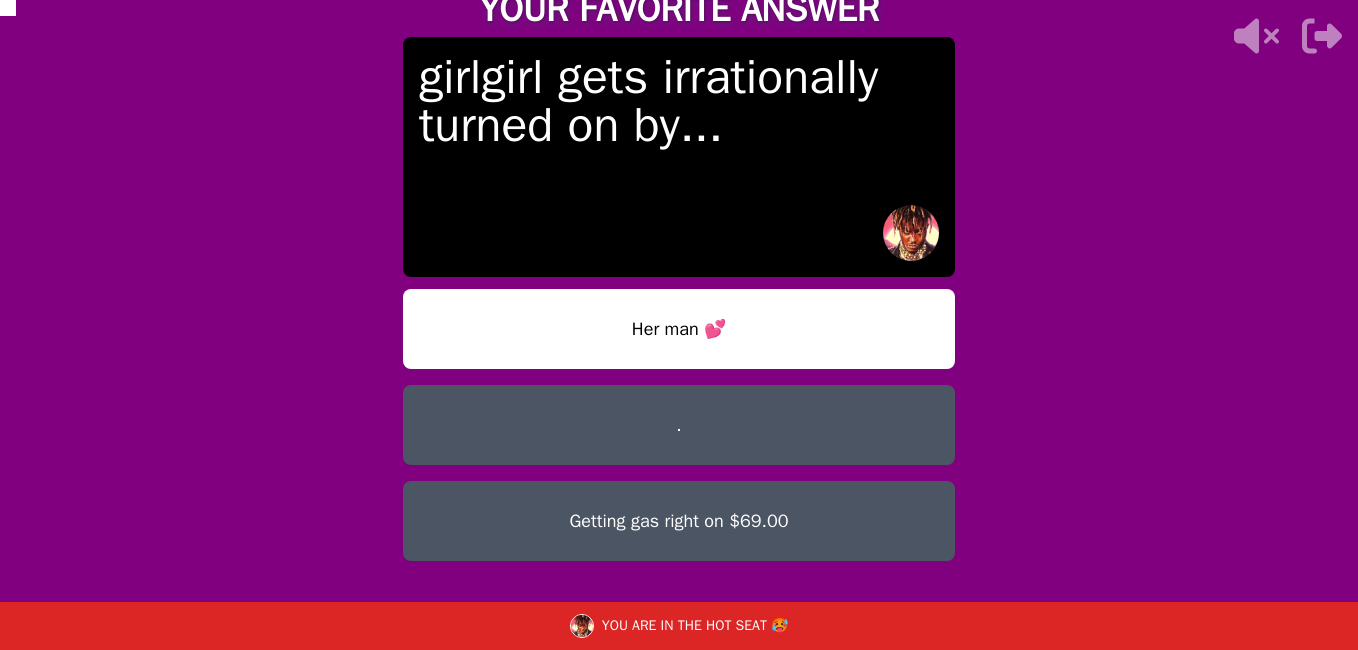 click on "Her man 💕" at bounding box center (679, 329) 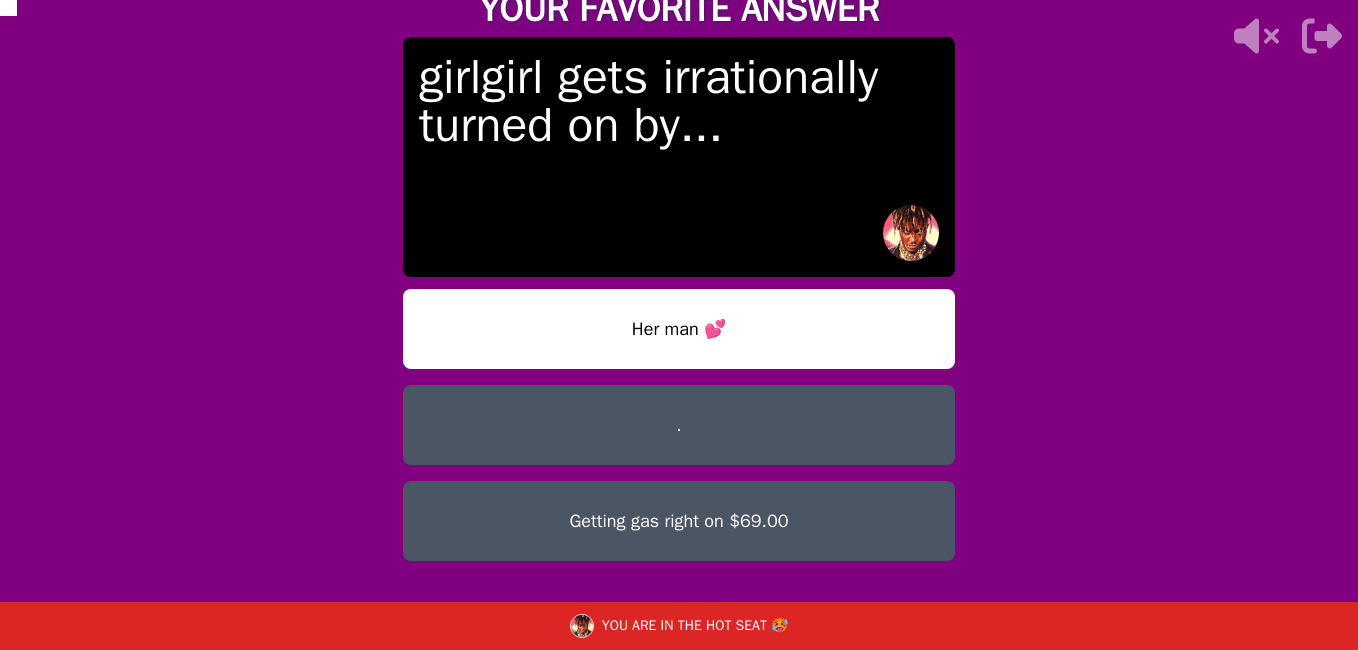 click on "Her man 💕" at bounding box center (679, 329) 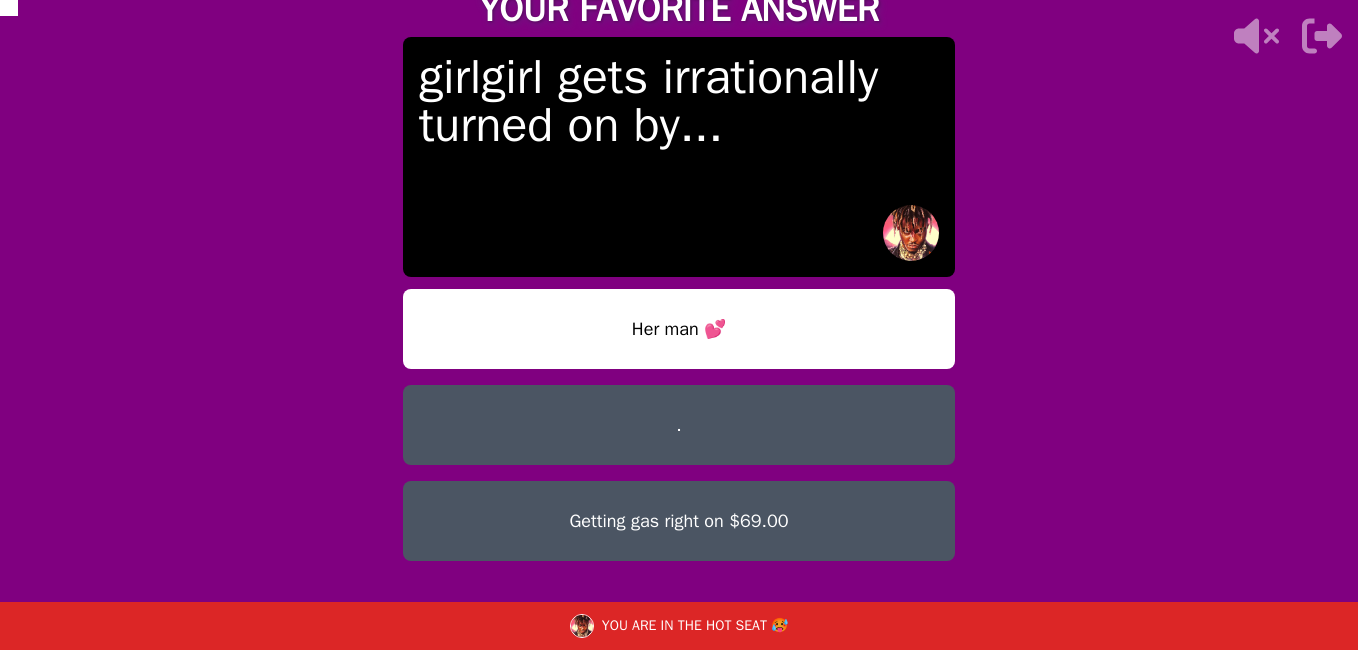 click on "Her man 💕" at bounding box center (679, 329) 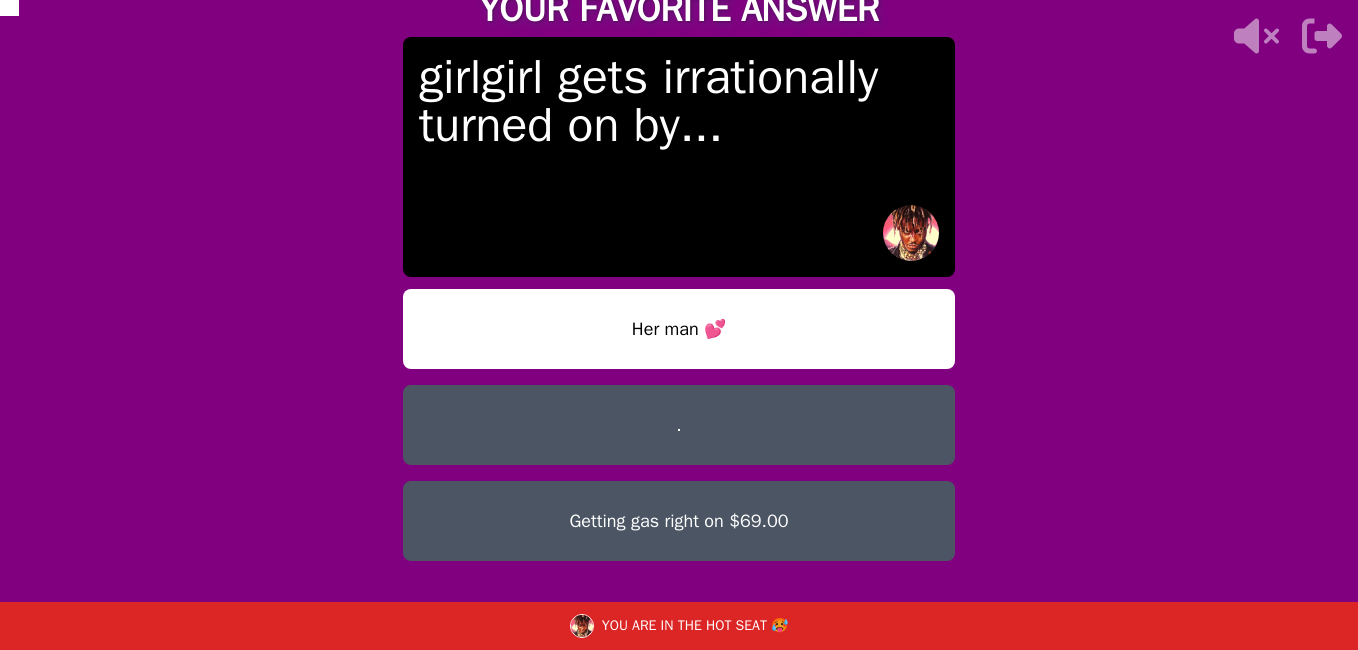 click on "Her man 💕" at bounding box center [679, 329] 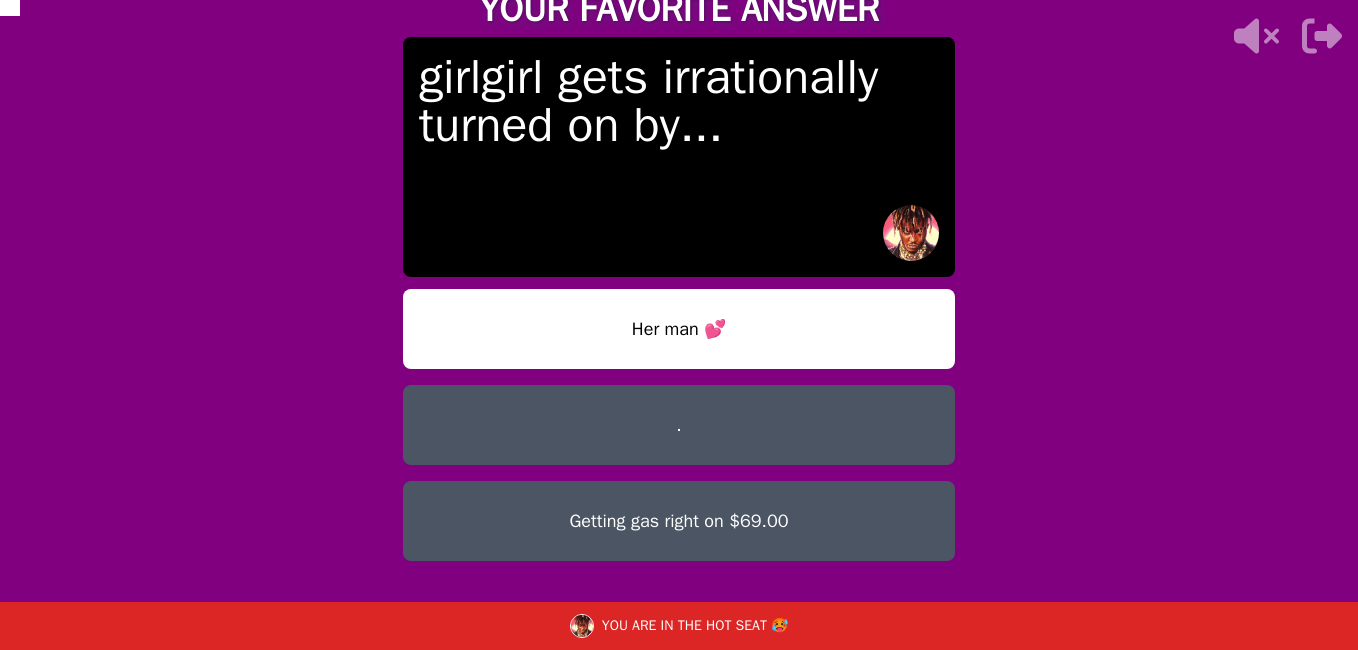 click on "Her man 💕" at bounding box center [679, 329] 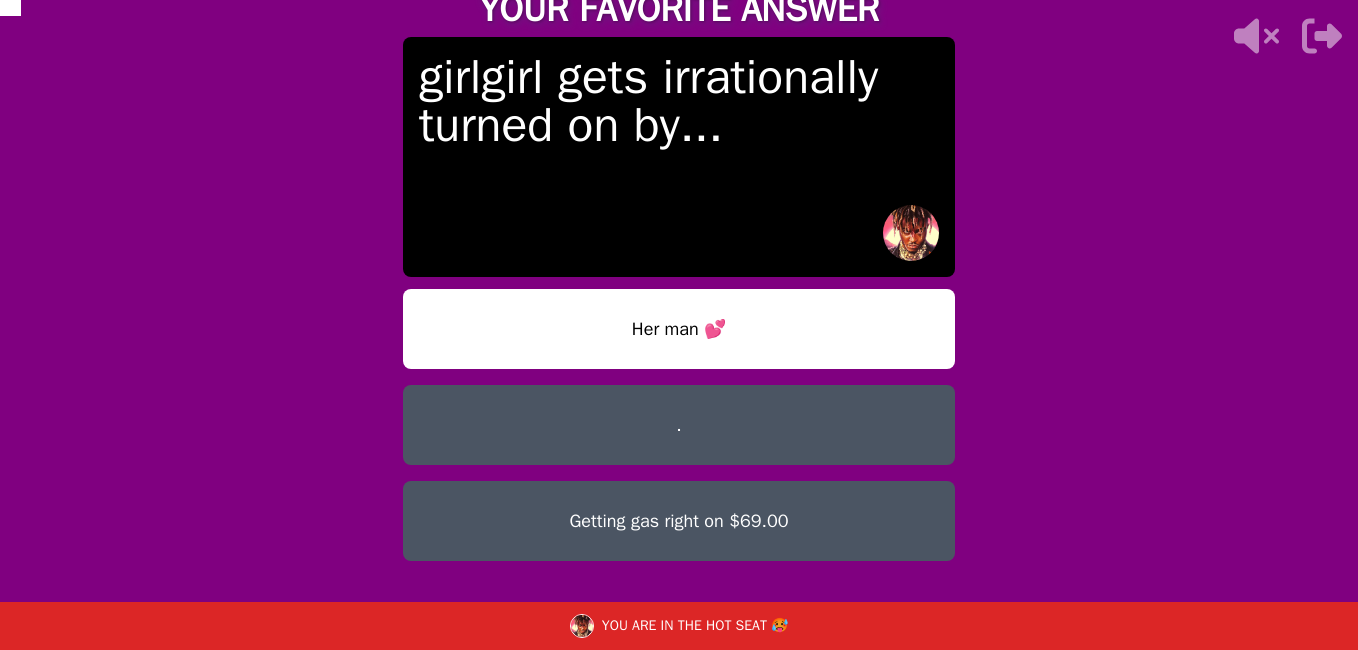 click on "Her man 💕" at bounding box center (679, 329) 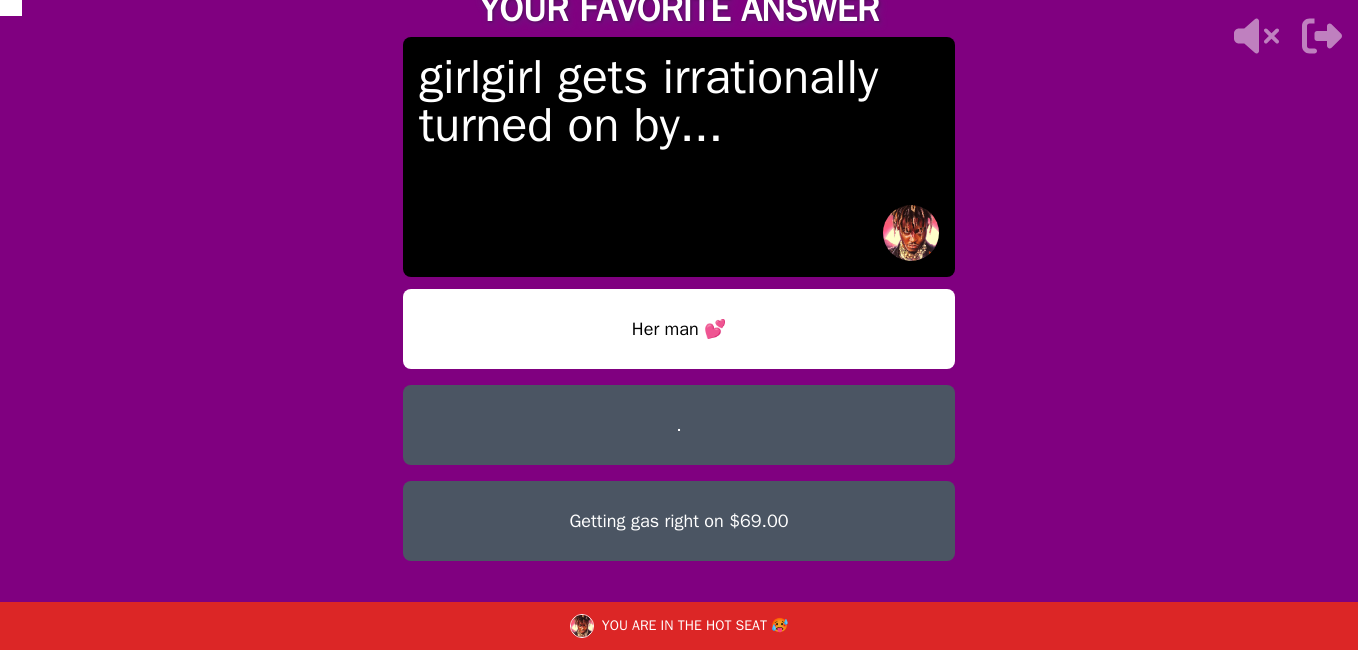 click on "Her man 💕" at bounding box center (679, 329) 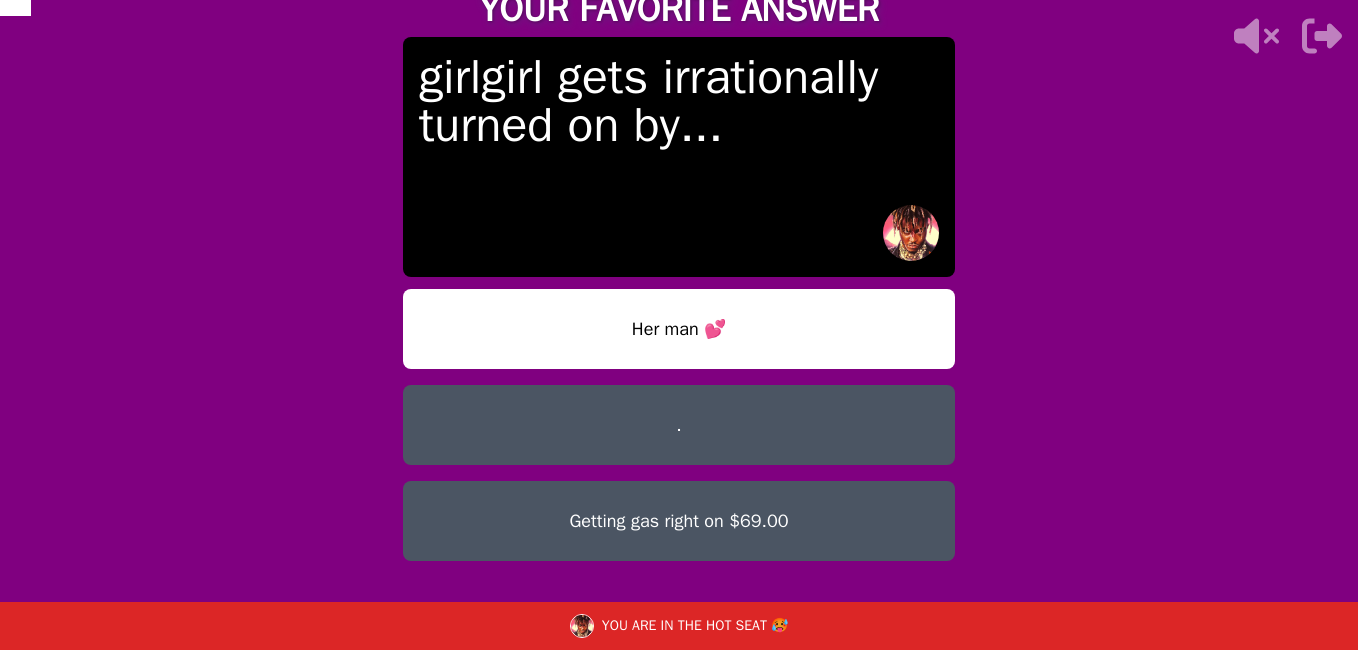drag, startPoint x: 735, startPoint y: 343, endPoint x: 1140, endPoint y: 233, distance: 419.6725 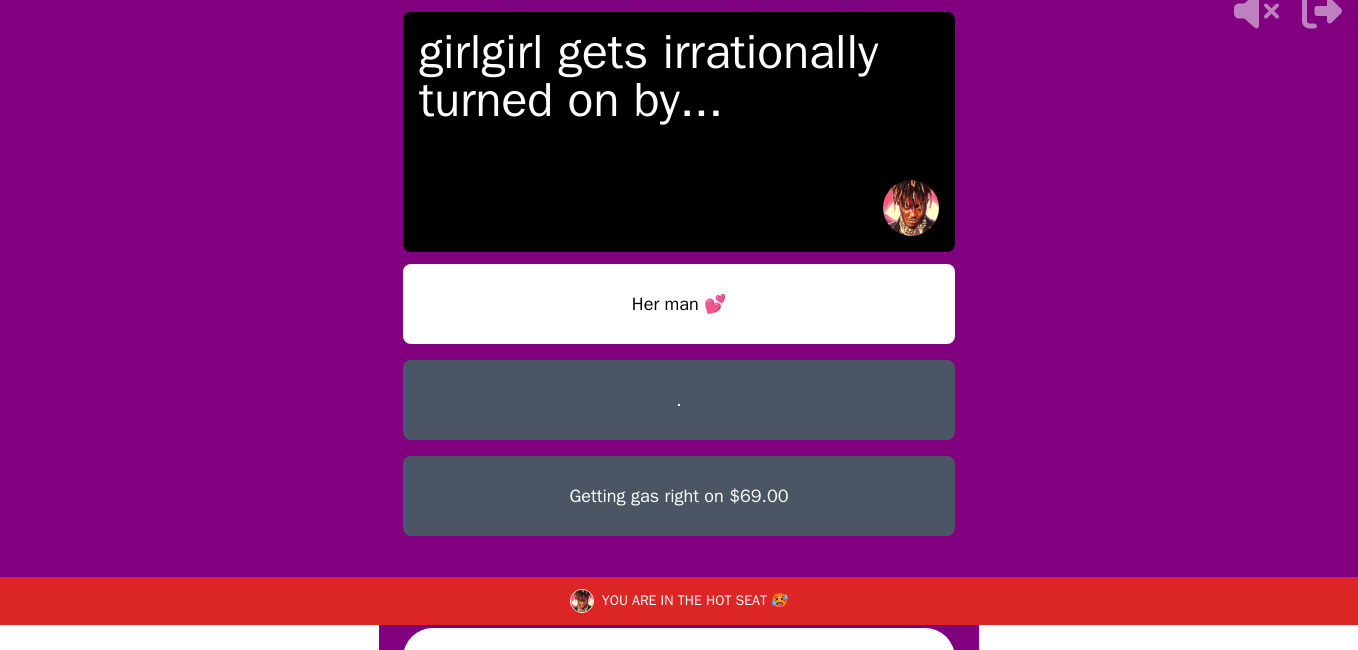 scroll, scrollTop: 75, scrollLeft: 0, axis: vertical 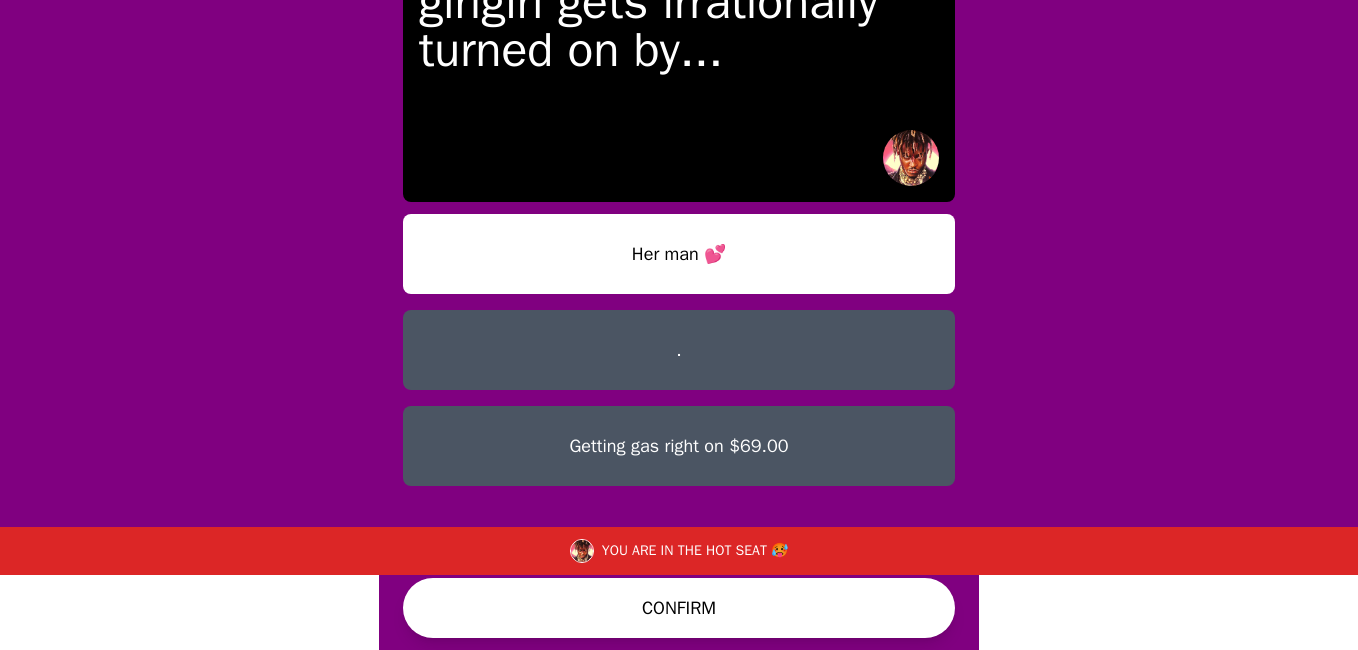 click on "CONFIRM" at bounding box center [679, 608] 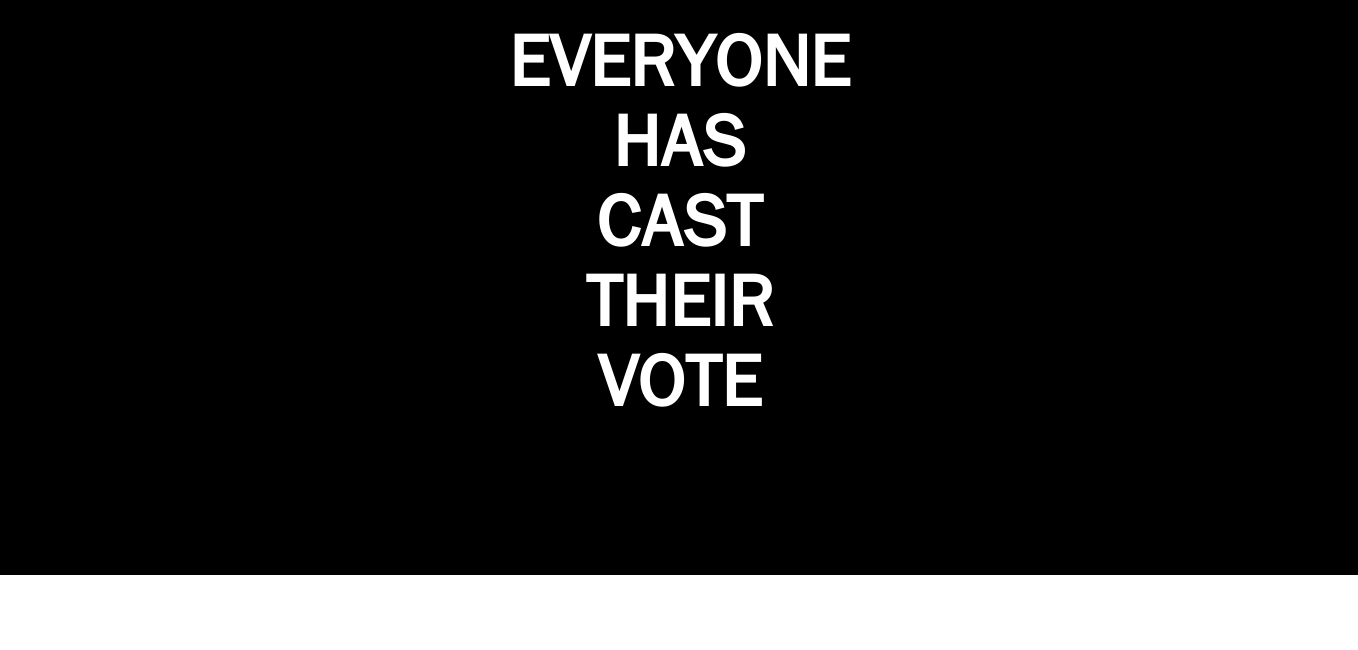 scroll, scrollTop: 0, scrollLeft: 0, axis: both 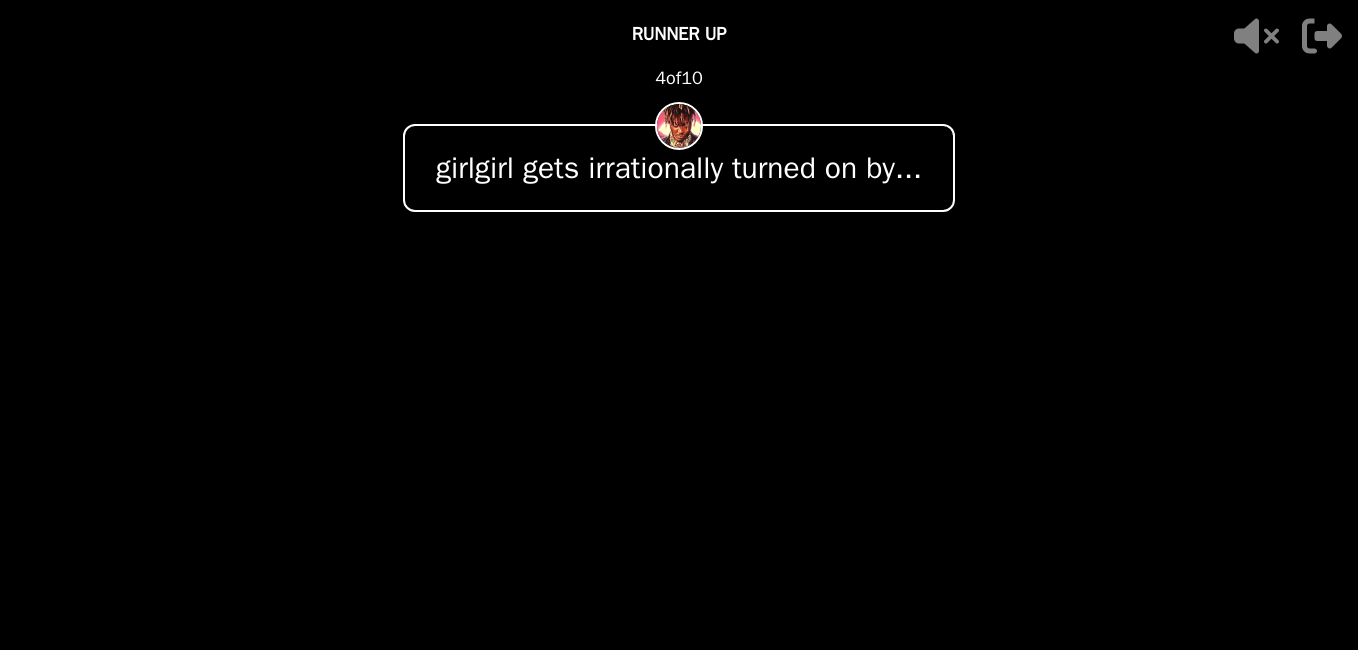 click on "+ 250" at bounding box center (796, 436) 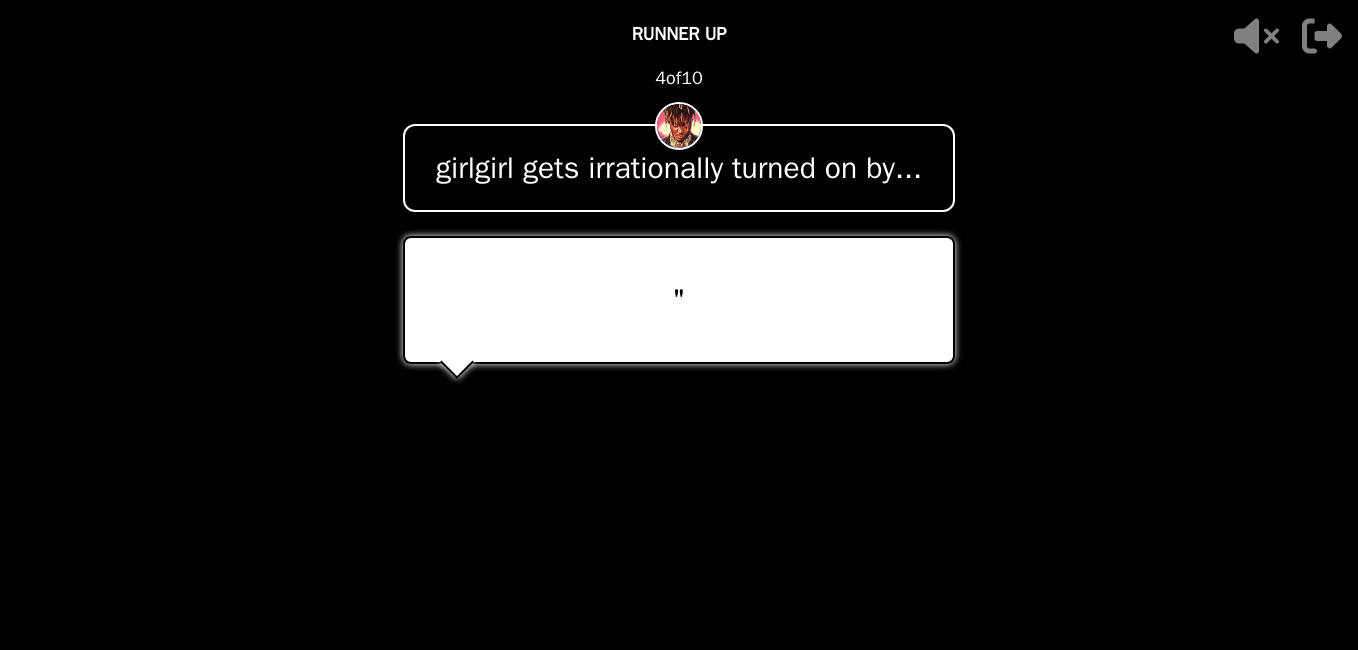 click on "+ 250" at bounding box center [796, 436] 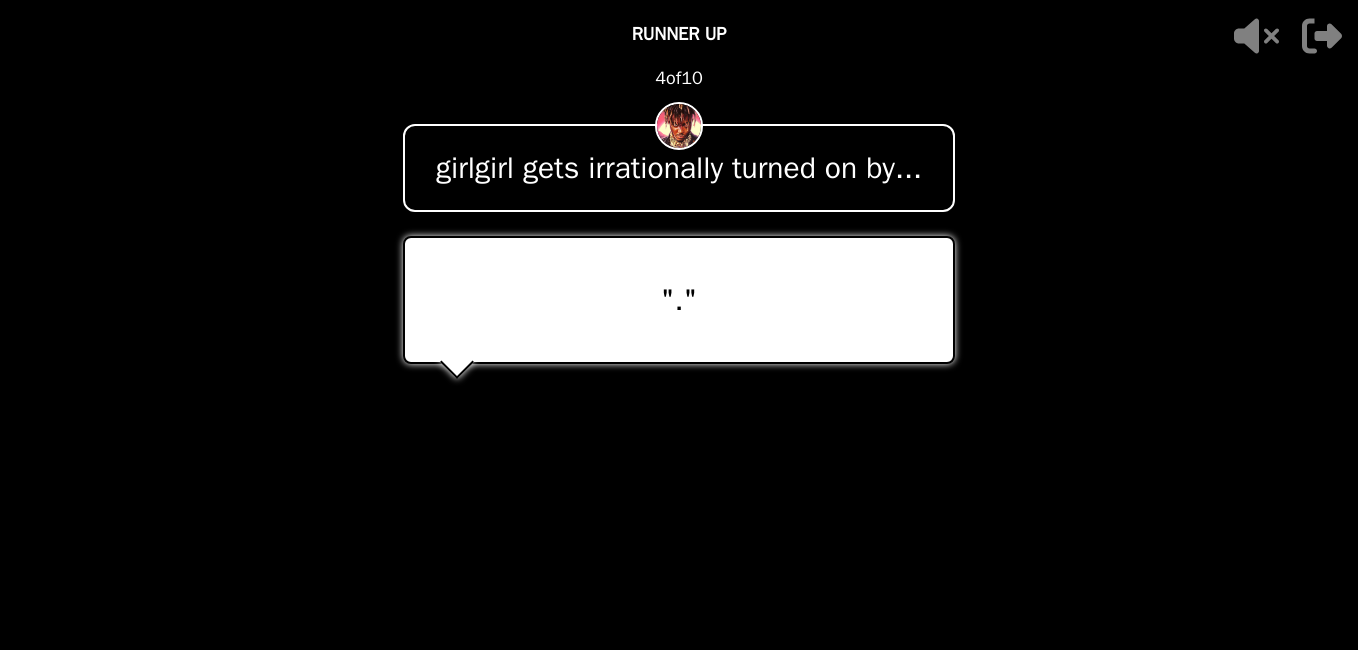 click on "+ 250" at bounding box center (796, 436) 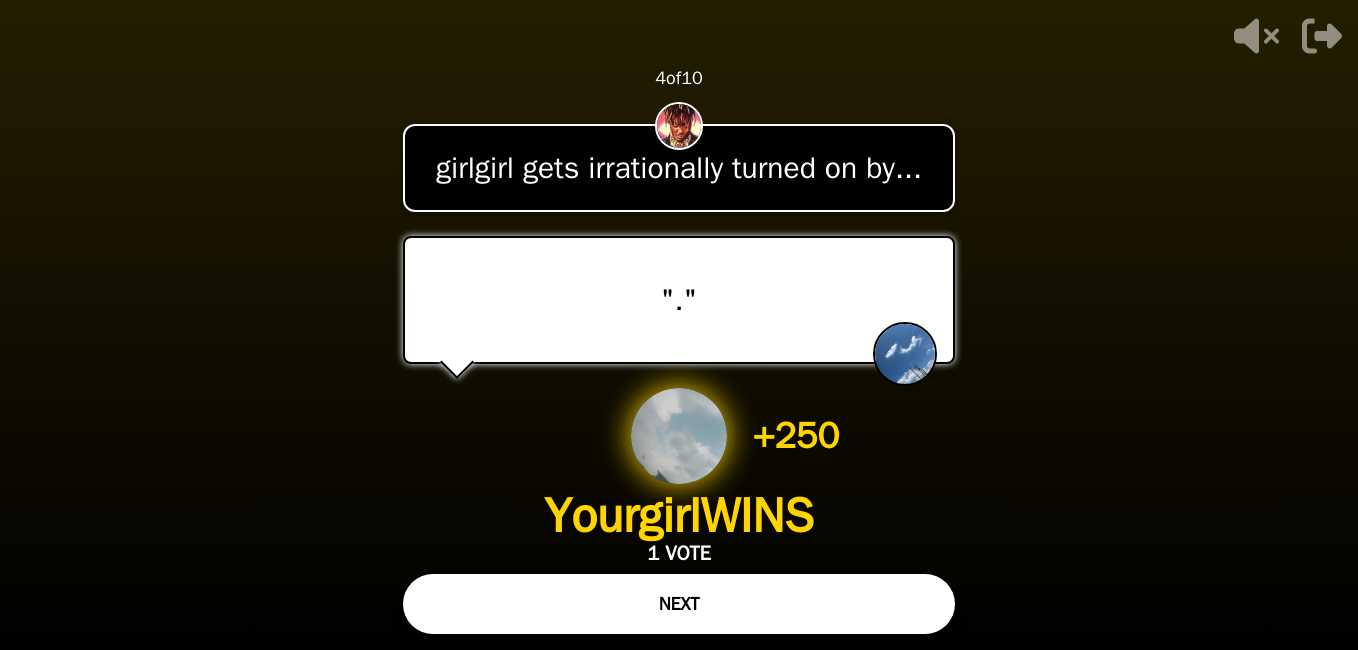 click on "NEXT" at bounding box center (679, 604) 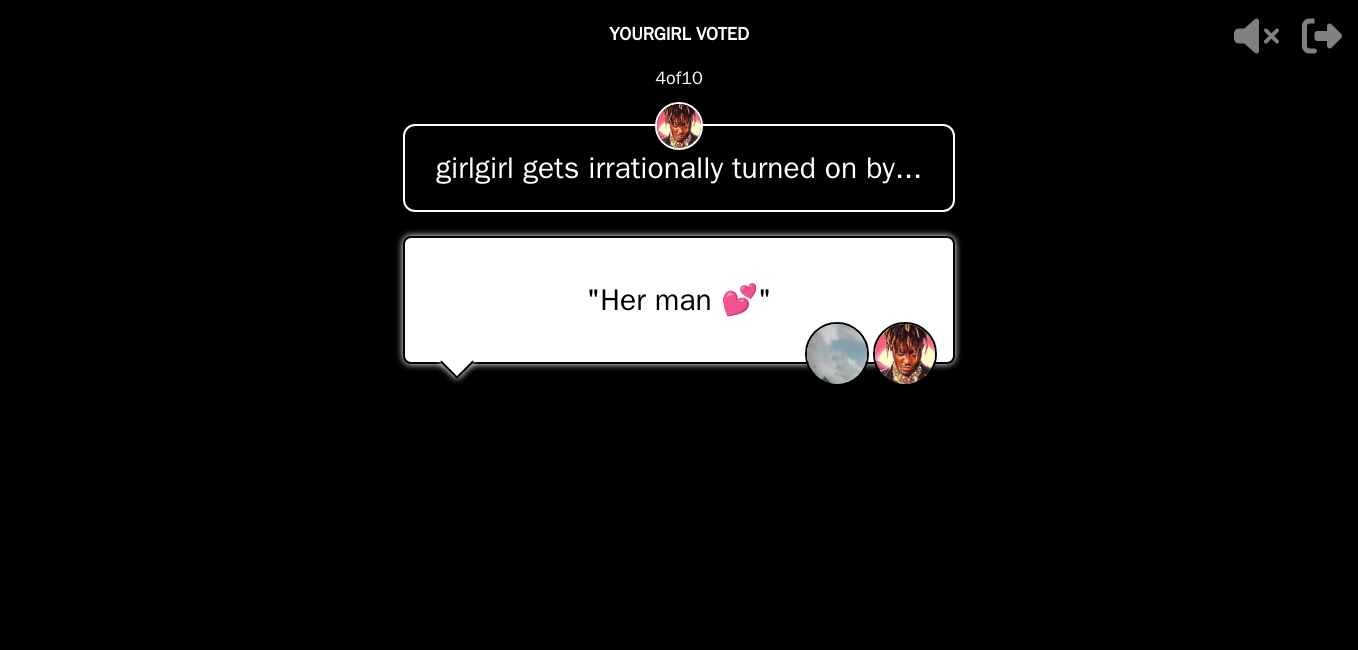 click on "[PERSON_NAME]  WINS" at bounding box center [678, 516] 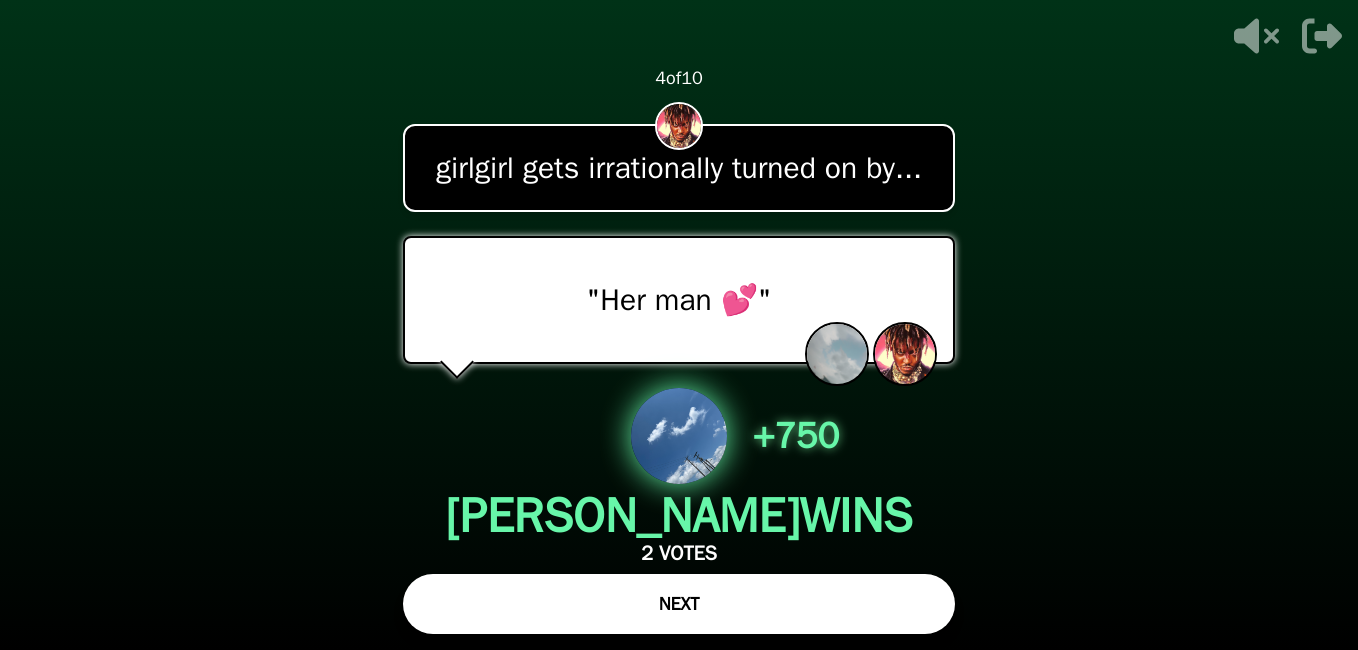 click on "NEXT" at bounding box center (679, 604) 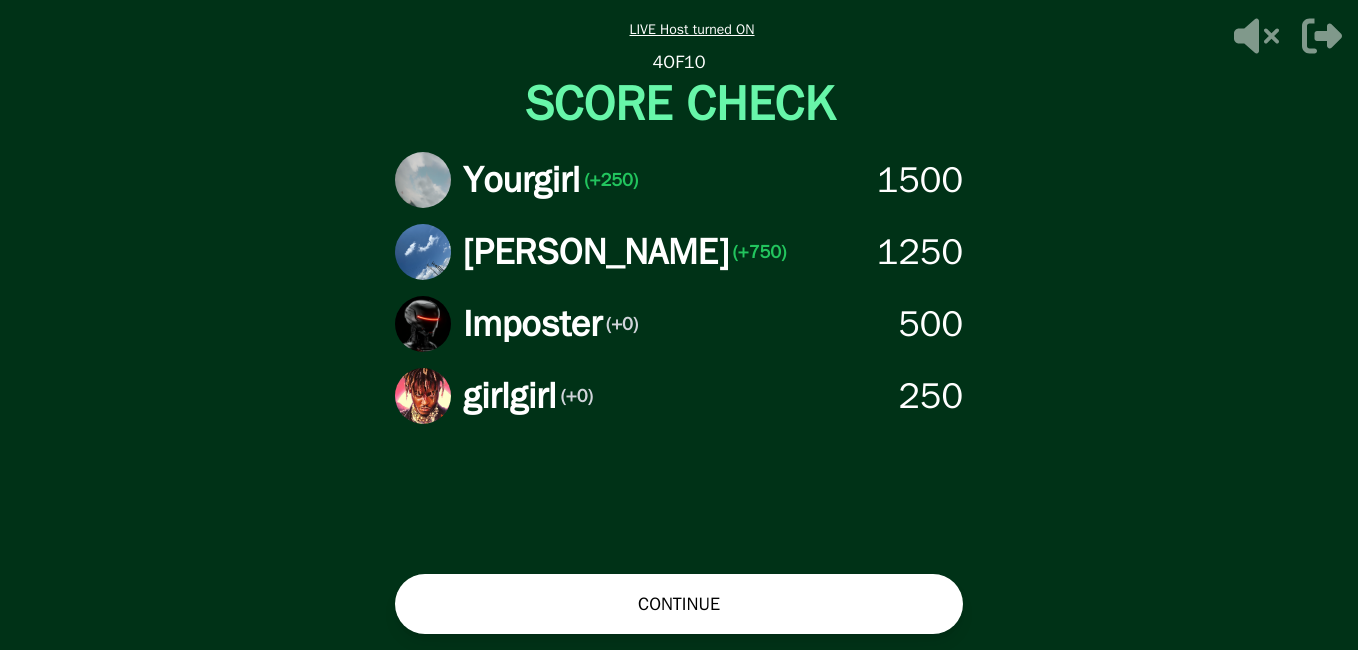 click on "CONTINUE" at bounding box center (679, 604) 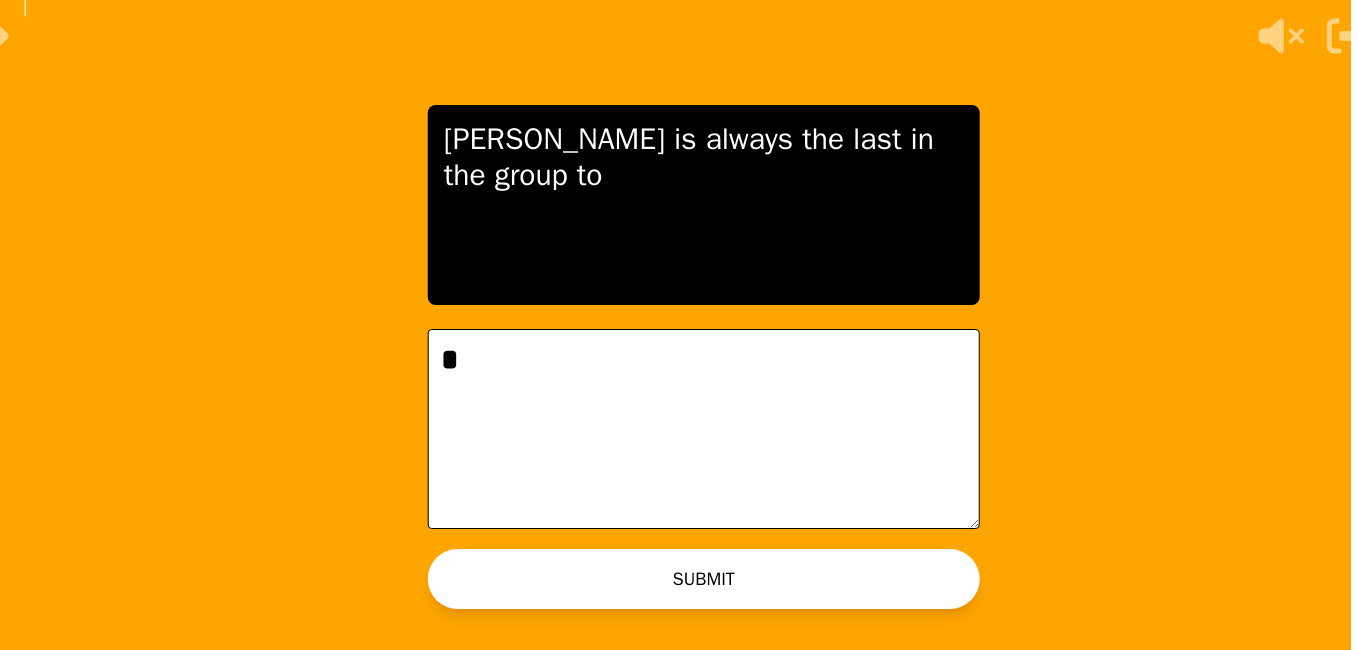 scroll, scrollTop: 0, scrollLeft: 0, axis: both 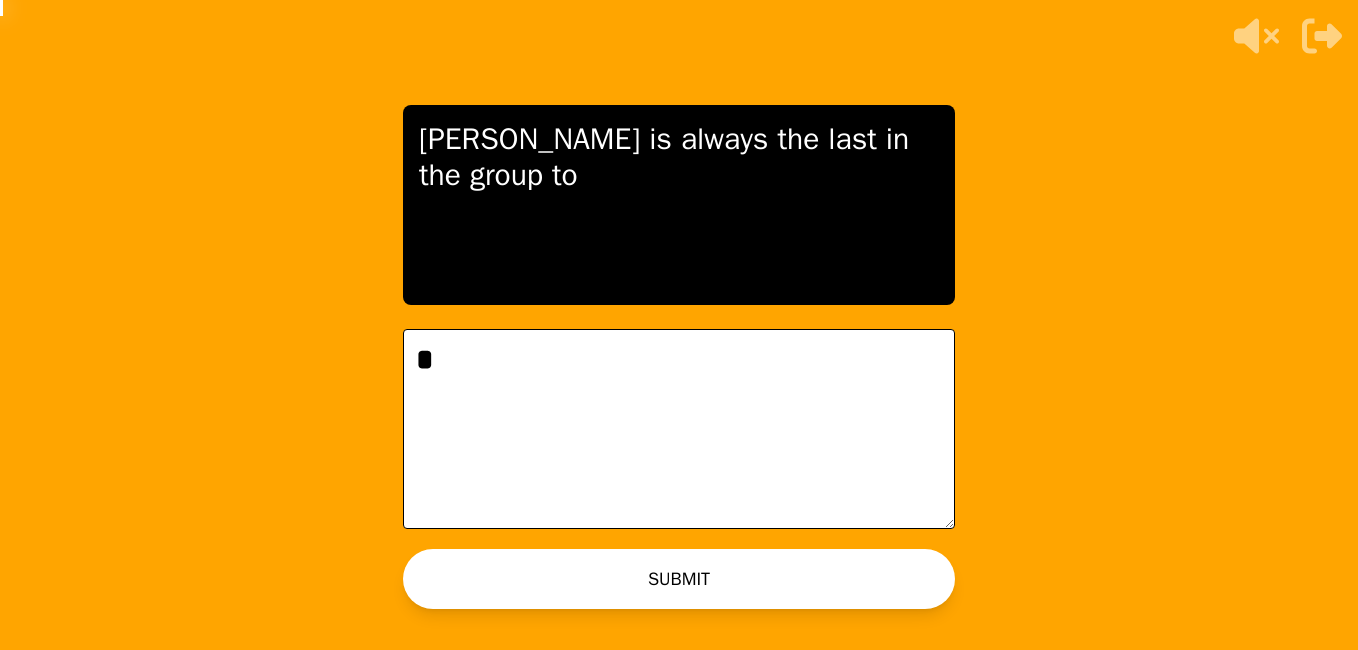 type on "*" 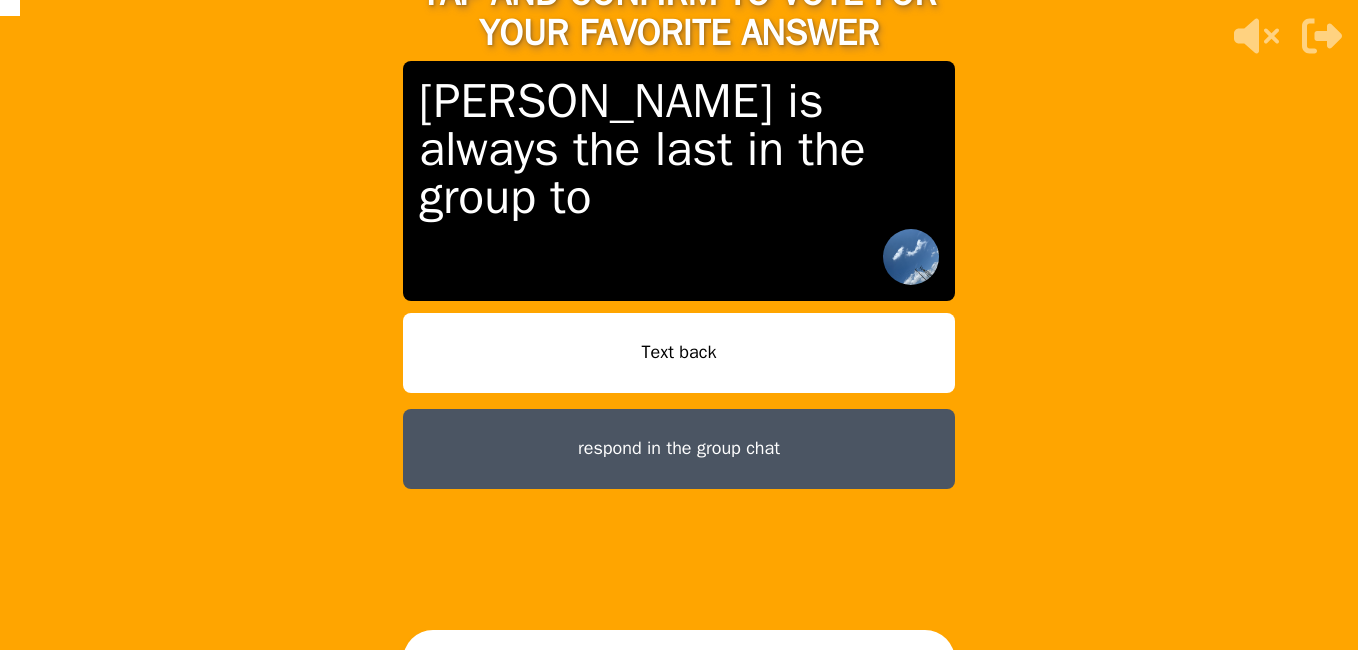 click on "TAP AND CONFIRM TO VOTE FOR YOUR FAVORITE ANSWER [PERSON_NAME] is always the last in the group to Text back respond in the group chat CONFIRM" at bounding box center (679, 325) 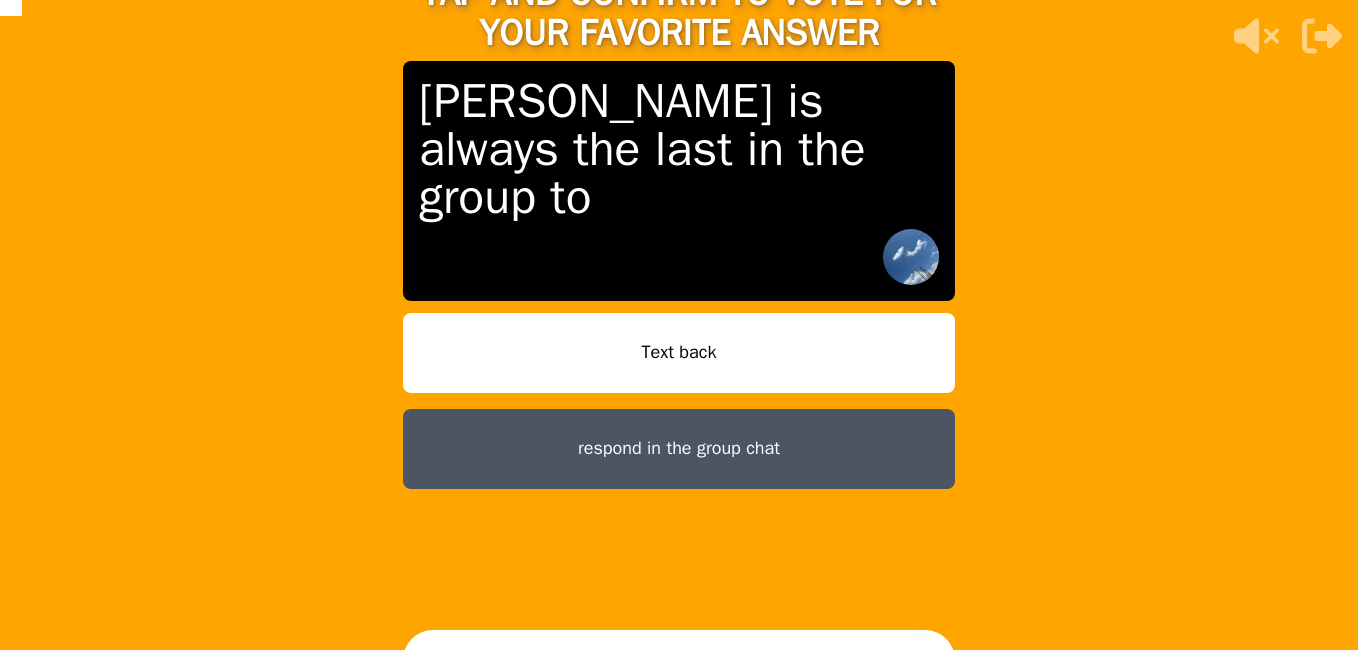 click on "CONFIRM" at bounding box center [679, 660] 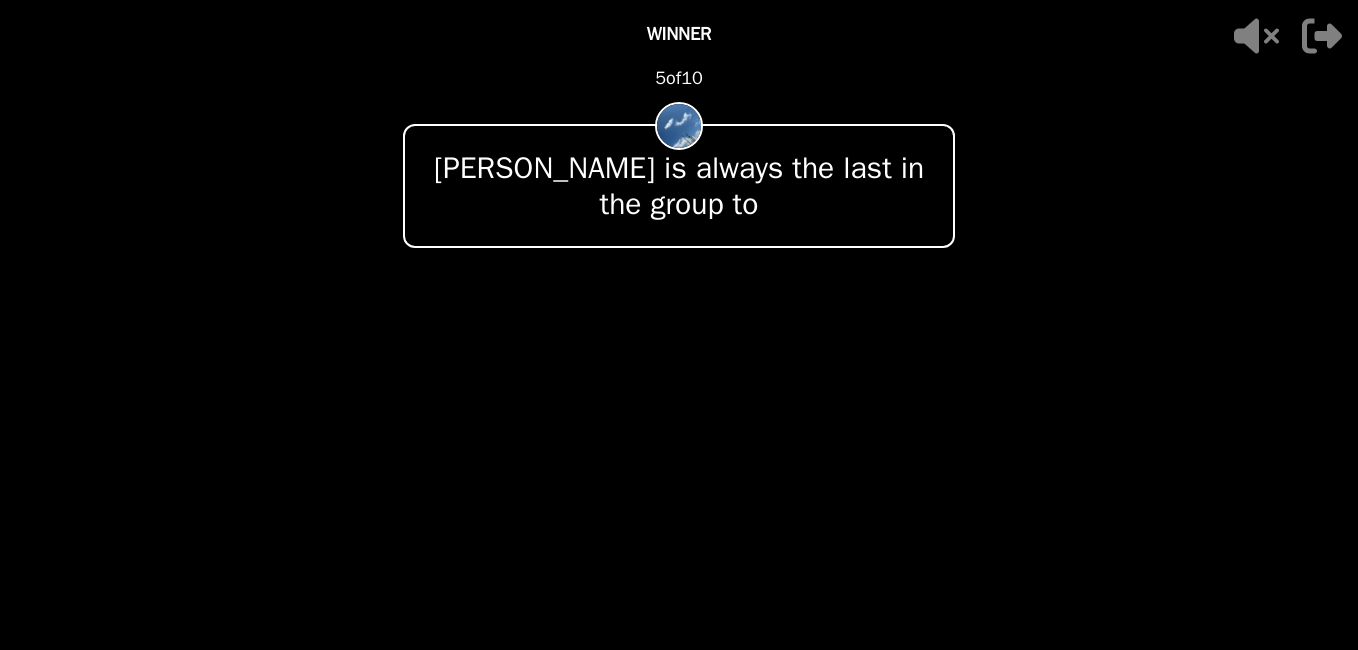click at bounding box center [679, 472] 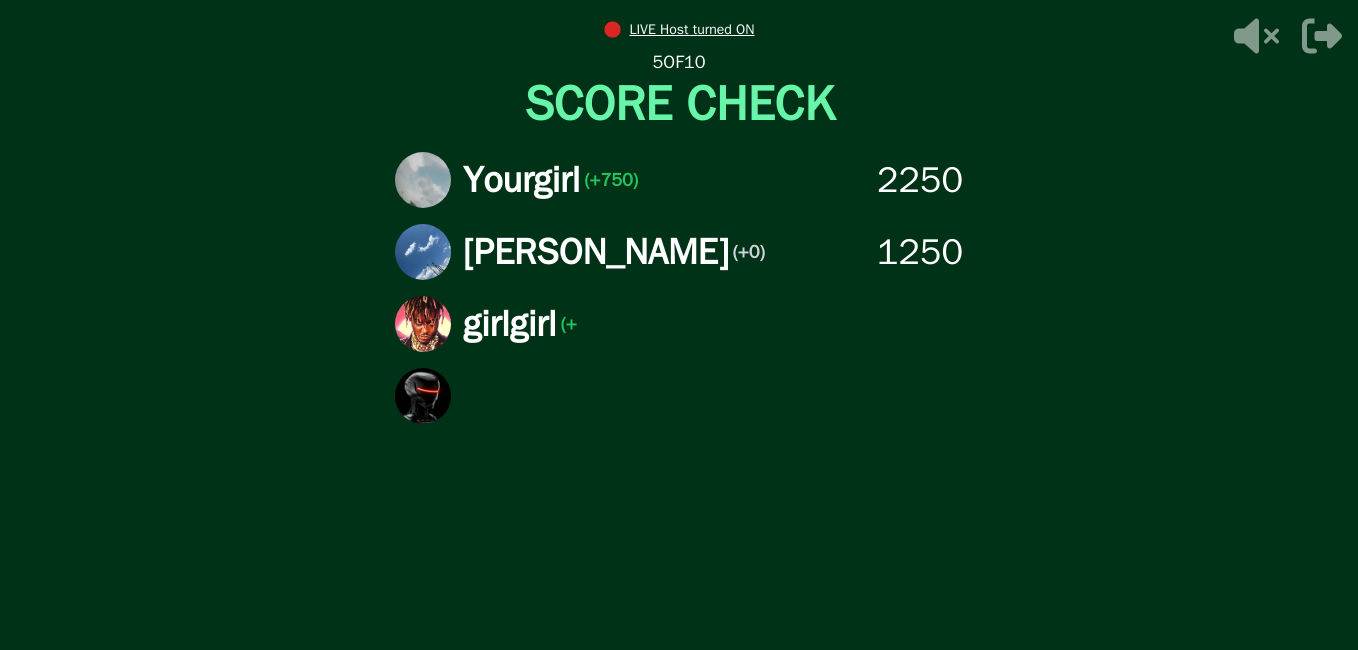 click on "Yourgirl (+750) 2250 [PERSON_NAME] (+0) 1250 girlgirl (+" at bounding box center (679, 381) 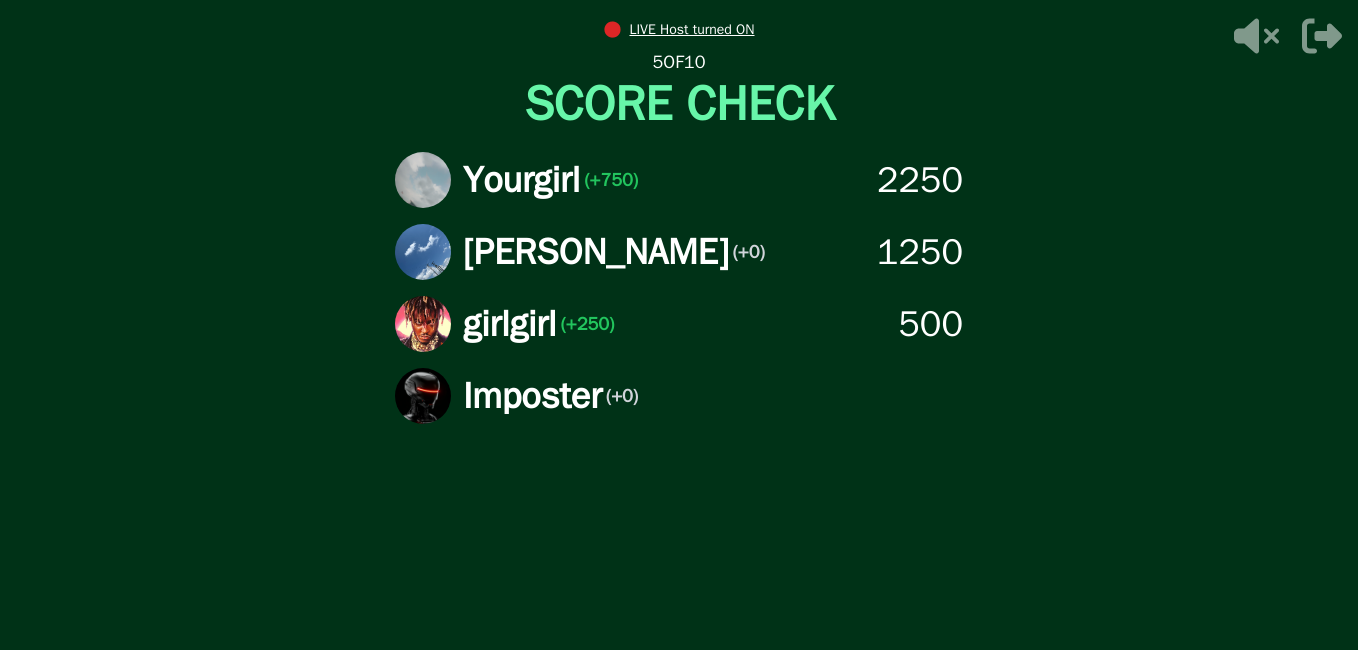click on "Yourgirl (+750) 2250 [PERSON_NAME] (+0) 1250 girlgirl (+250) 500 Imposter (+0)" at bounding box center [679, 381] 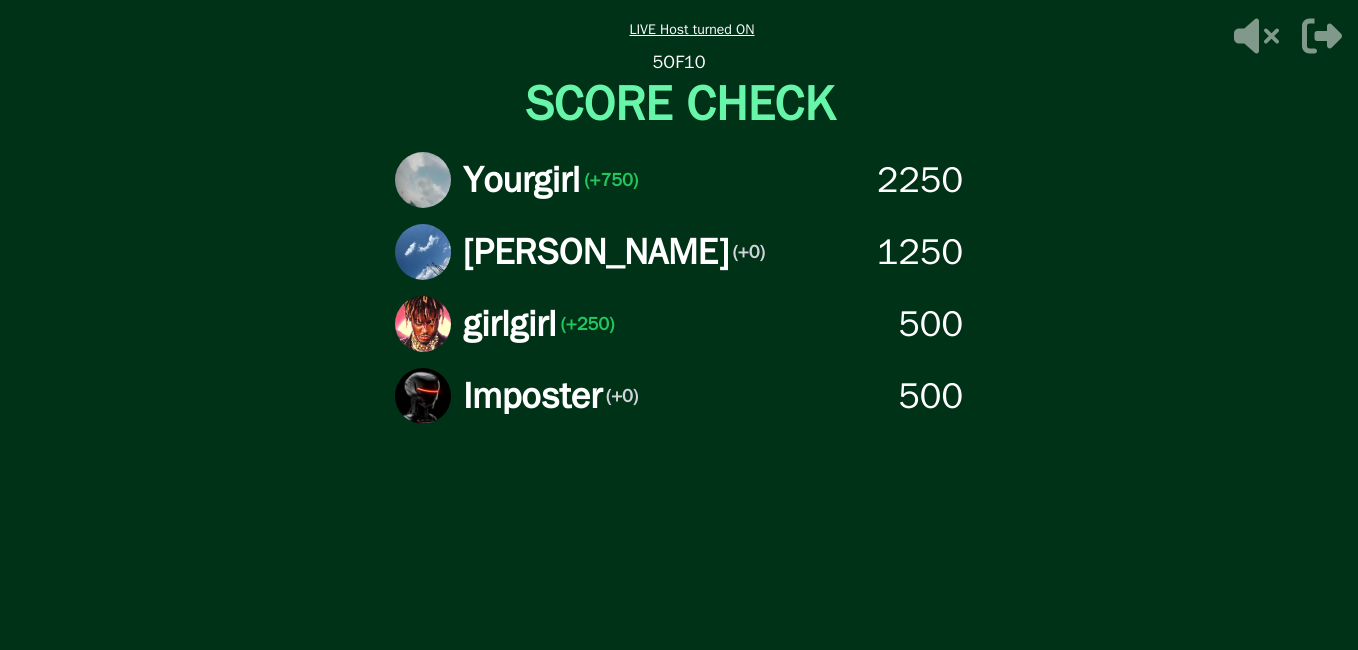 click on "Yourgirl (+750) 2250 [PERSON_NAME] (+0) 1250 girlgirl (+250) 500 Imposter (+0) 500" at bounding box center [679, 381] 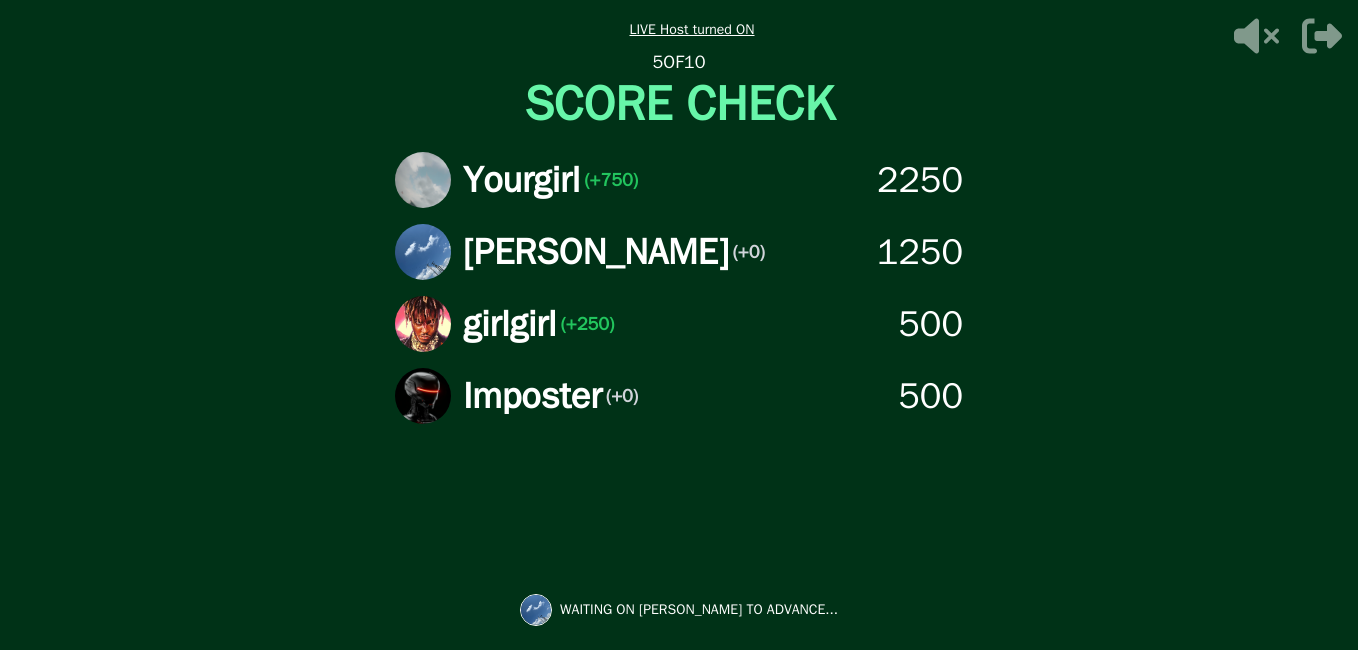 click on "Yourgirl (+750) 2250 [PERSON_NAME] (+0) 1250 girlgirl (+250) 500 Imposter (+0) 500" at bounding box center (679, 381) 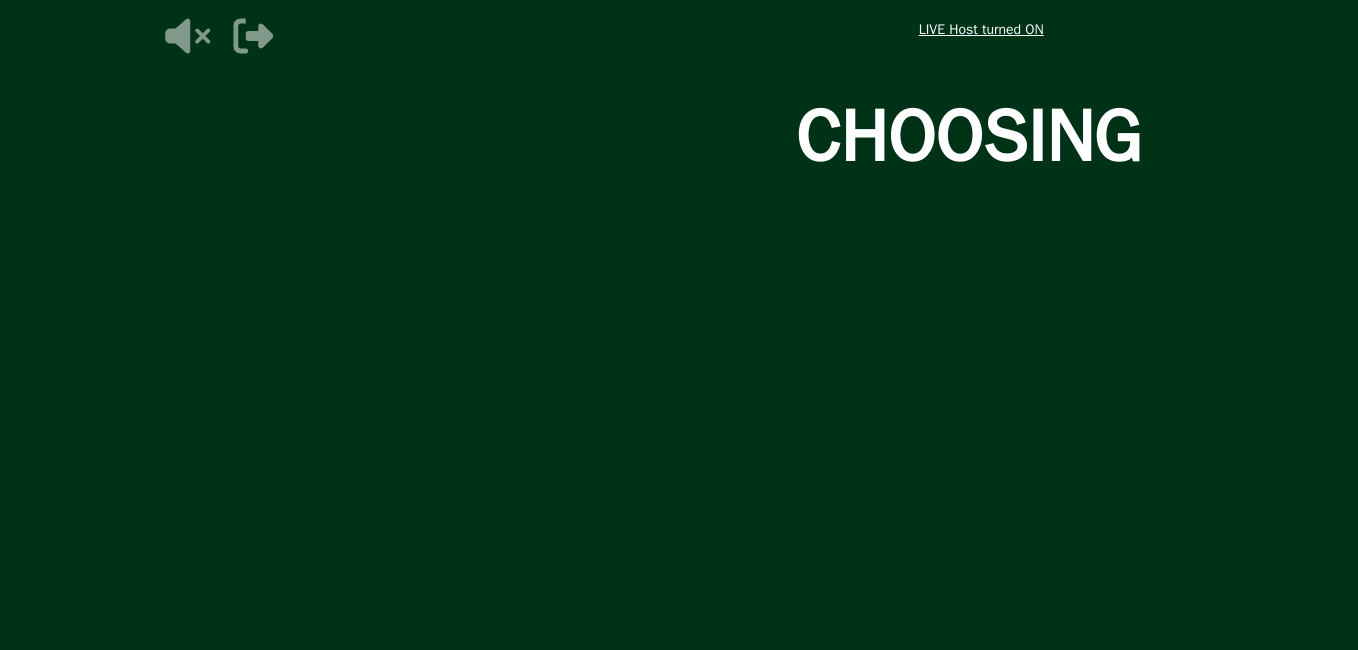 click on "● LIVE Host turned ON 5  OF  10 SCORE CHECK Yourgirl (+750) 2250 [PERSON_NAME] (+0) 1250 girlgirl (+250) 500 Imposter [PHONE_NUMBER] ON   [PERSON_NAME]   TO ADVANCE... CHOOSING   THE IMPOSTER  IS THINKING THINKING LIKE A HUMAN... ● LIVE Host turned ON 0 / 0   PEOPLE SUBMITTED 6  of  10 Super Voter THEIR VOTE IS WORTH 2x:  500 PTS Yourgirl WAITING ON   YOURGIRL   TO ADVANCE..." at bounding box center (679, 325) 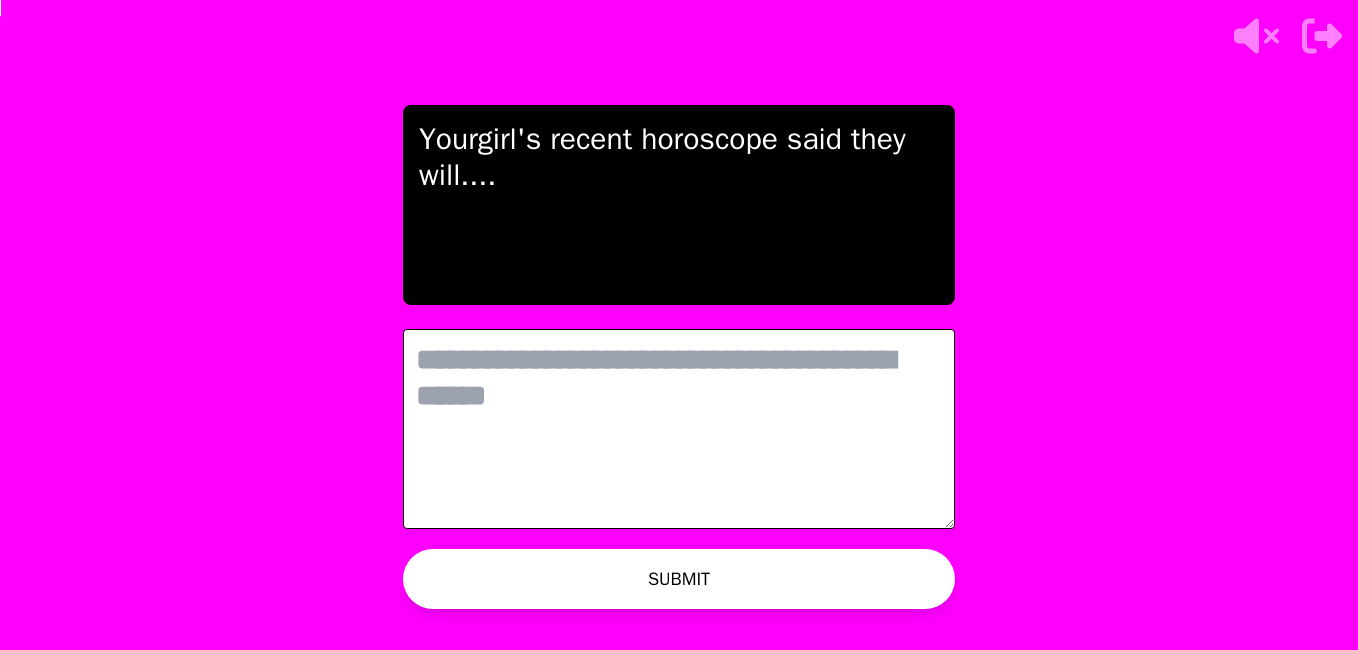 scroll, scrollTop: 0, scrollLeft: 0, axis: both 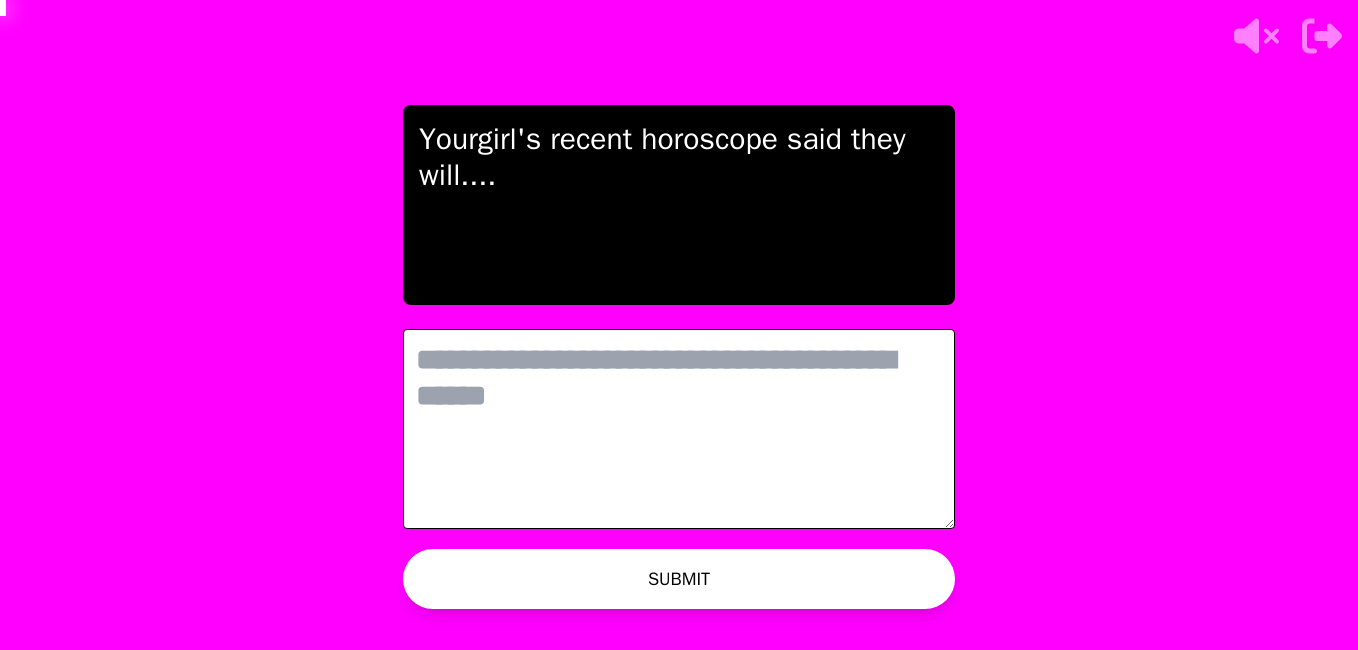 click on "SUBMIT" at bounding box center [679, 579] 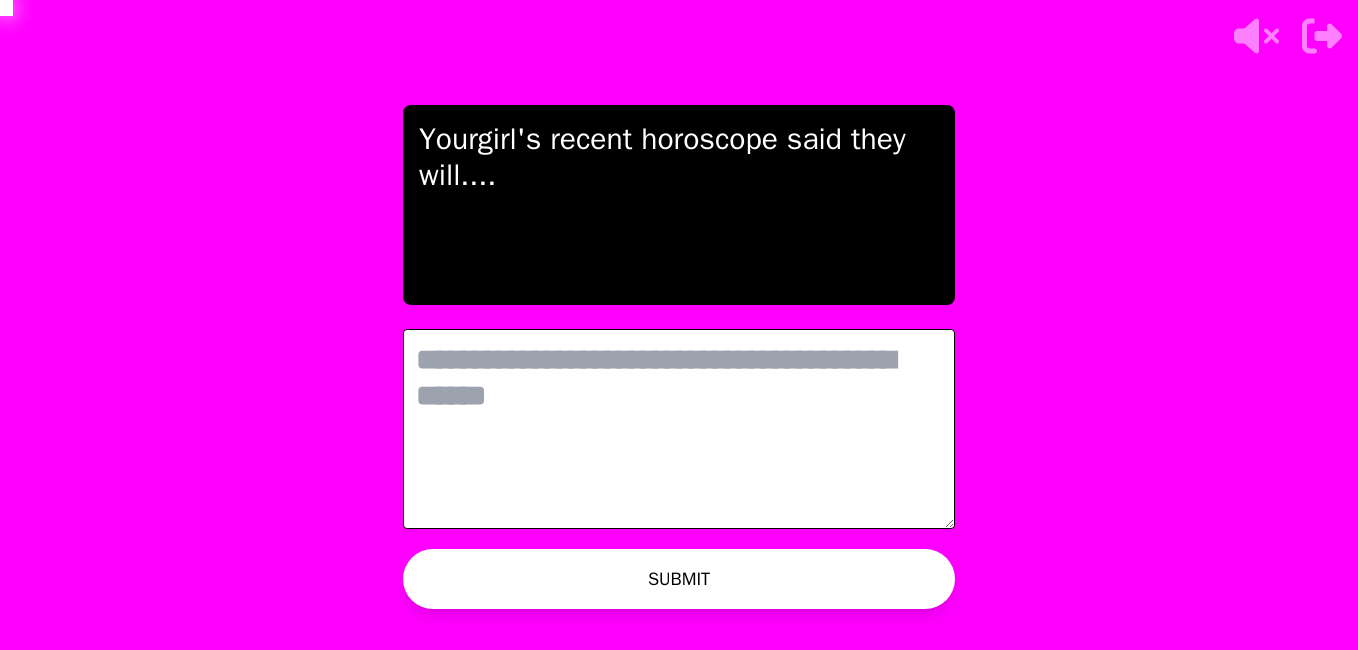 type 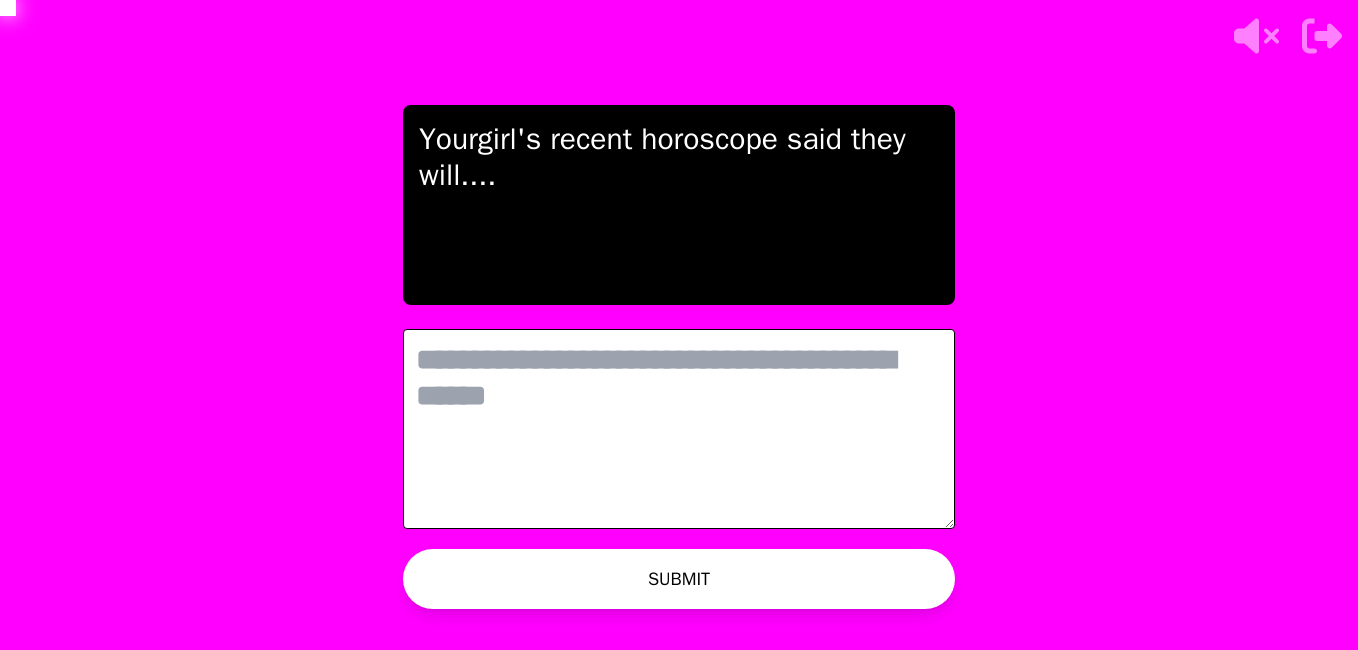 click at bounding box center [679, 429] 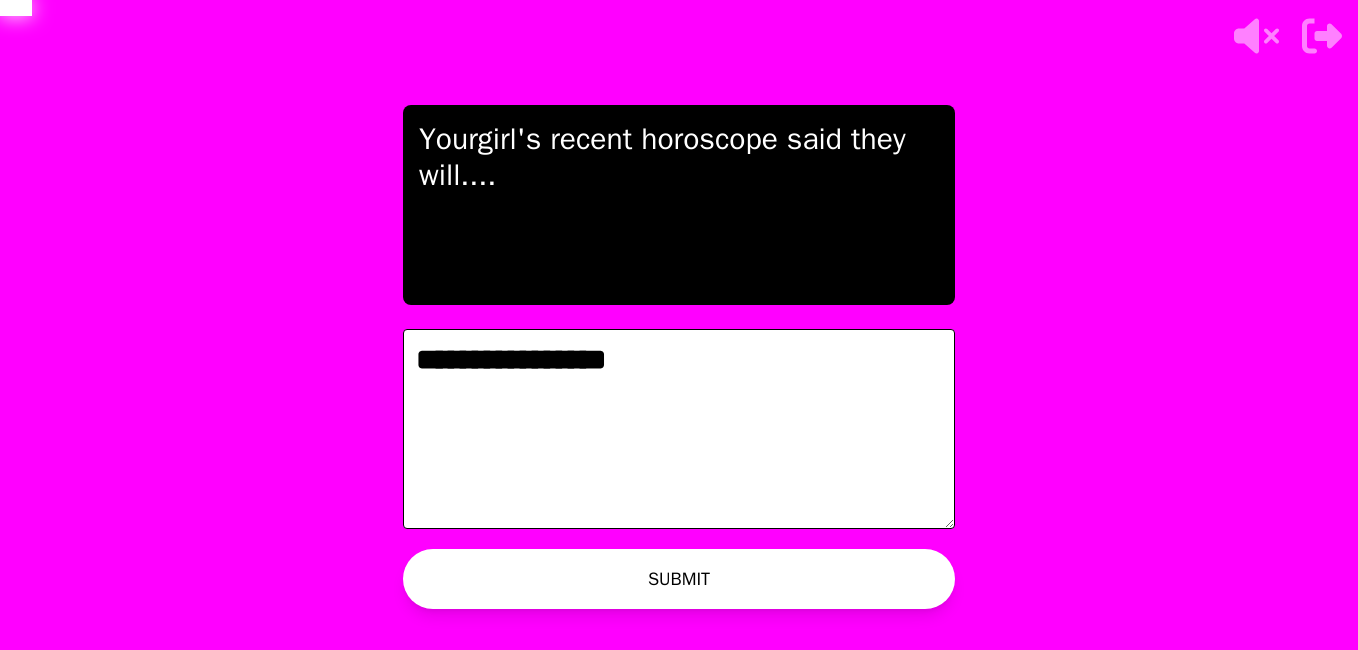 type on "**********" 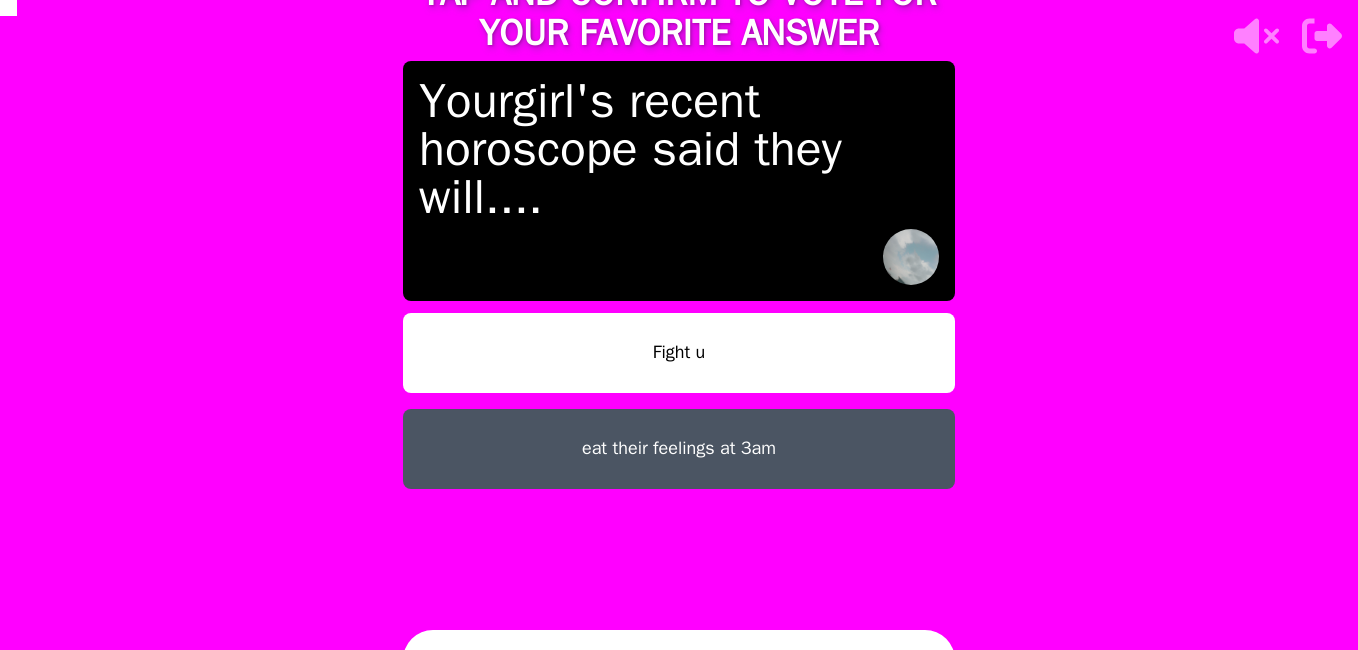 click on "CONFIRM" at bounding box center [679, 660] 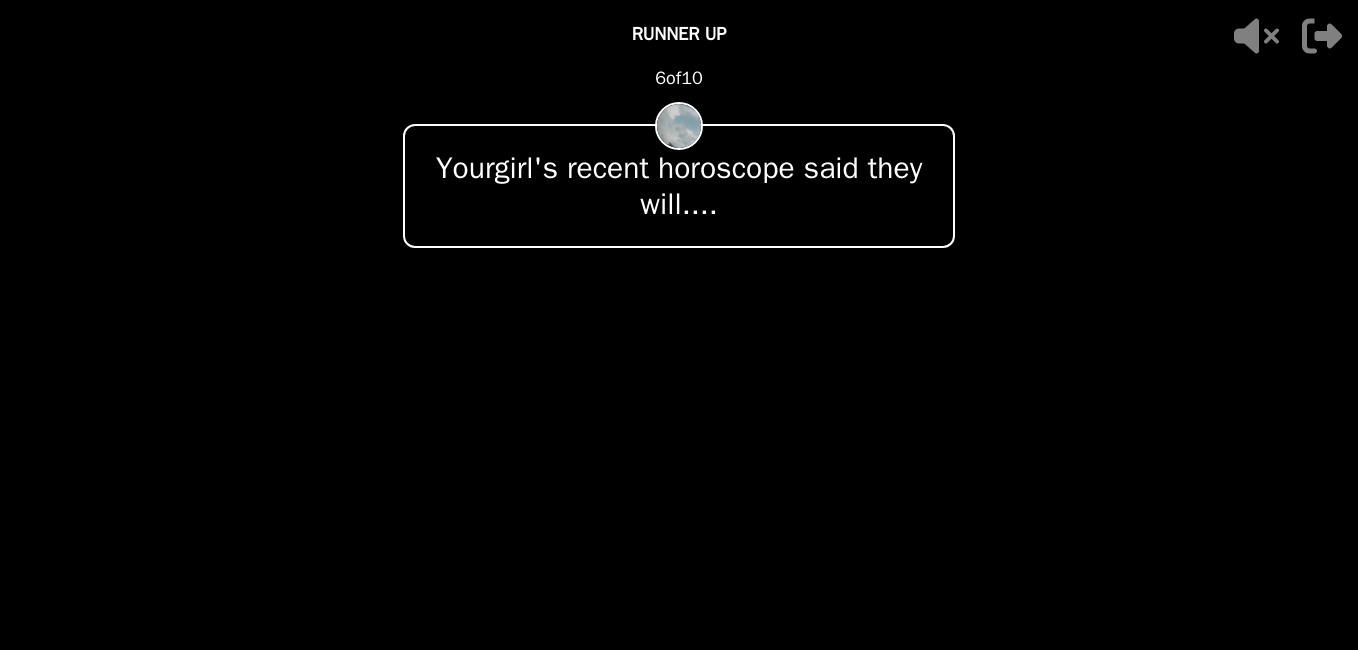 click at bounding box center (679, 472) 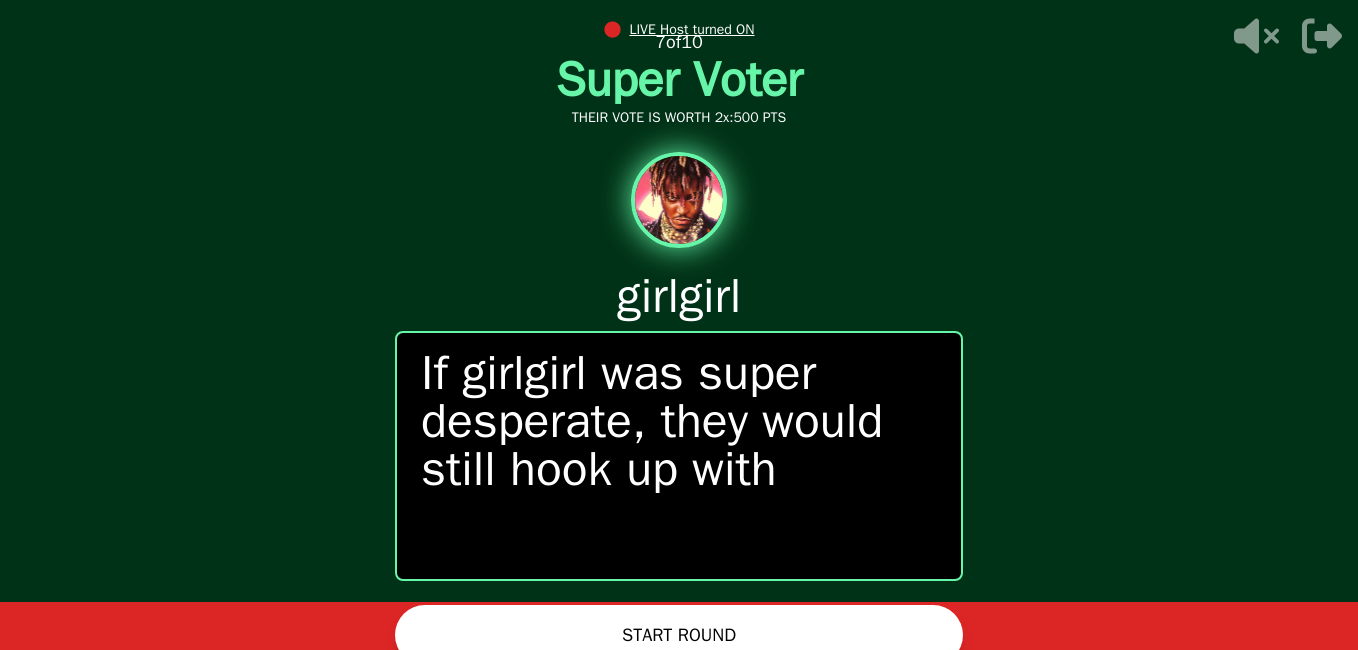 click on "START ROUND" at bounding box center [679, 635] 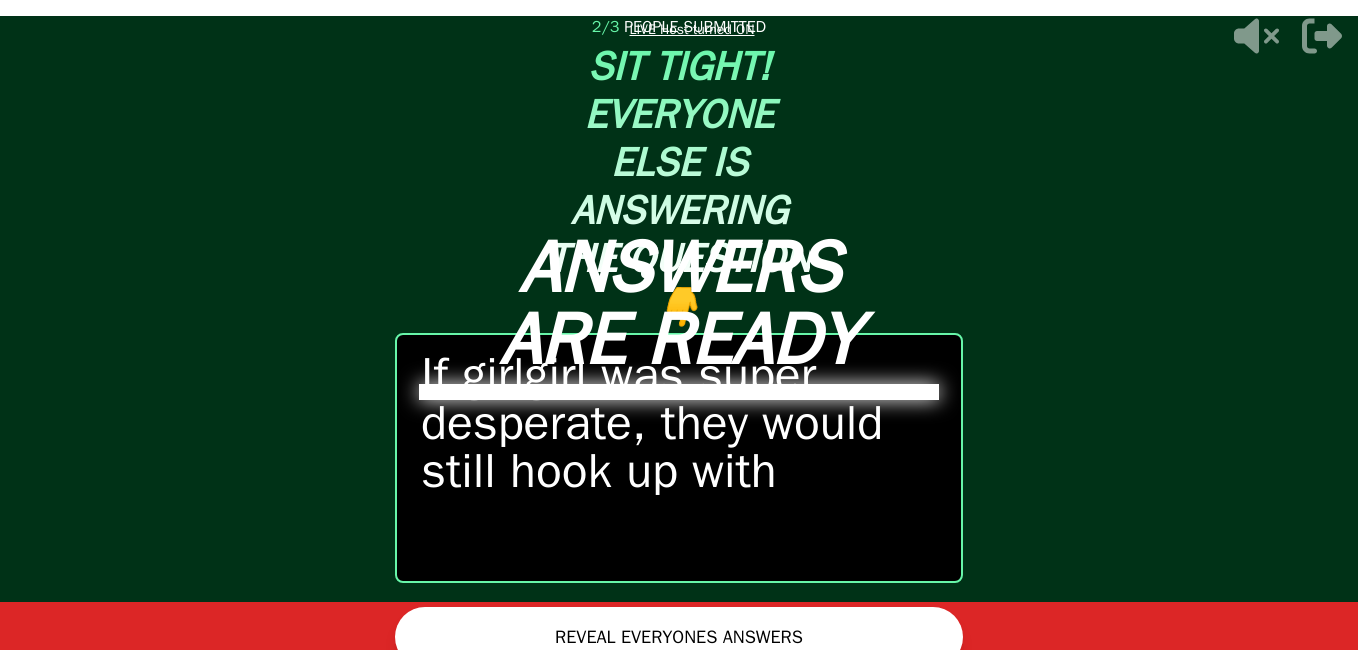 click on "REVEAL EVERYONES ANSWERS" at bounding box center (679, 637) 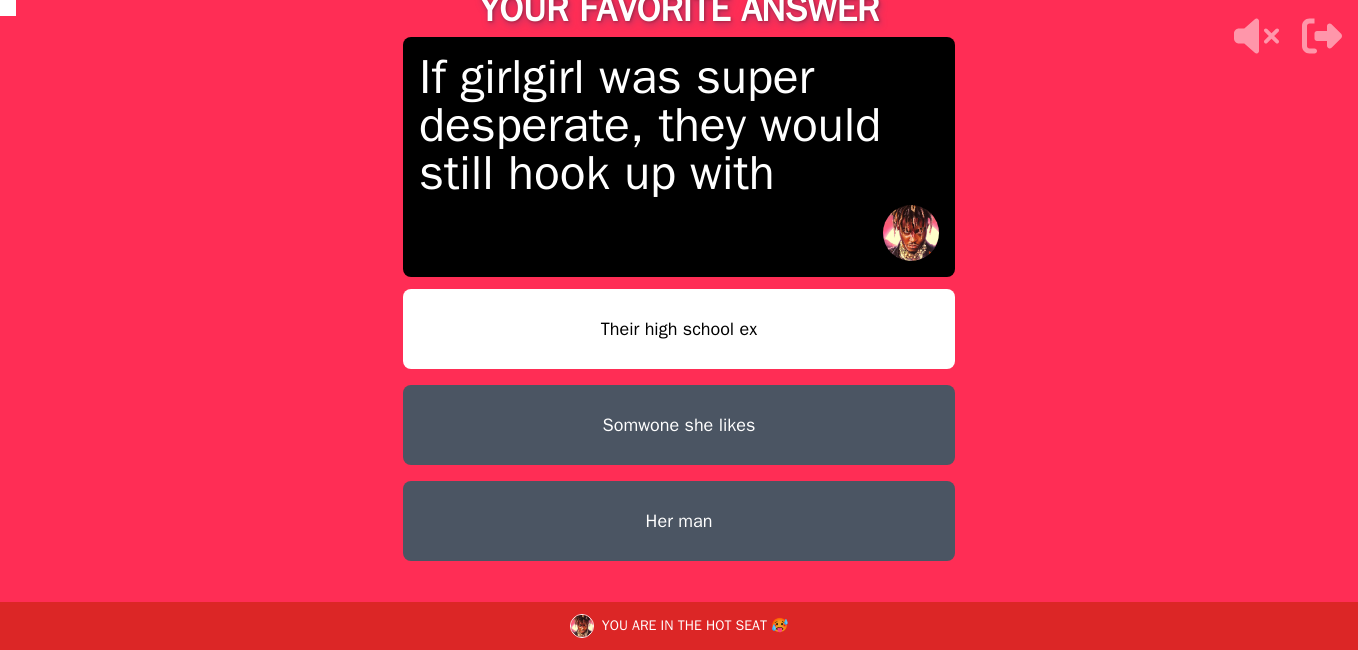 drag, startPoint x: 728, startPoint y: 501, endPoint x: 694, endPoint y: 522, distance: 39.962482 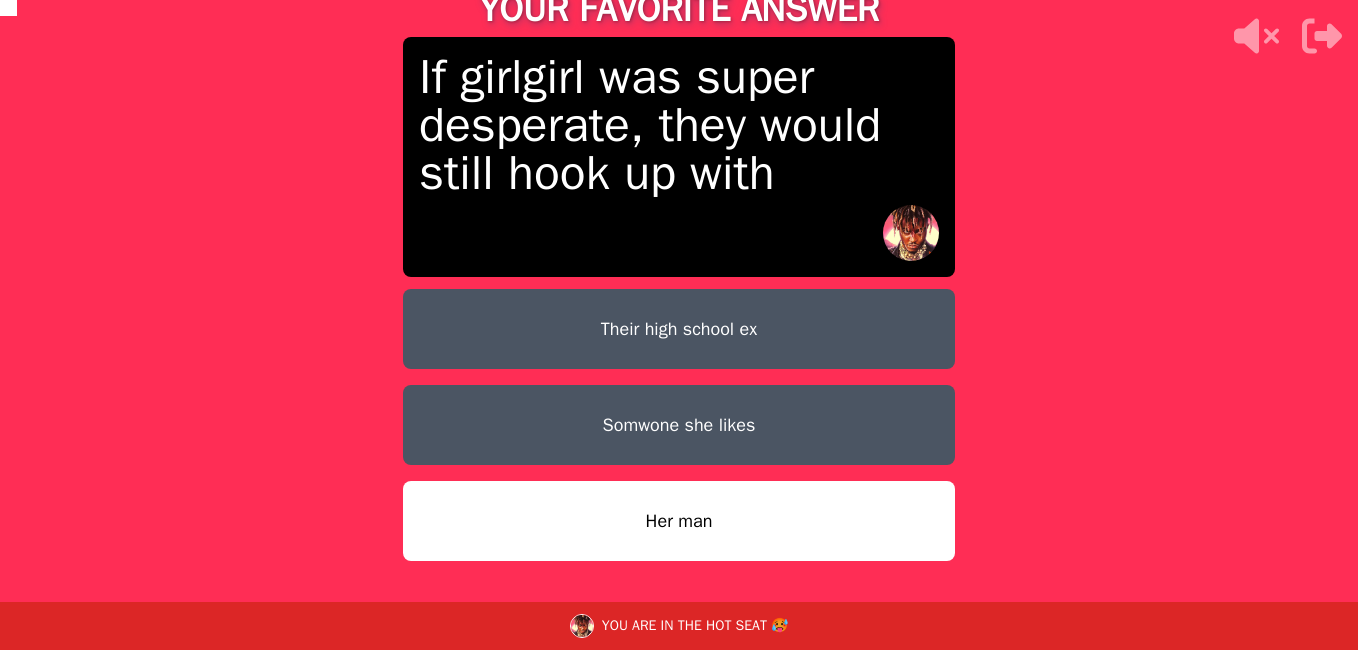 click on "Her man" at bounding box center (679, 521) 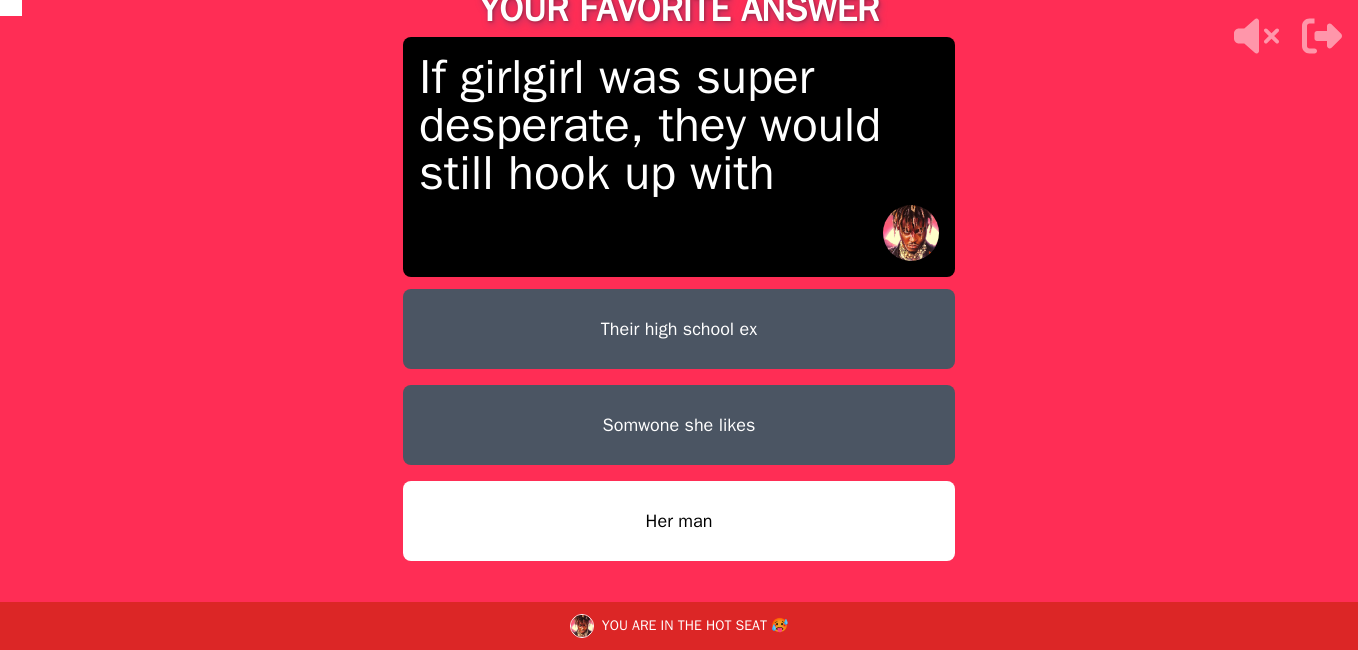 click on "Her man" at bounding box center (679, 521) 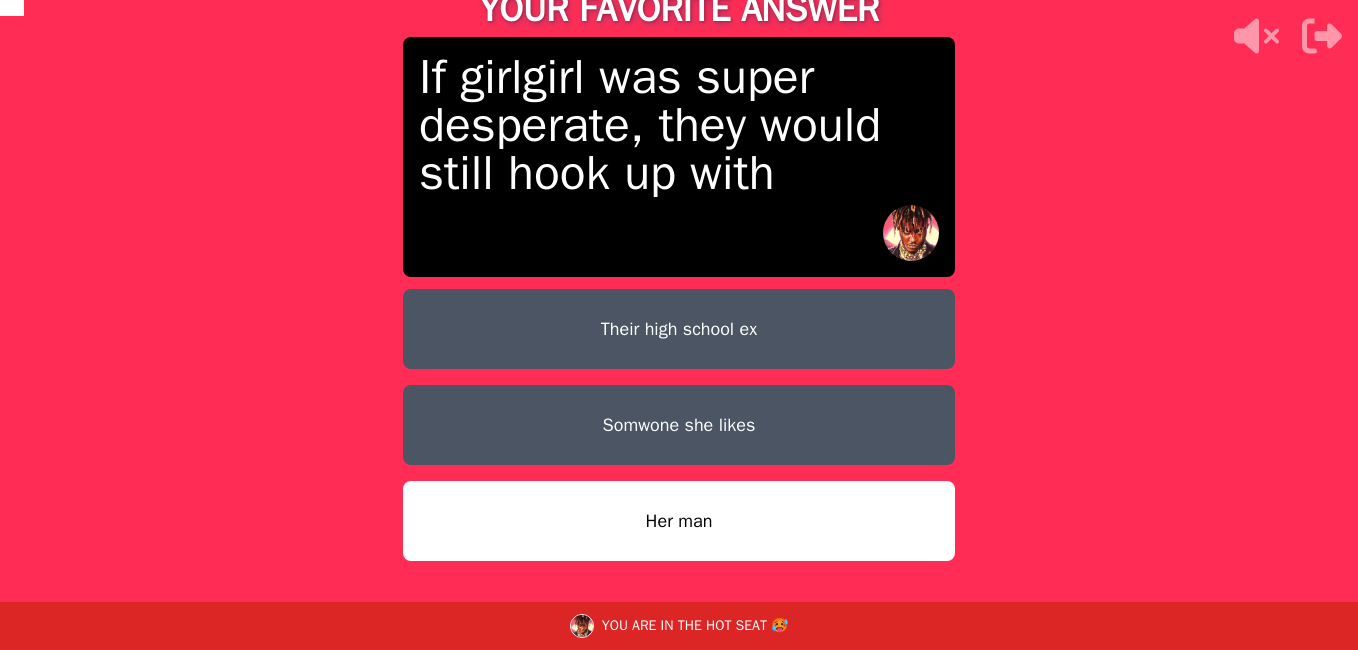 click on "Her man" at bounding box center (679, 521) 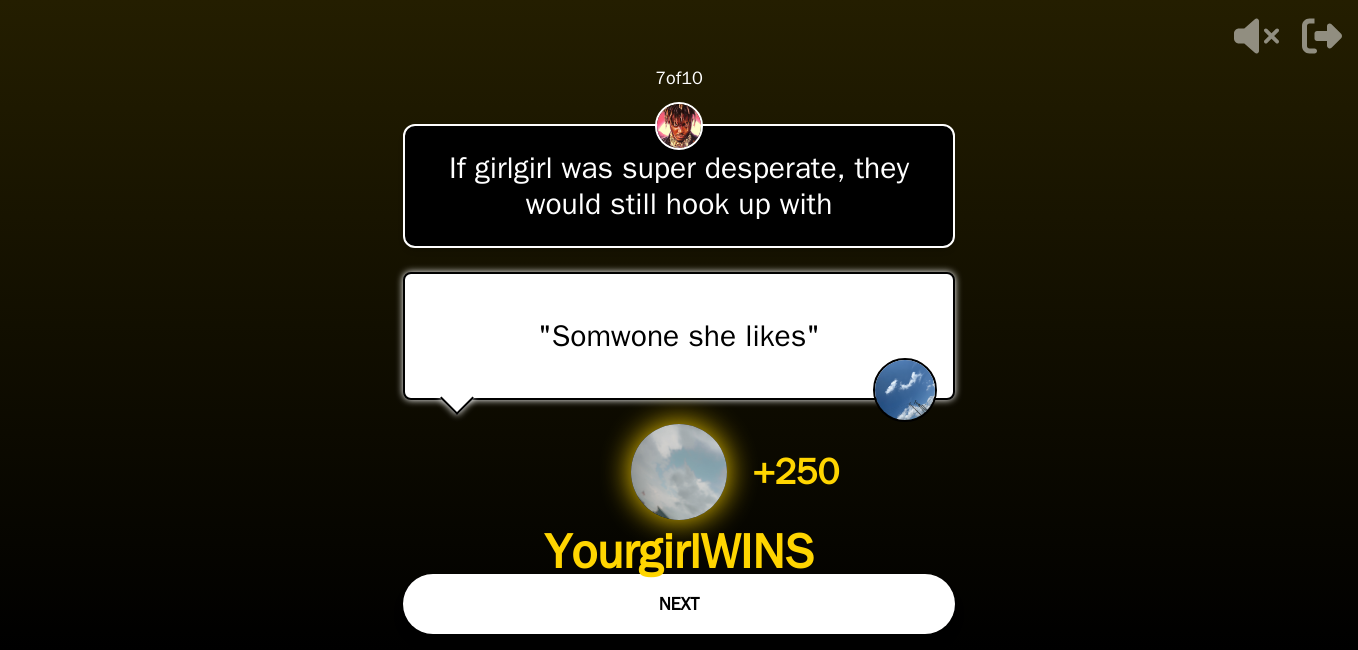 click on "NEXT" at bounding box center (679, 604) 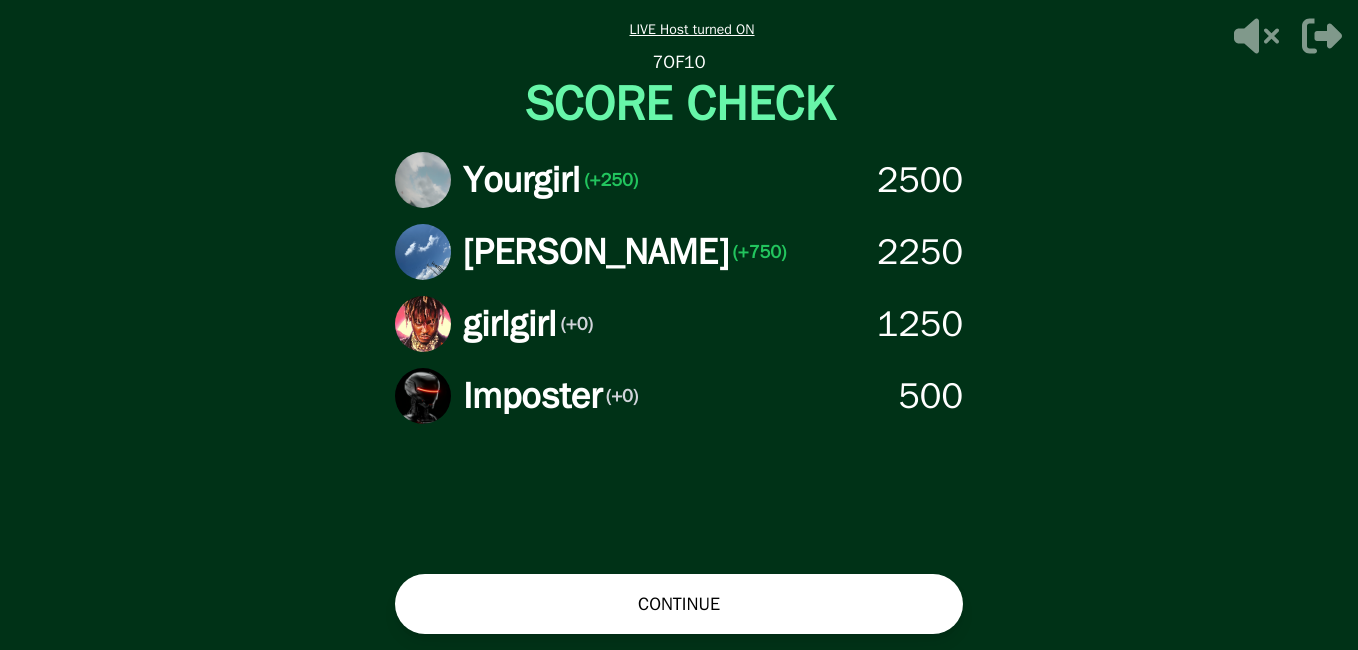 click on "CONTINUE" at bounding box center [679, 604] 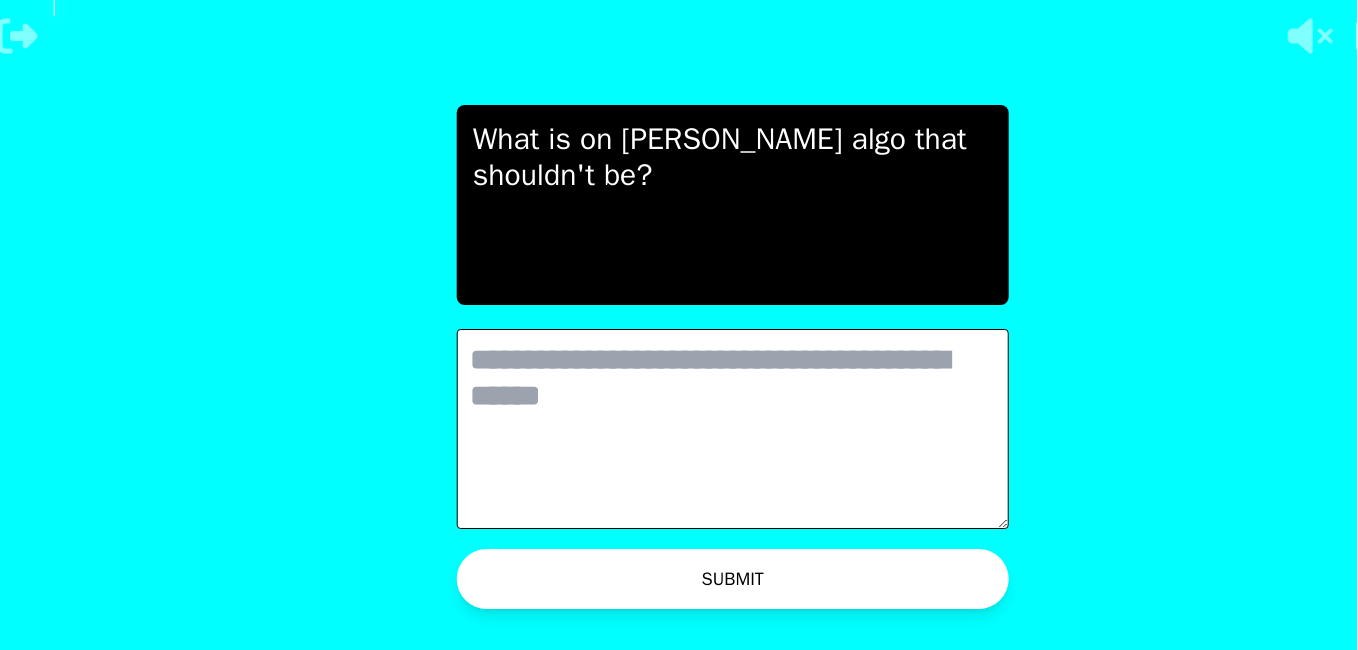 scroll, scrollTop: 0, scrollLeft: 0, axis: both 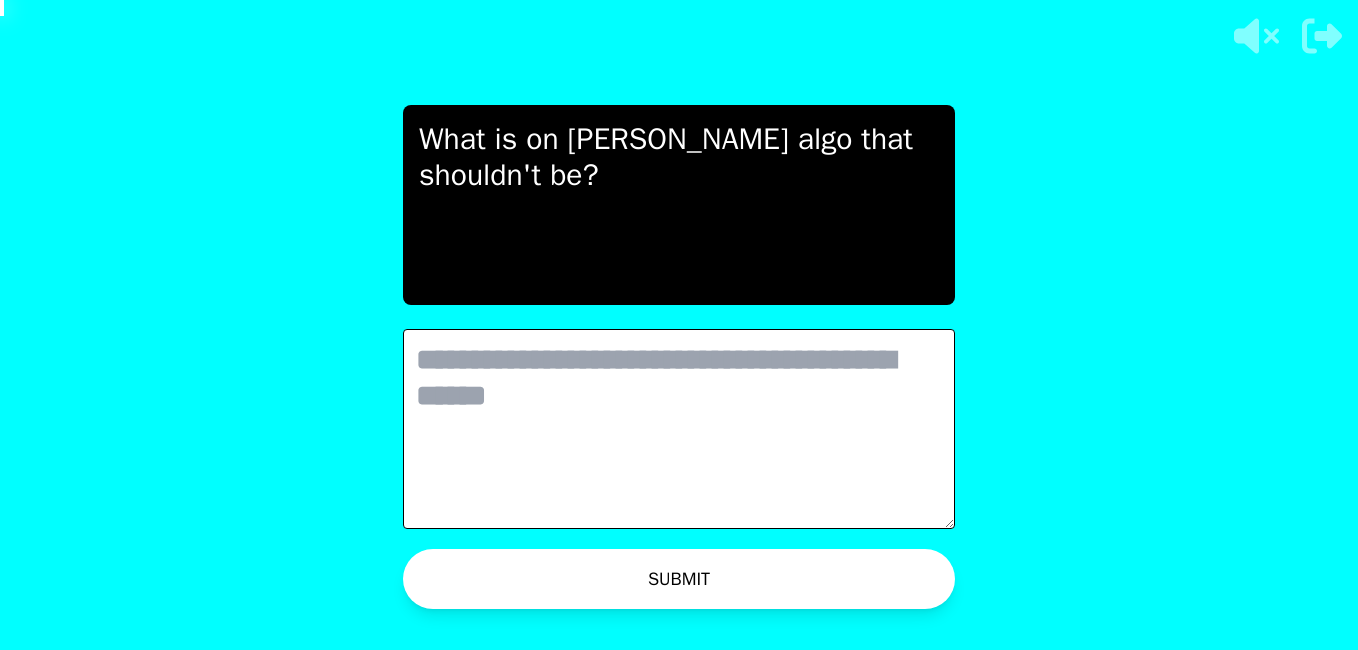 click at bounding box center (679, 429) 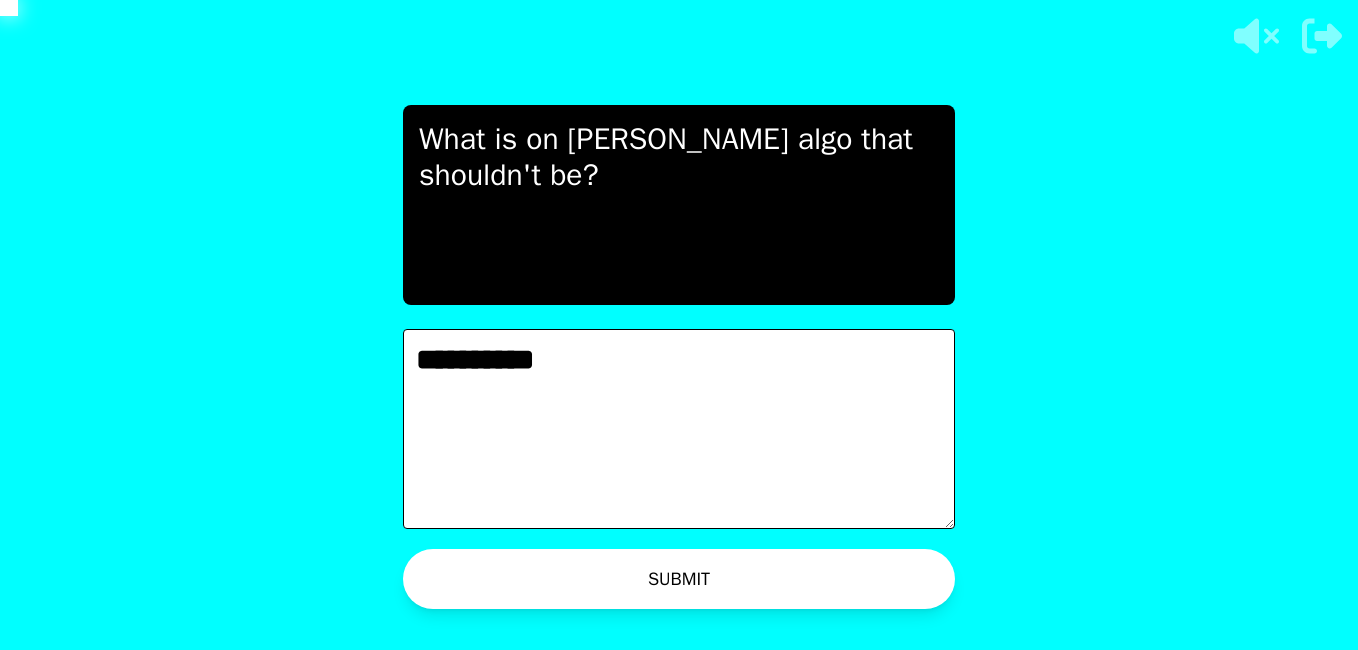 type on "**********" 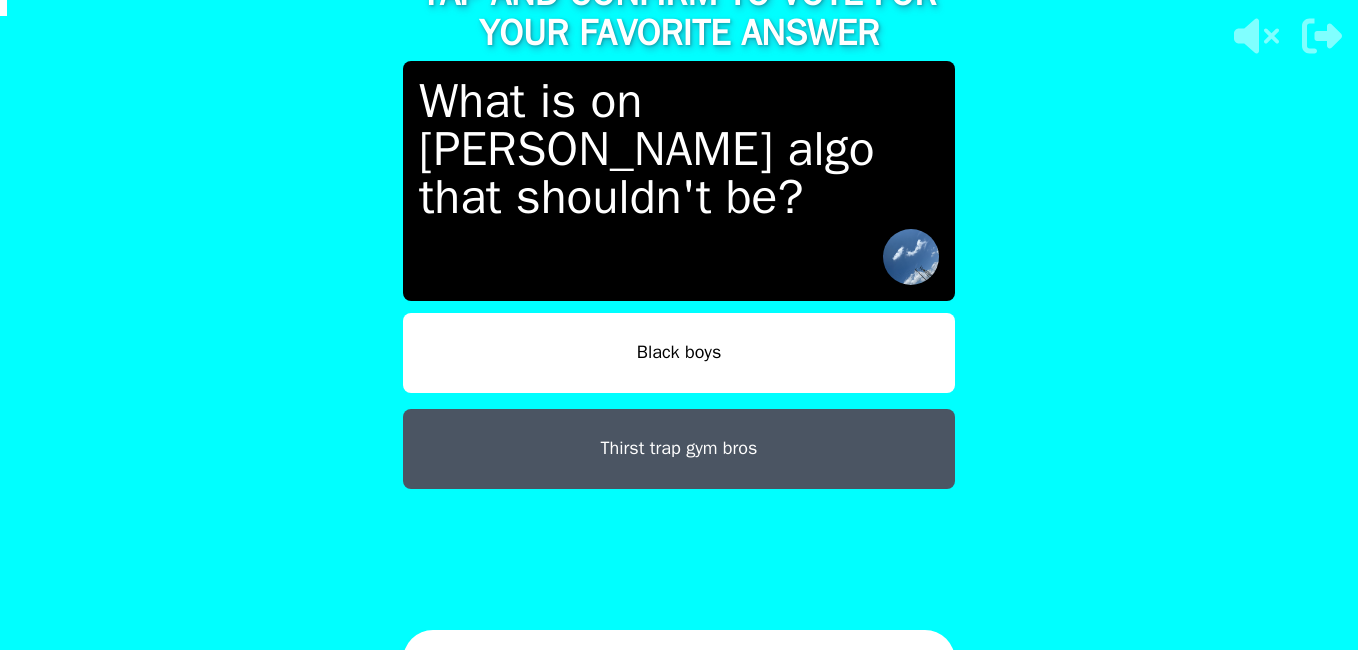 click on "Black boys" at bounding box center (679, 353) 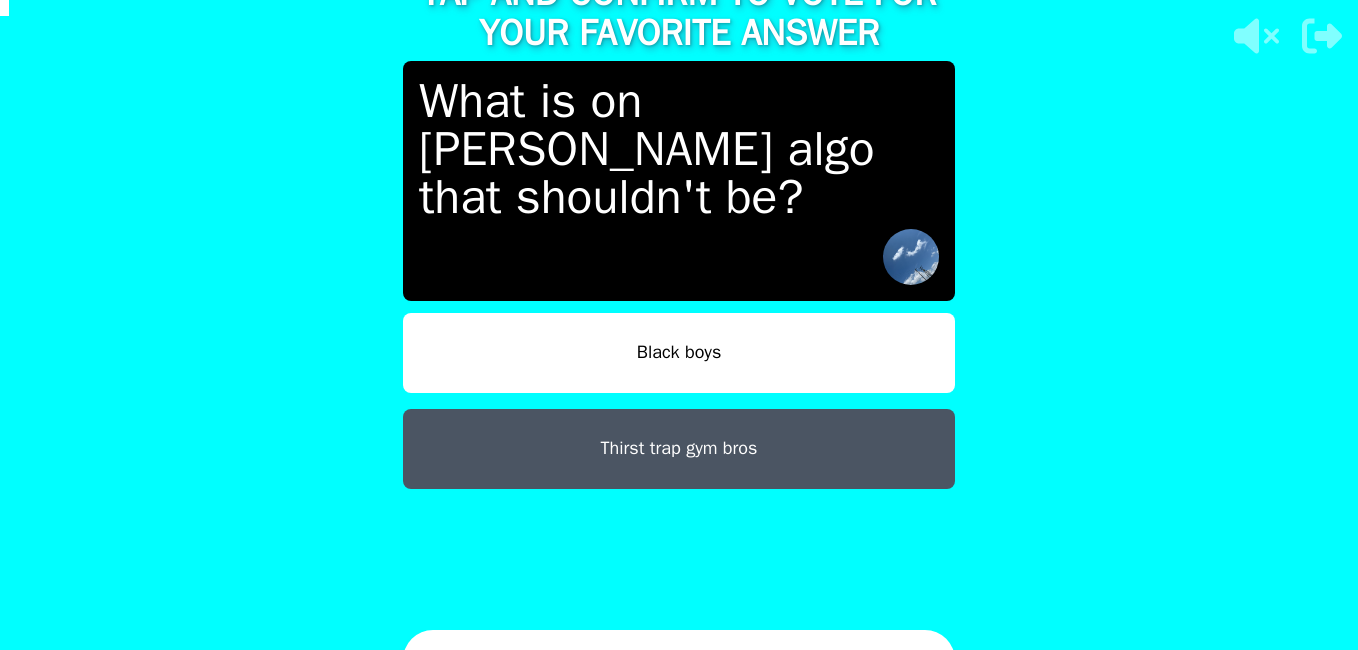 click on "Black boys" at bounding box center [679, 353] 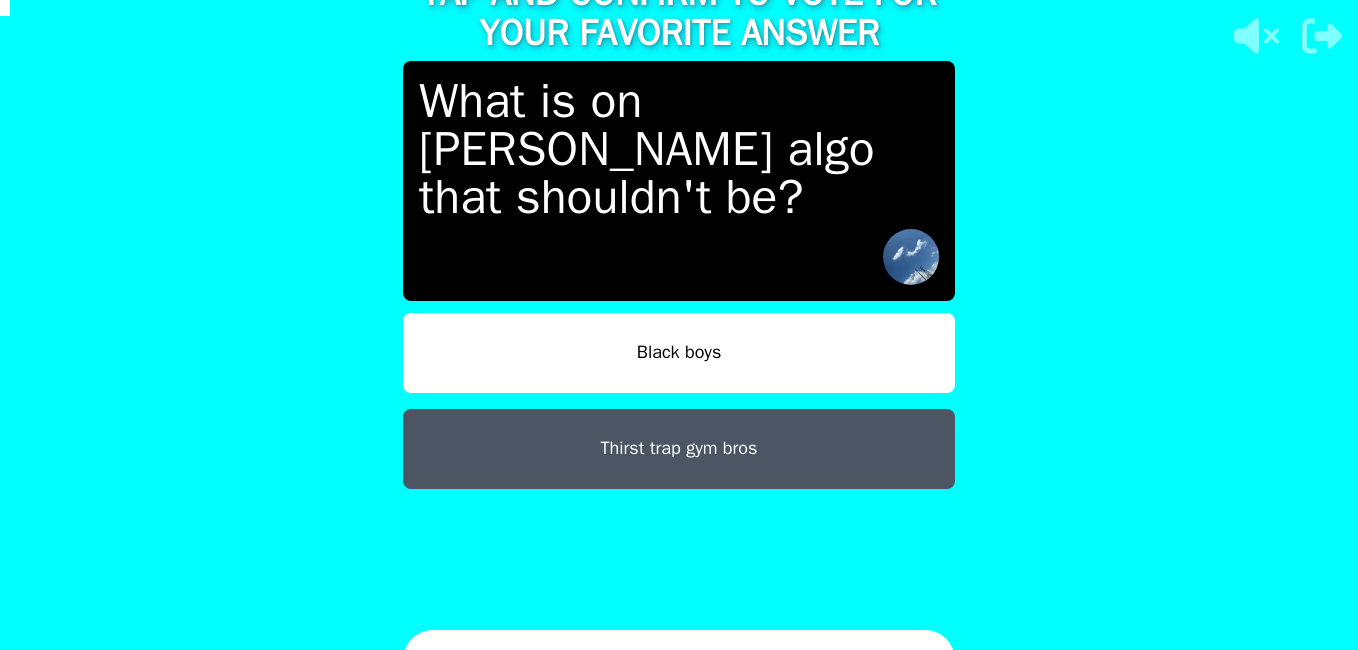 click on "Black boys" at bounding box center [679, 353] 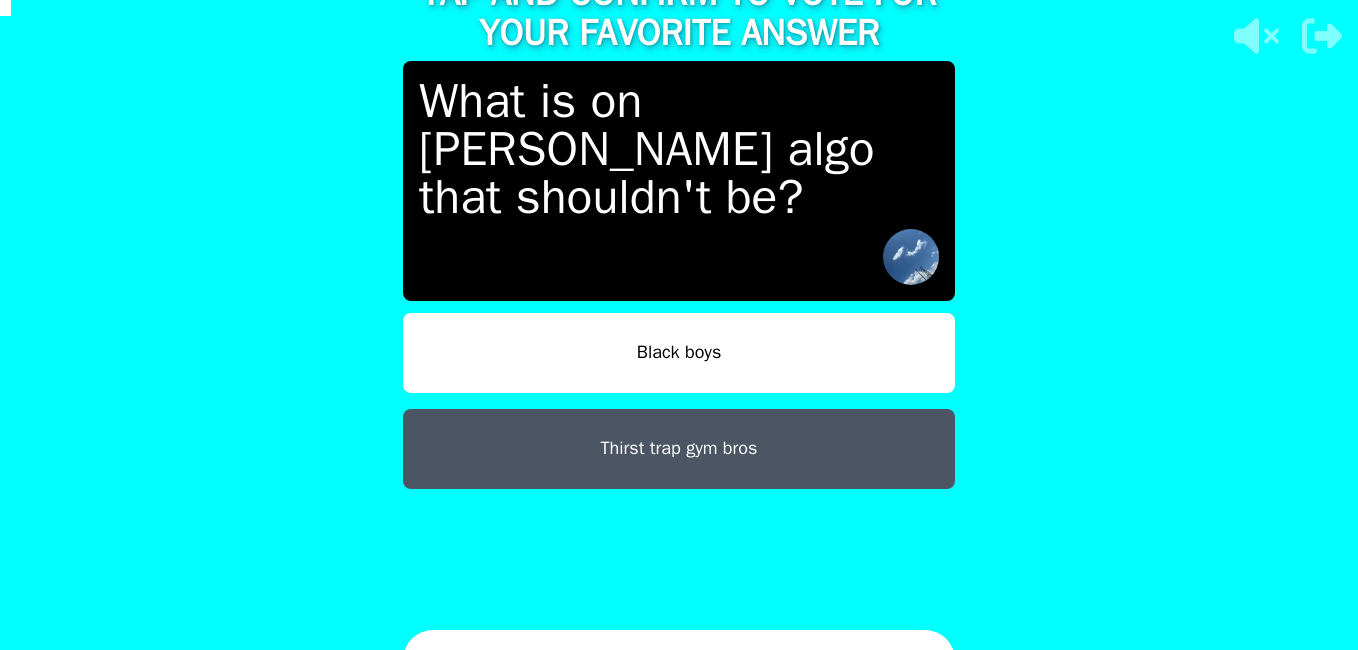 click on "Black boys" at bounding box center [679, 353] 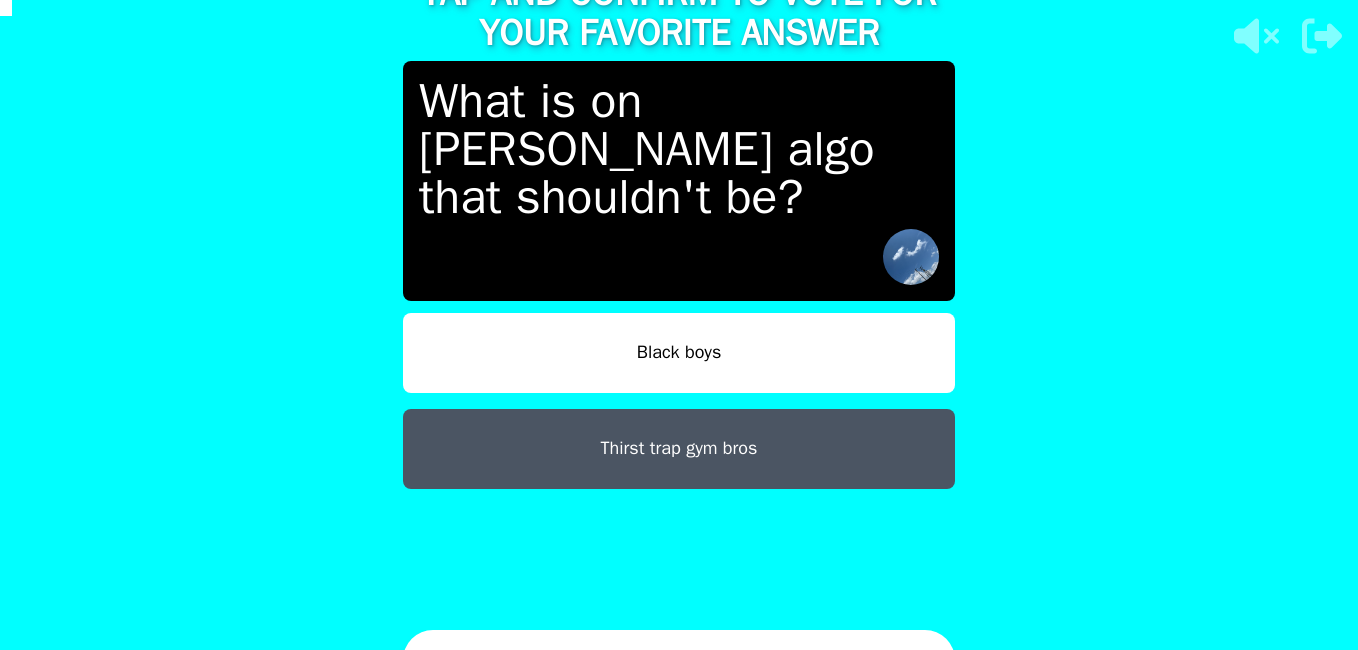 click on "Black boys" at bounding box center [679, 353] 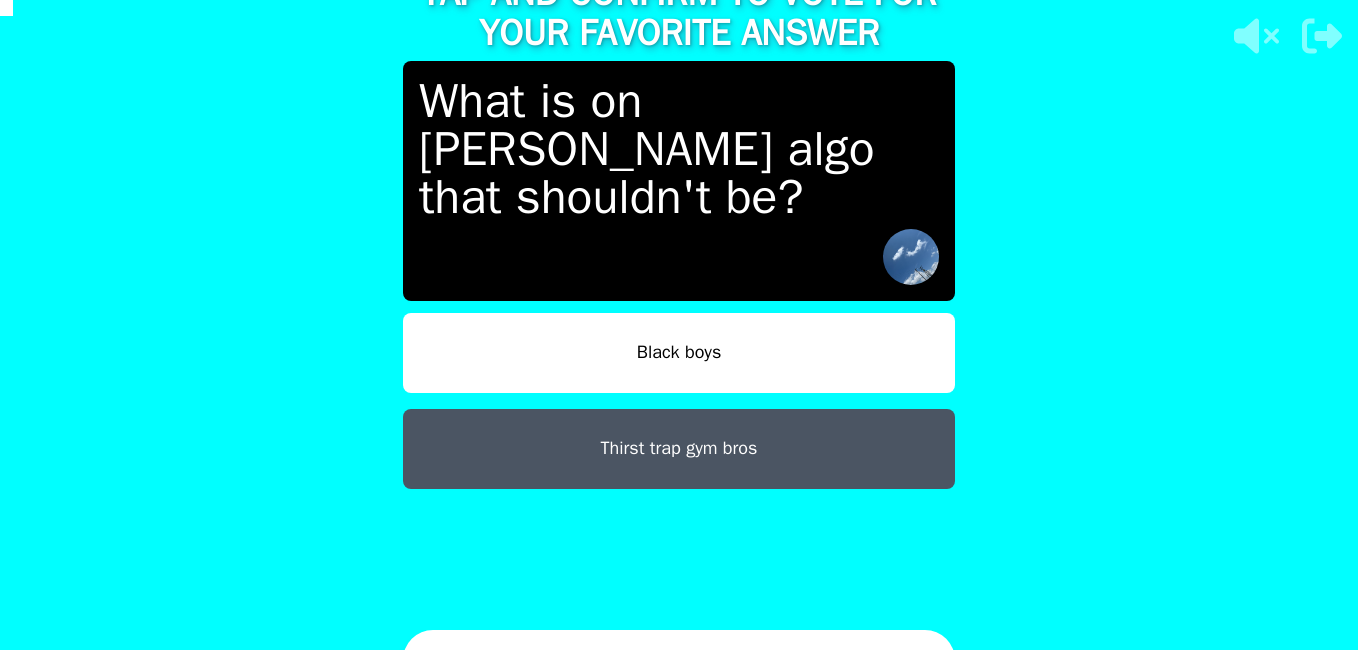 click on "Black boys" at bounding box center (679, 353) 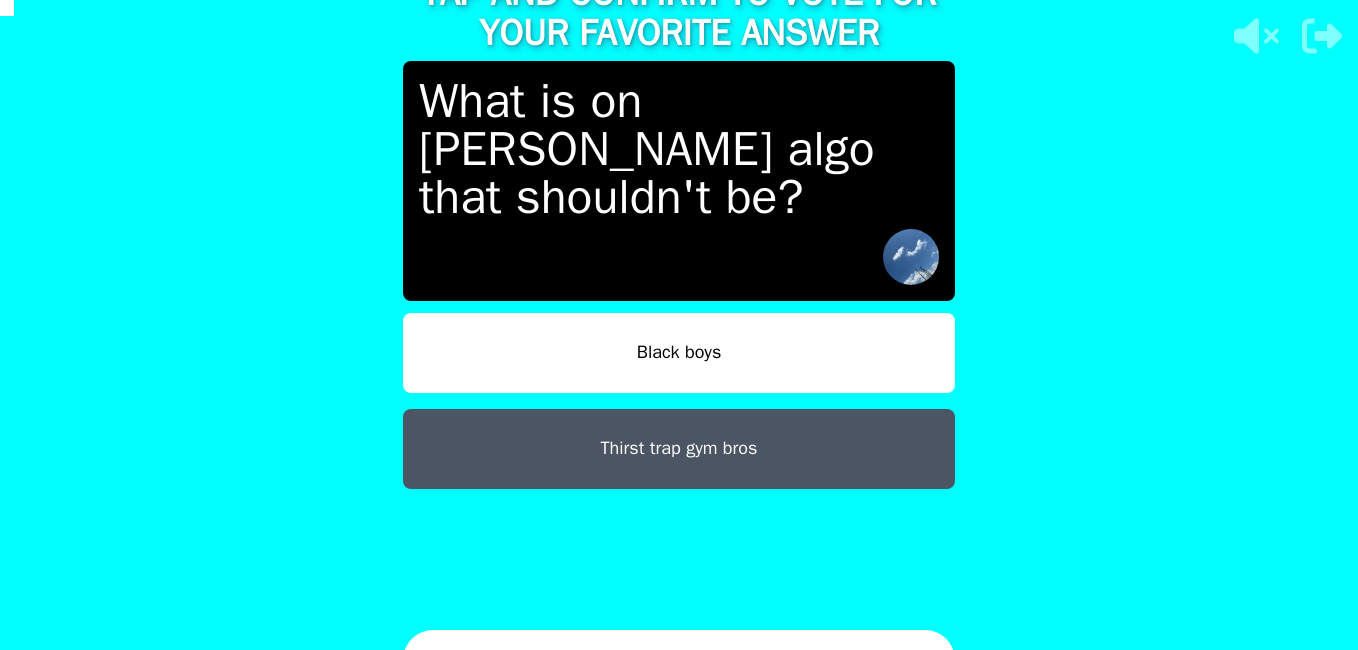 click on "Black boys" at bounding box center (679, 353) 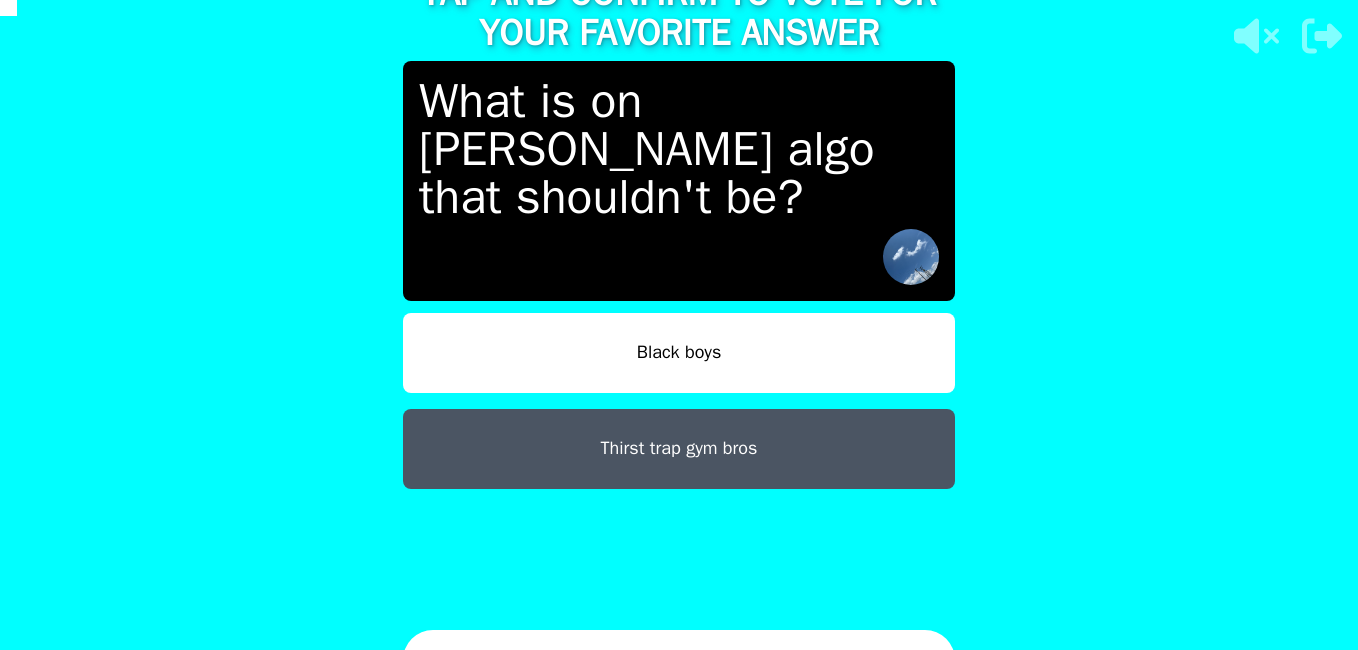 click on "Black boys" at bounding box center (679, 353) 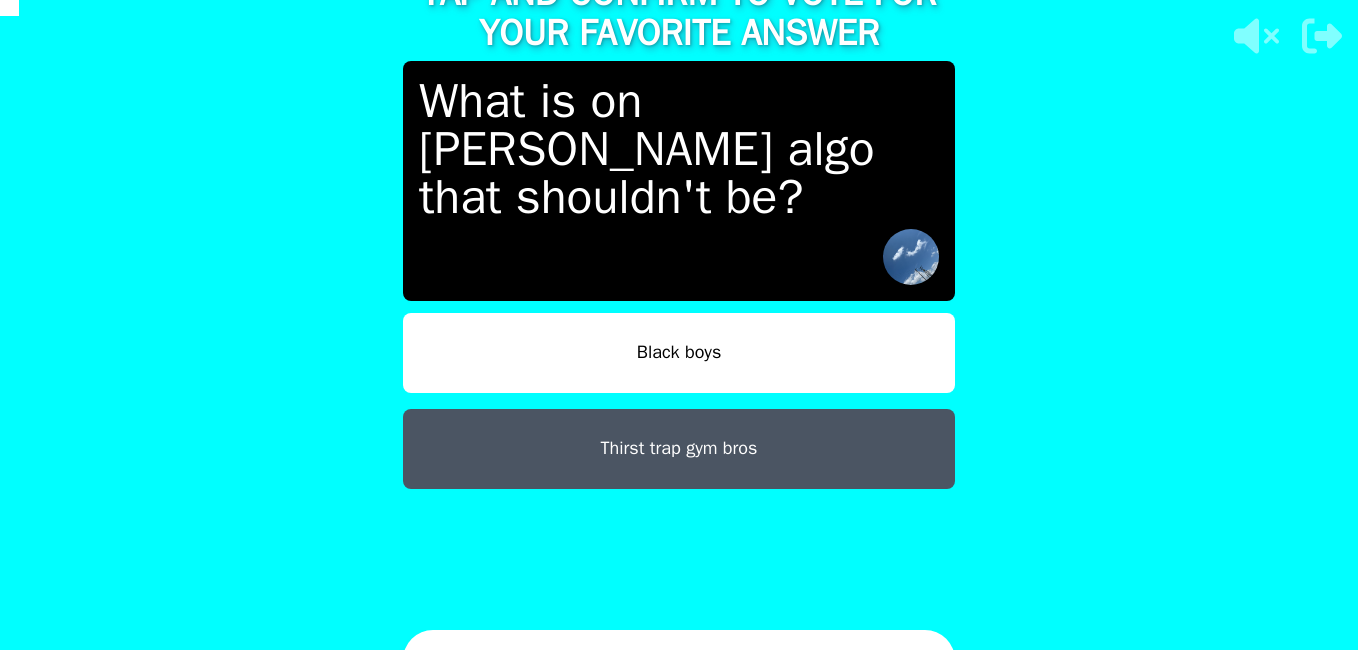 click on "Black boys" at bounding box center (679, 353) 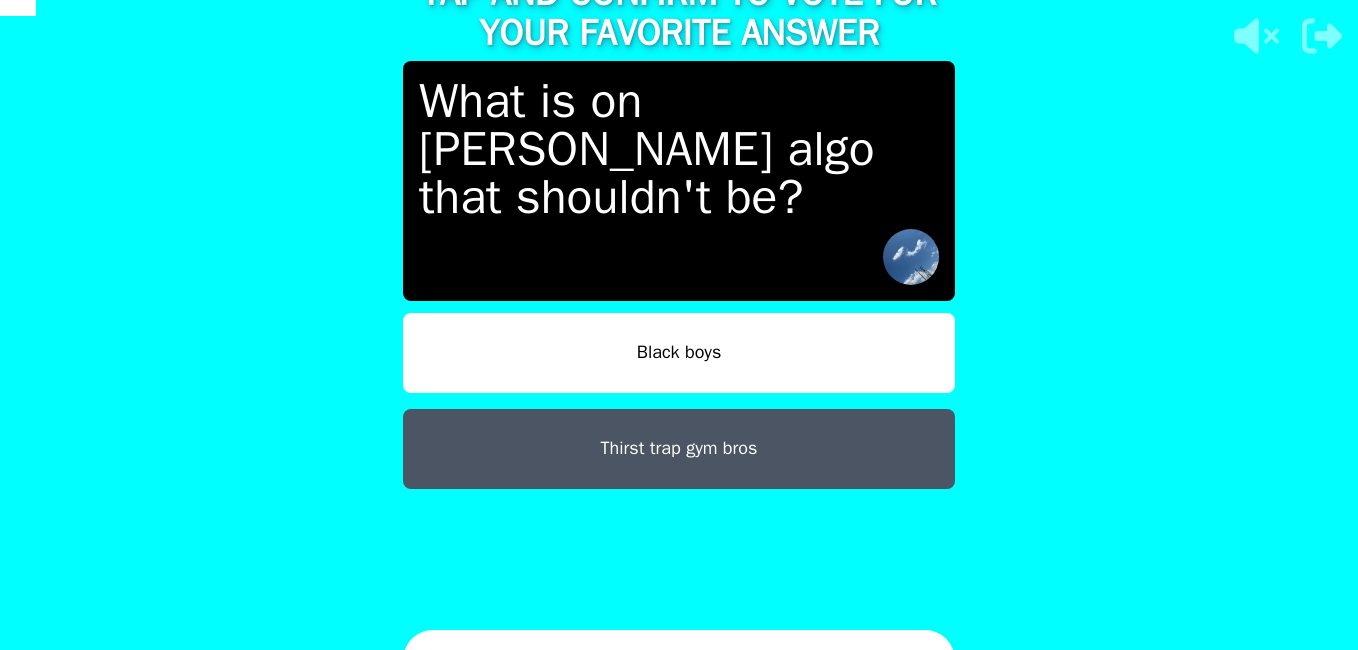 click on "Black boys" at bounding box center [679, 353] 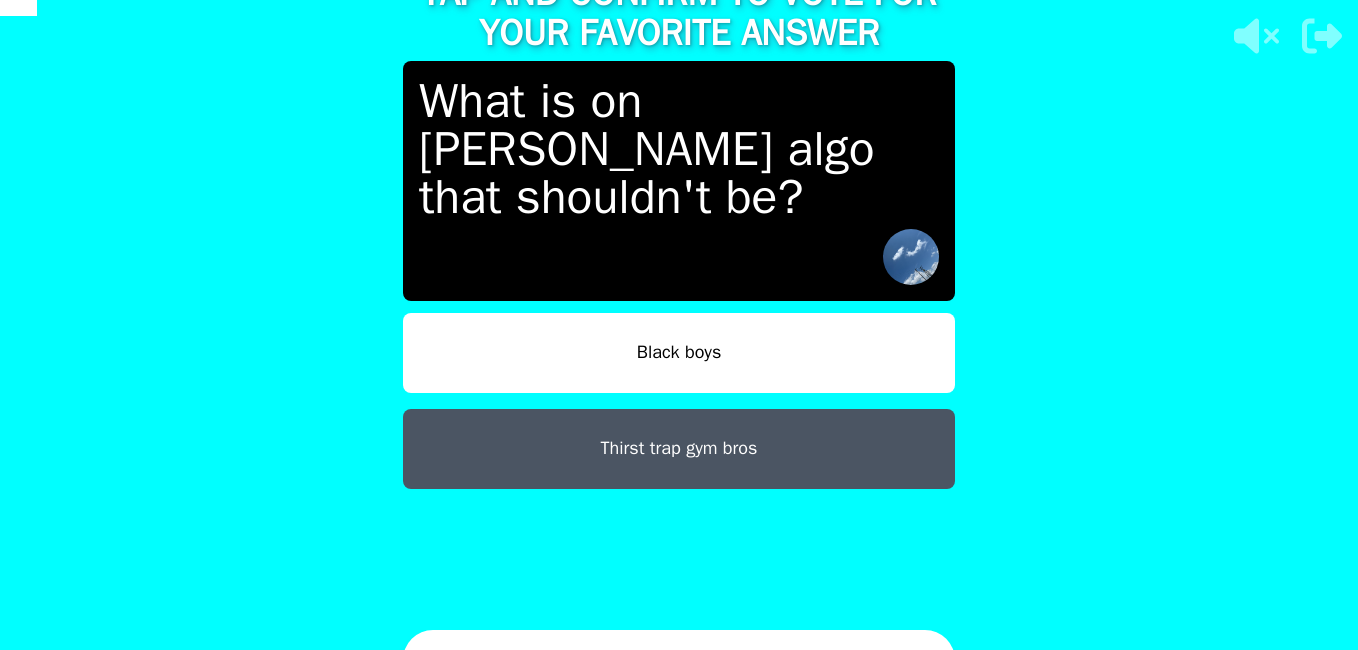 click on "Black boys" at bounding box center (679, 353) 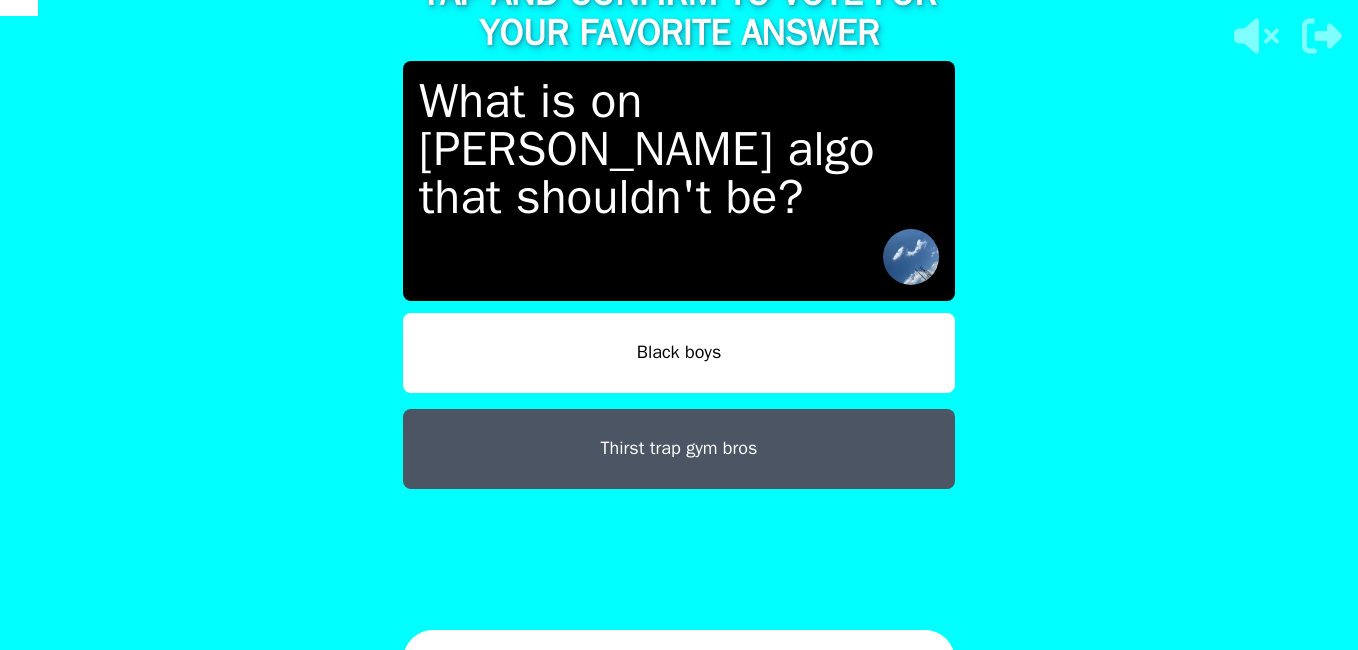 click on "Black boys" at bounding box center (679, 353) 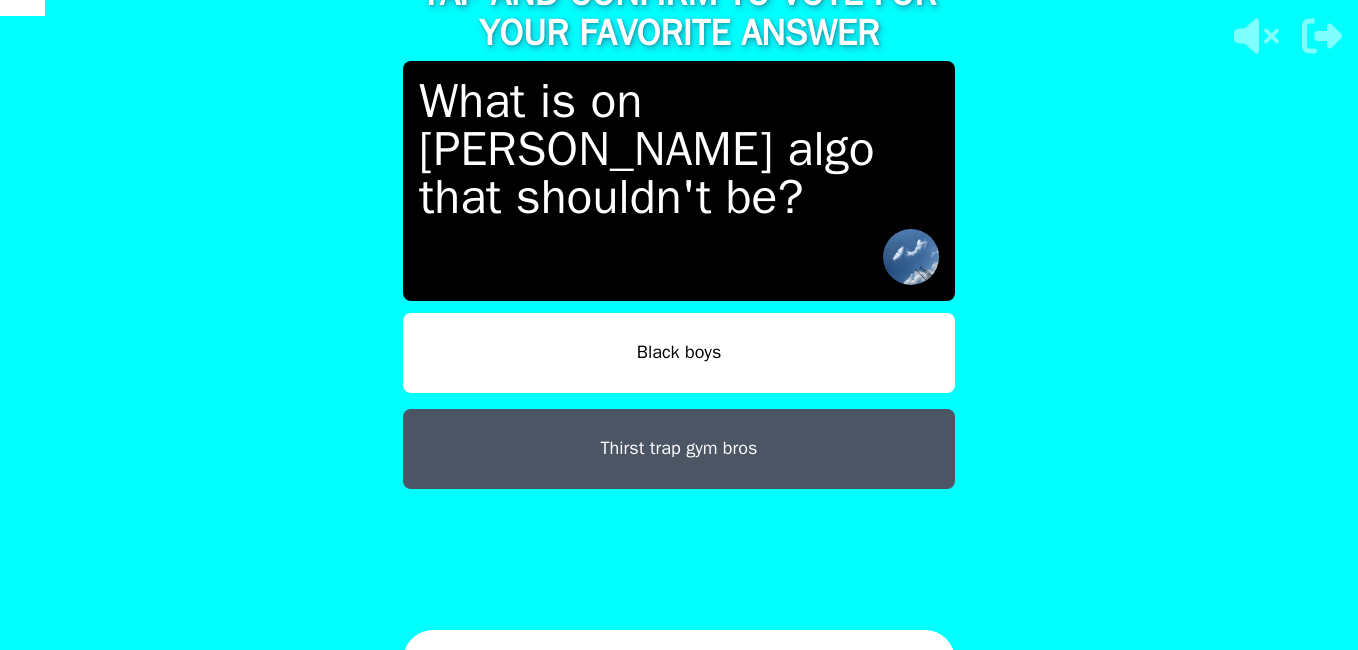 click on "Black boys" at bounding box center (679, 353) 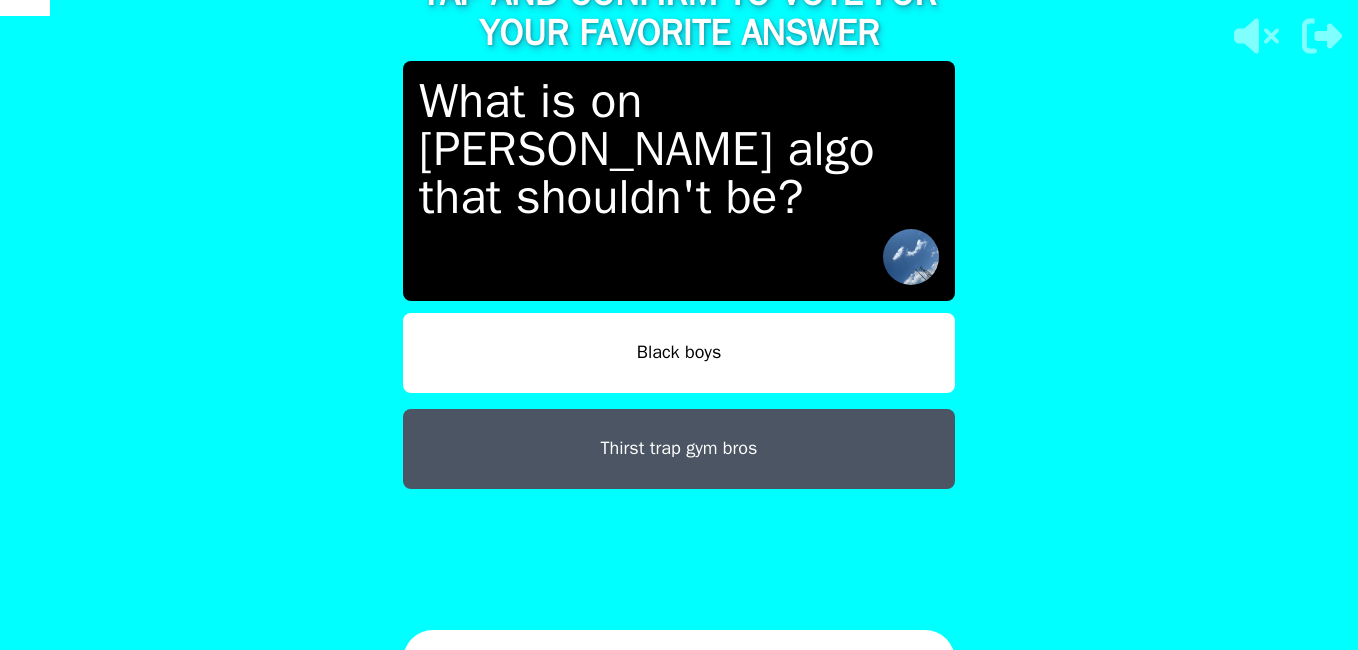 click on "Black boys" at bounding box center (679, 353) 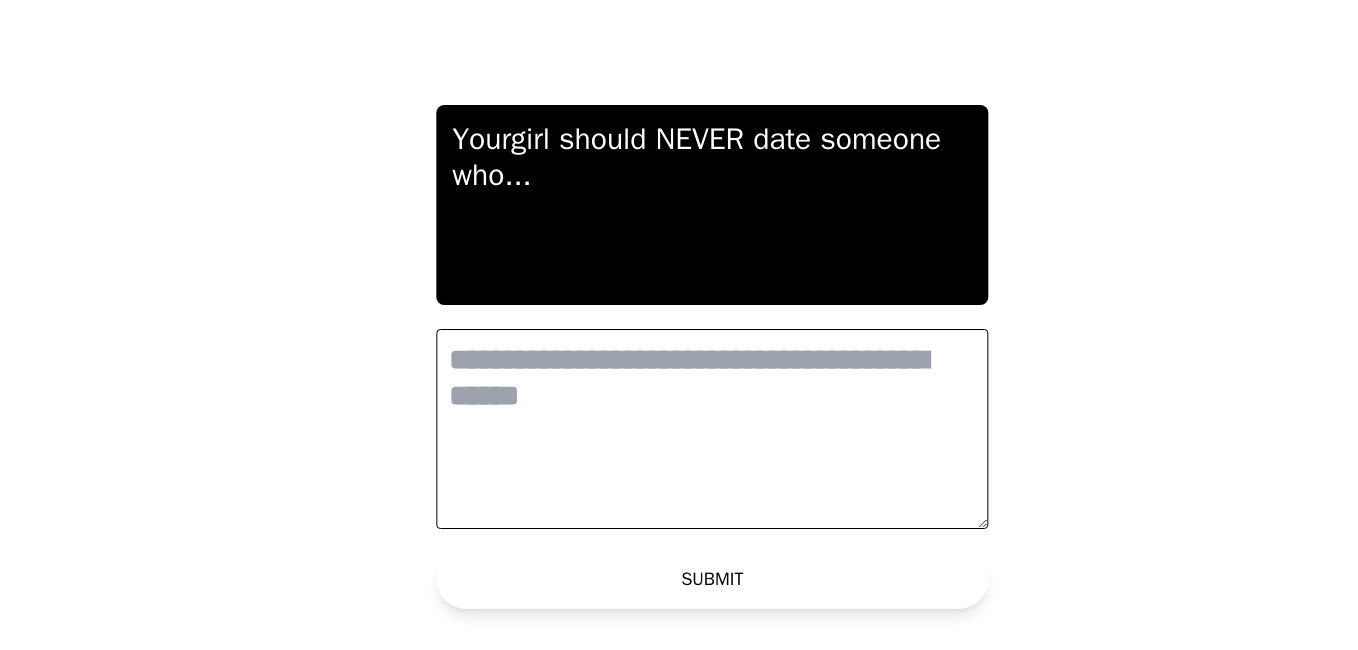 scroll, scrollTop: 0, scrollLeft: 0, axis: both 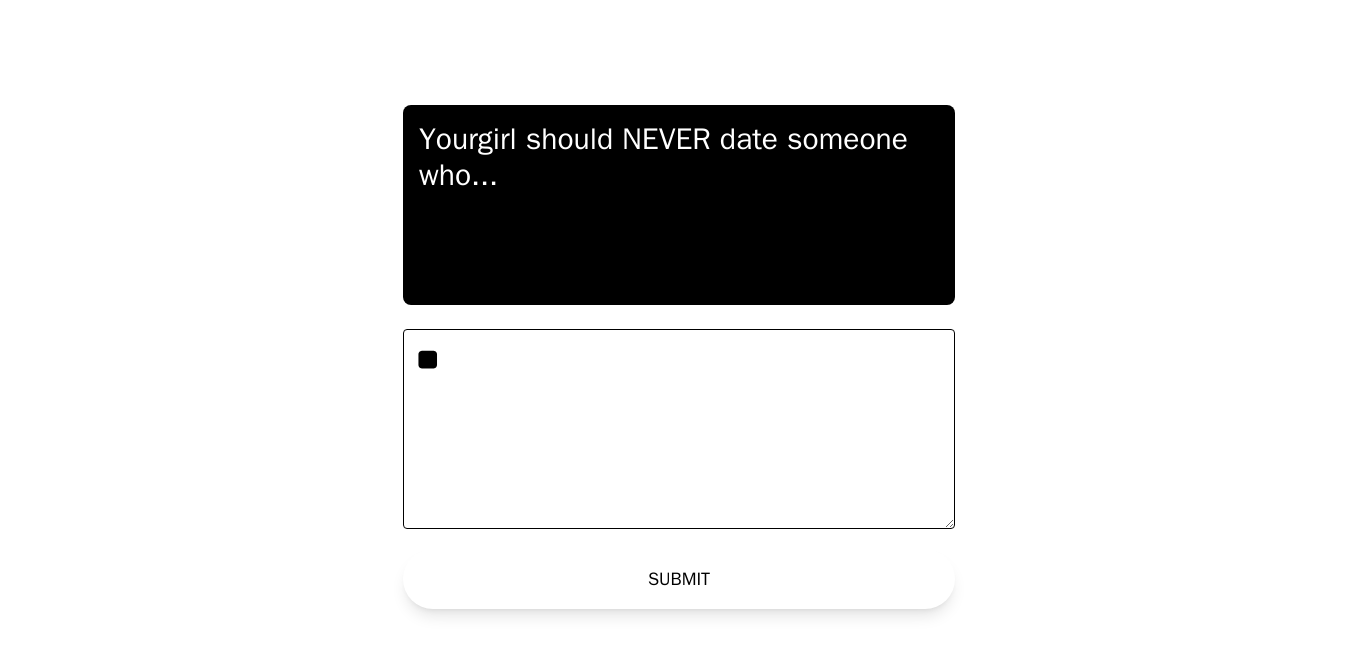 type on "*" 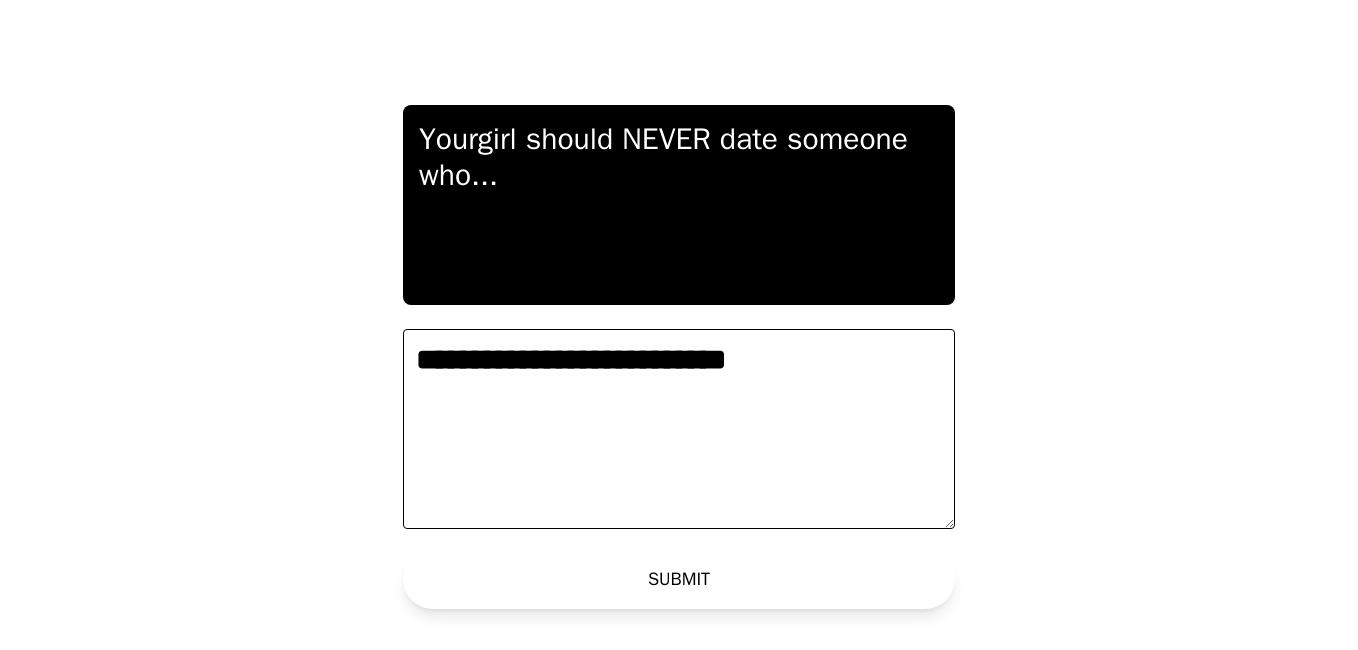 type on "**********" 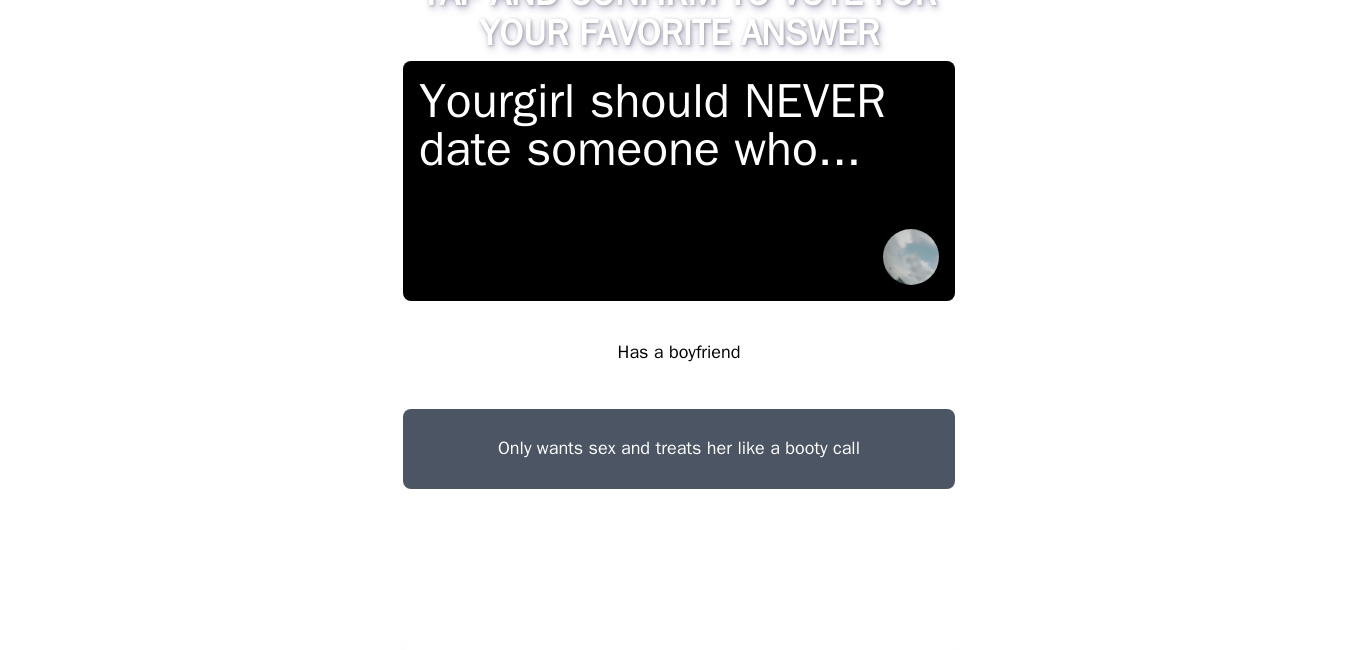 click on "Has a boyfriend" at bounding box center (679, 353) 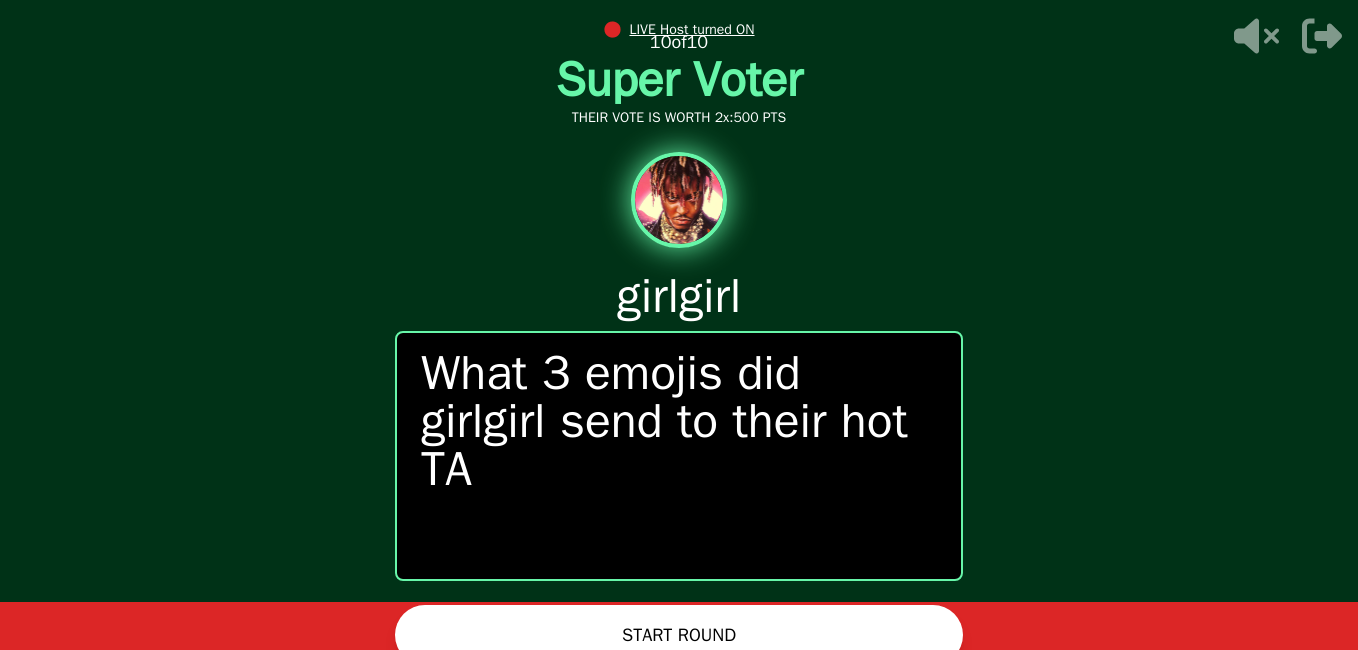 click on "START ROUND" at bounding box center (679, 635) 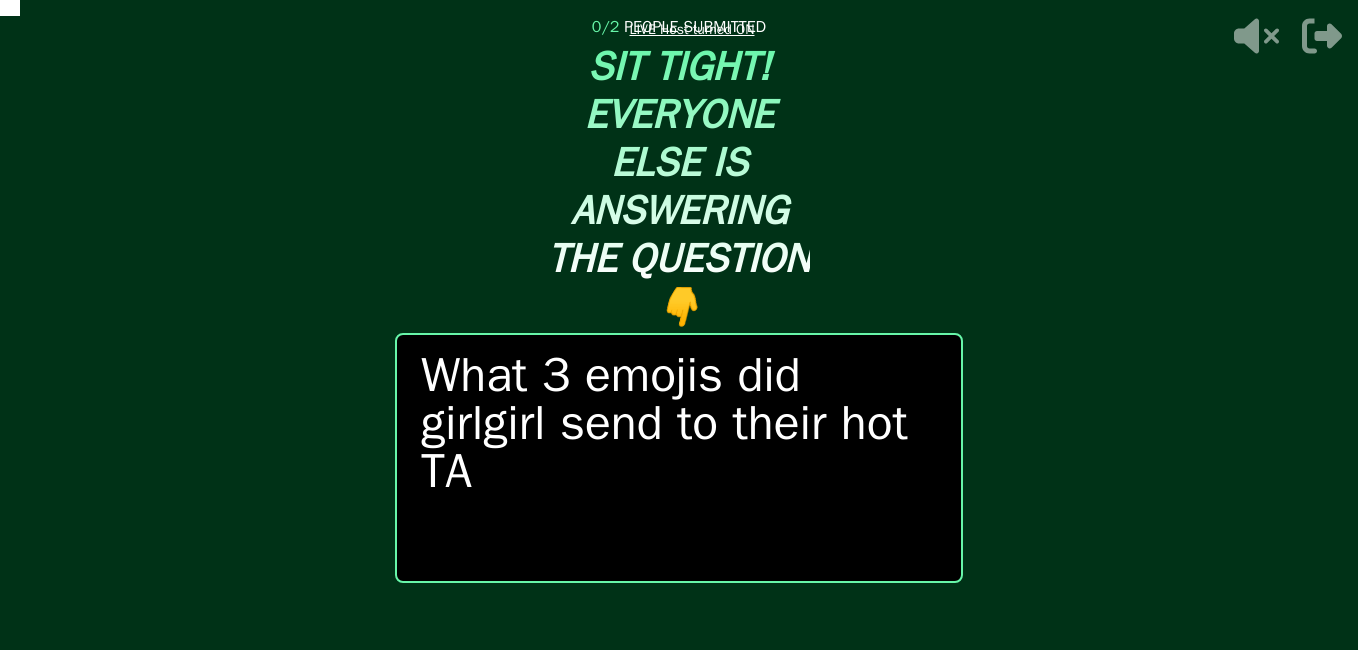 type 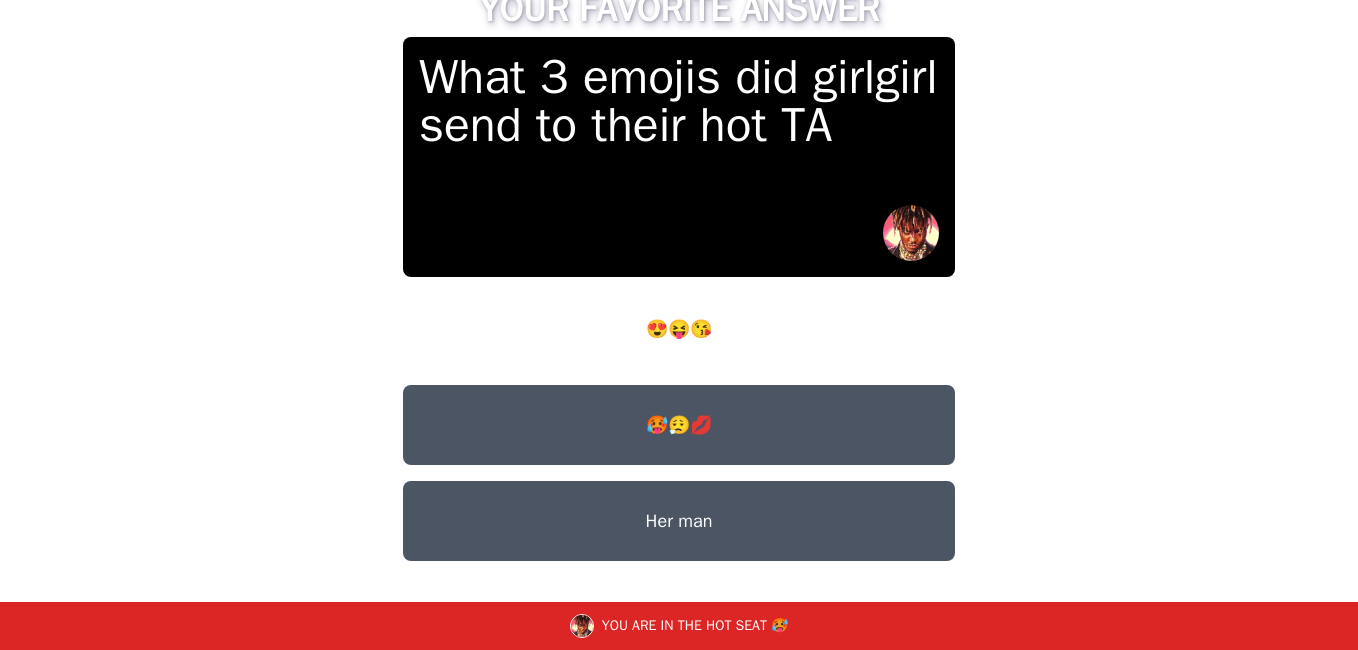 click on "😍😝😘" at bounding box center [679, 329] 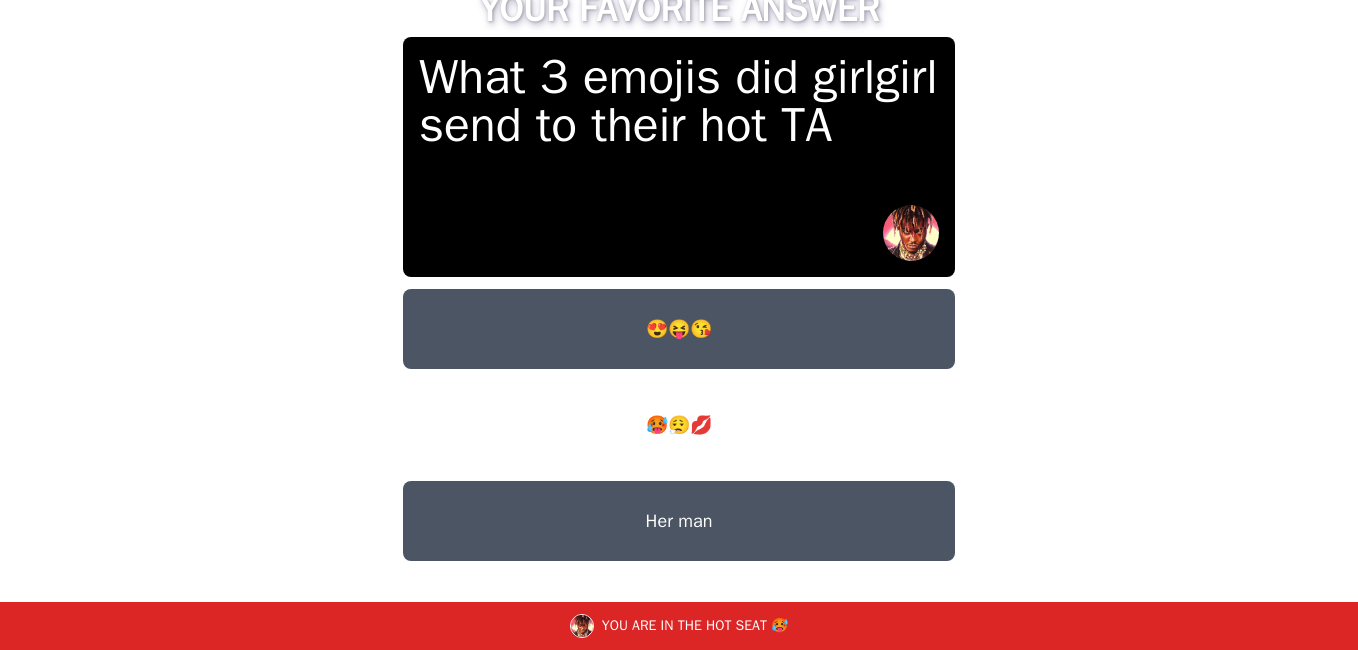click on "😍😝😘" at bounding box center (679, 329) 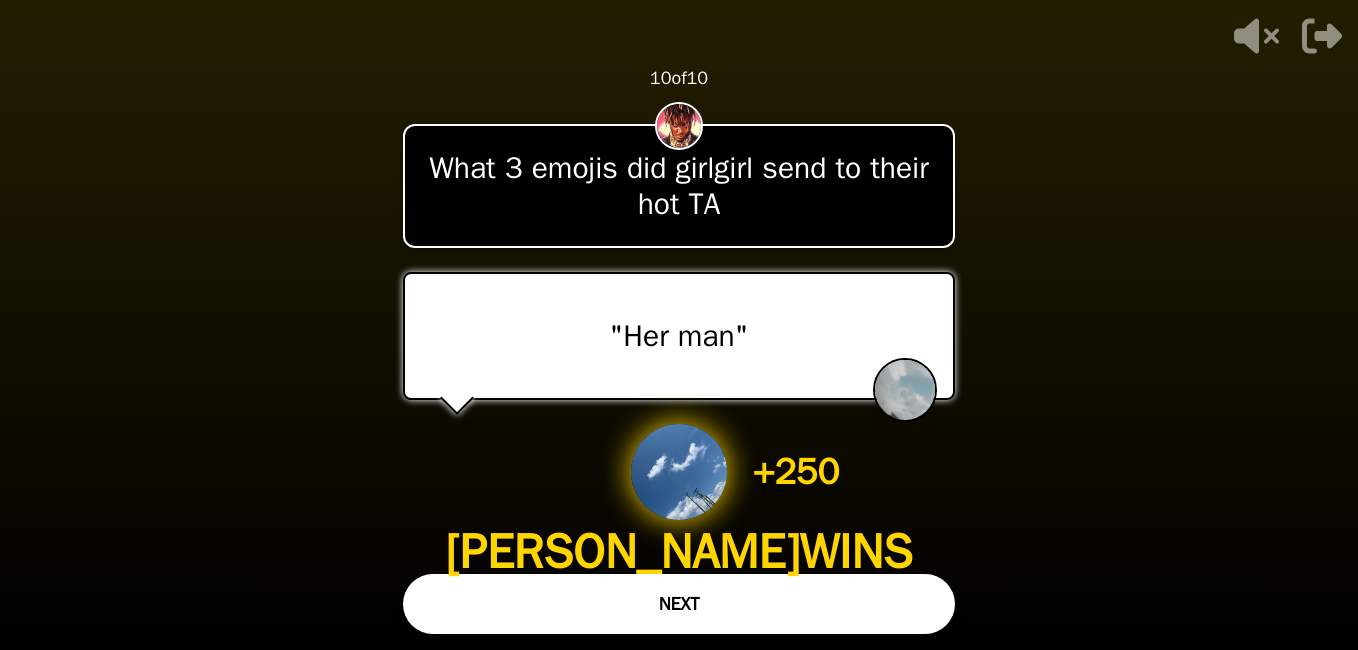 click on "+ 250 [PERSON_NAME]  WINS 1 VOTE" at bounding box center [678, 514] 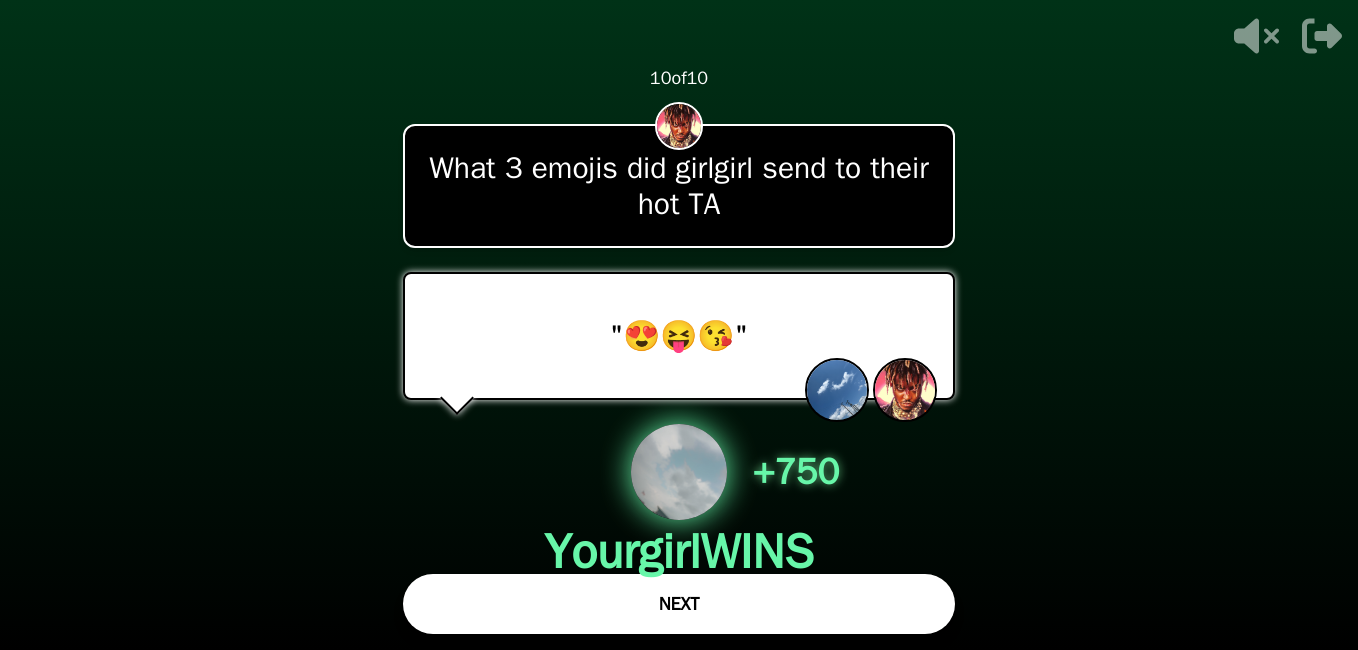 click on "+ 750 Yourgirl  WINS 2 VOTES" at bounding box center (678, 514) 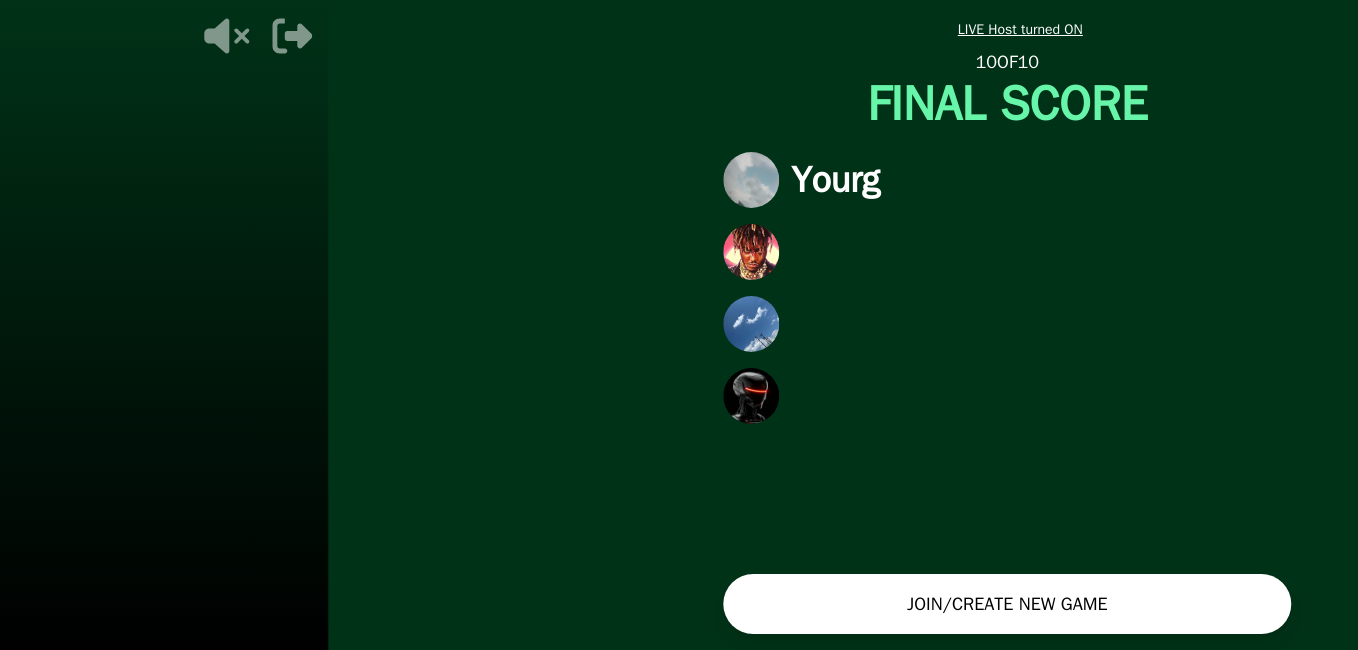 click on "JOIN/CREATE NEW GAME" at bounding box center [1007, 604] 